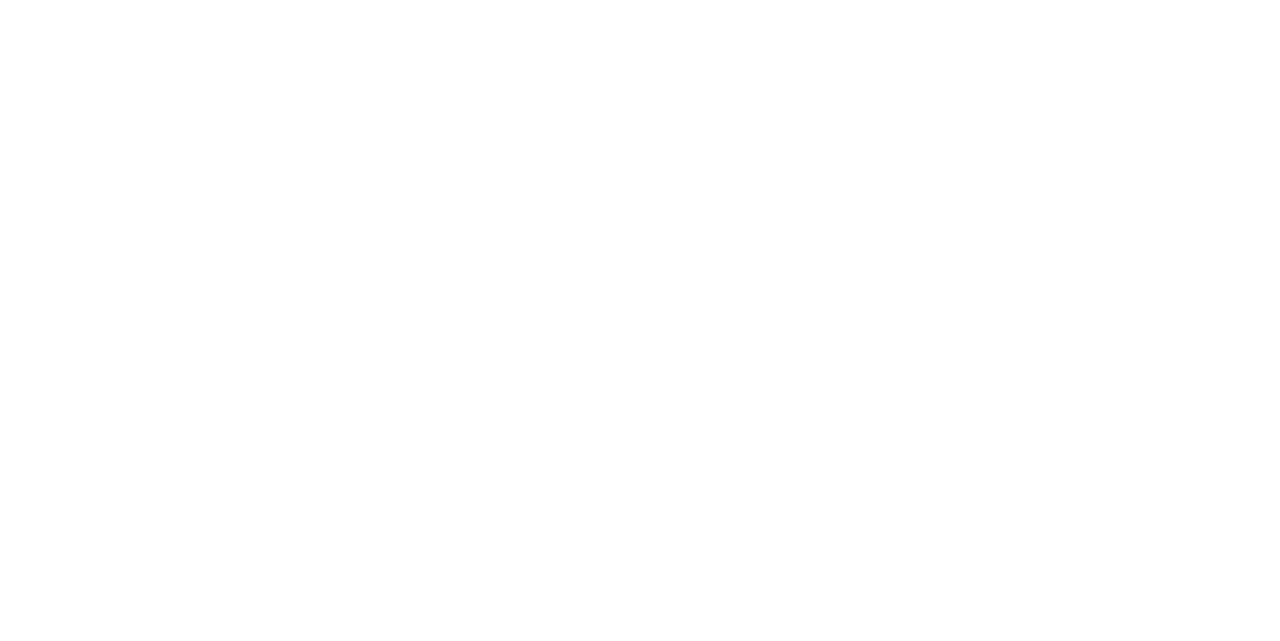 scroll, scrollTop: 0, scrollLeft: 0, axis: both 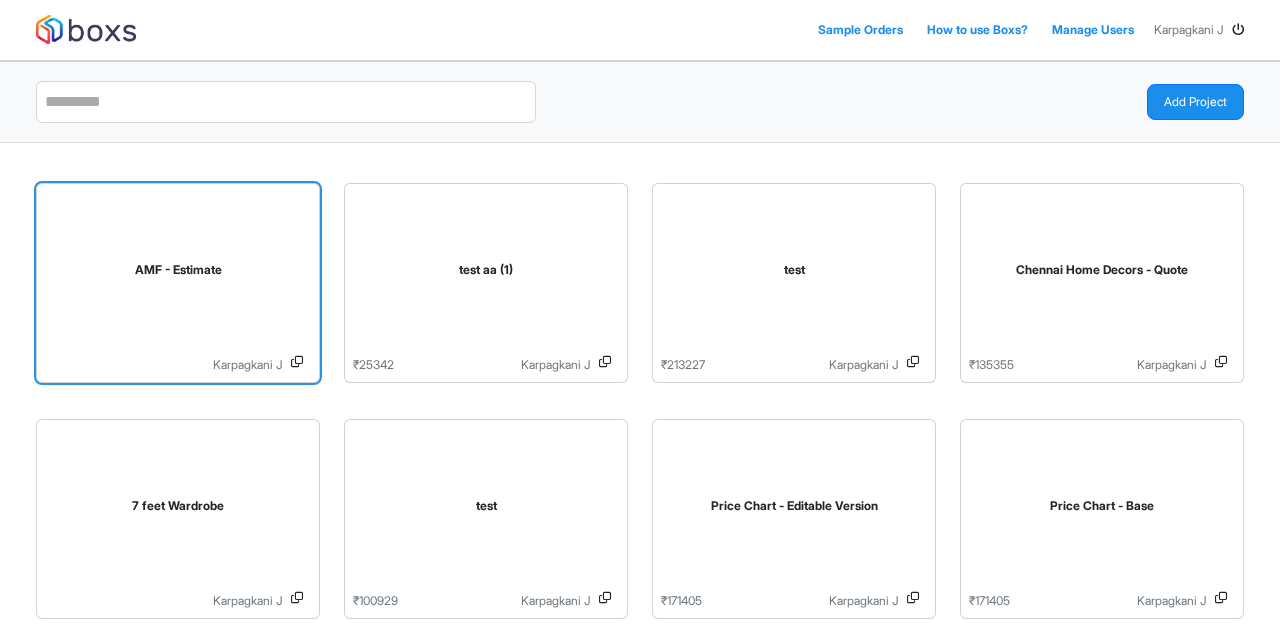 click on "AMF - Estimate" at bounding box center (178, 274) 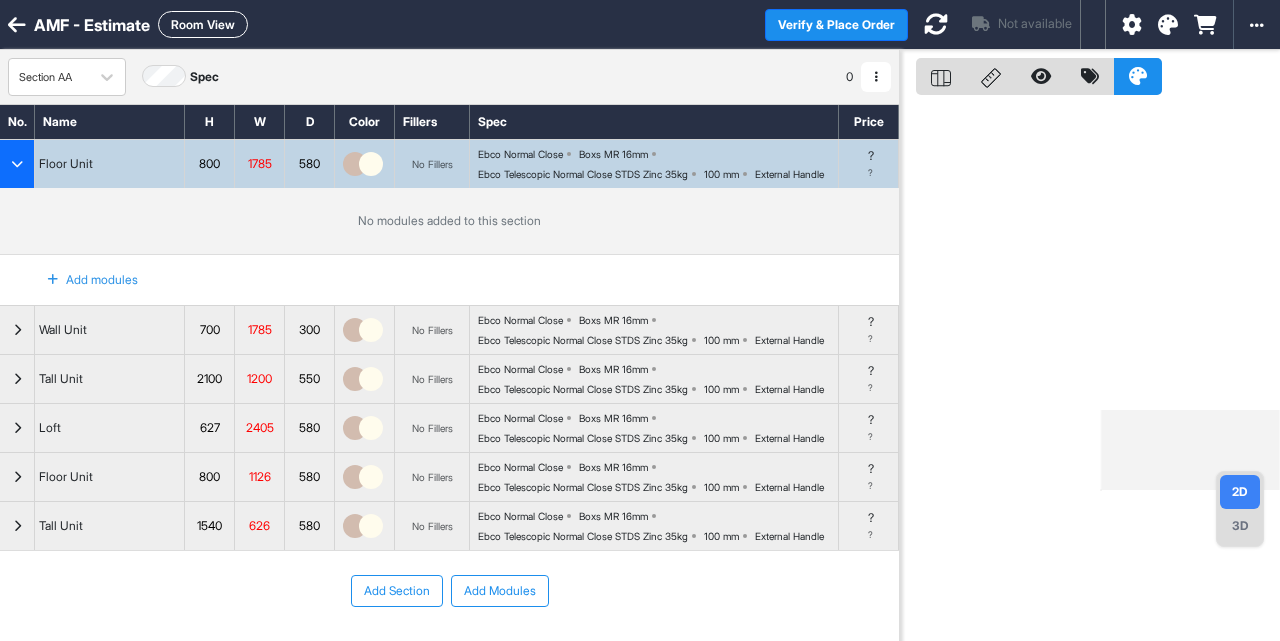 click on "Add modules" at bounding box center (81, 280) 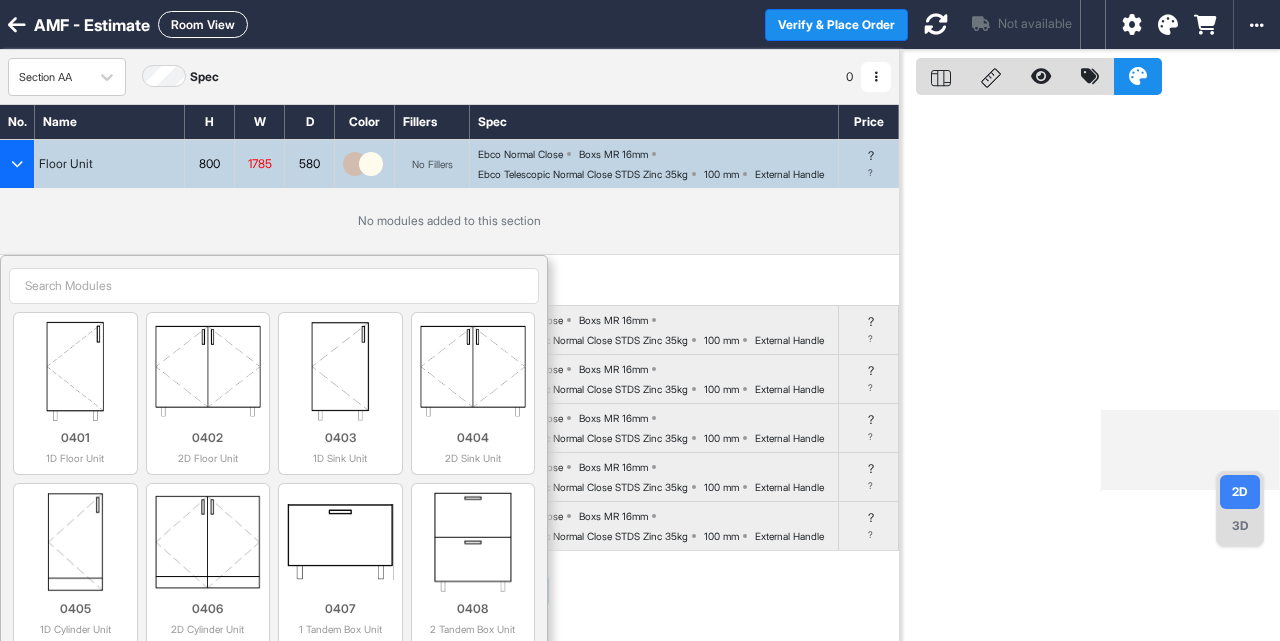 click at bounding box center [274, 286] 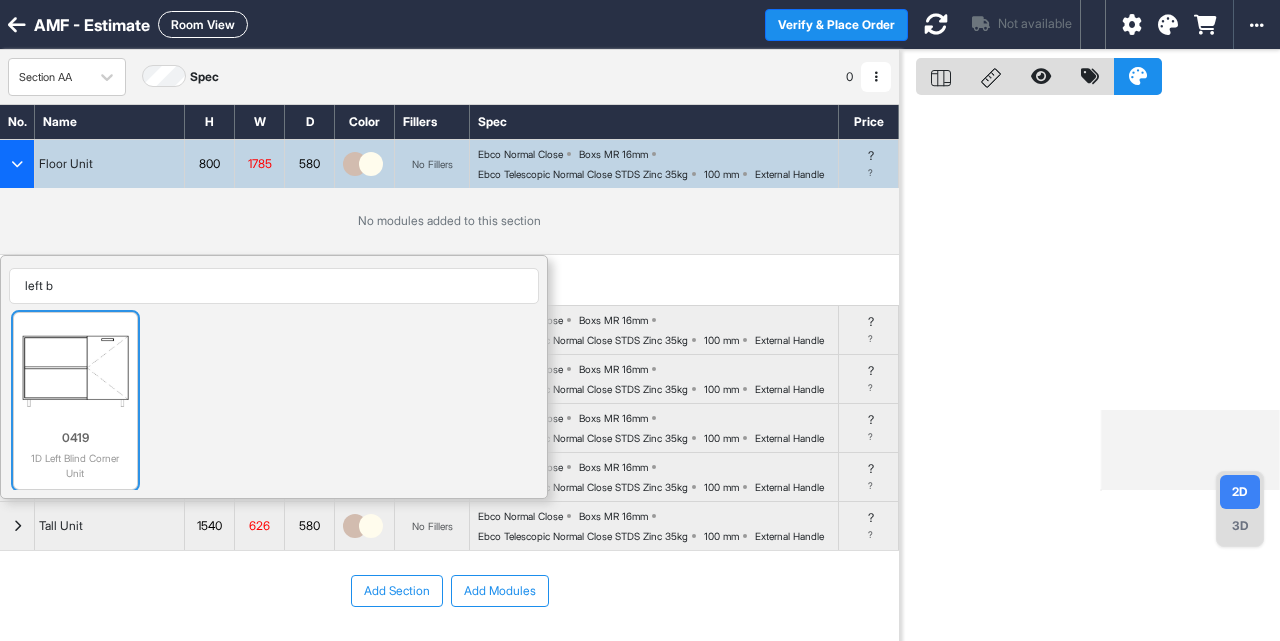 type on "left b" 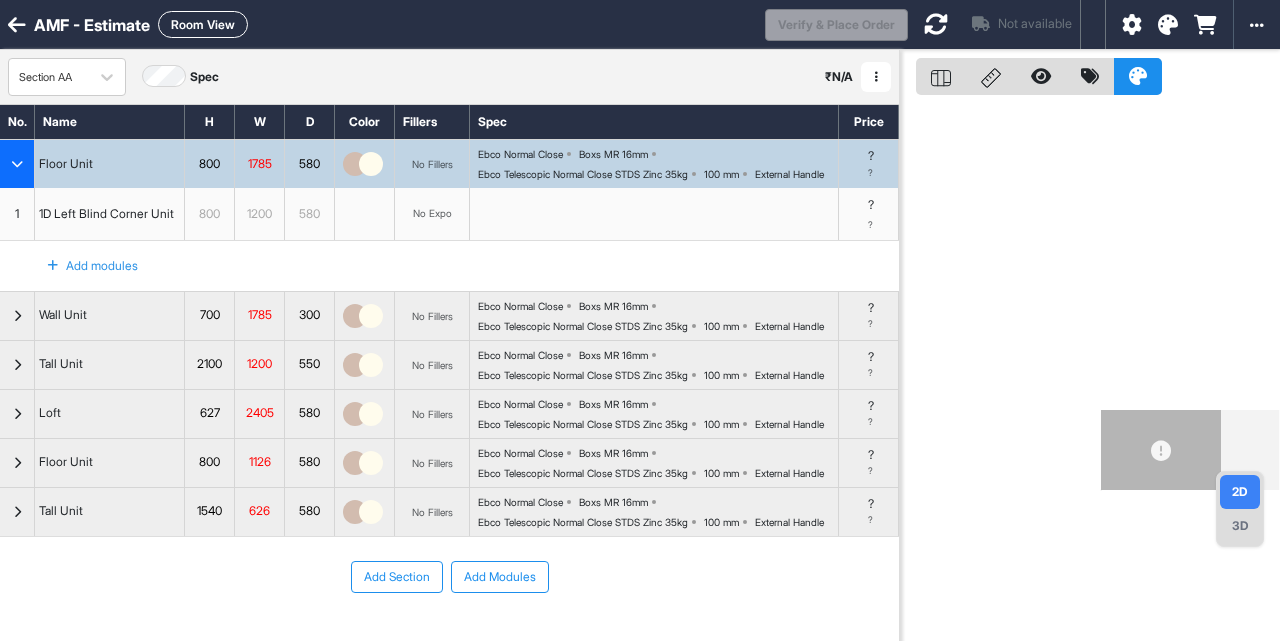 click on "Add modules" at bounding box center [81, 266] 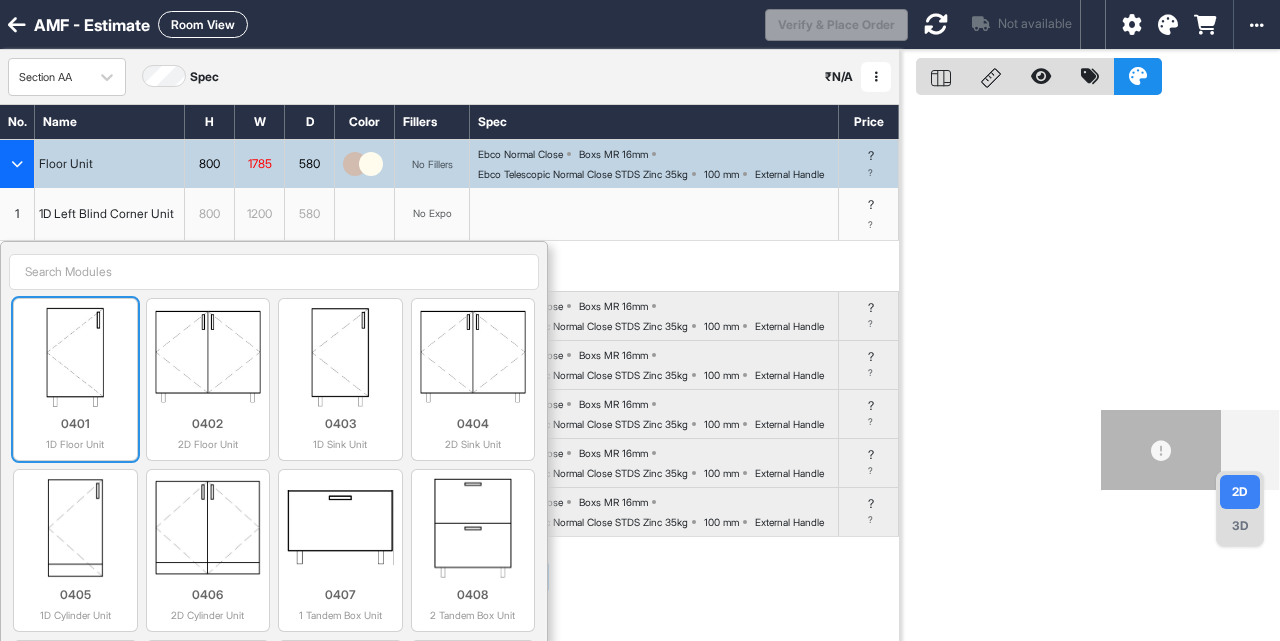 click at bounding box center [75, 357] 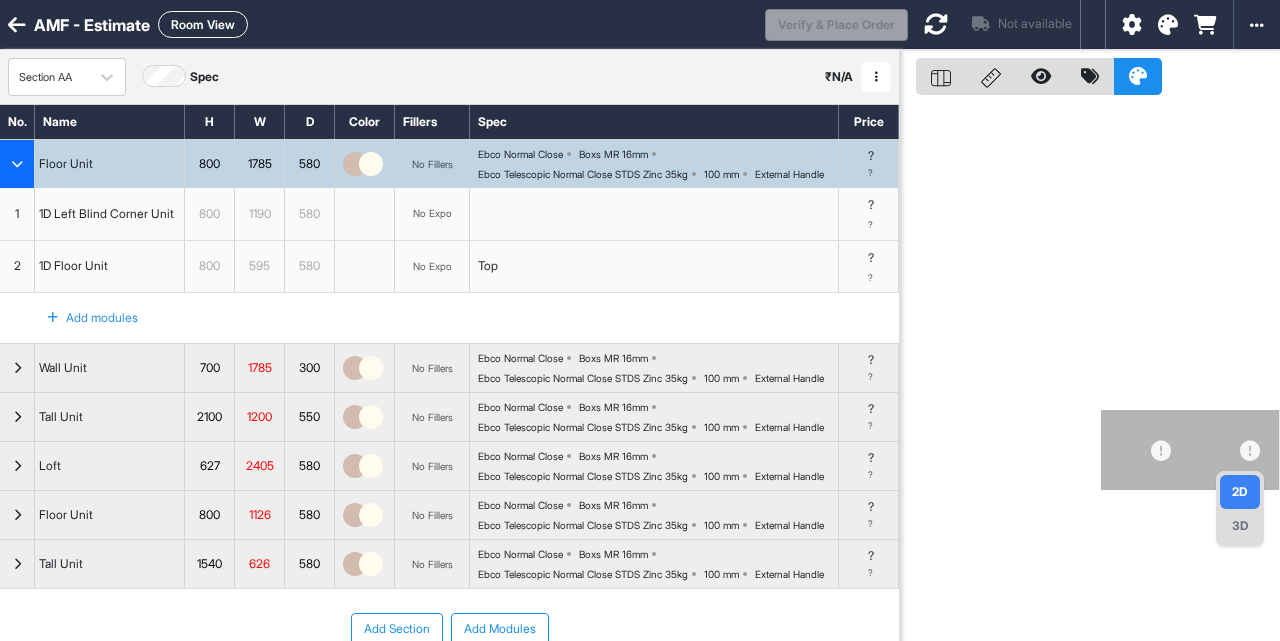 click on "Add modules" at bounding box center (81, 318) 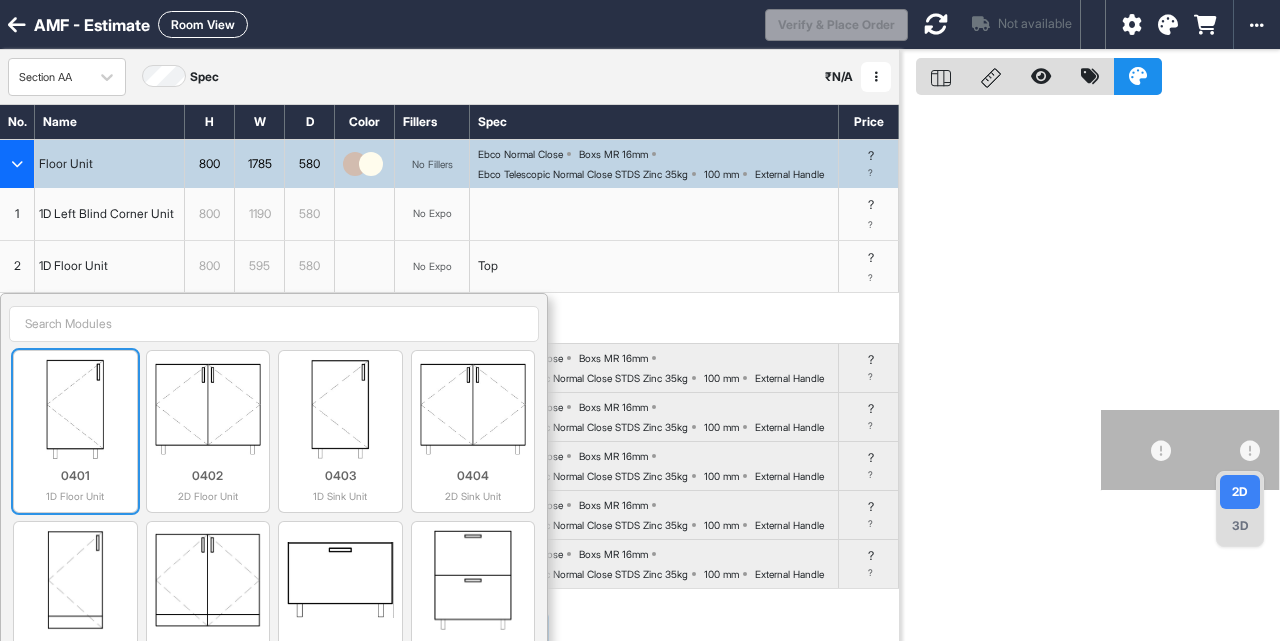 click on "0401 1D Floor Unit" at bounding box center [75, 431] 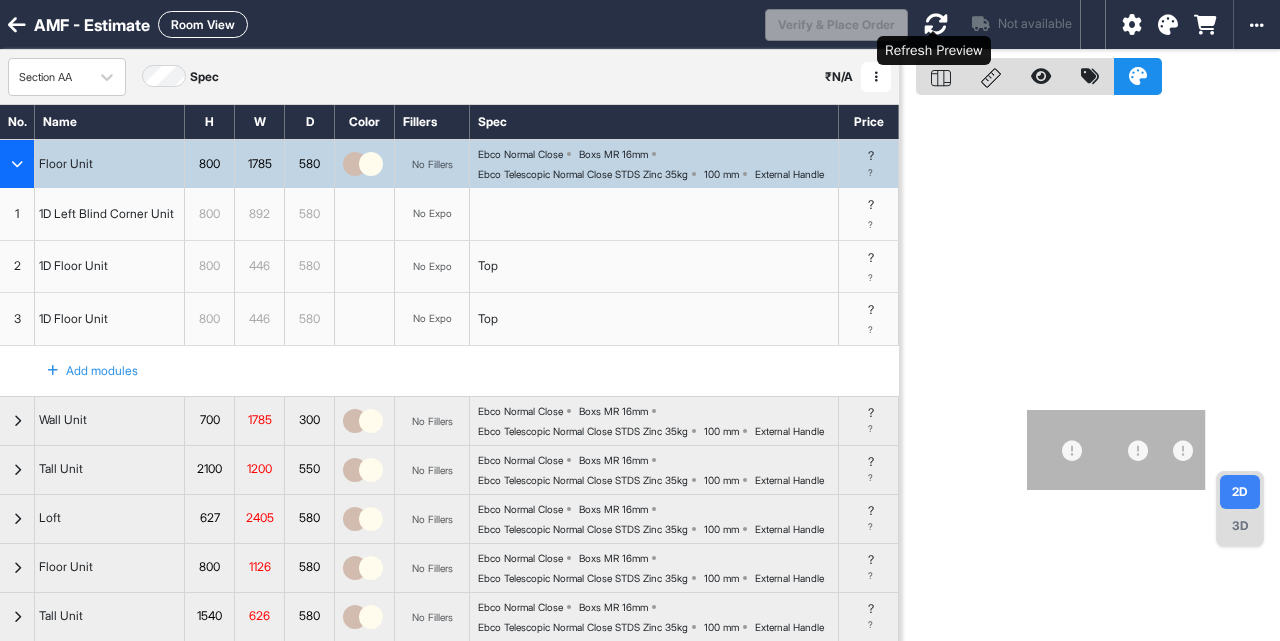 click at bounding box center (936, 24) 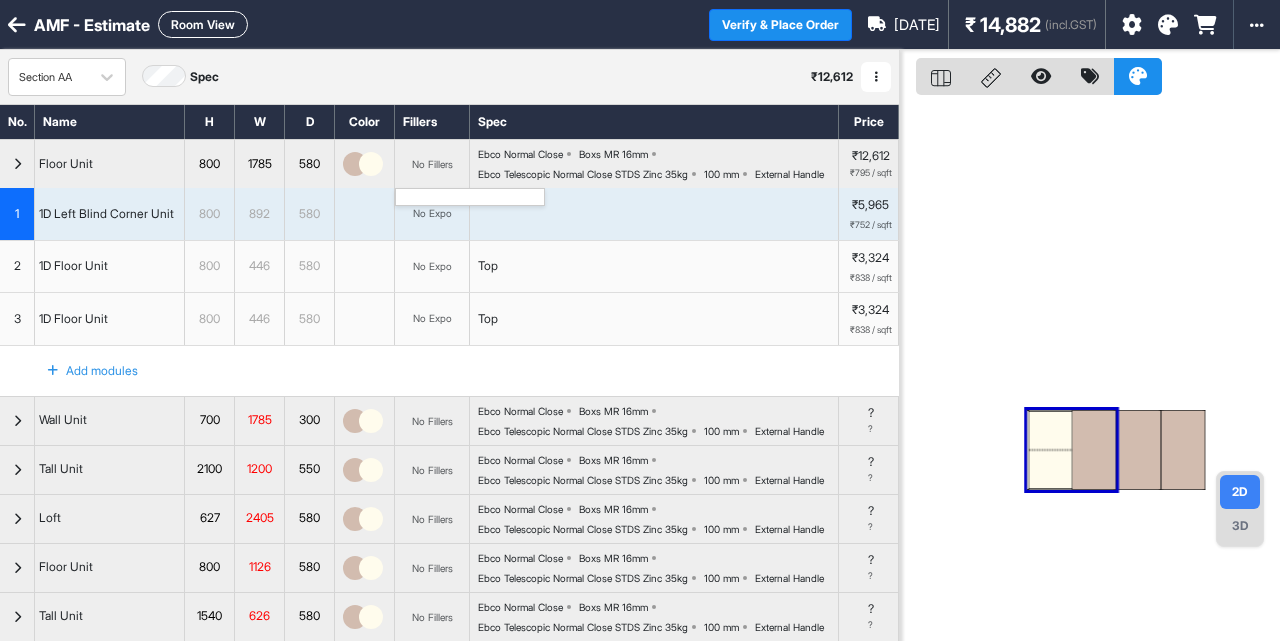 click on "No Fillers" at bounding box center (432, 164) 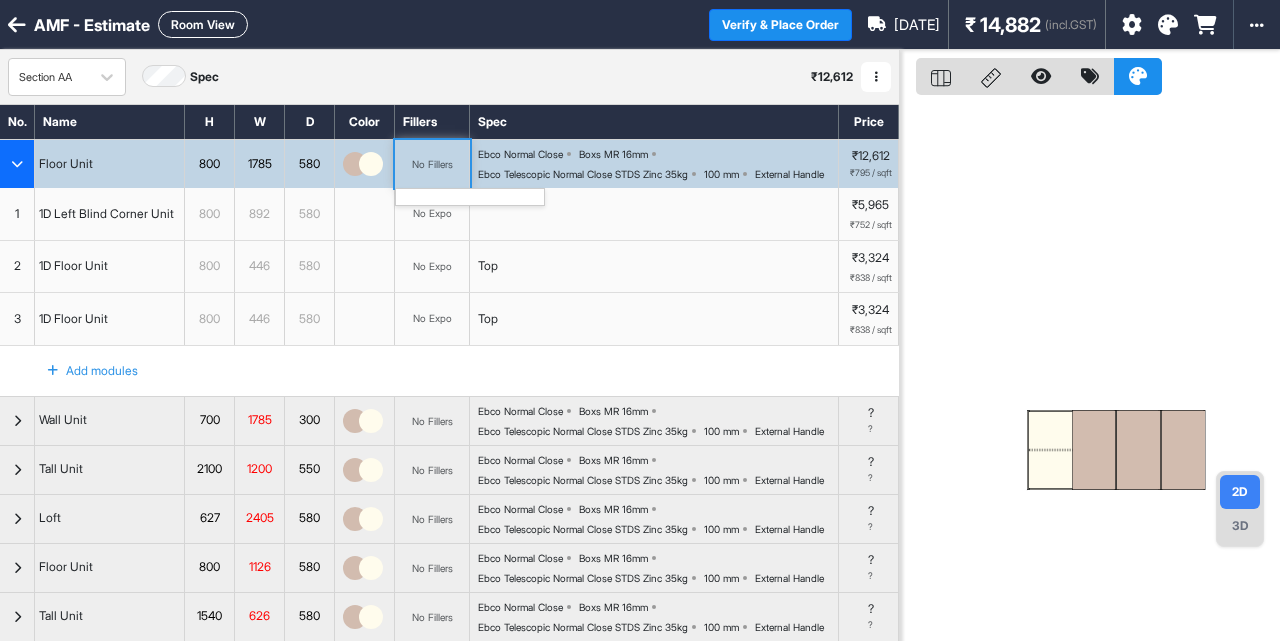 click on "No Fillers" at bounding box center [432, 164] 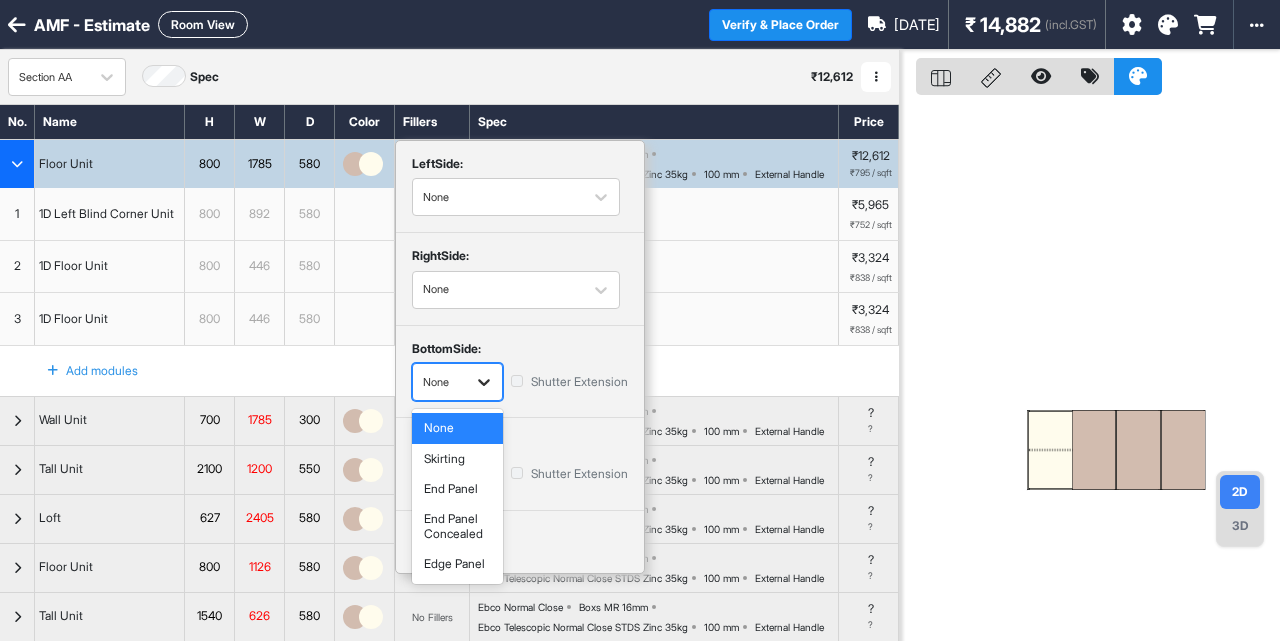 click 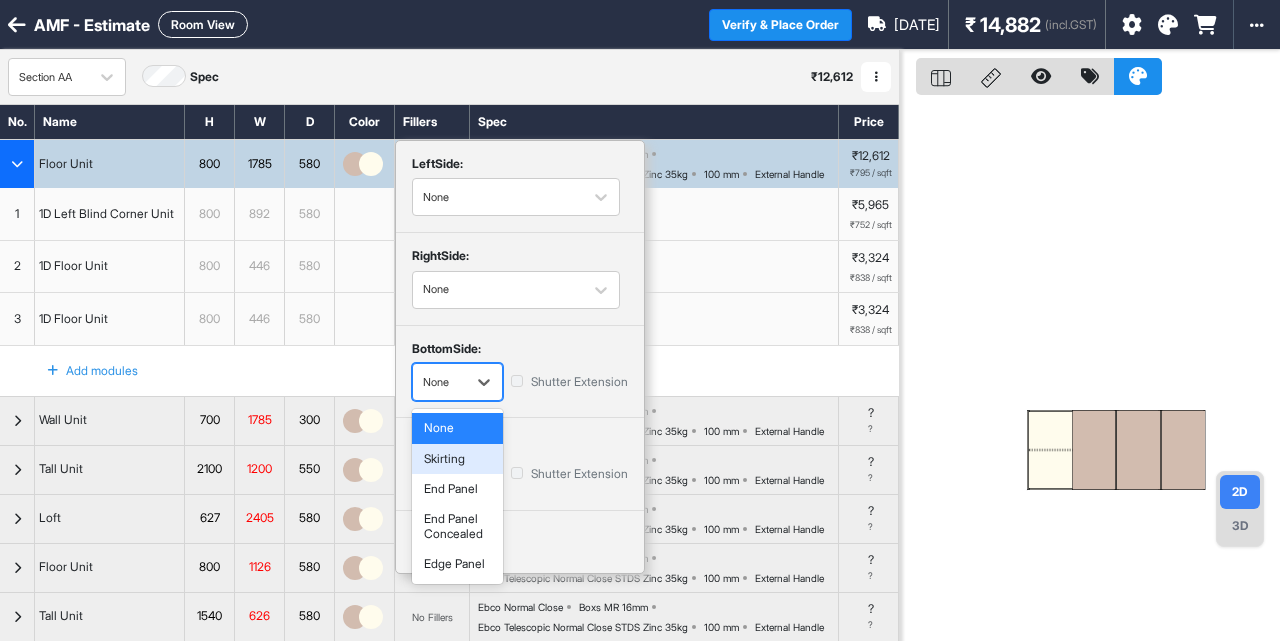 click on "Skirting" at bounding box center (457, 459) 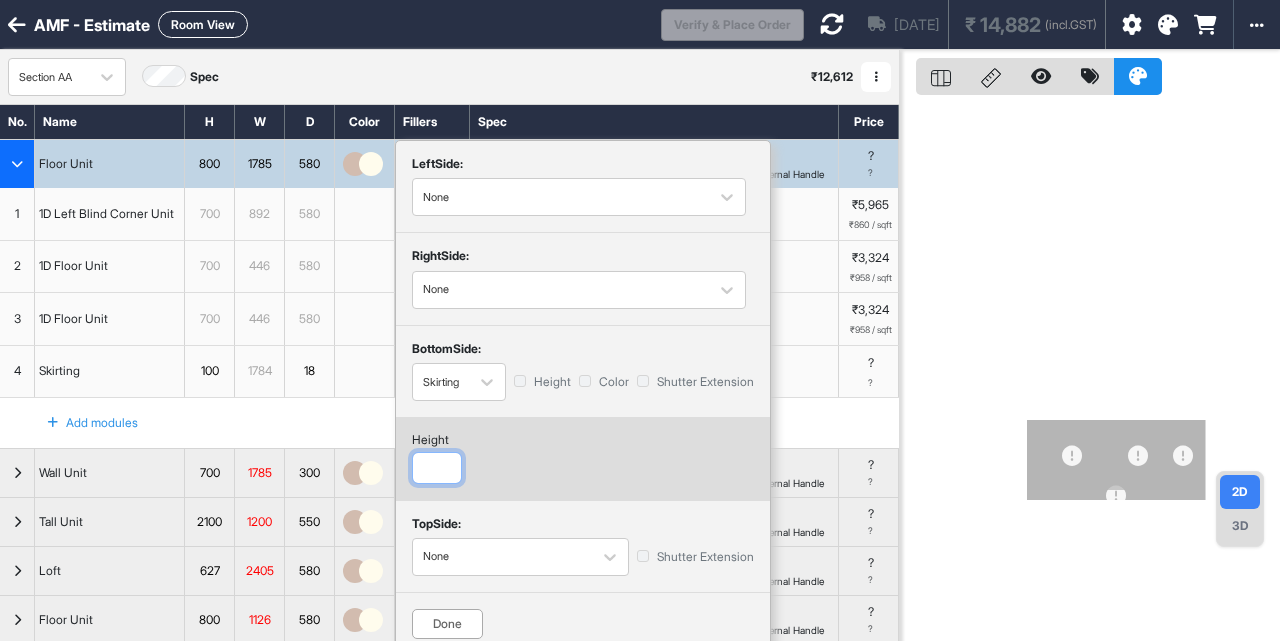 click at bounding box center (437, 468) 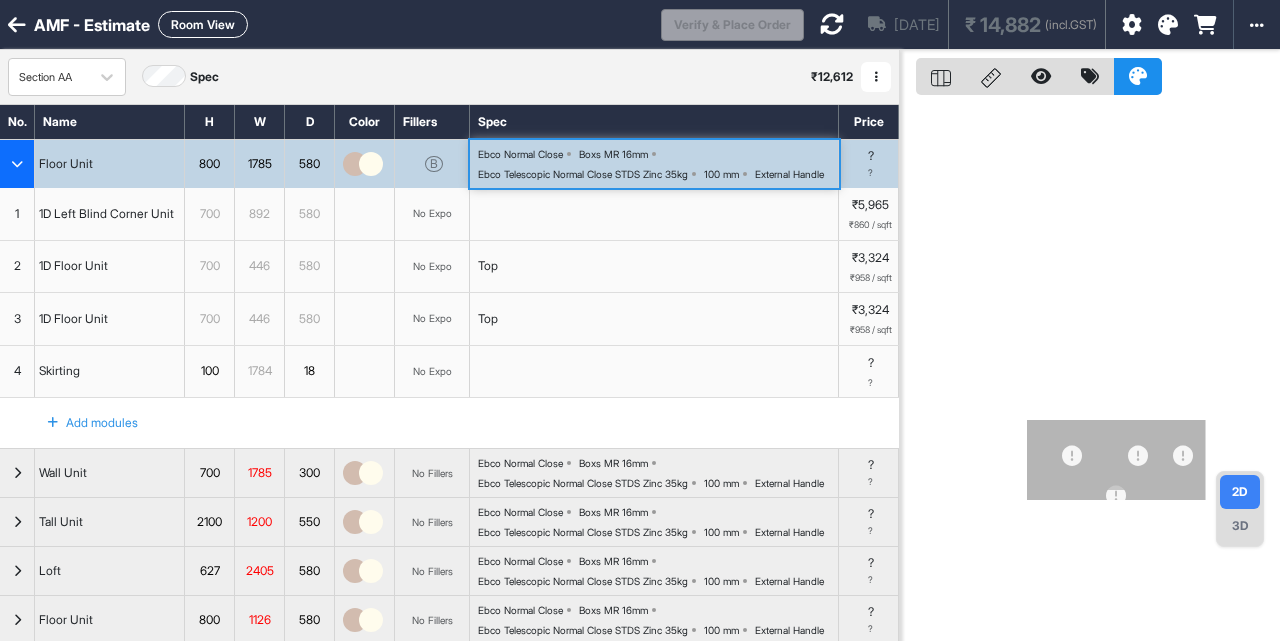 drag, startPoint x: 811, startPoint y: 38, endPoint x: 813, endPoint y: 28, distance: 10.198039 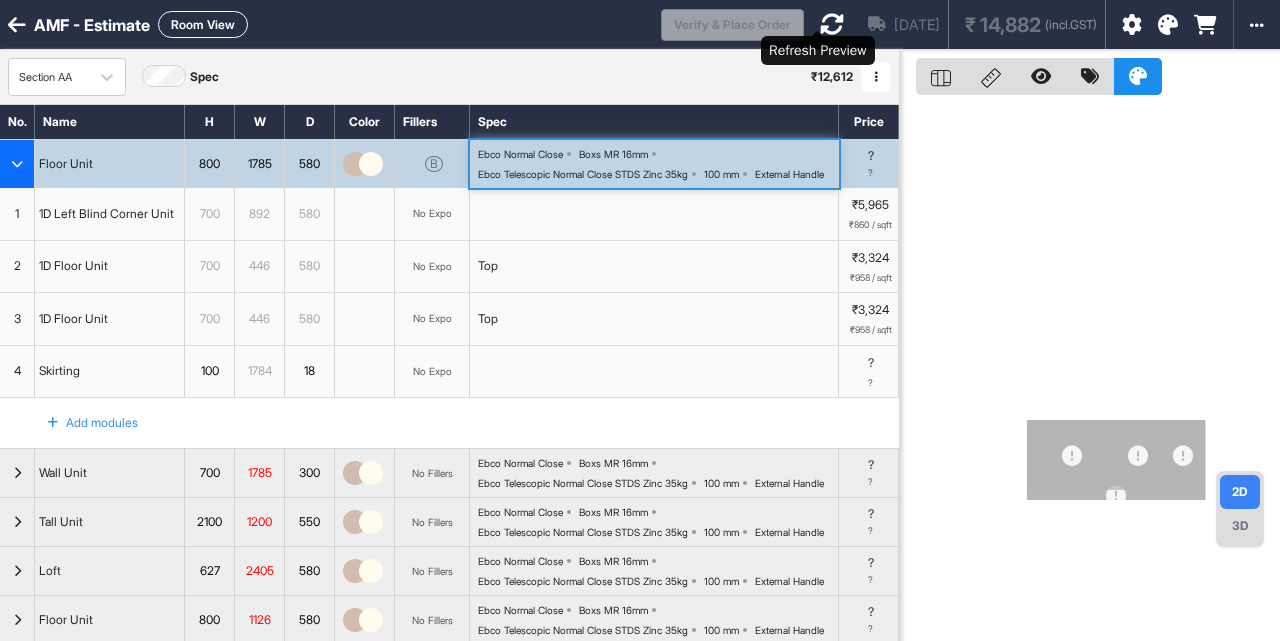 click at bounding box center (832, 24) 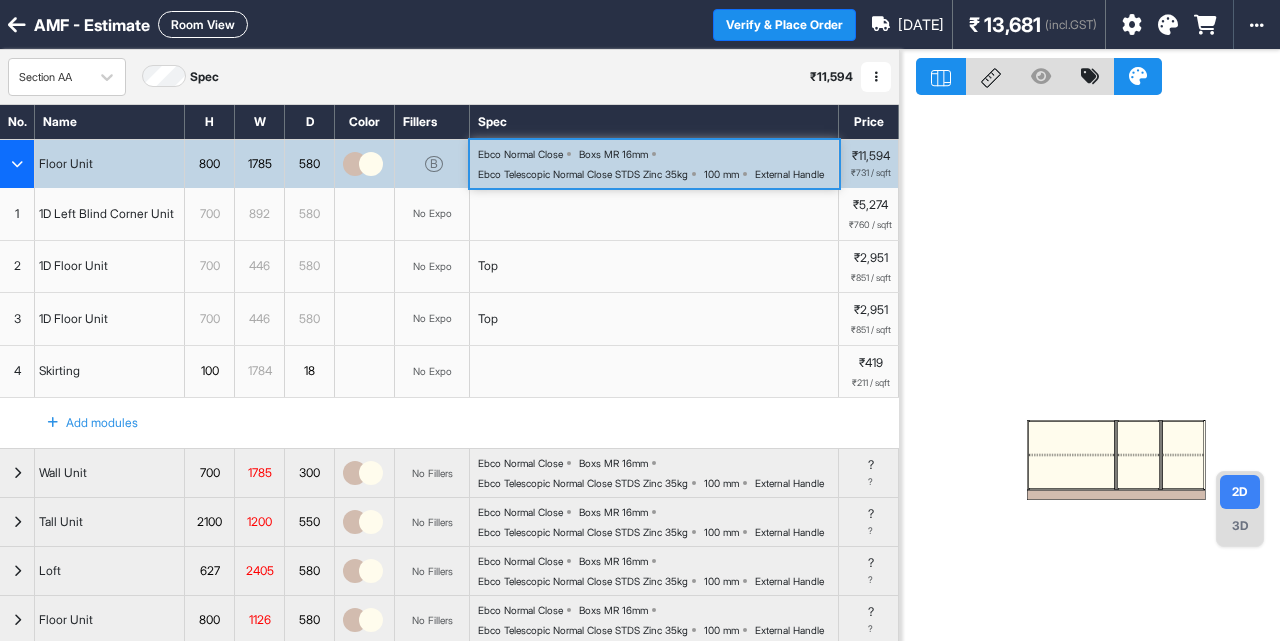 click at bounding box center [1183, 455] 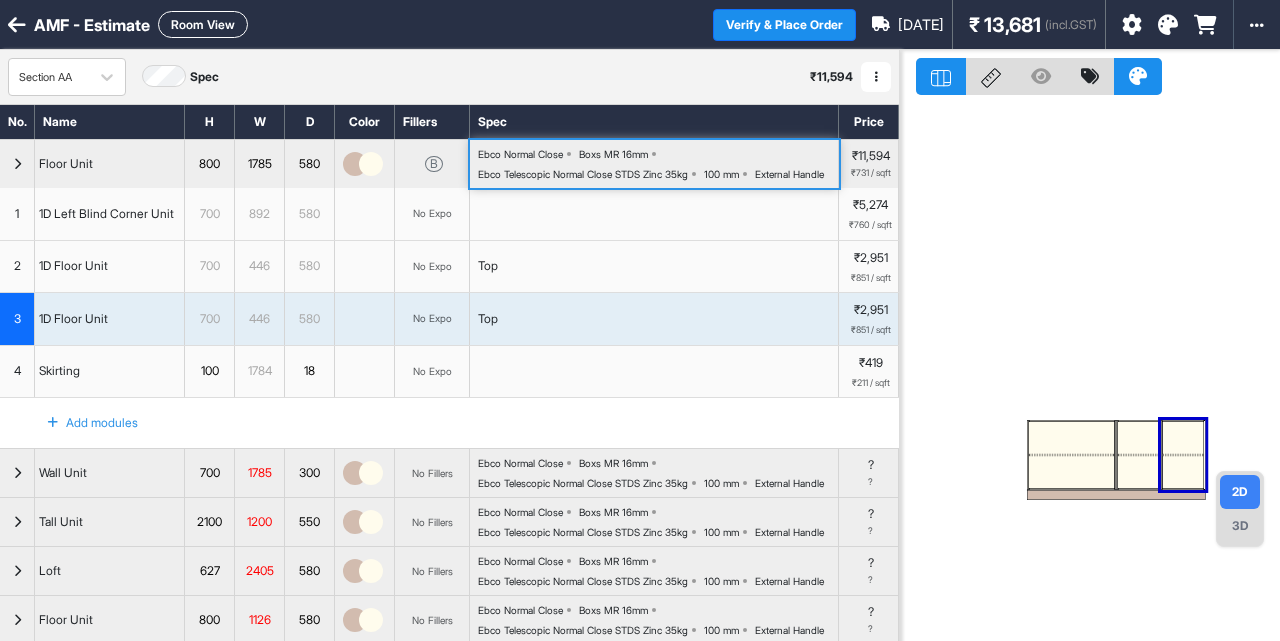 click at bounding box center (1183, 455) 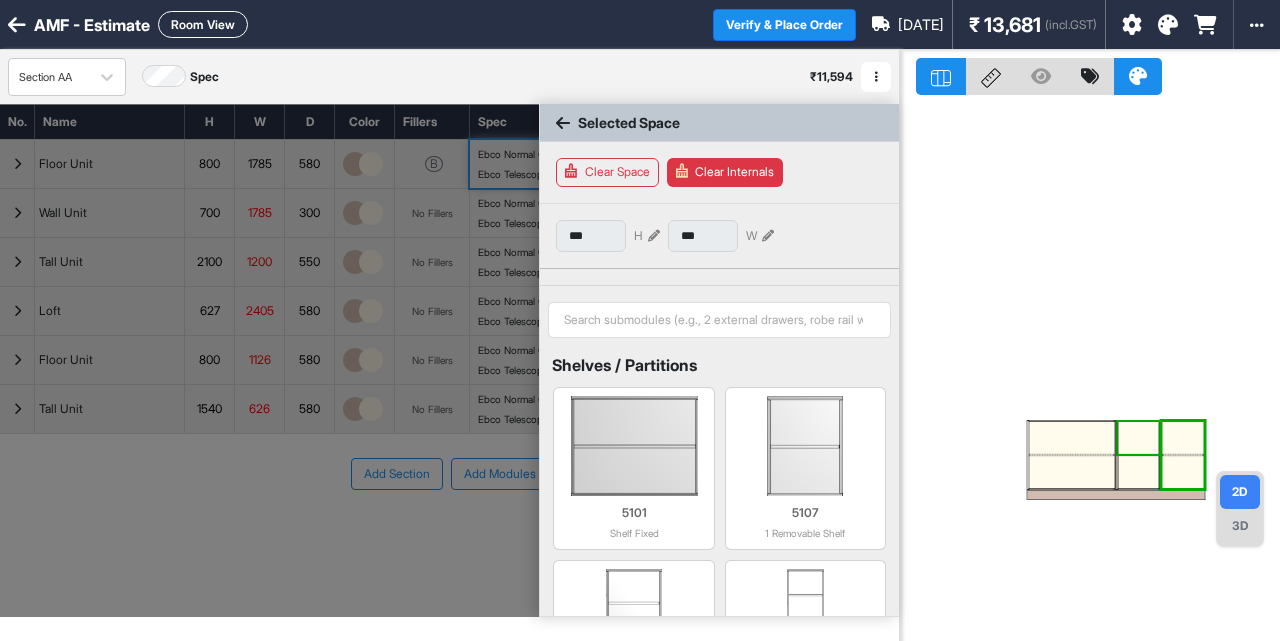 click on "Clear Internals" at bounding box center (725, 172) 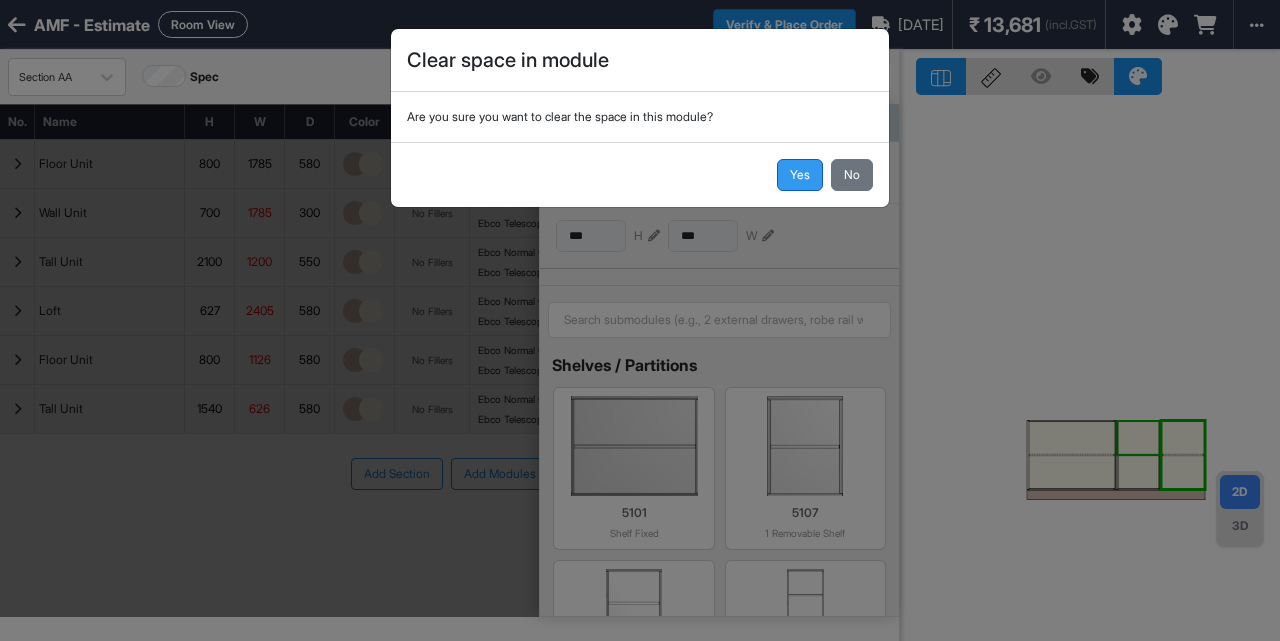 click on "Yes" at bounding box center [800, 175] 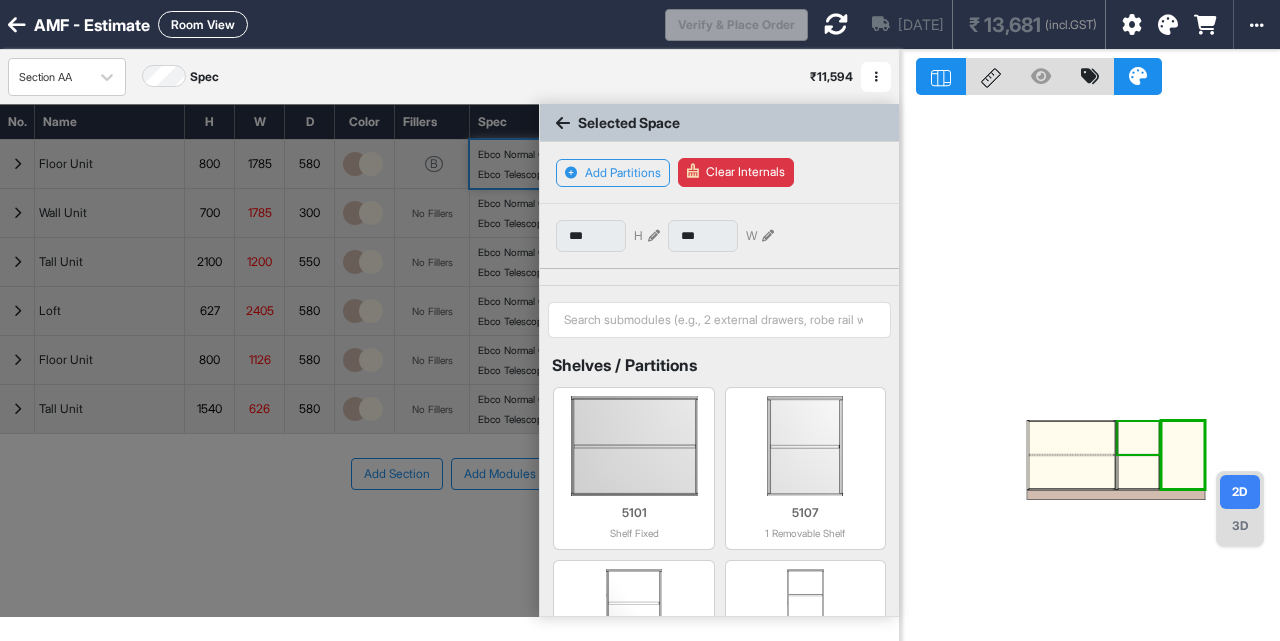 click at bounding box center (563, 123) 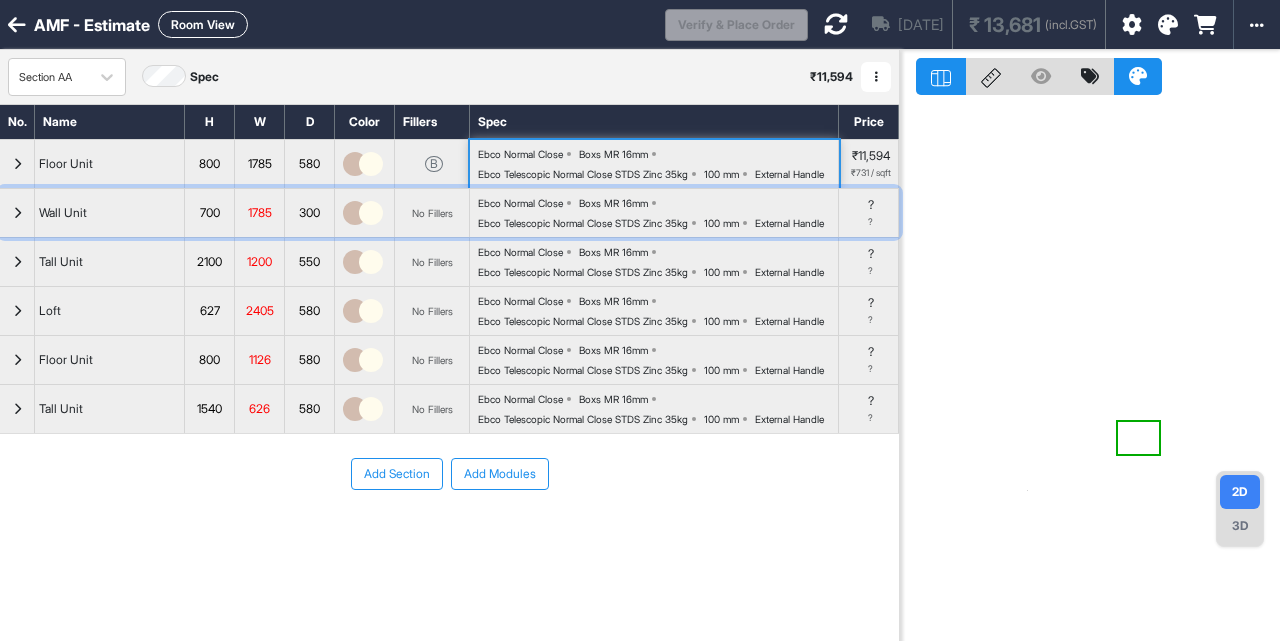 click at bounding box center [17, 213] 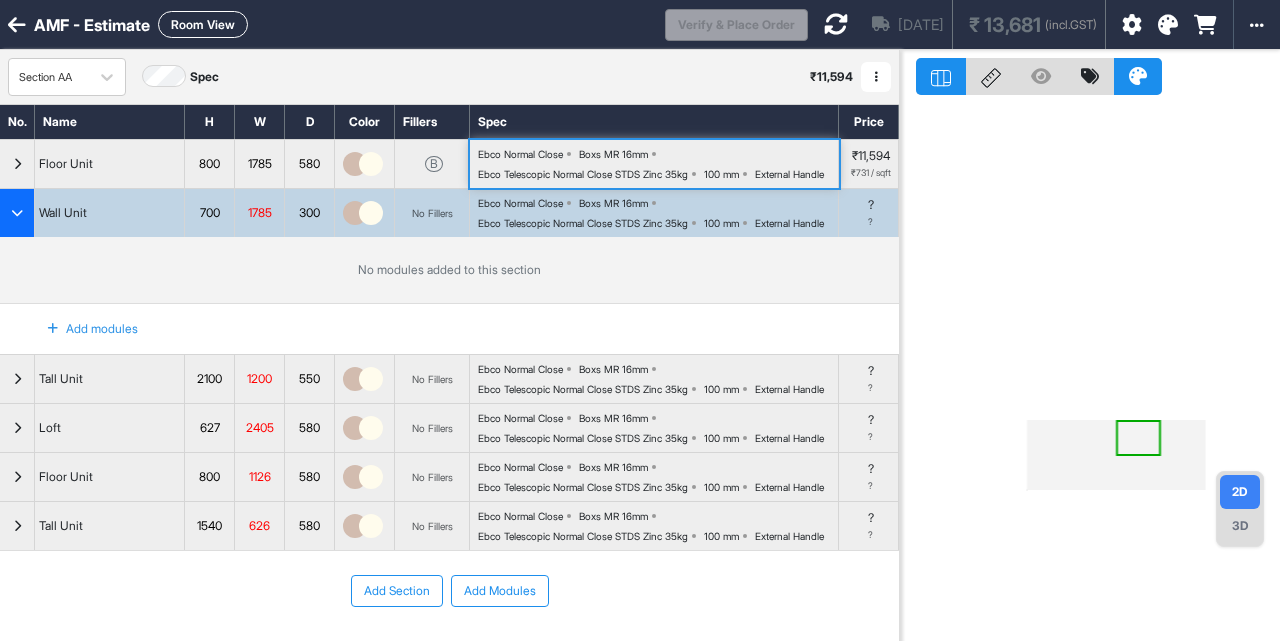 click on "Add modules" at bounding box center [81, 329] 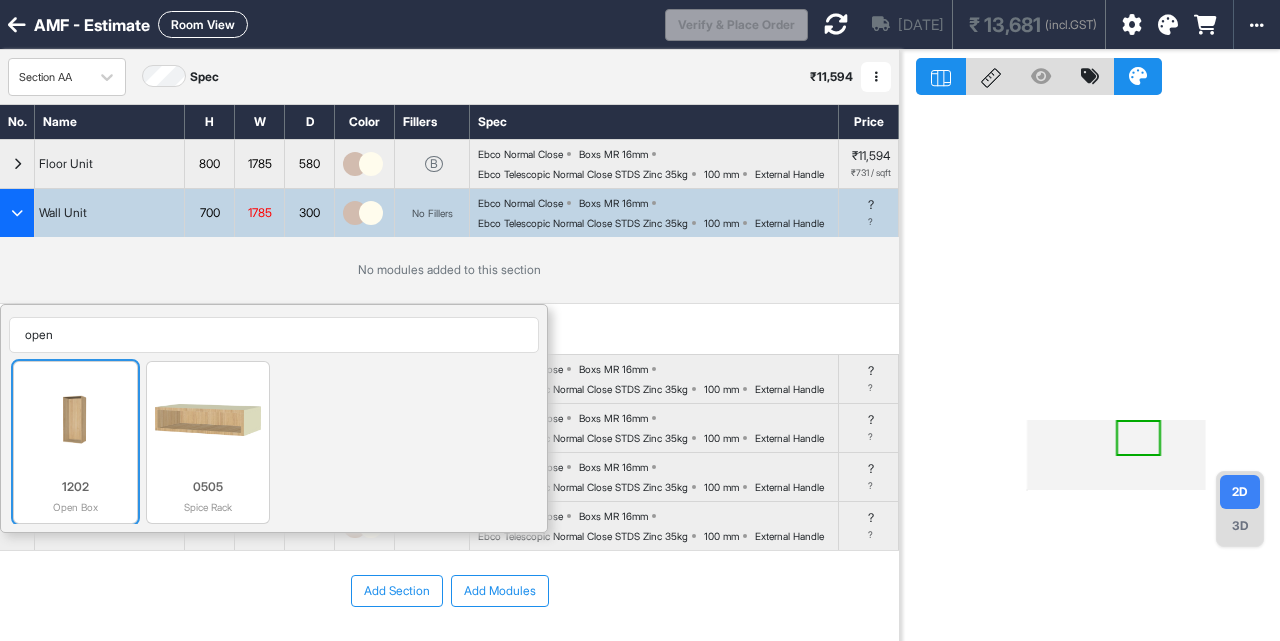 type on "open" 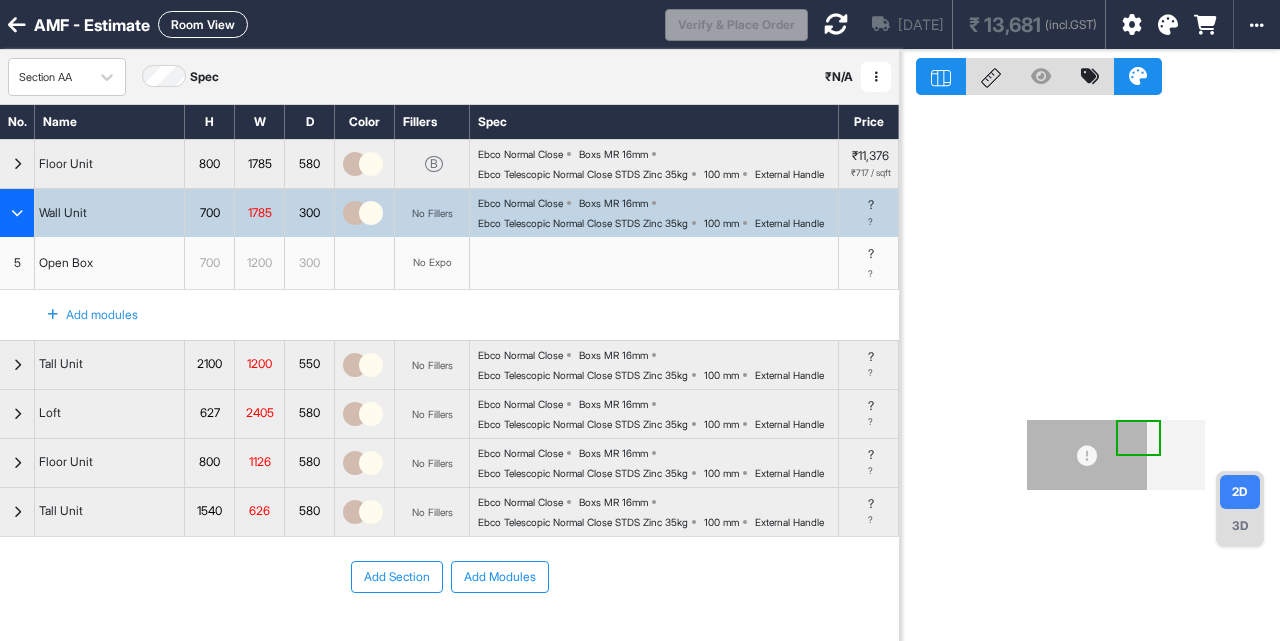 click on "Add modules" at bounding box center [81, 315] 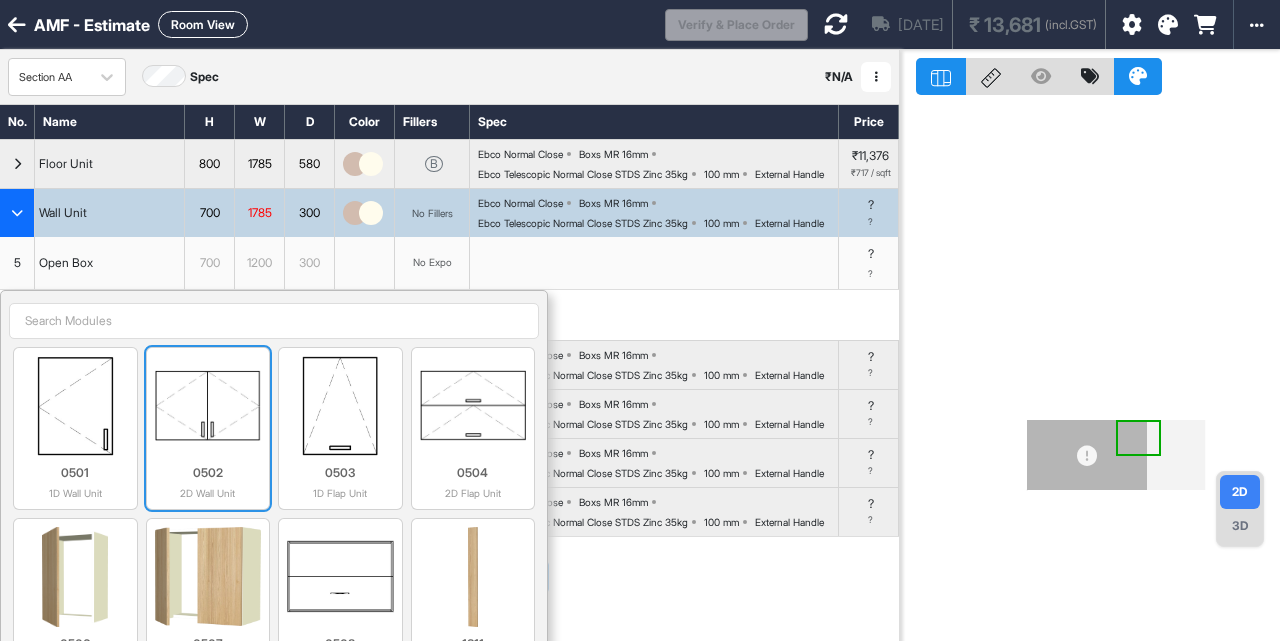 click at bounding box center (208, 406) 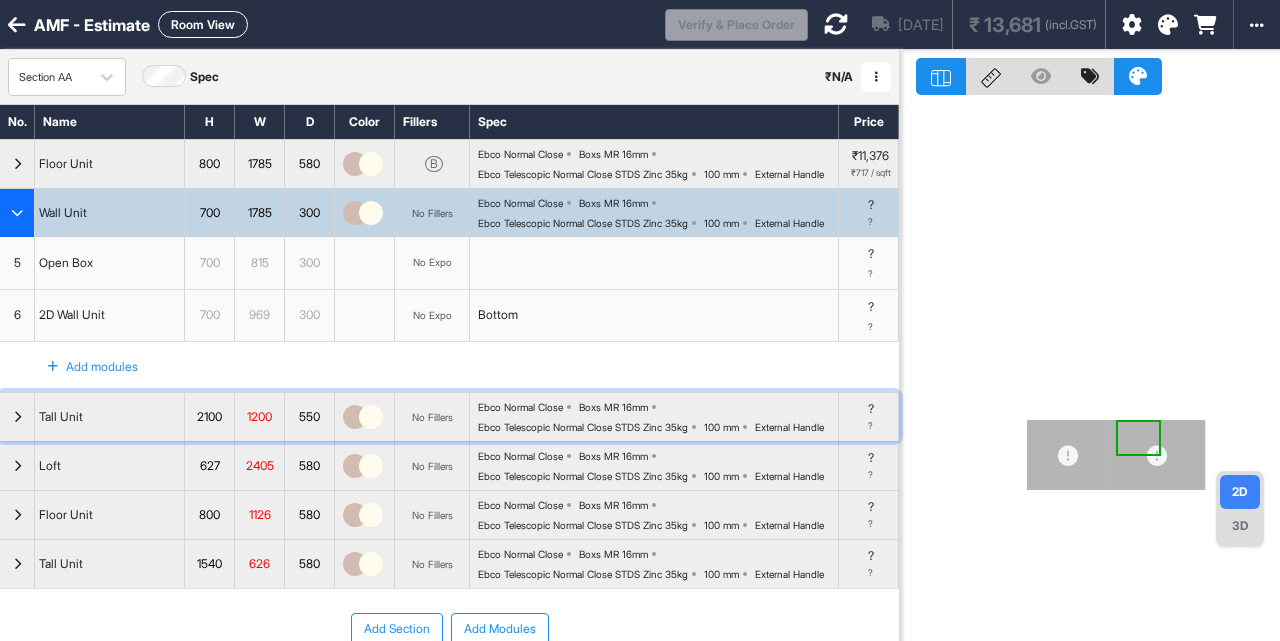 click at bounding box center (17, 417) 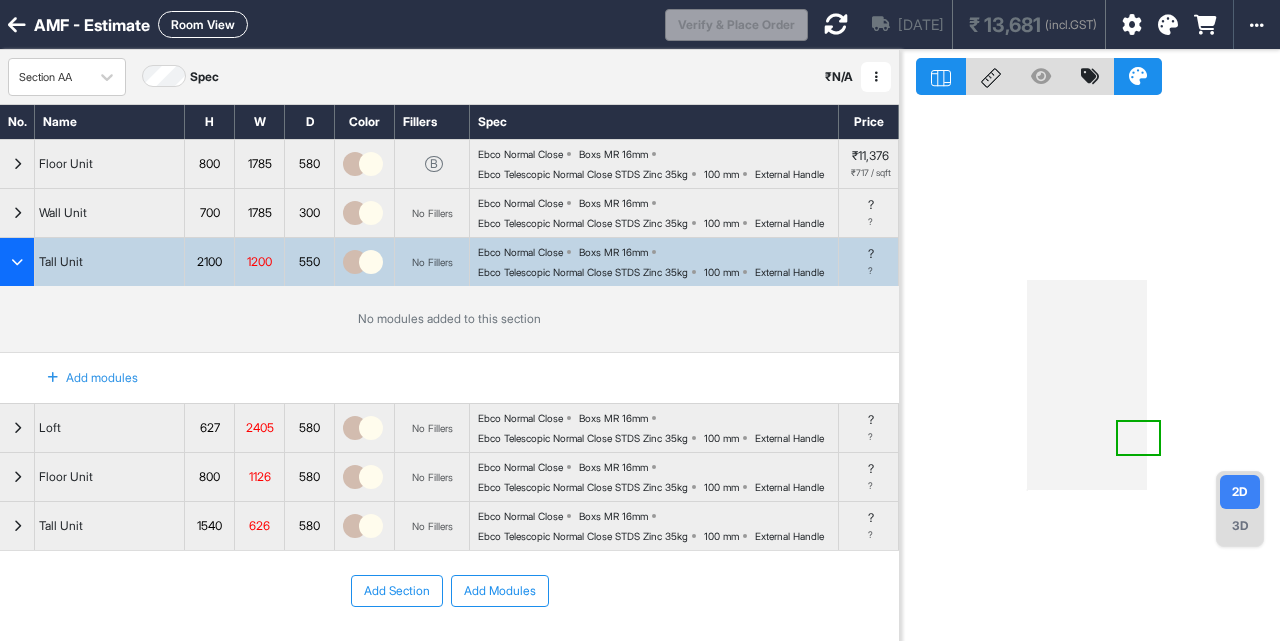 click on "Add modules" at bounding box center [81, 378] 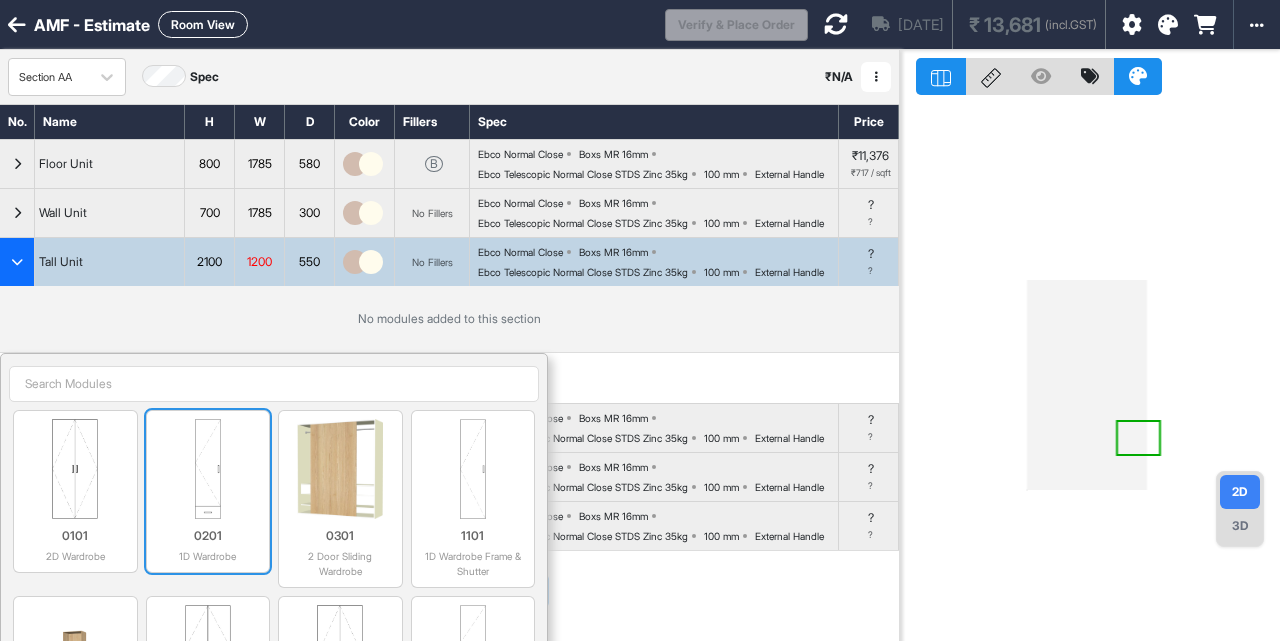 click at bounding box center [208, 469] 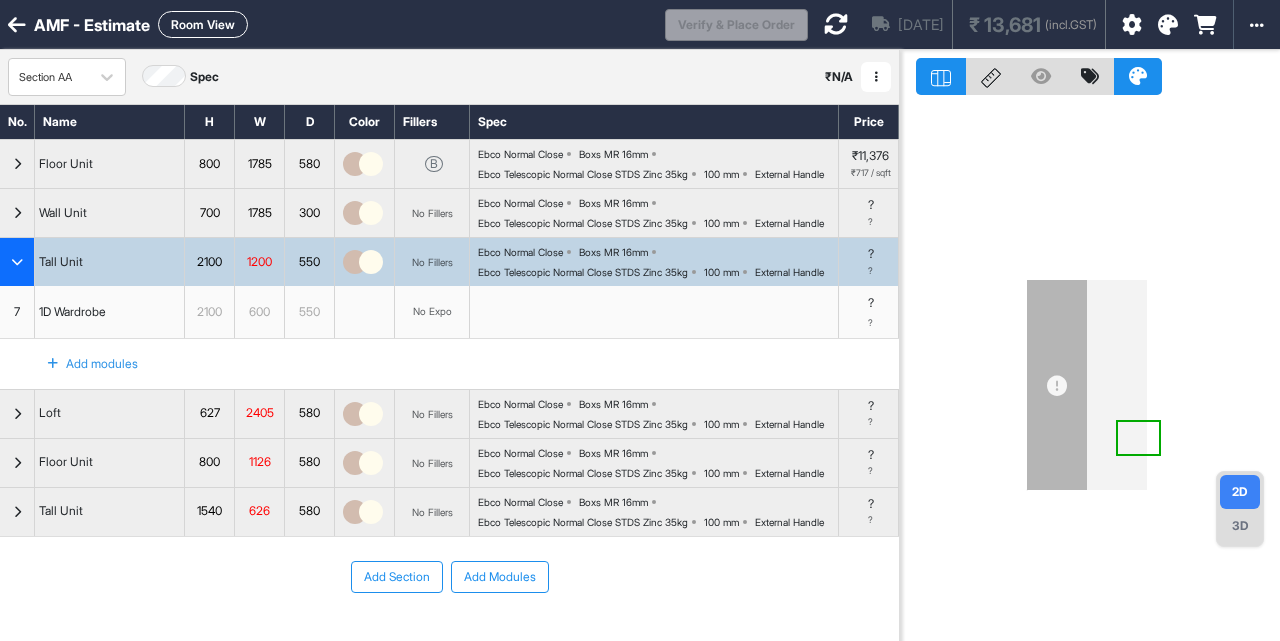 click on "Add modules" at bounding box center [81, 364] 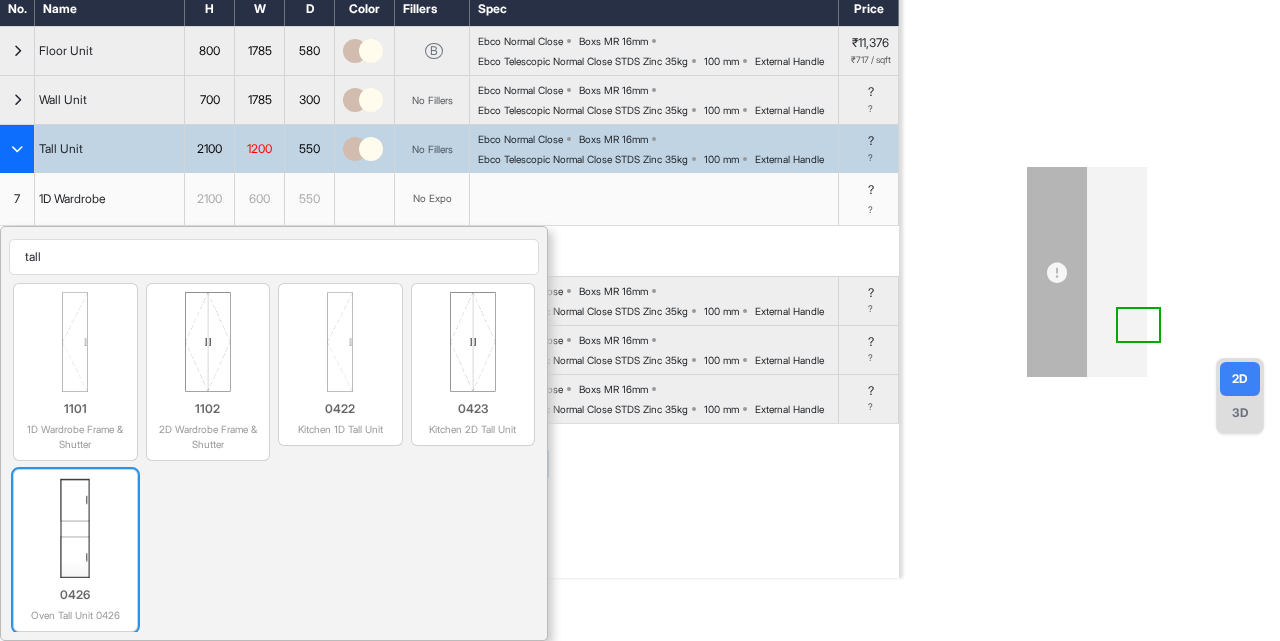scroll, scrollTop: 202, scrollLeft: 0, axis: vertical 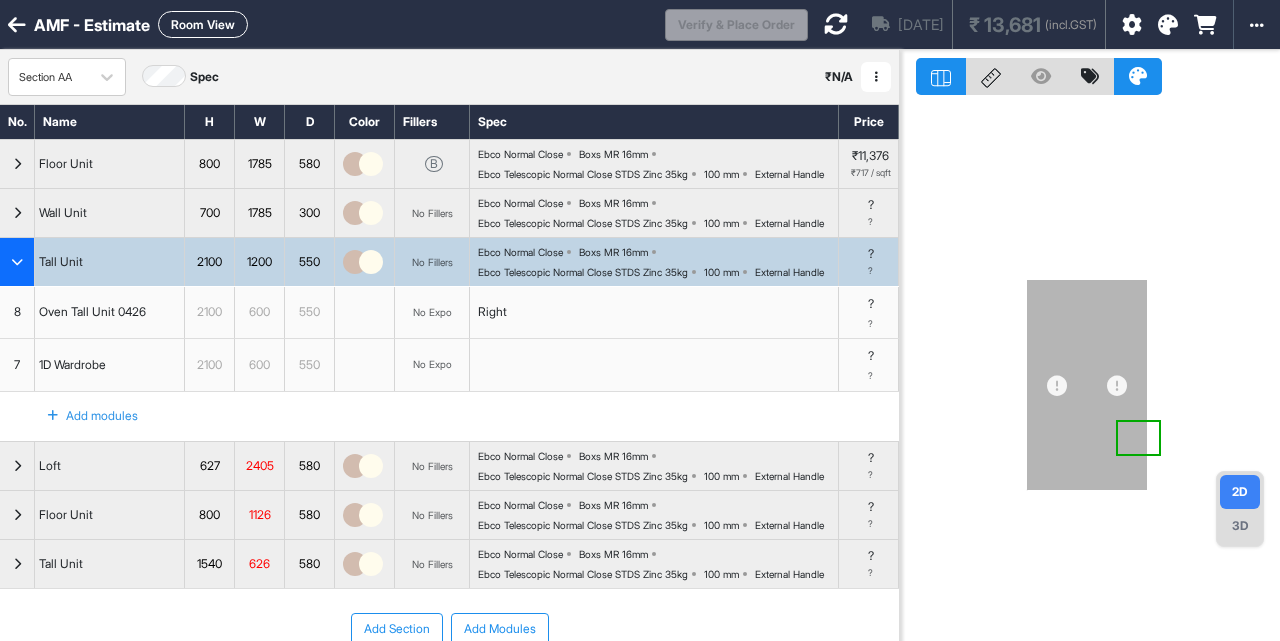 drag, startPoint x: 15, startPoint y: 421, endPoint x: 12, endPoint y: 364, distance: 57.07889 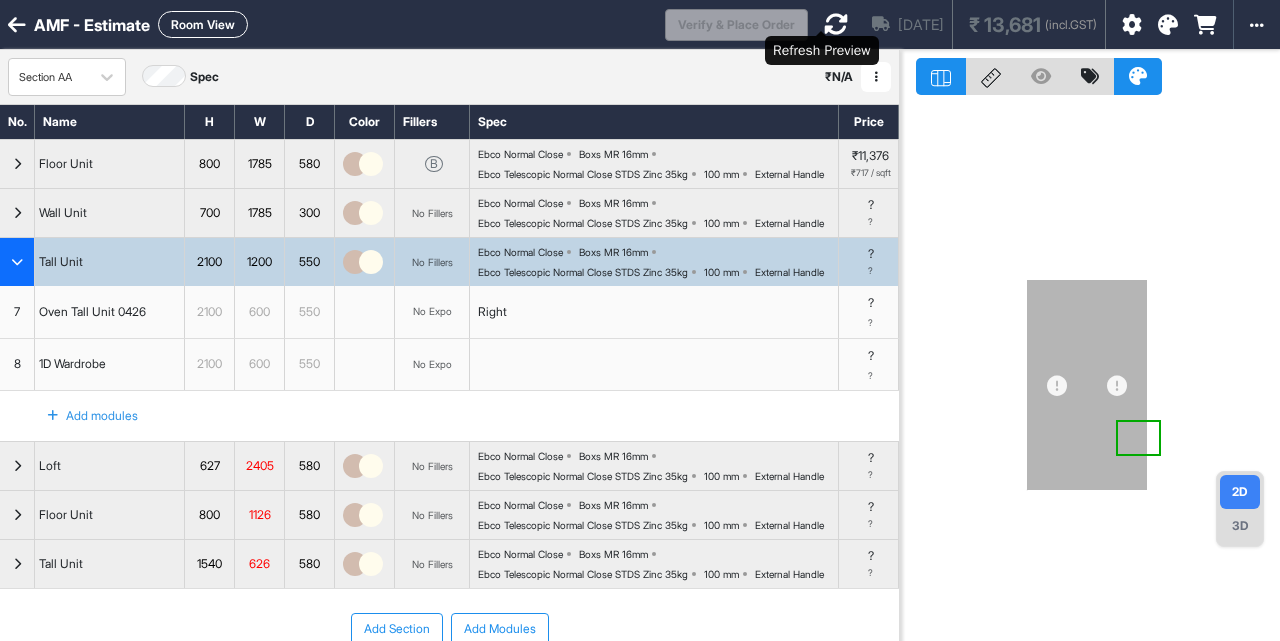 click at bounding box center [836, 24] 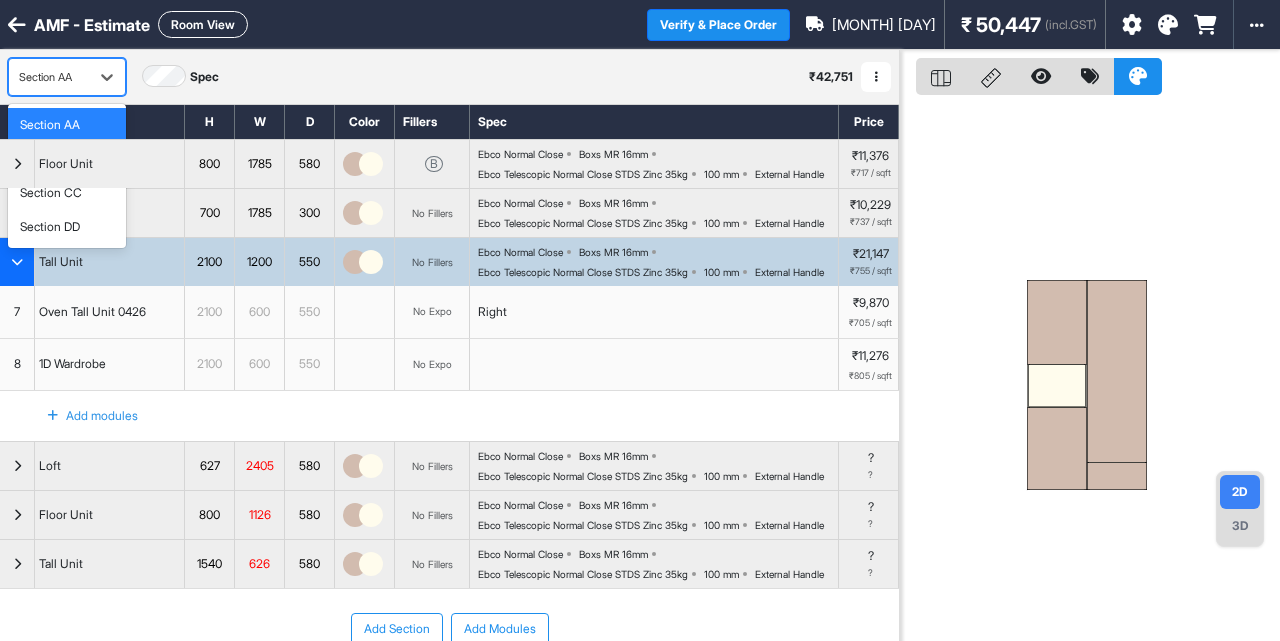click on "Section AA" at bounding box center [49, 77] 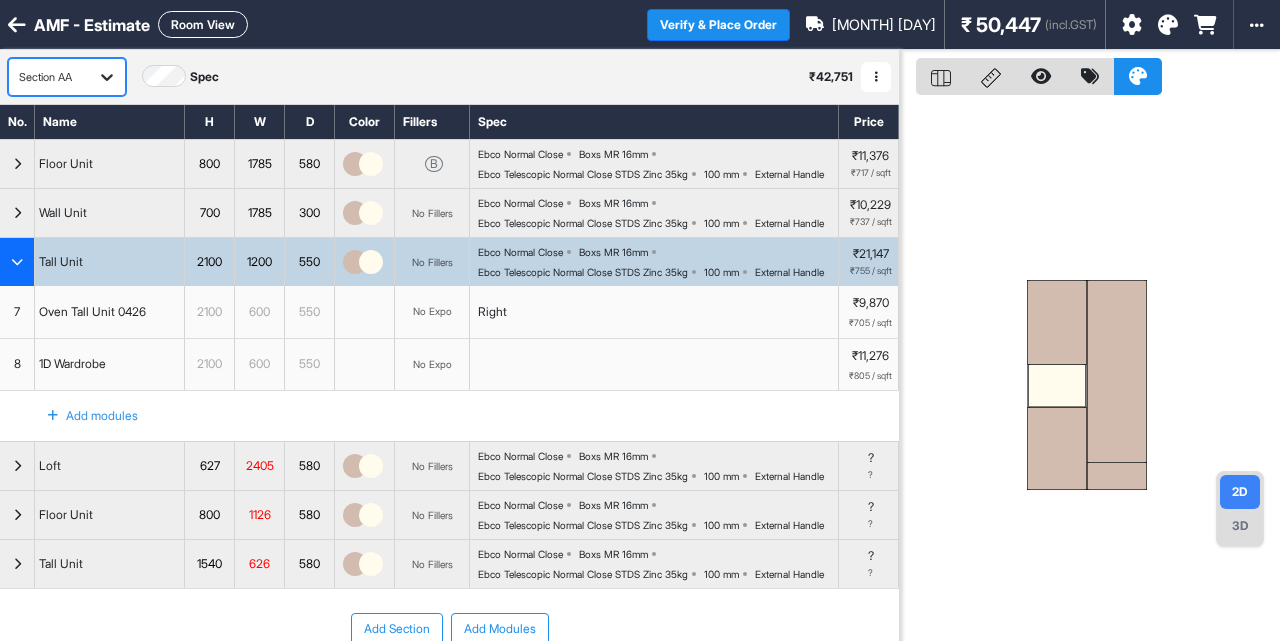 click 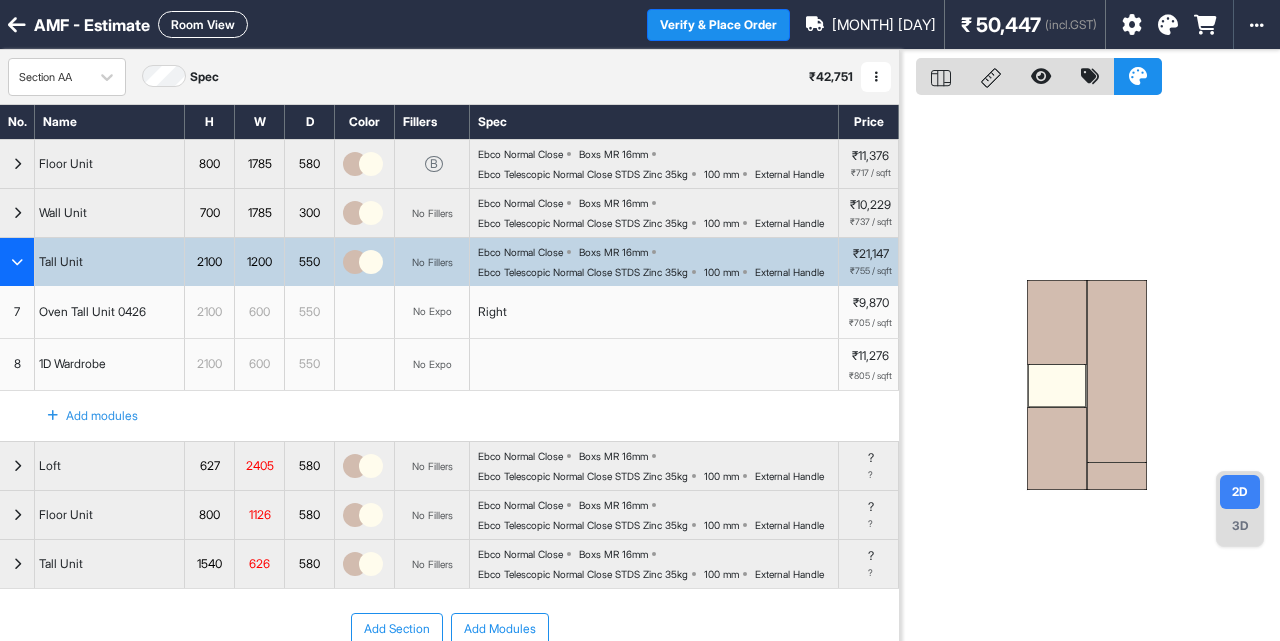 click at bounding box center (17, 262) 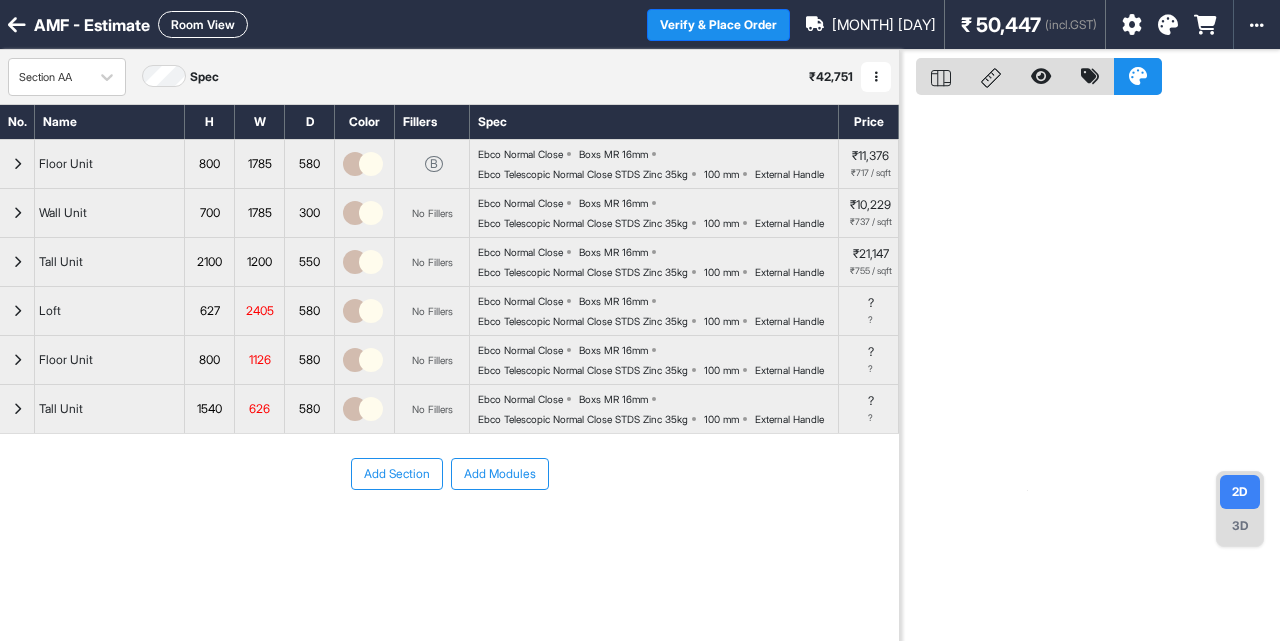click on "Add Section" at bounding box center (397, 474) 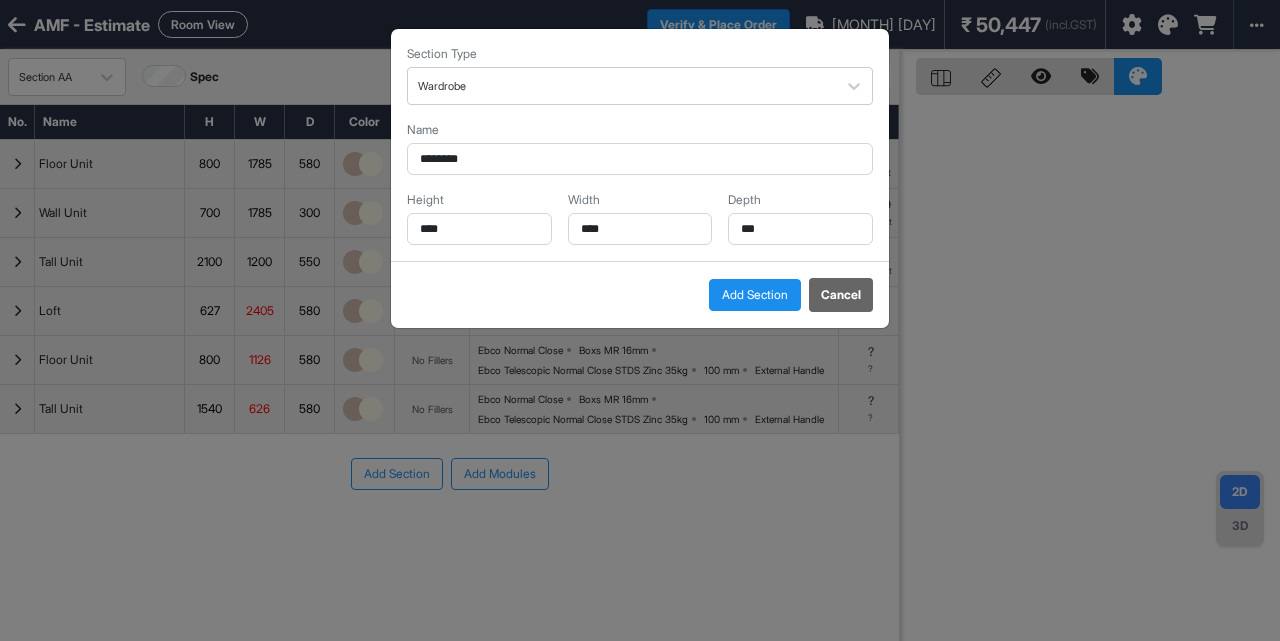 click on "Add Section Cancel" at bounding box center [640, 294] 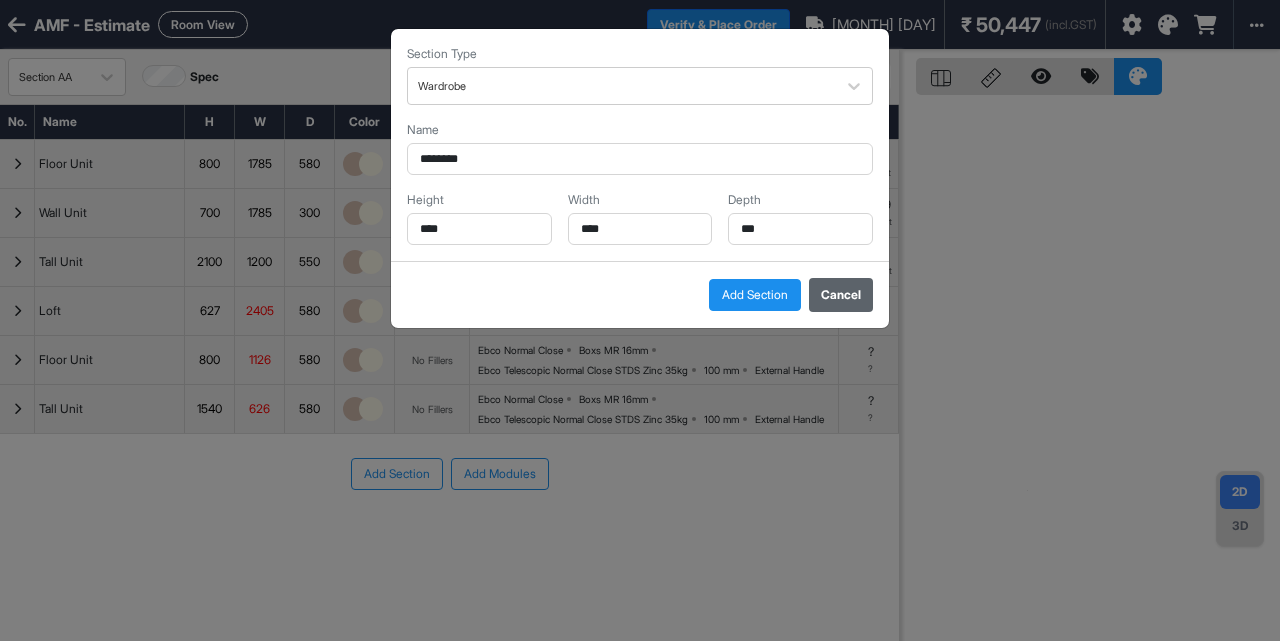 click on "Cancel" at bounding box center [841, 295] 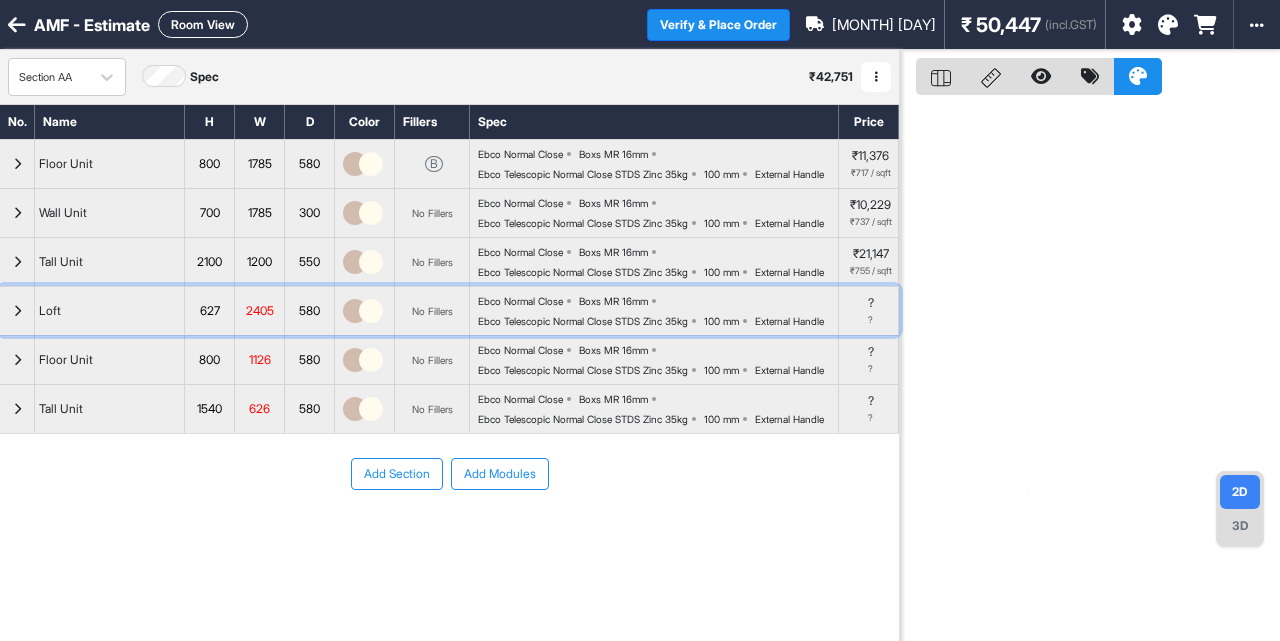 drag, startPoint x: 15, startPoint y: 346, endPoint x: 15, endPoint y: 368, distance: 22 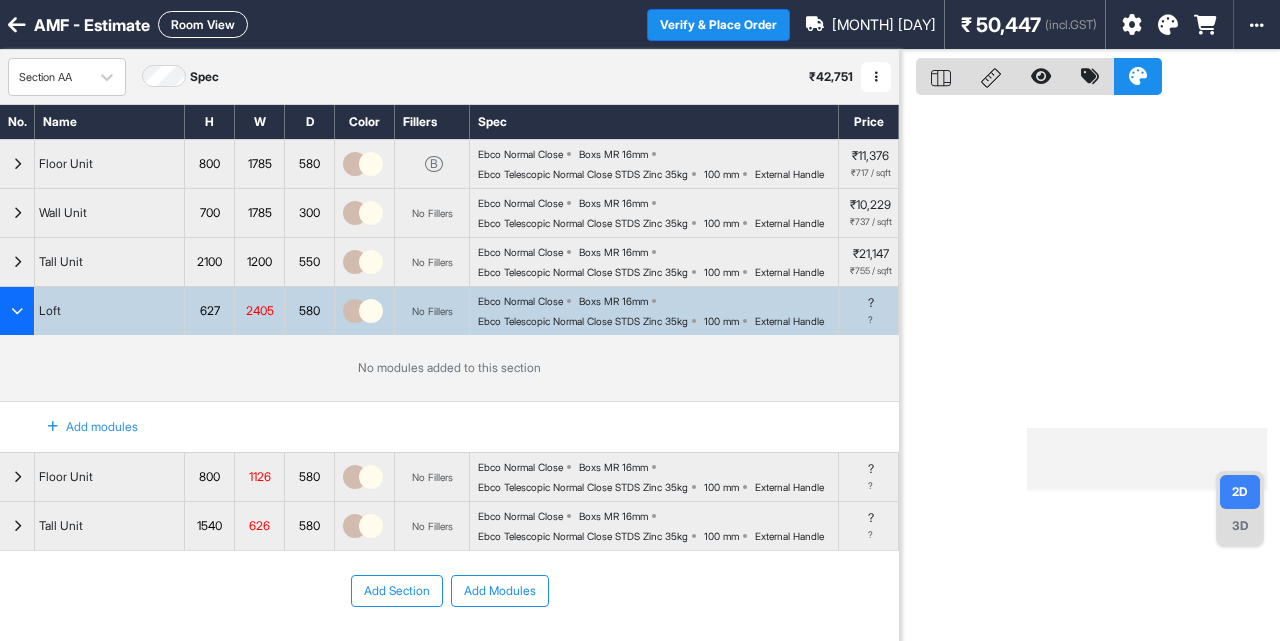 click on "Add modules" at bounding box center (81, 427) 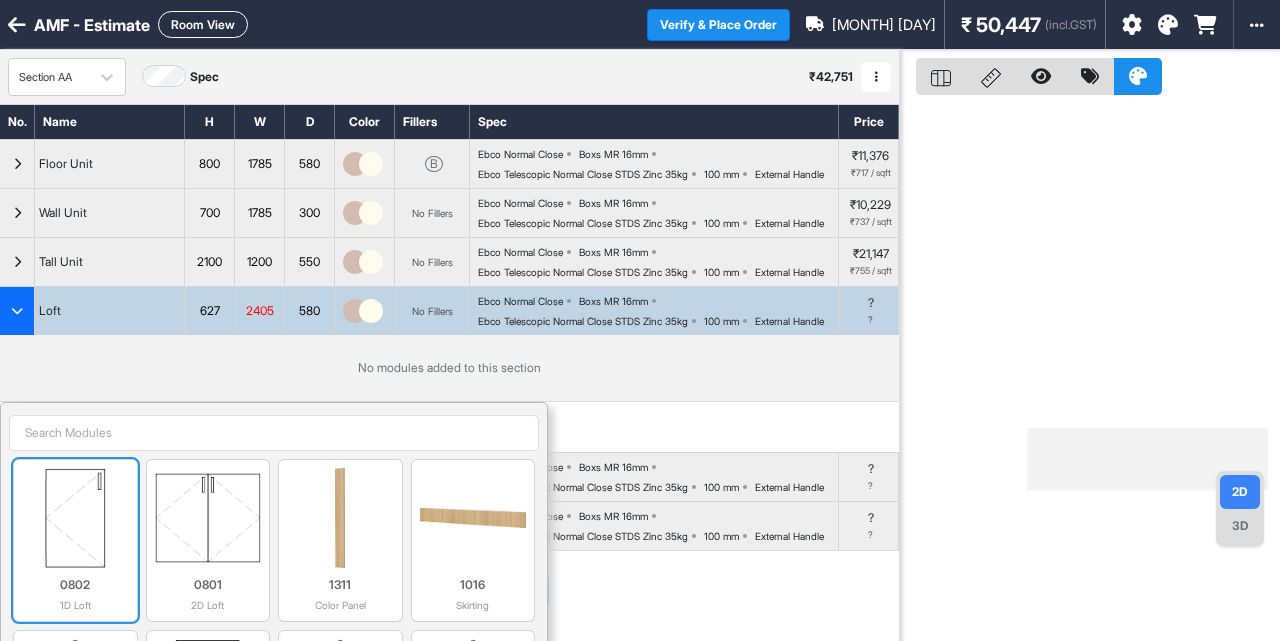 click at bounding box center (75, 518) 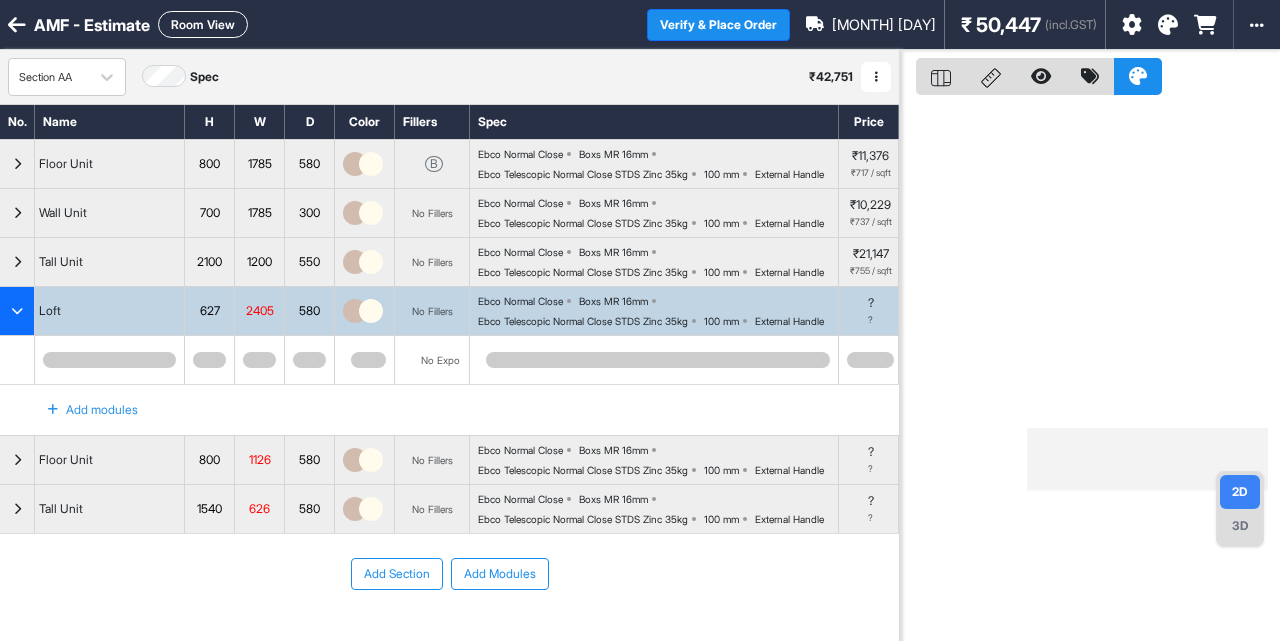 click on "Add modules" at bounding box center (81, 410) 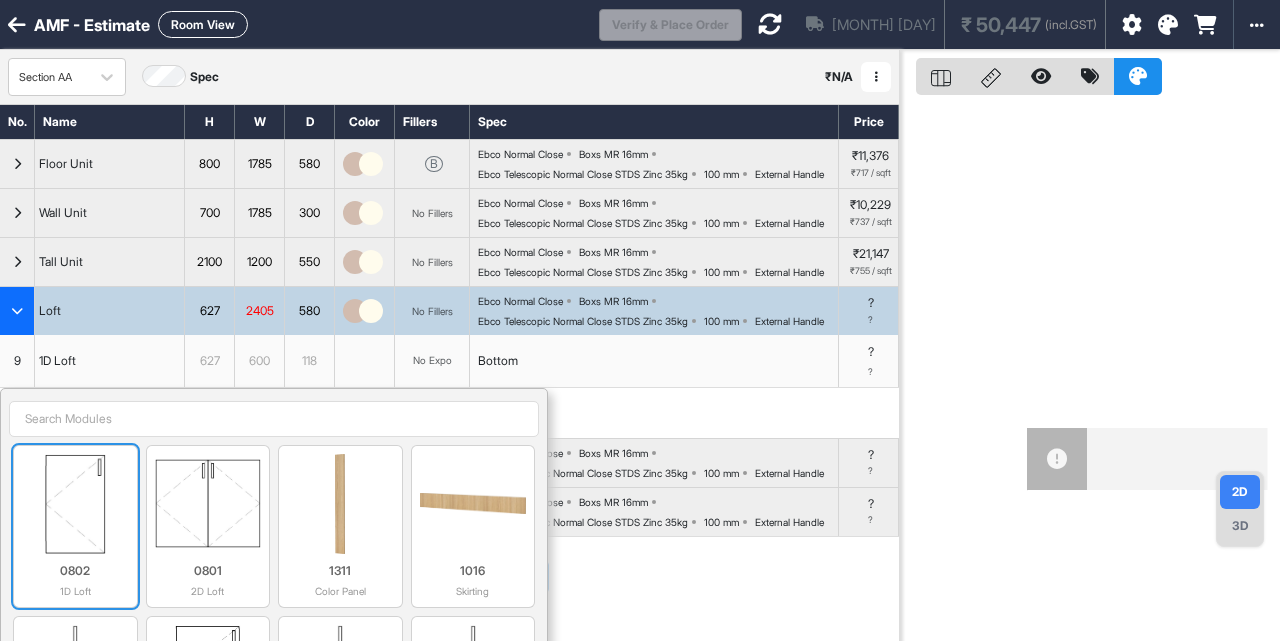 click at bounding box center [75, 504] 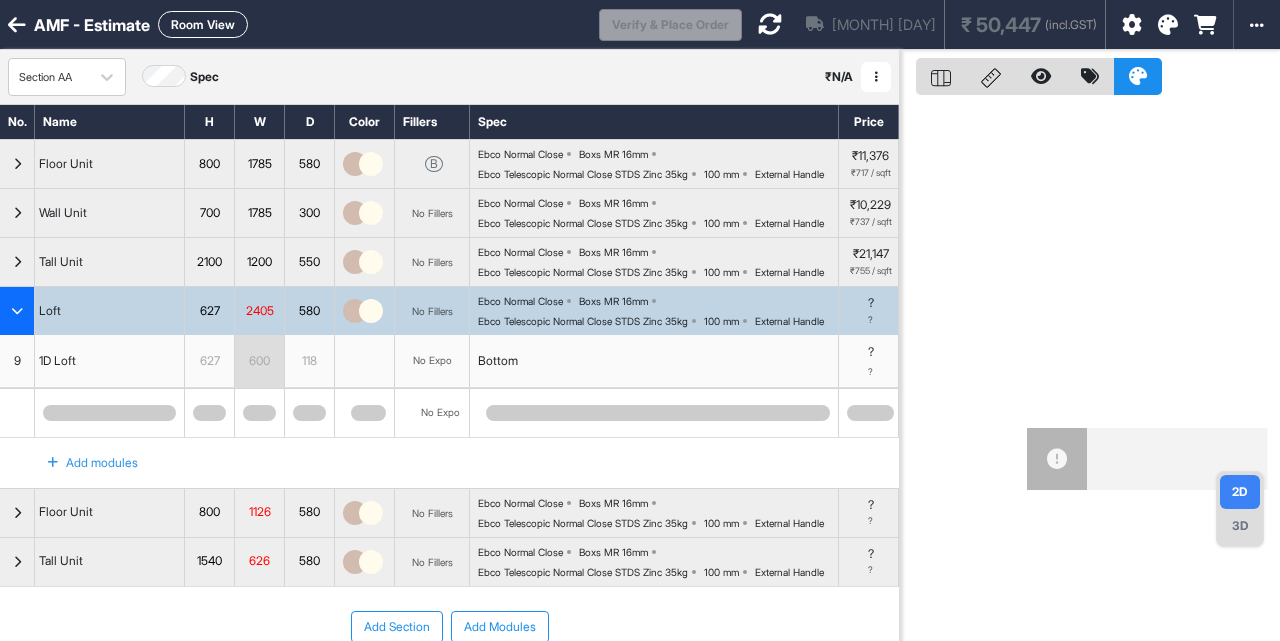 click on "Add modules" at bounding box center [81, 463] 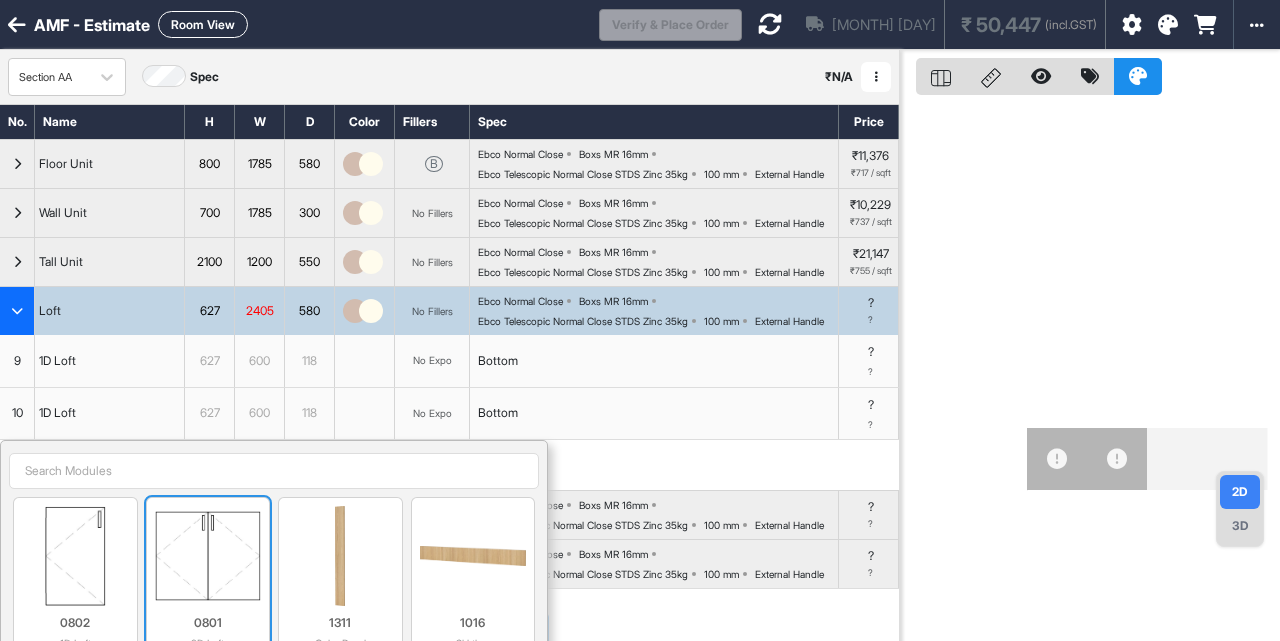 click at bounding box center (208, 556) 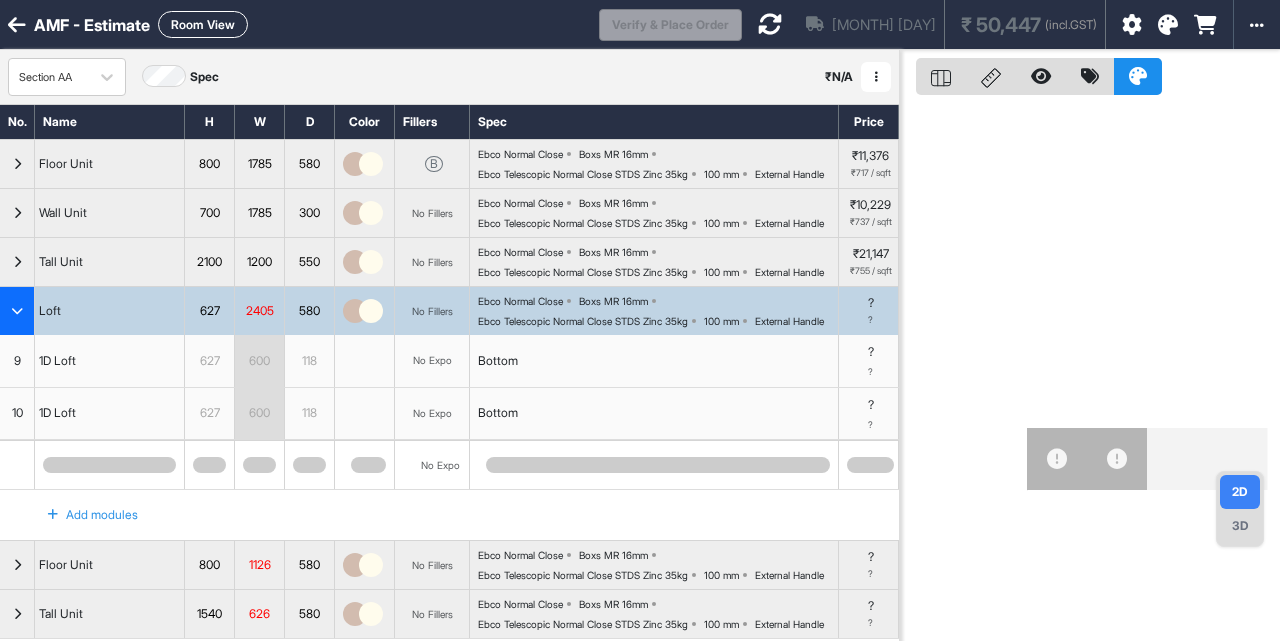 click on "Add modules" at bounding box center (81, 515) 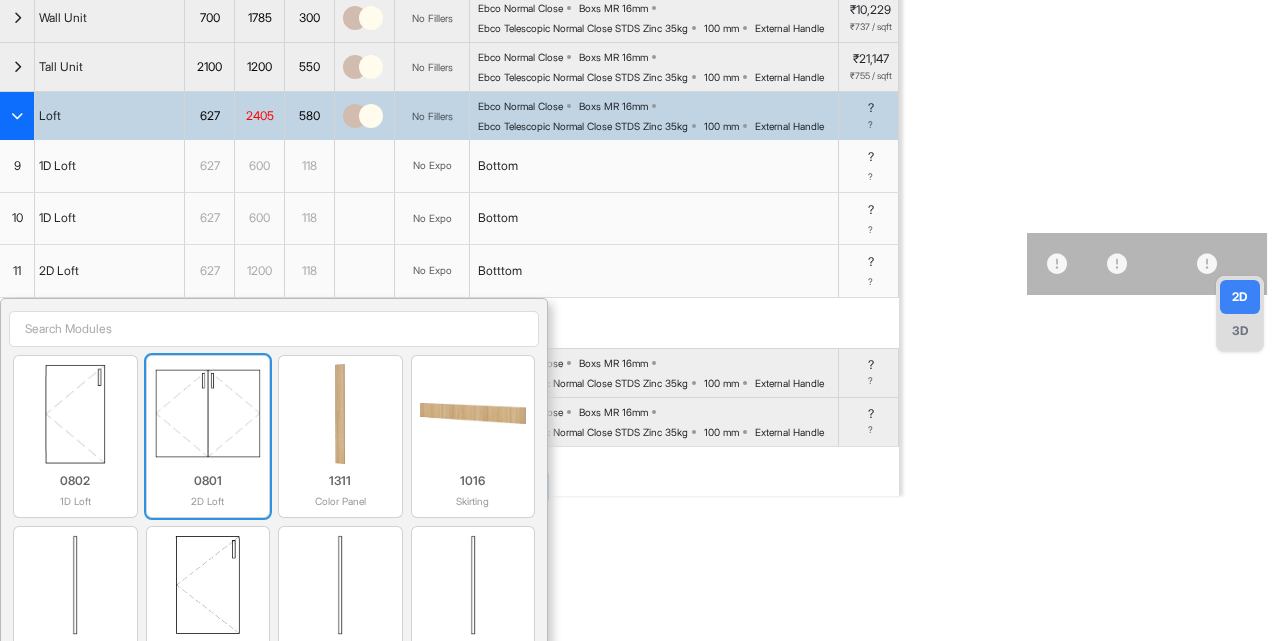 scroll, scrollTop: 196, scrollLeft: 0, axis: vertical 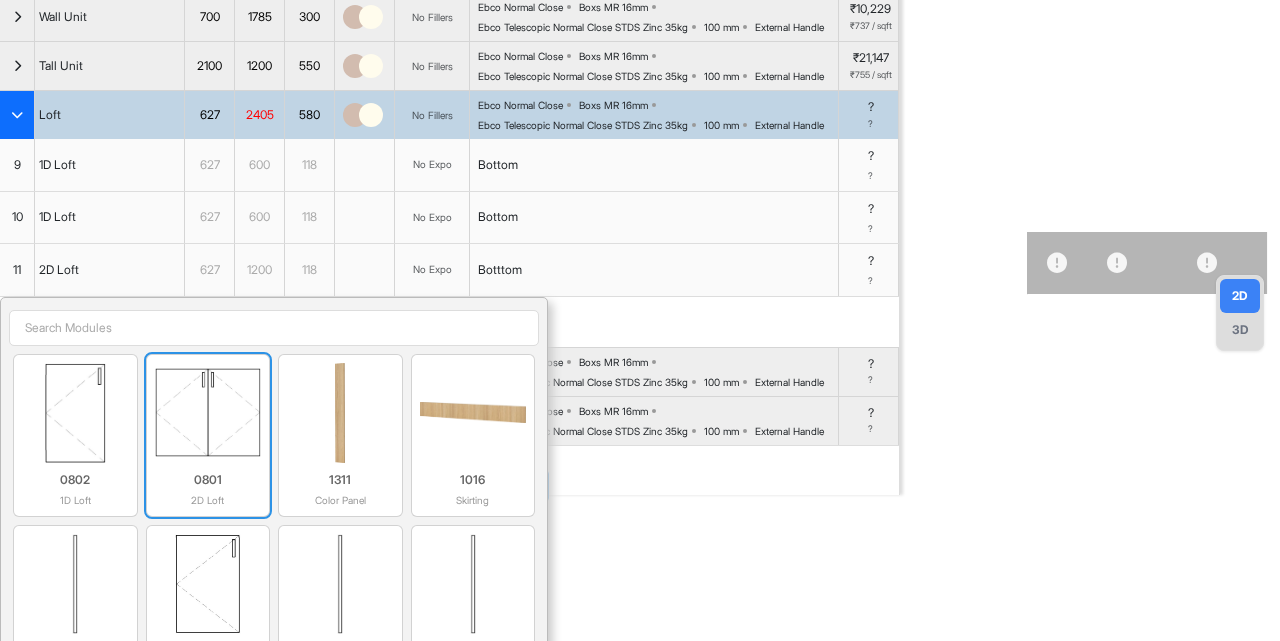 click at bounding box center [208, 413] 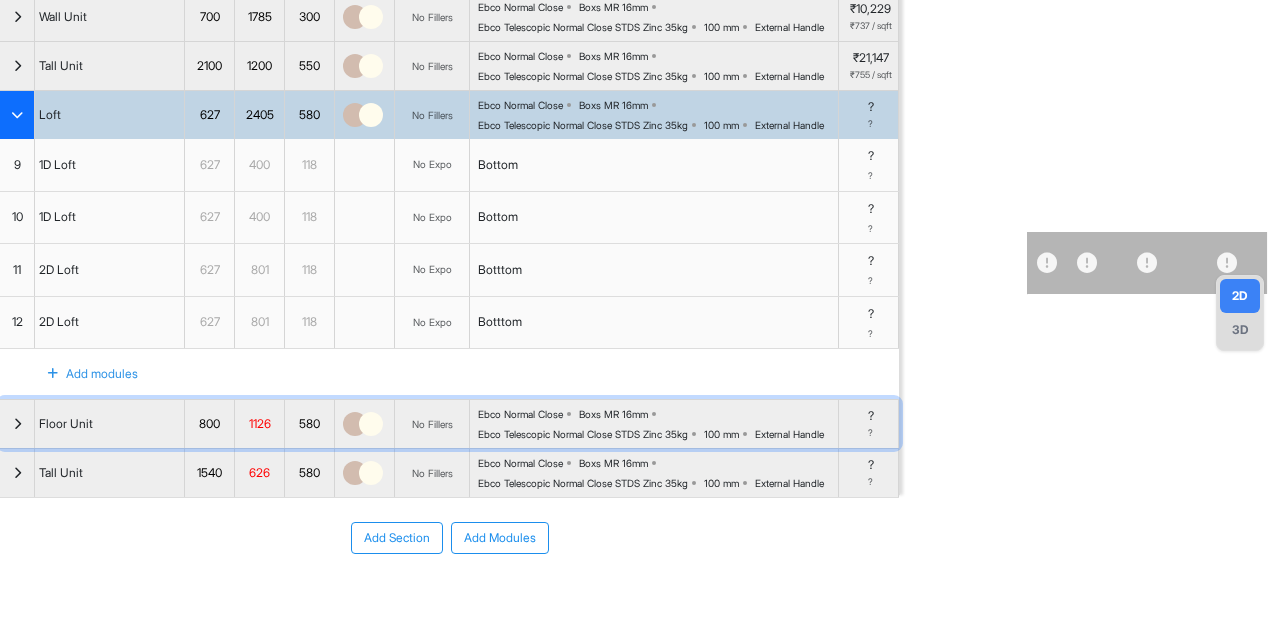 click at bounding box center [17, 424] 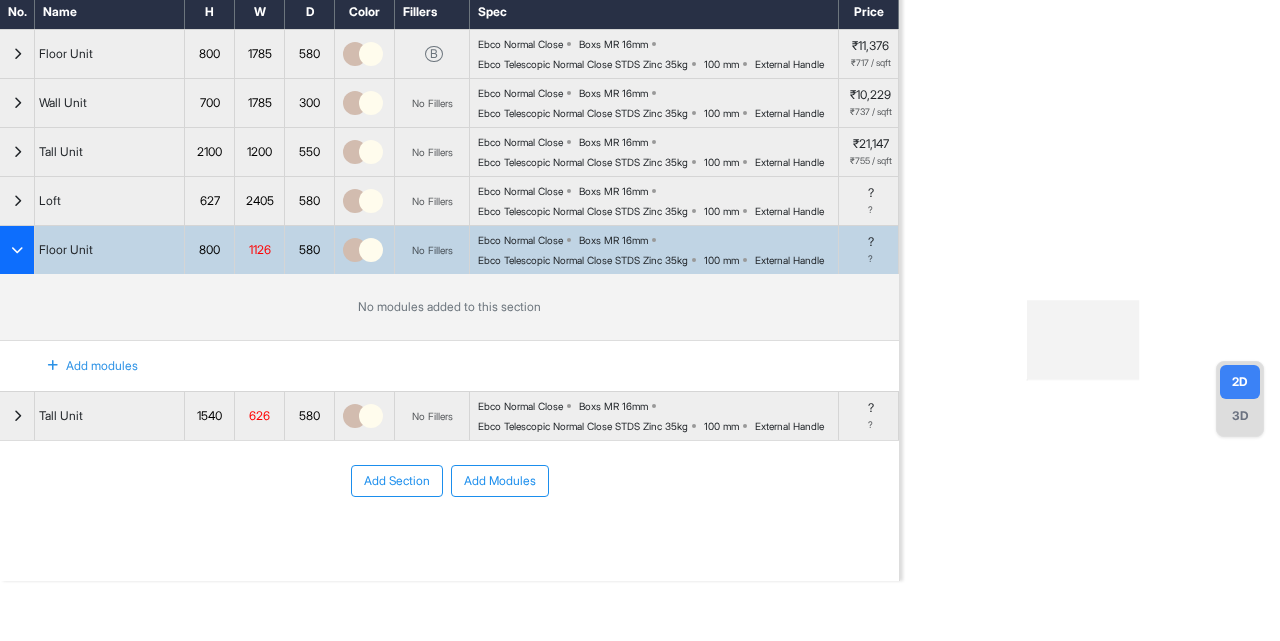 click on "Add modules" at bounding box center (92, 366) 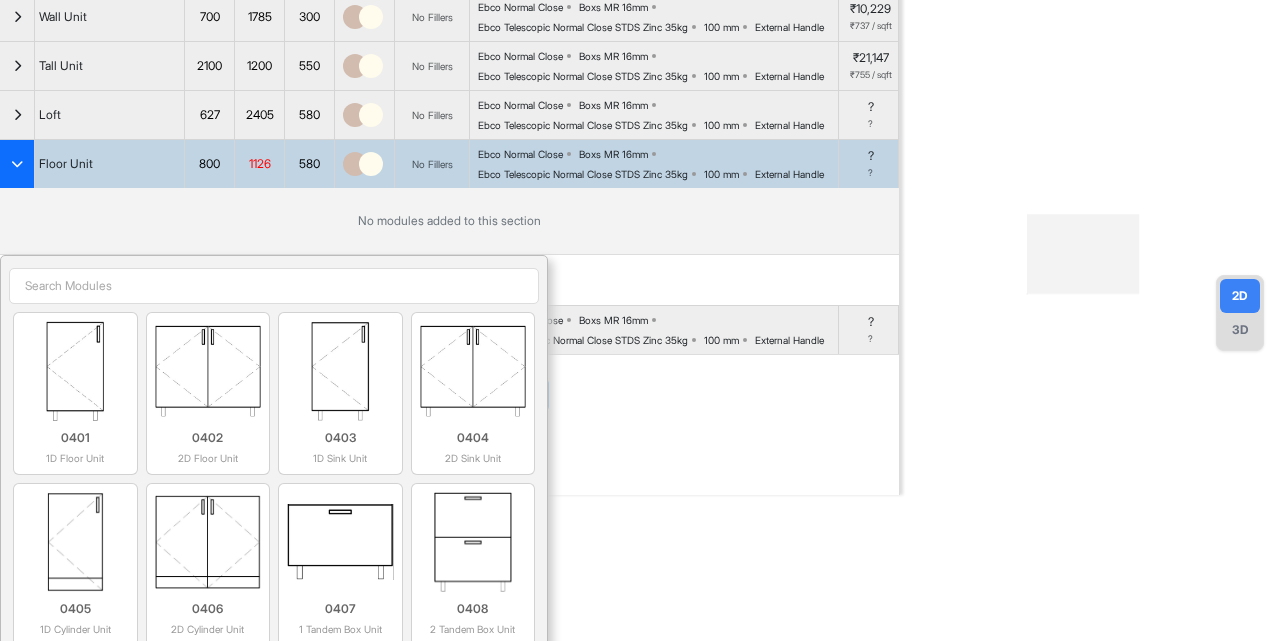 click at bounding box center [274, 286] 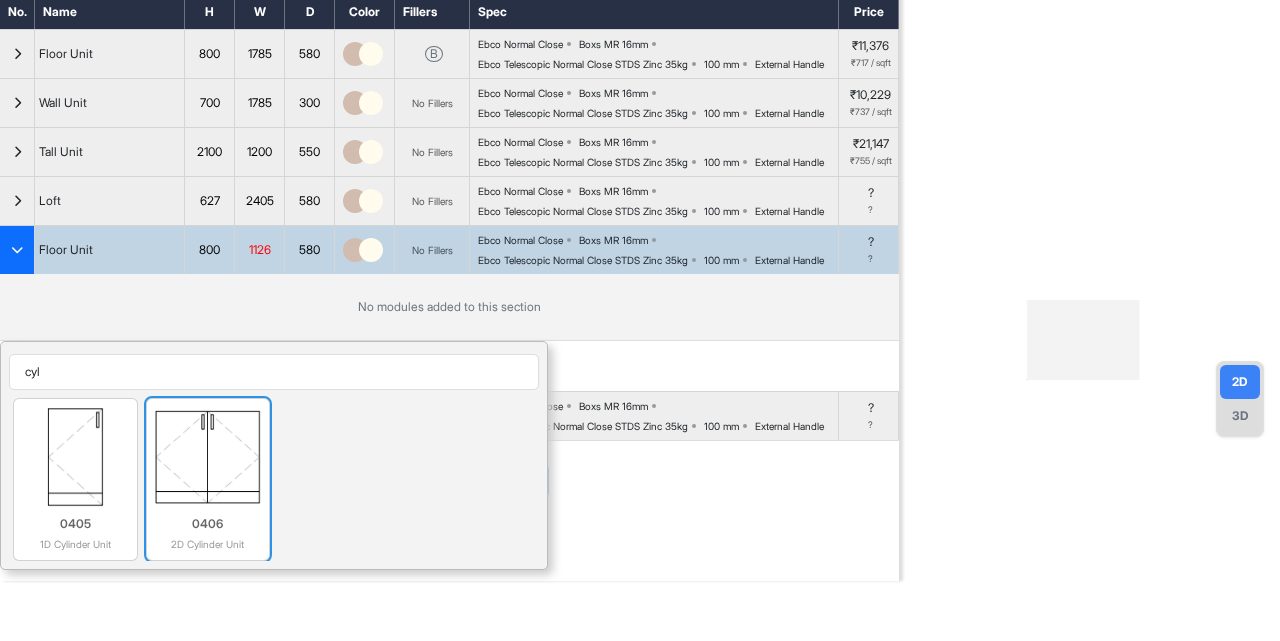 type on "cyl" 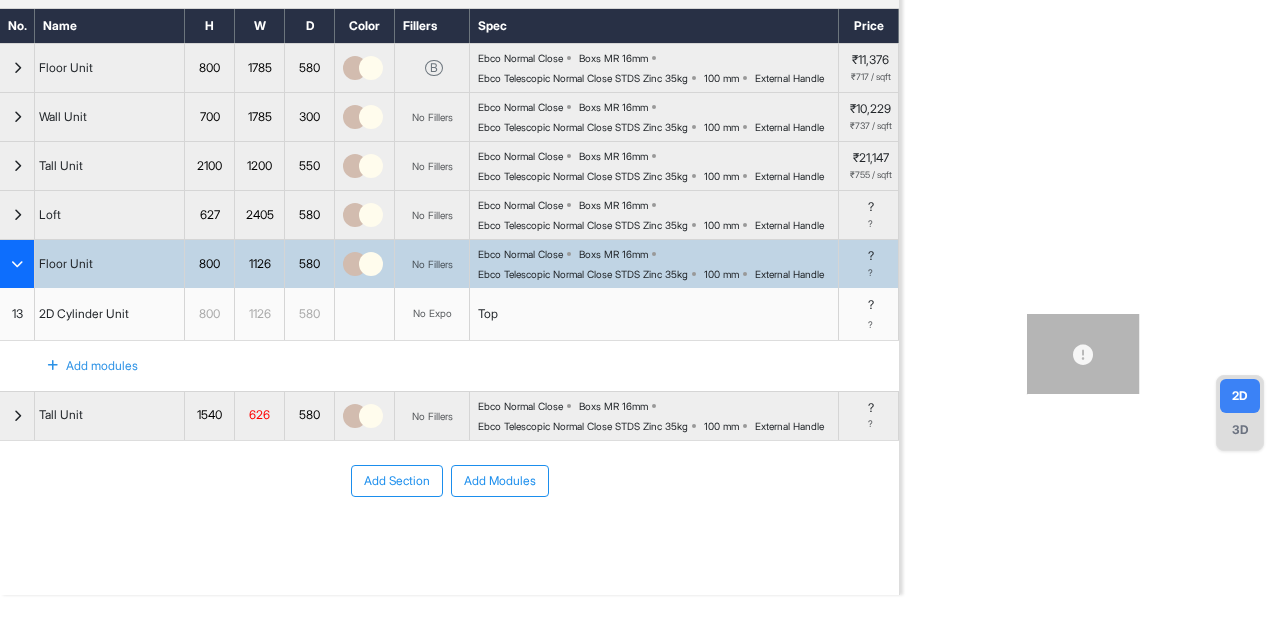click on "Add modules" at bounding box center (81, 366) 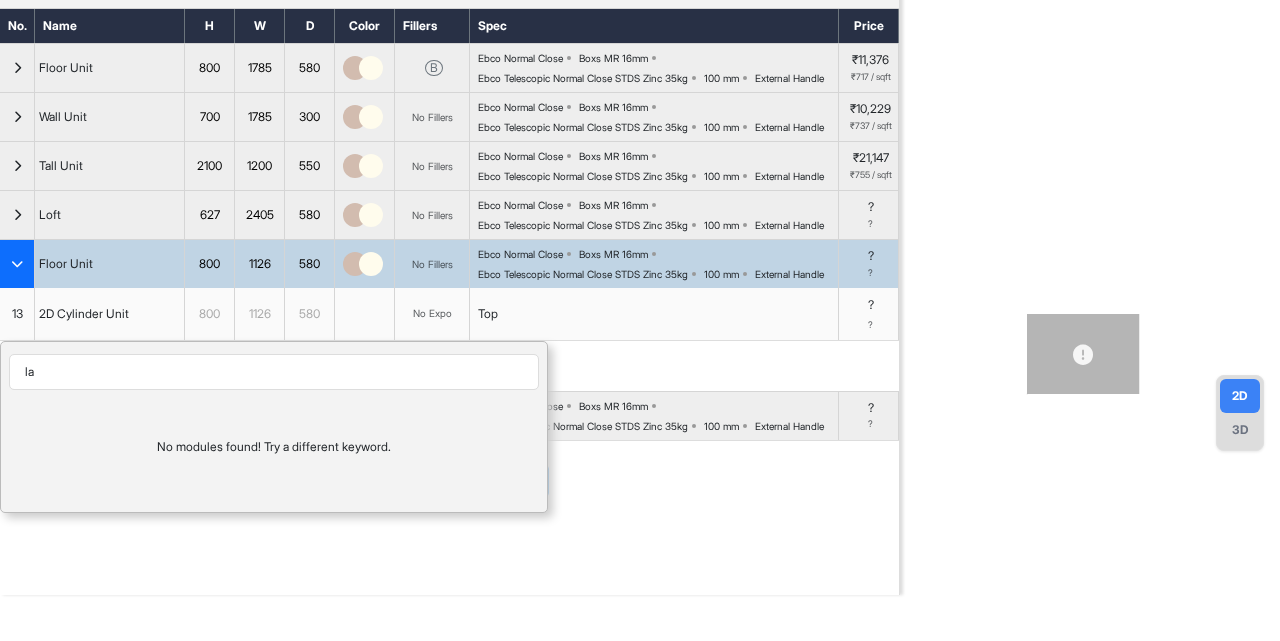 type on "l" 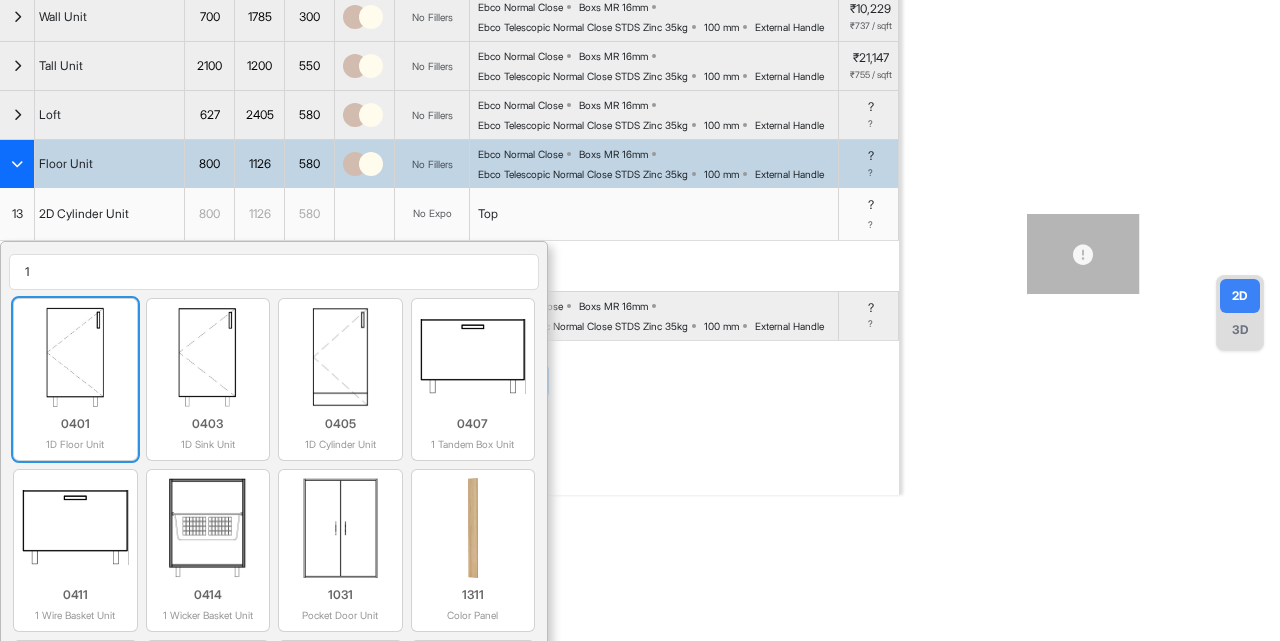 type on "1" 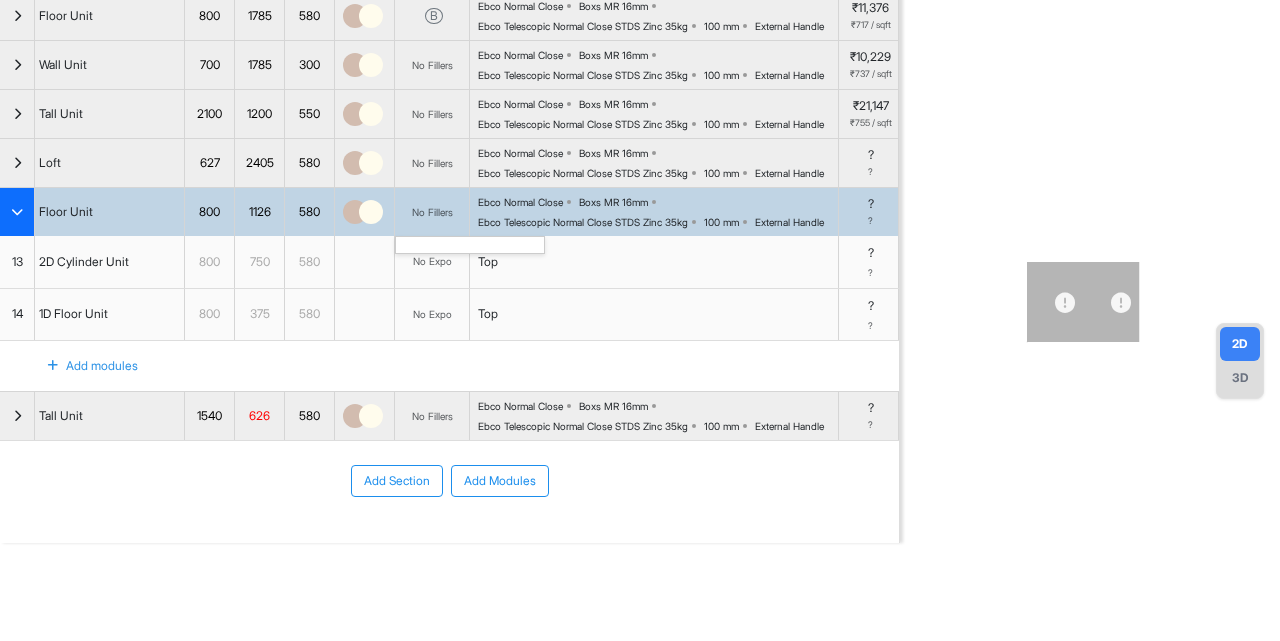 click on "No Fillers" at bounding box center [432, 212] 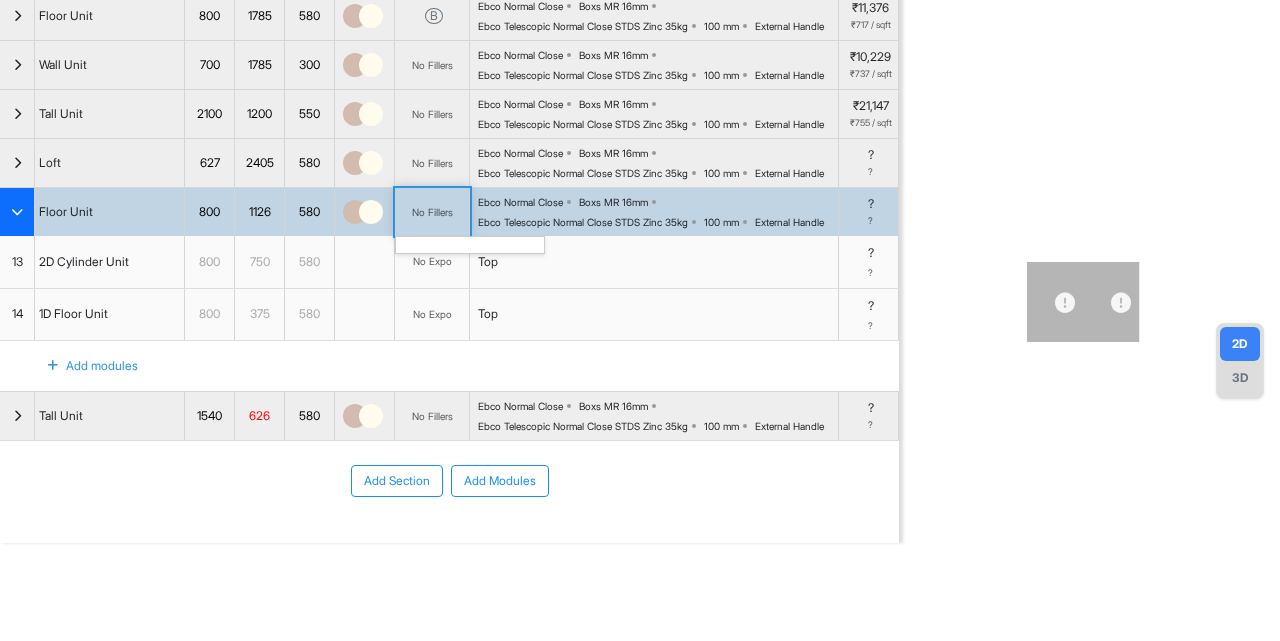 click on "No Fillers" at bounding box center [432, 212] 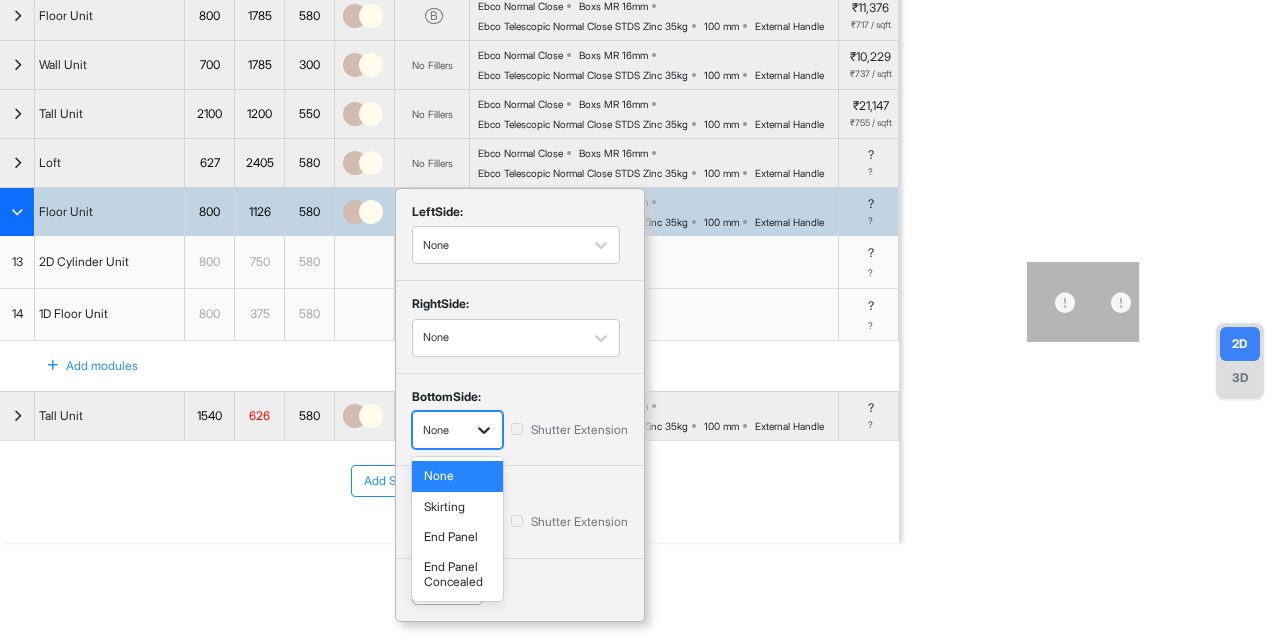 click at bounding box center [484, 430] 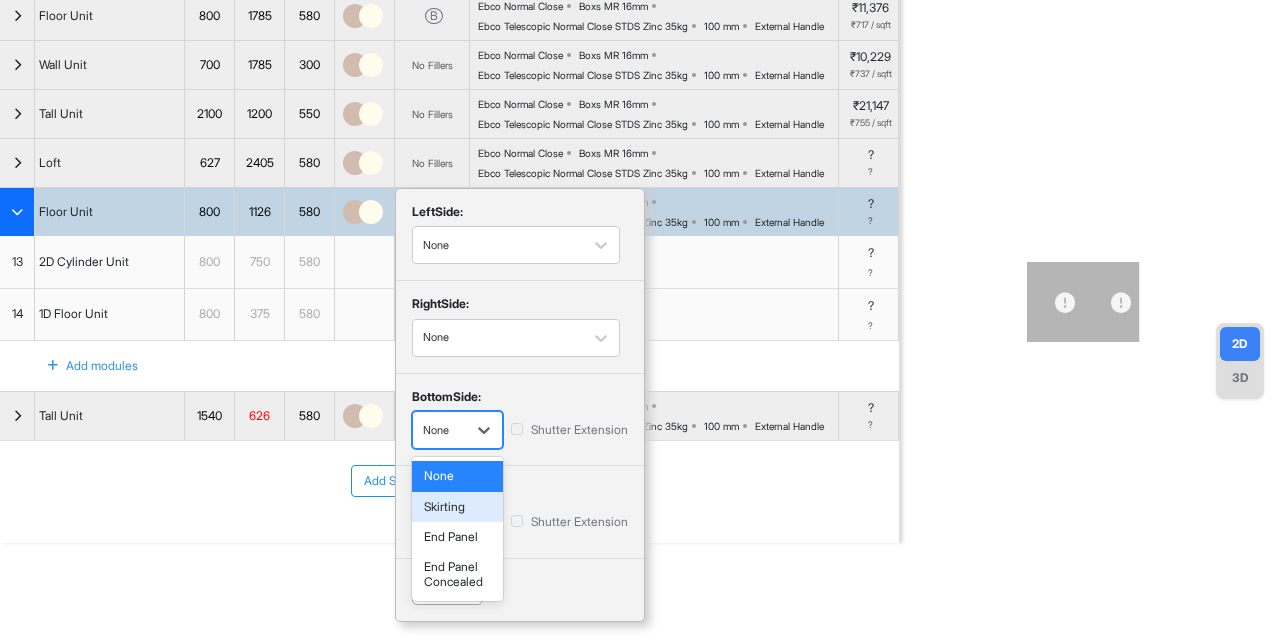 click on "Skirting" at bounding box center [457, 507] 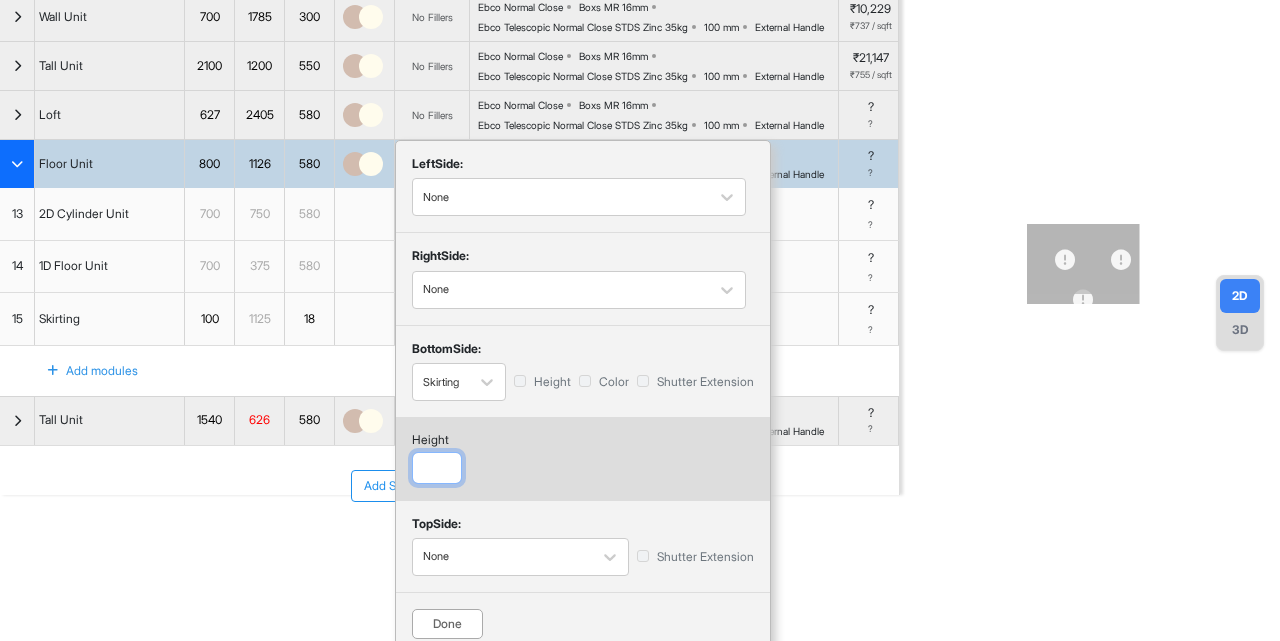 click at bounding box center [437, 468] 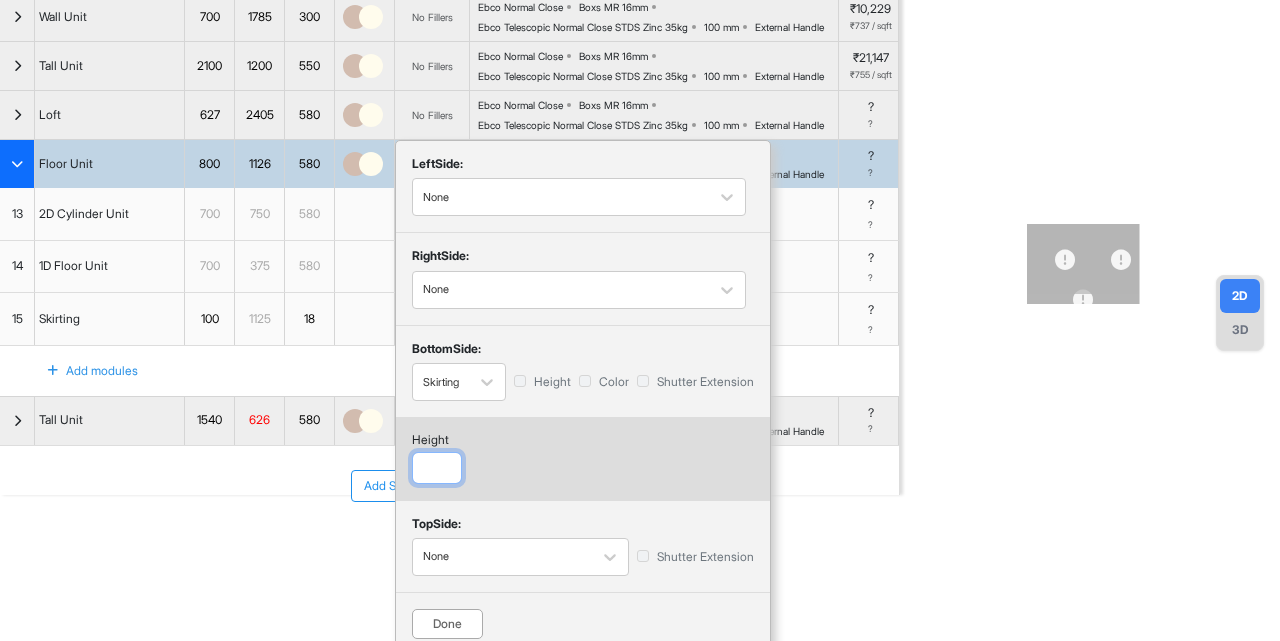 type on "**" 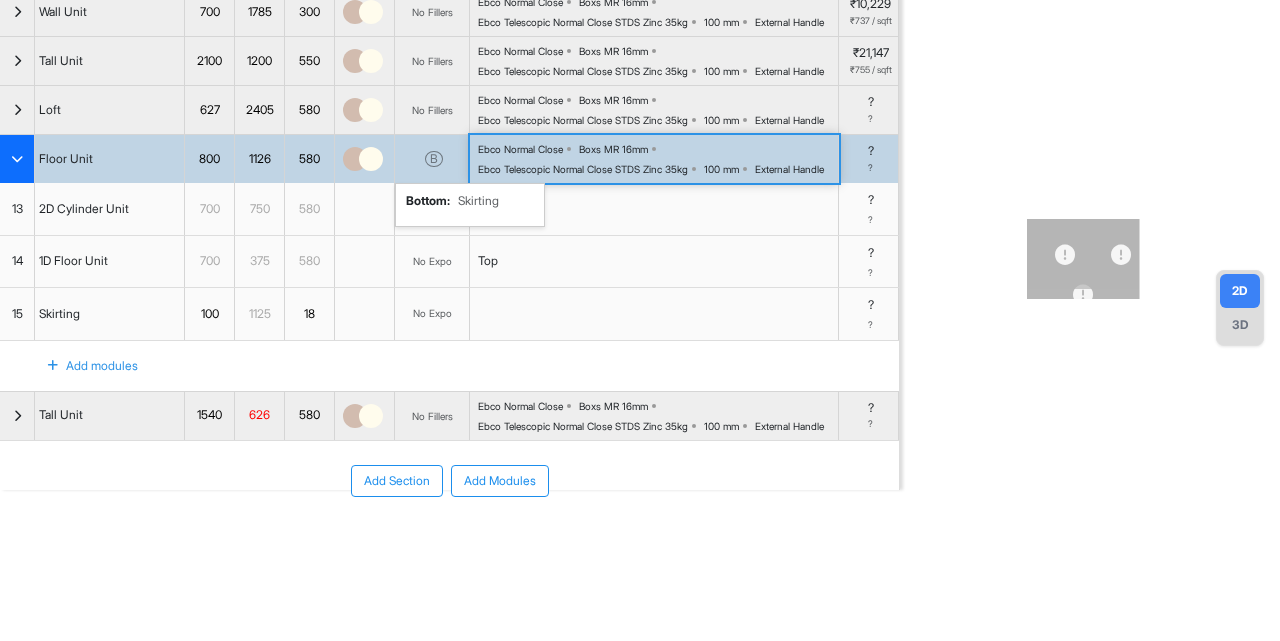 scroll, scrollTop: 199, scrollLeft: 0, axis: vertical 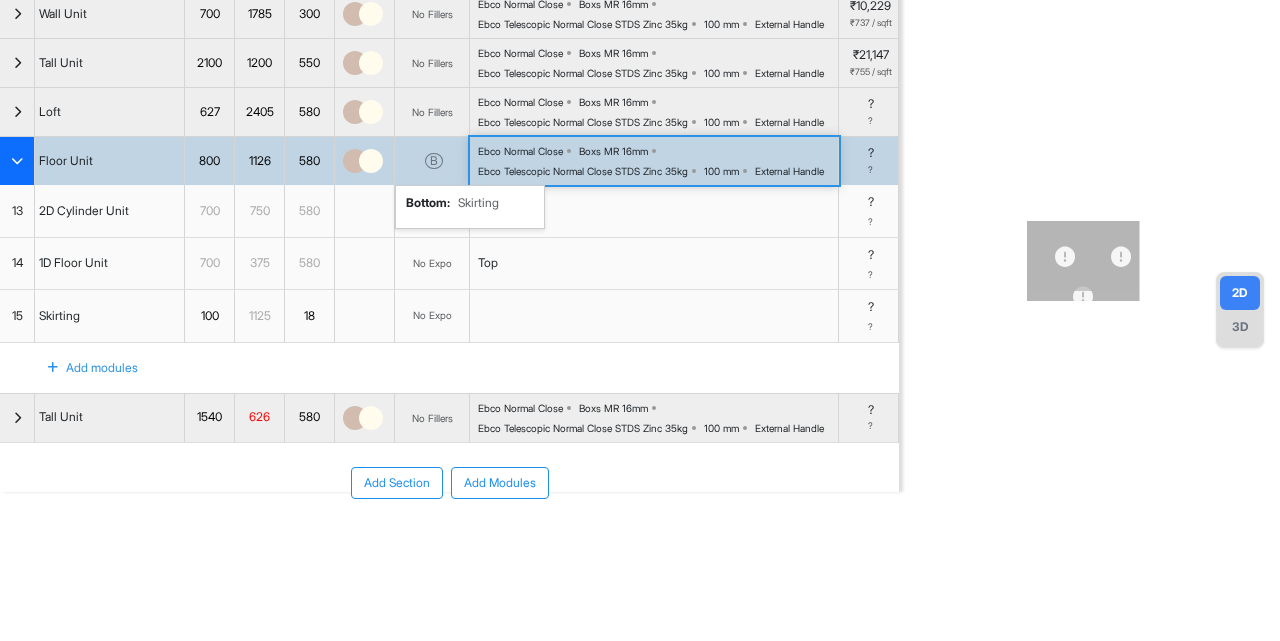 click on "B bottom : Skirting" at bounding box center [432, 161] 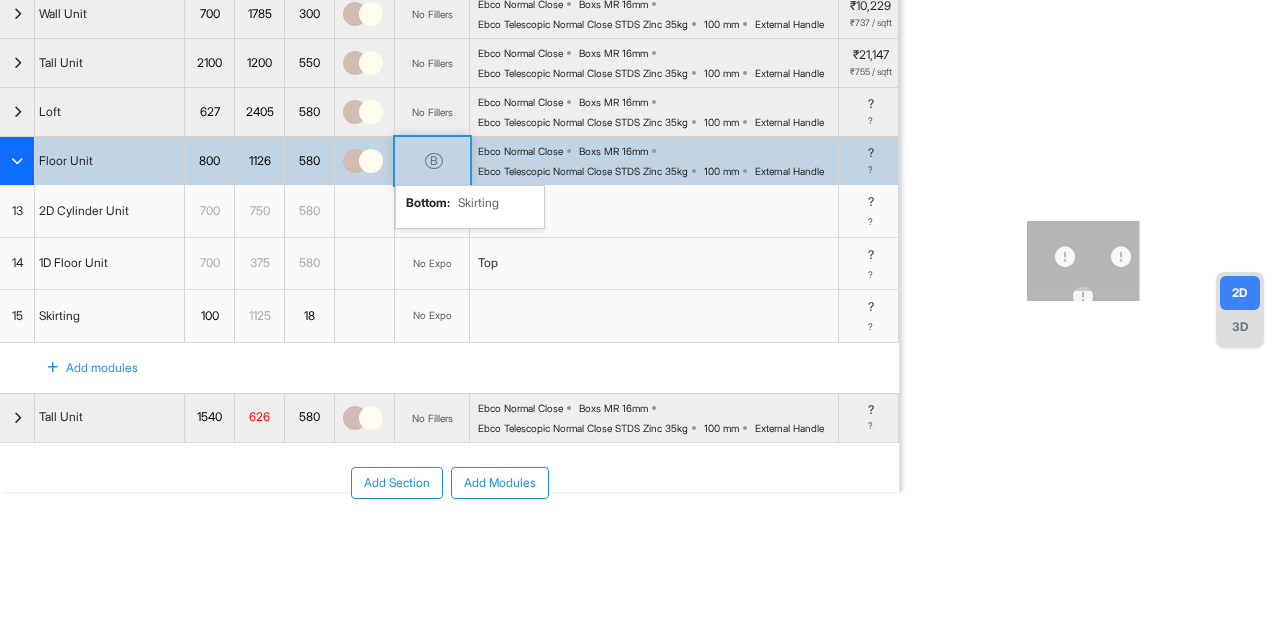 click on "B bottom : Skirting" at bounding box center (432, 161) 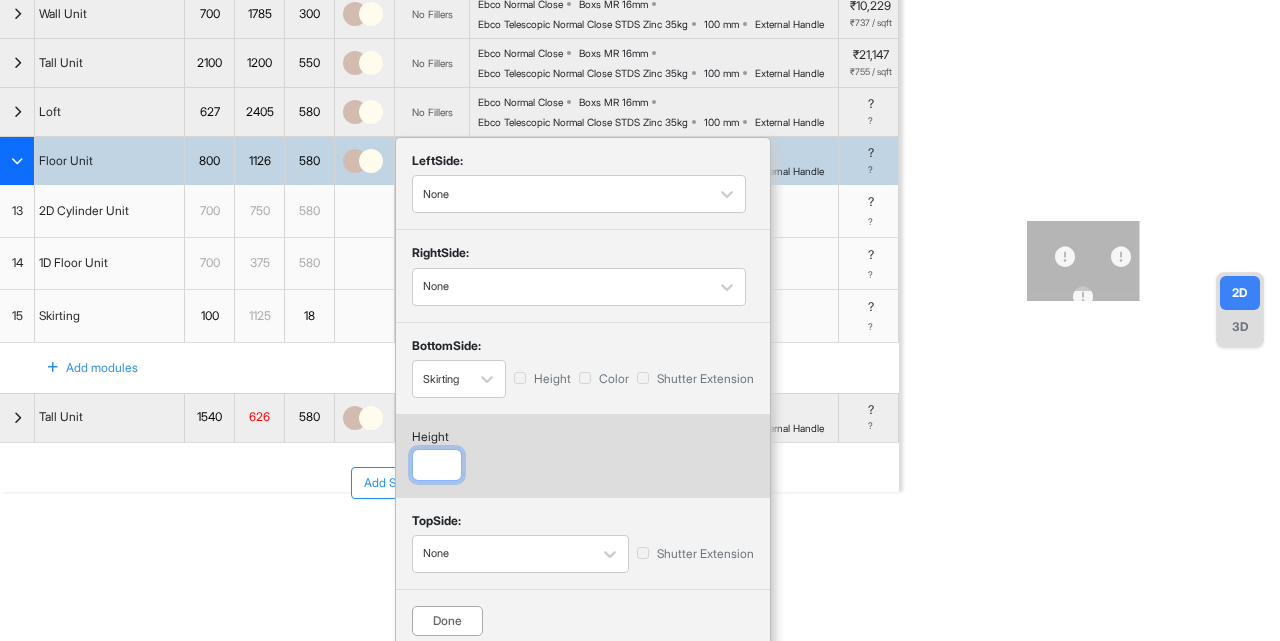 click at bounding box center (437, 465) 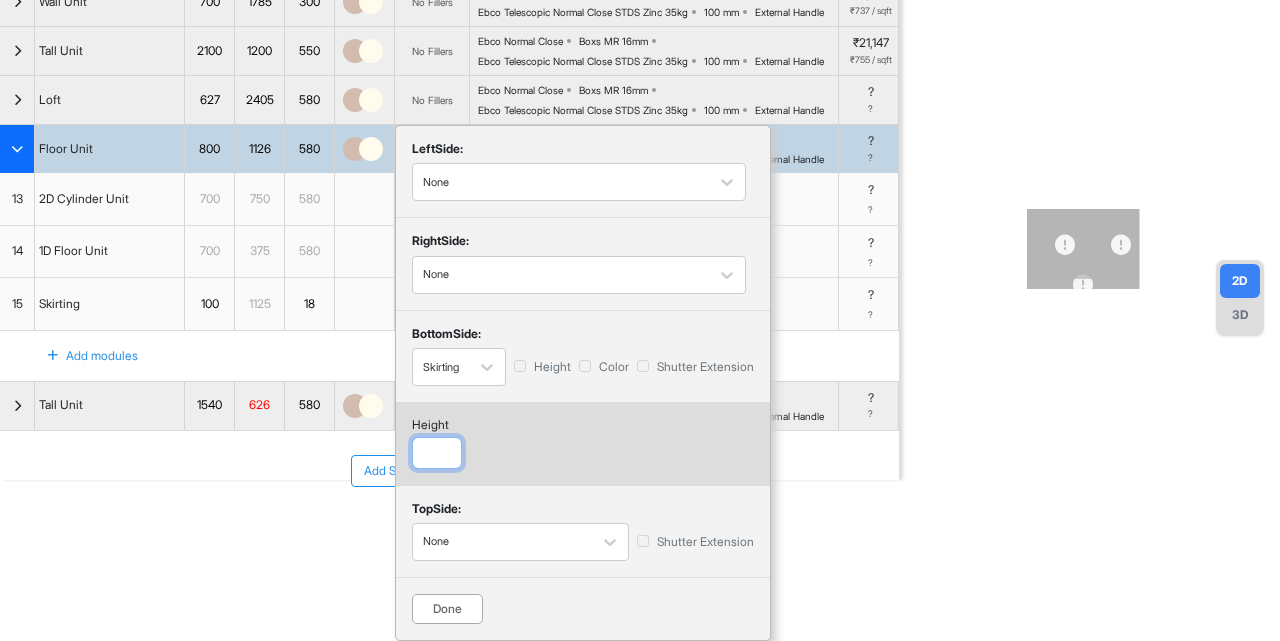type on "**" 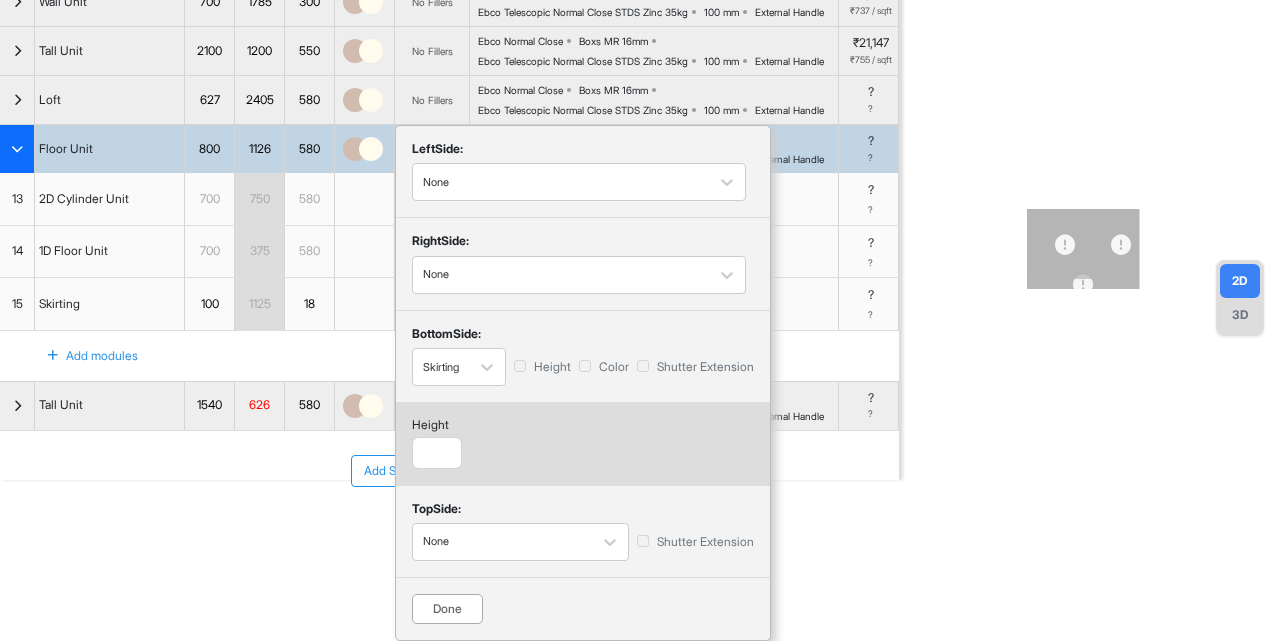 click on "Done" at bounding box center [447, 609] 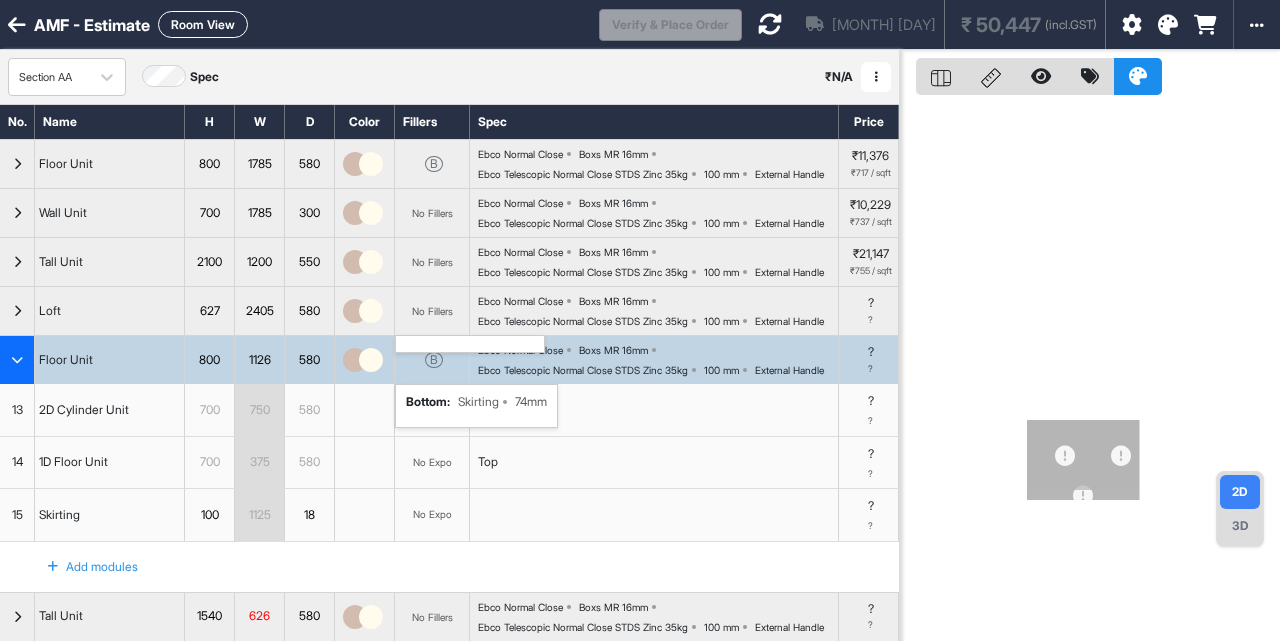 scroll, scrollTop: 0, scrollLeft: 0, axis: both 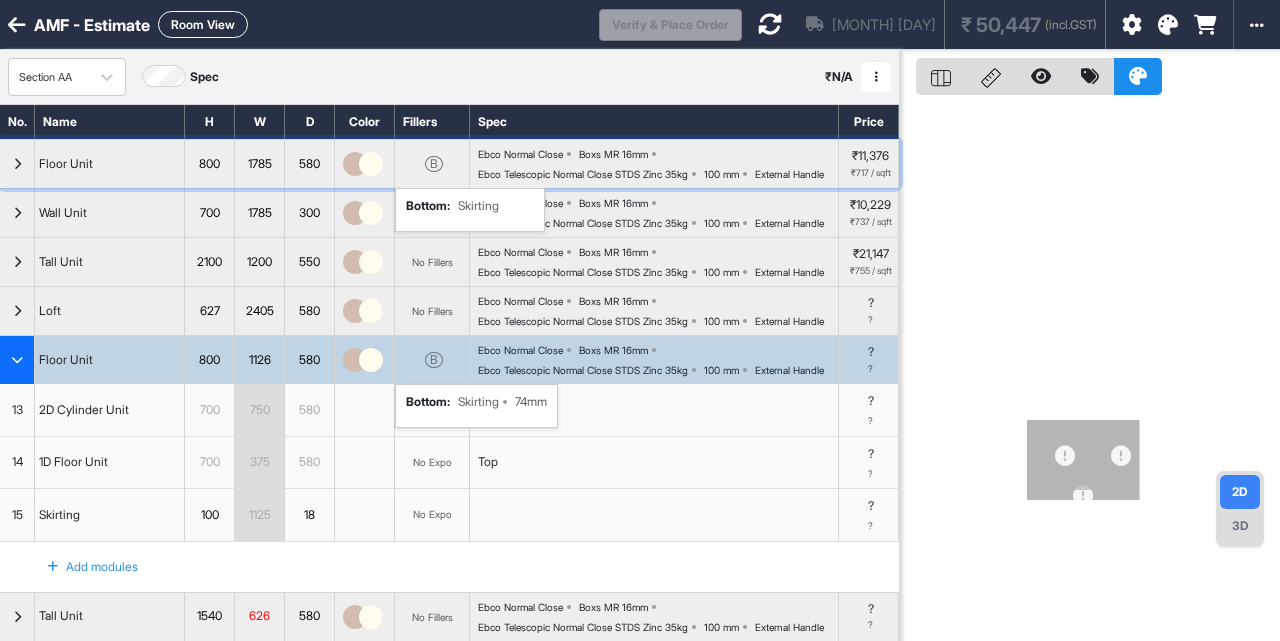 click on "B bottom : Skirting" at bounding box center [432, 164] 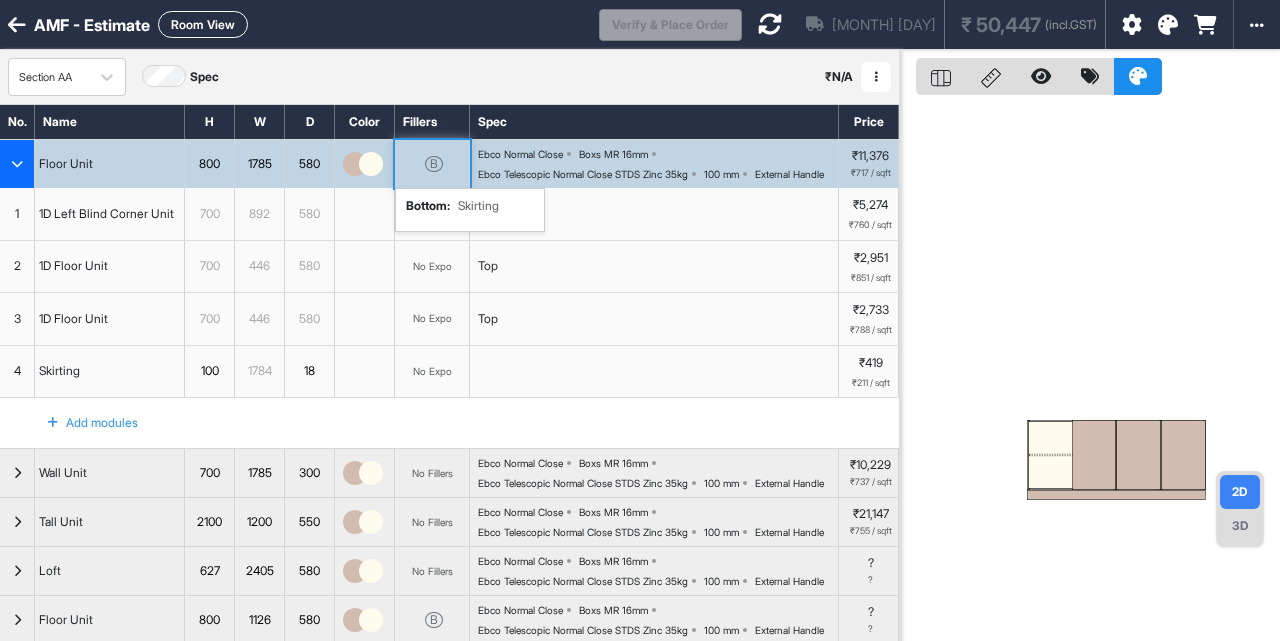 click on "B bottom : Skirting" at bounding box center [432, 164] 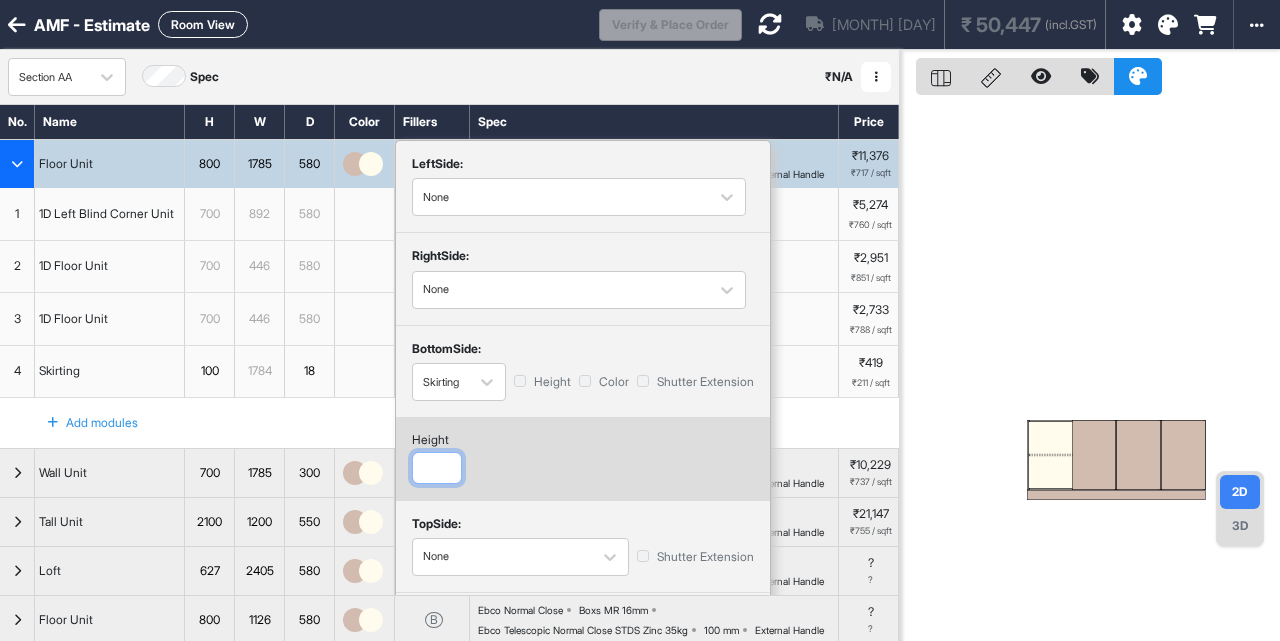click at bounding box center [437, 468] 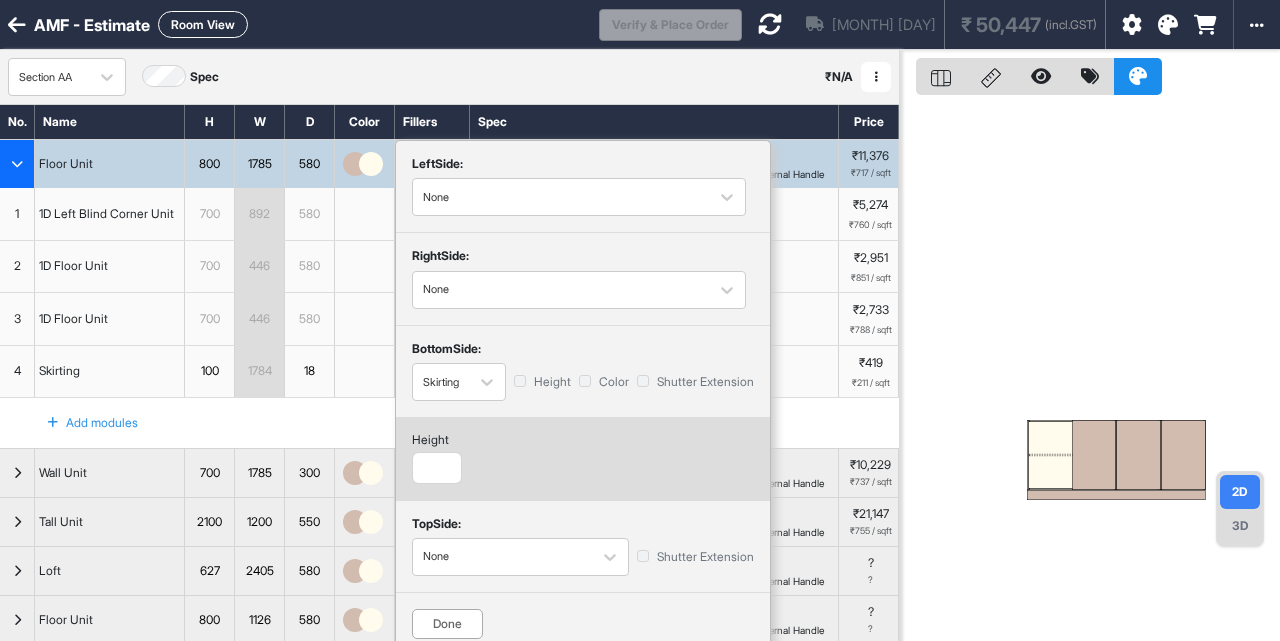 click on "Done" at bounding box center [447, 624] 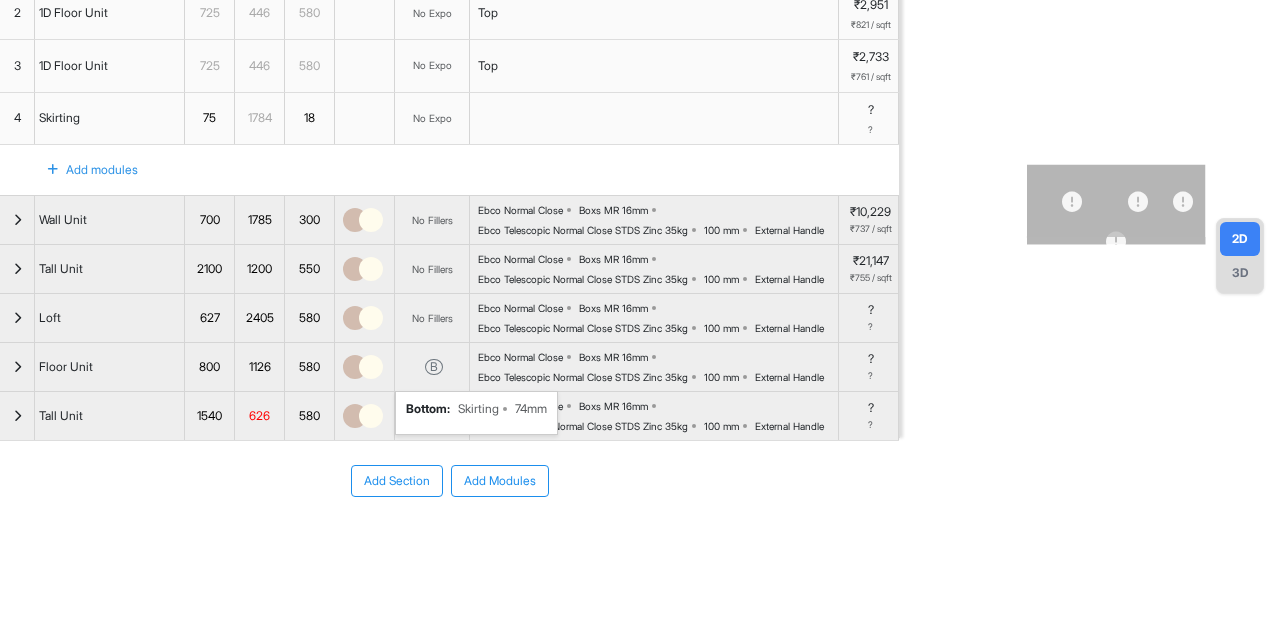 scroll, scrollTop: 295, scrollLeft: 0, axis: vertical 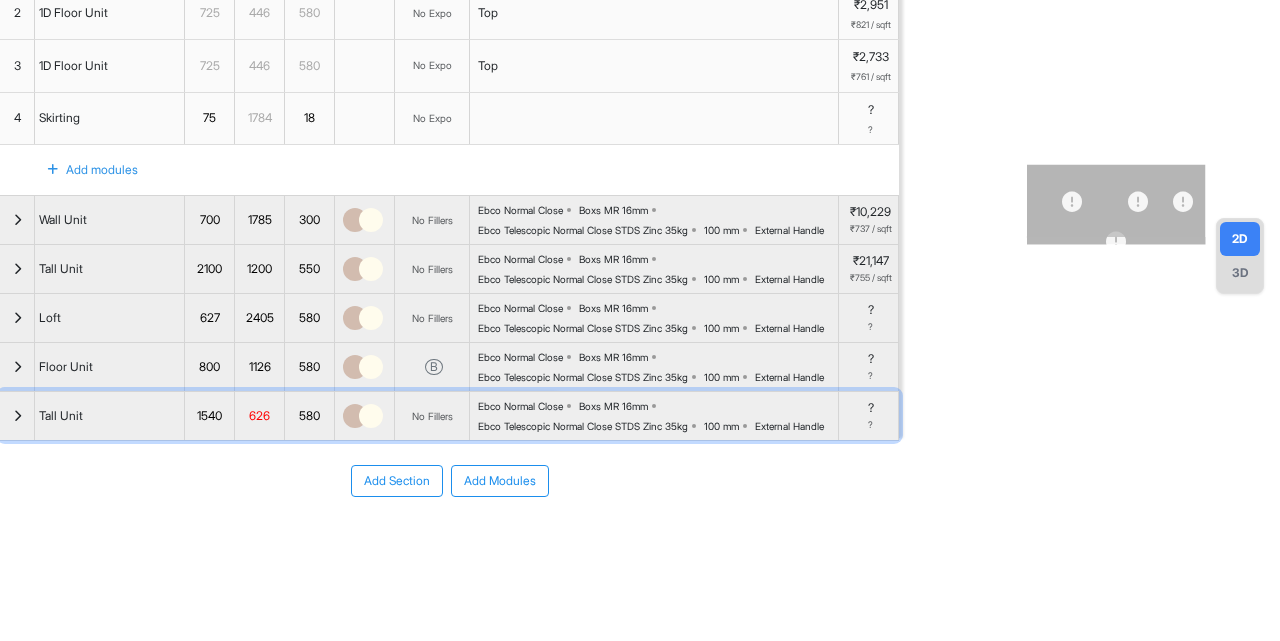 click at bounding box center [17, 416] 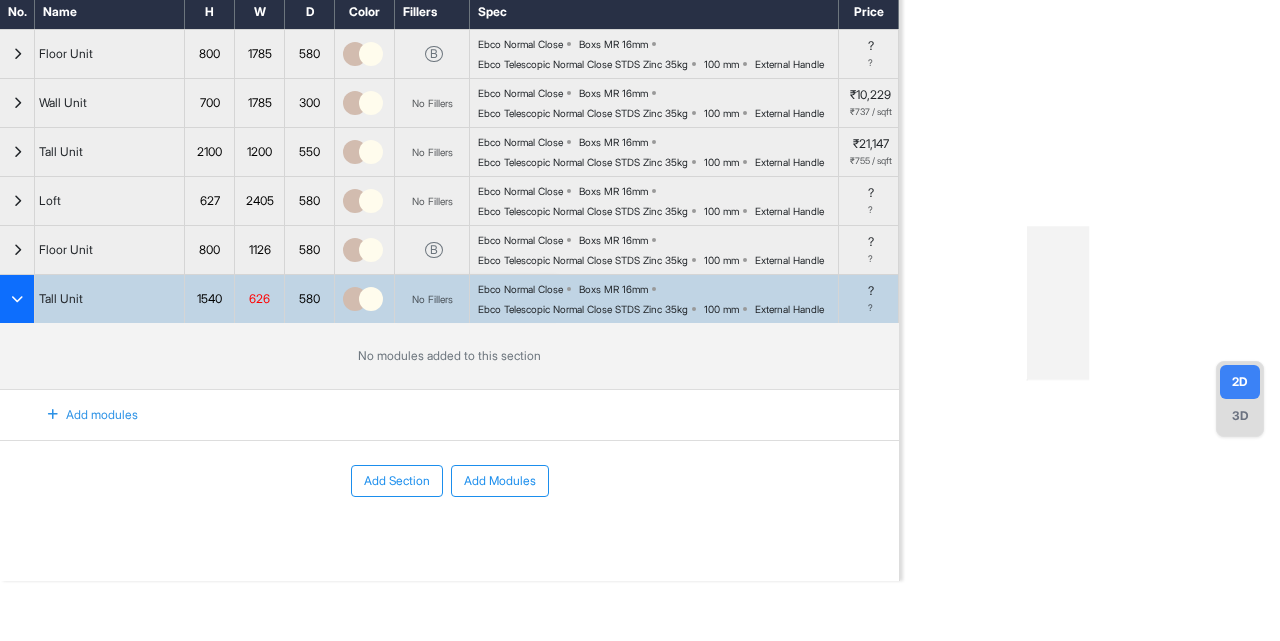 scroll, scrollTop: 230, scrollLeft: 0, axis: vertical 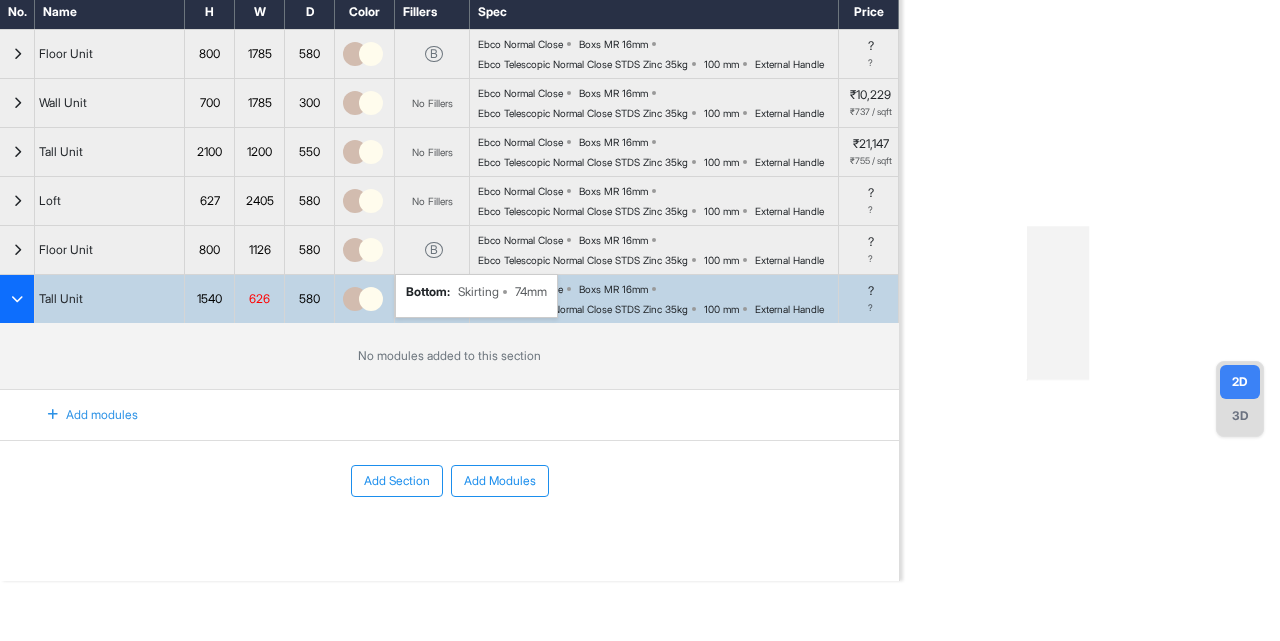click on "Add modules" at bounding box center [81, 415] 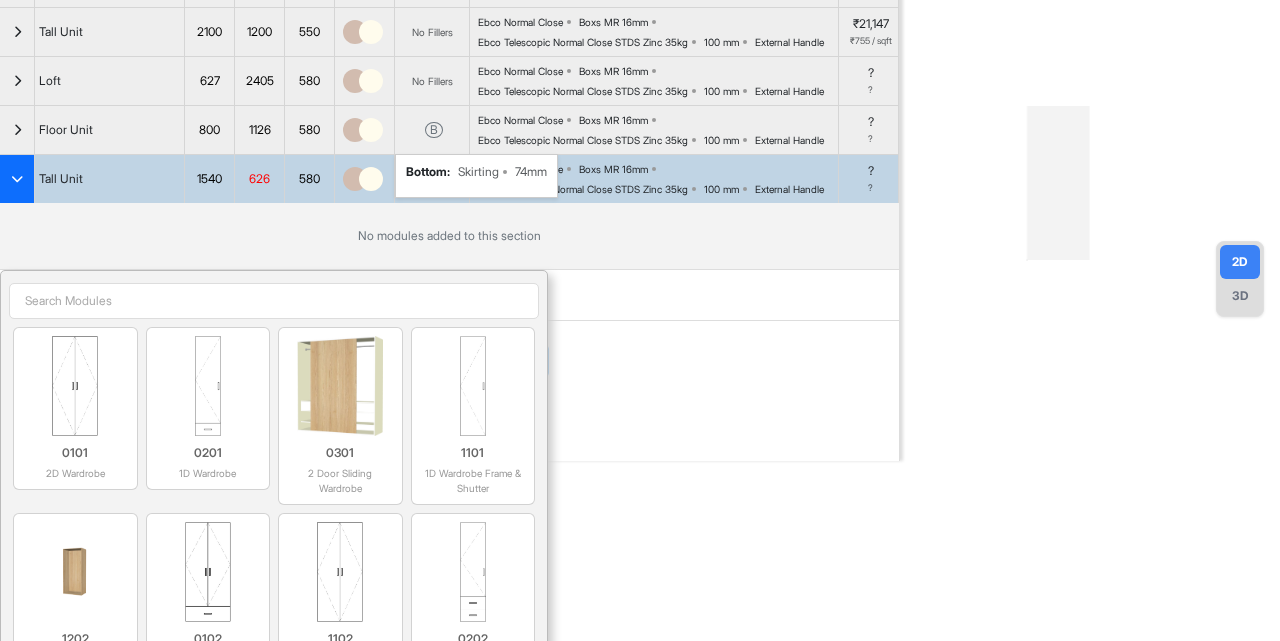 click at bounding box center [274, 301] 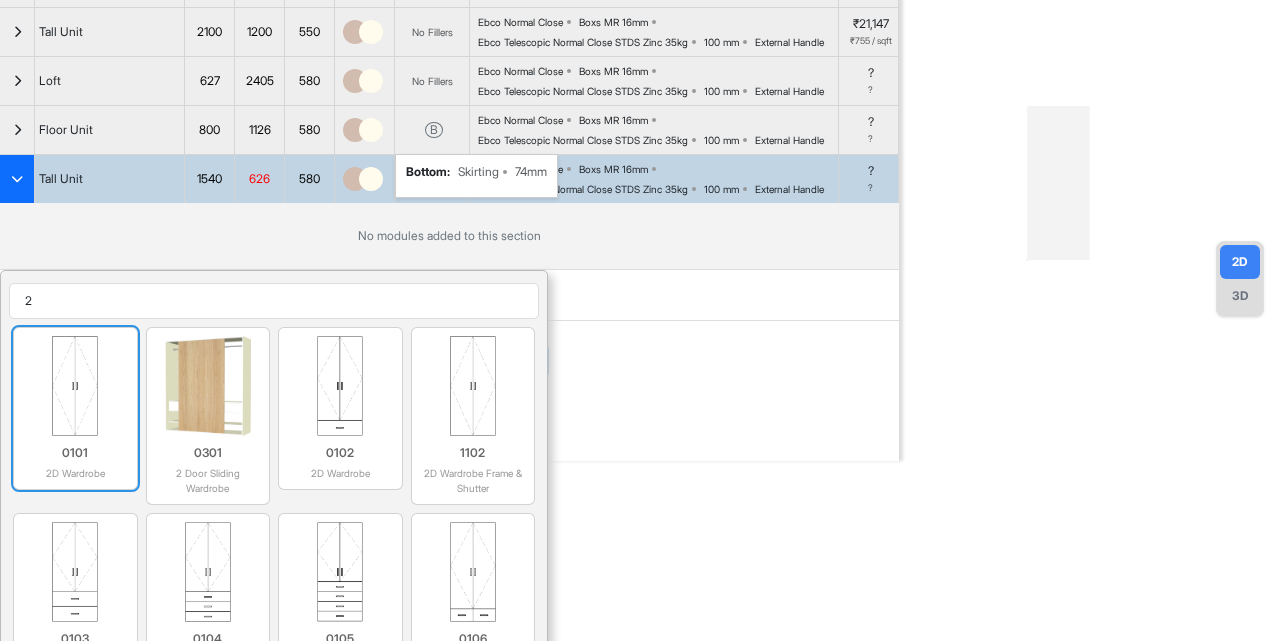 type on "2" 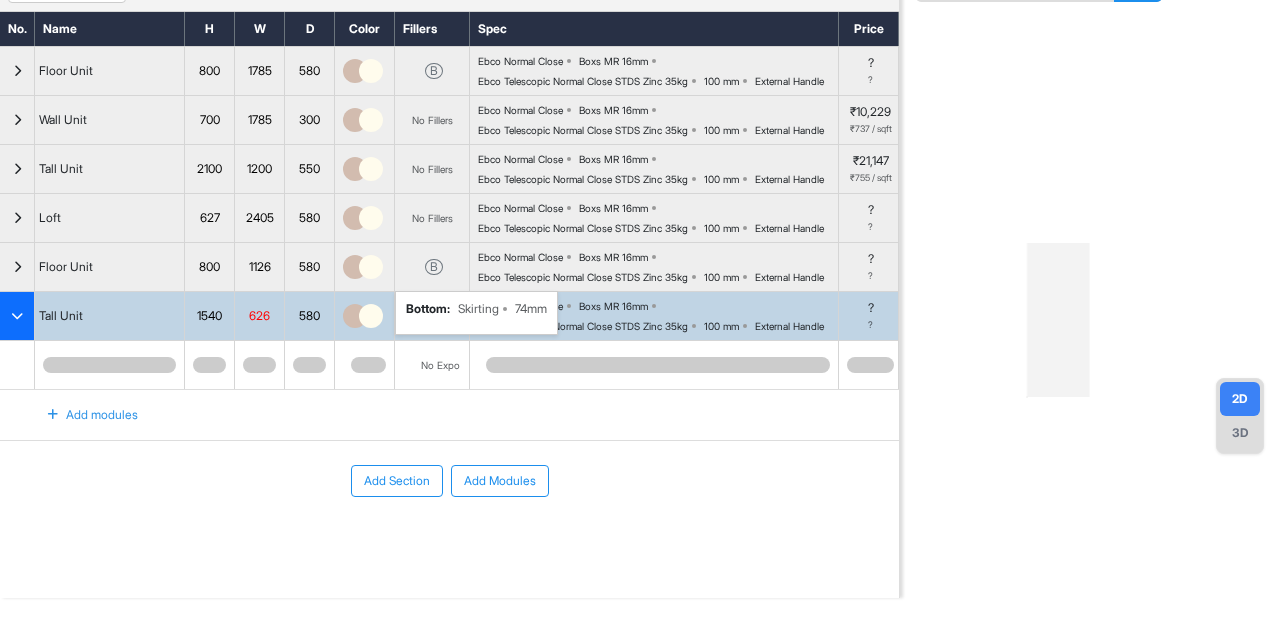scroll, scrollTop: 216, scrollLeft: 0, axis: vertical 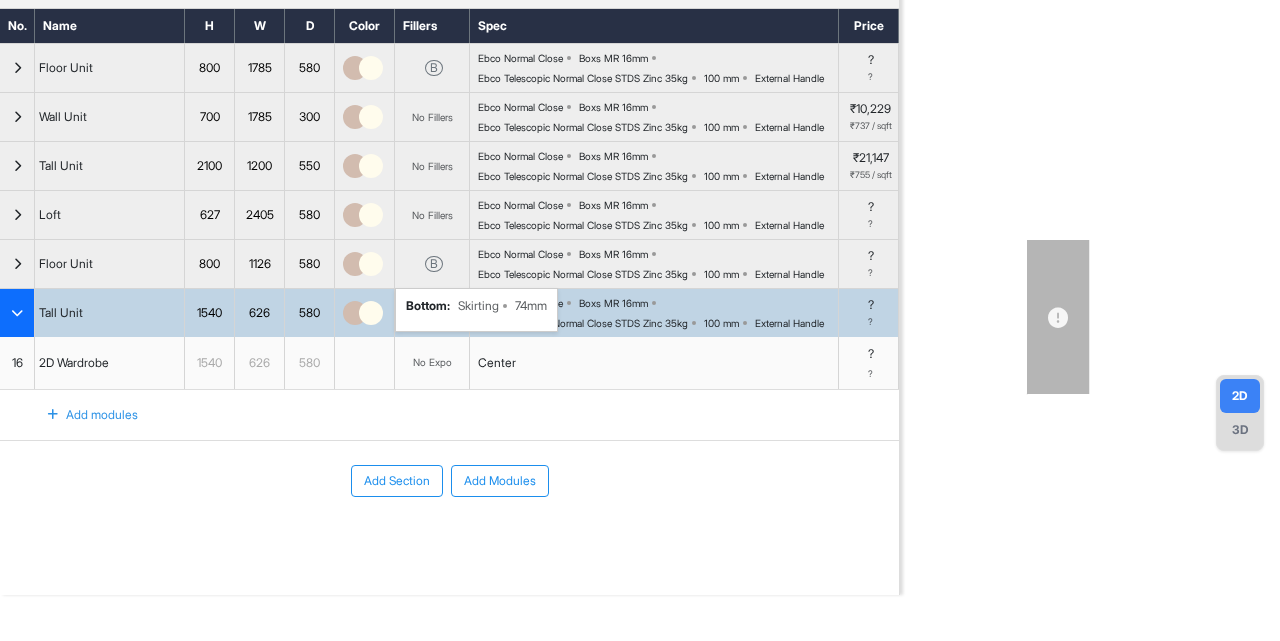 drag, startPoint x: 5, startPoint y: 368, endPoint x: 713, endPoint y: 233, distance: 720.75586 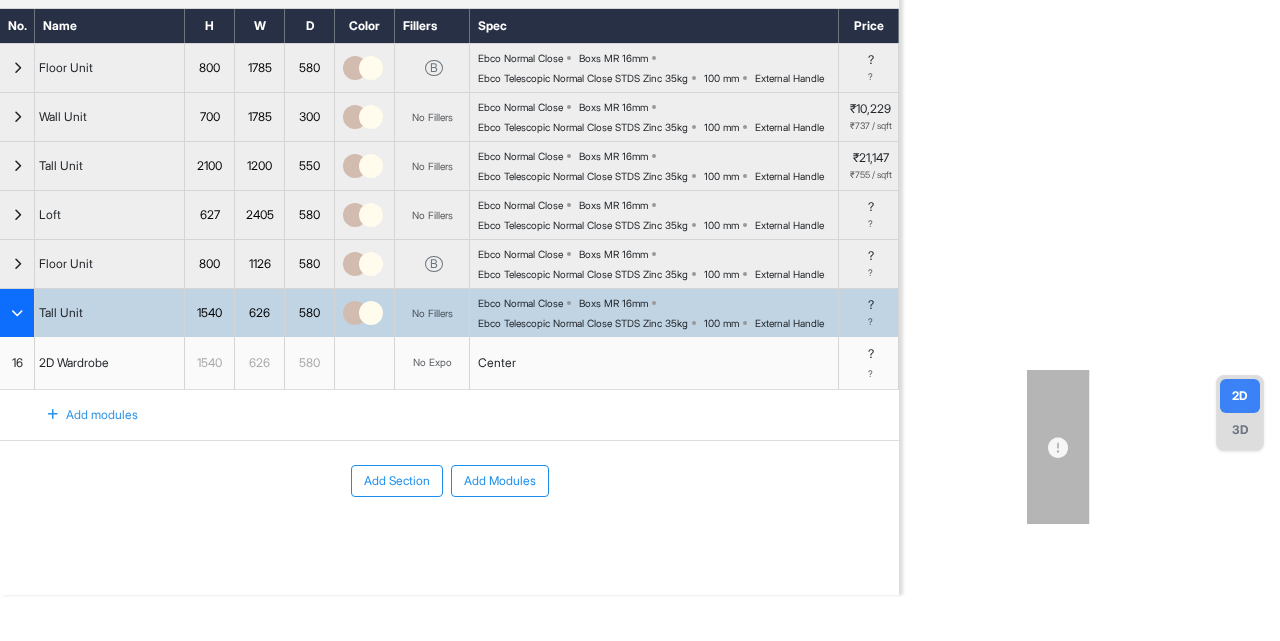 scroll, scrollTop: 0, scrollLeft: 0, axis: both 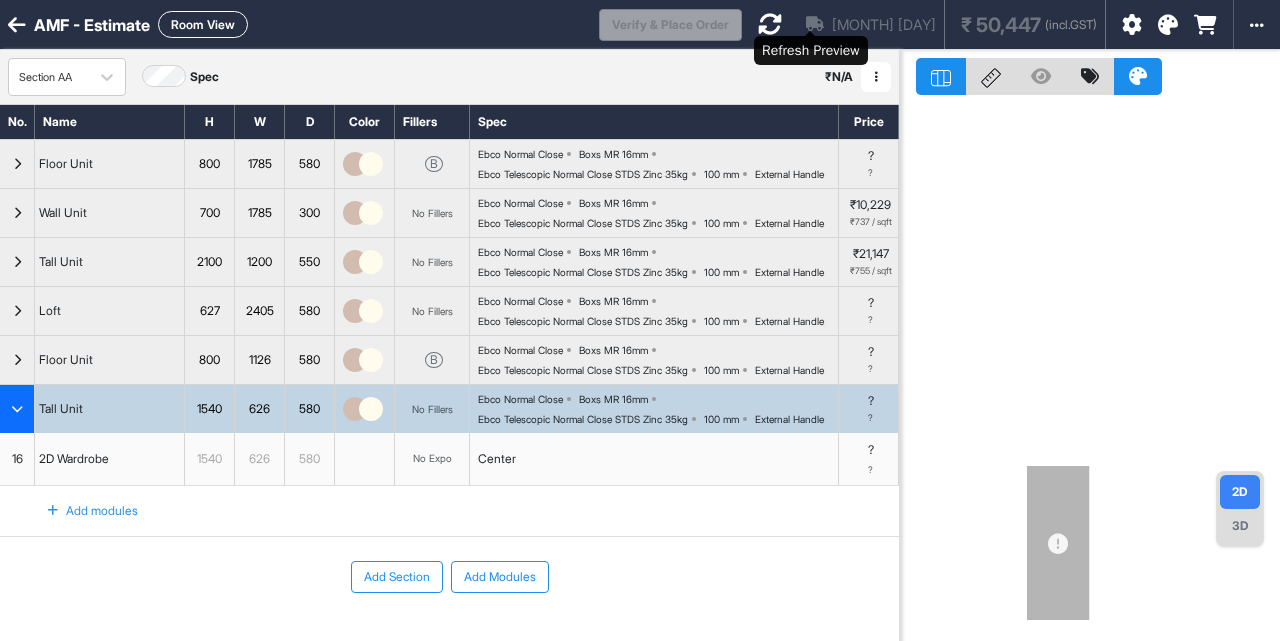 click at bounding box center (770, 24) 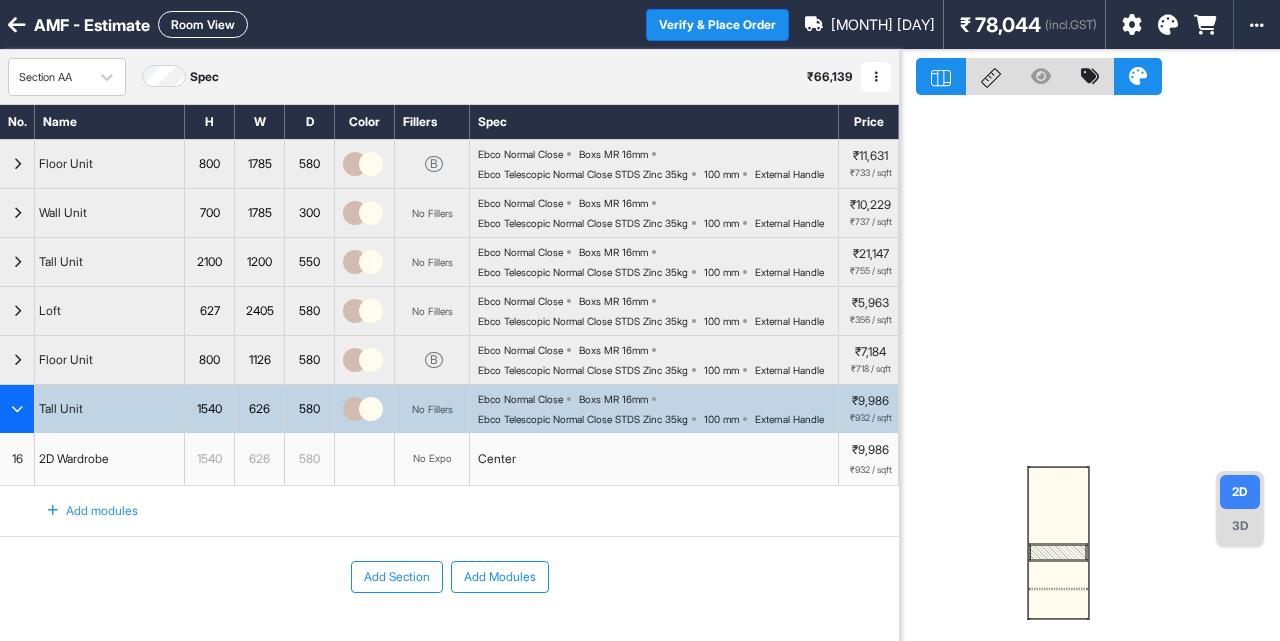 click at bounding box center [1058, 506] 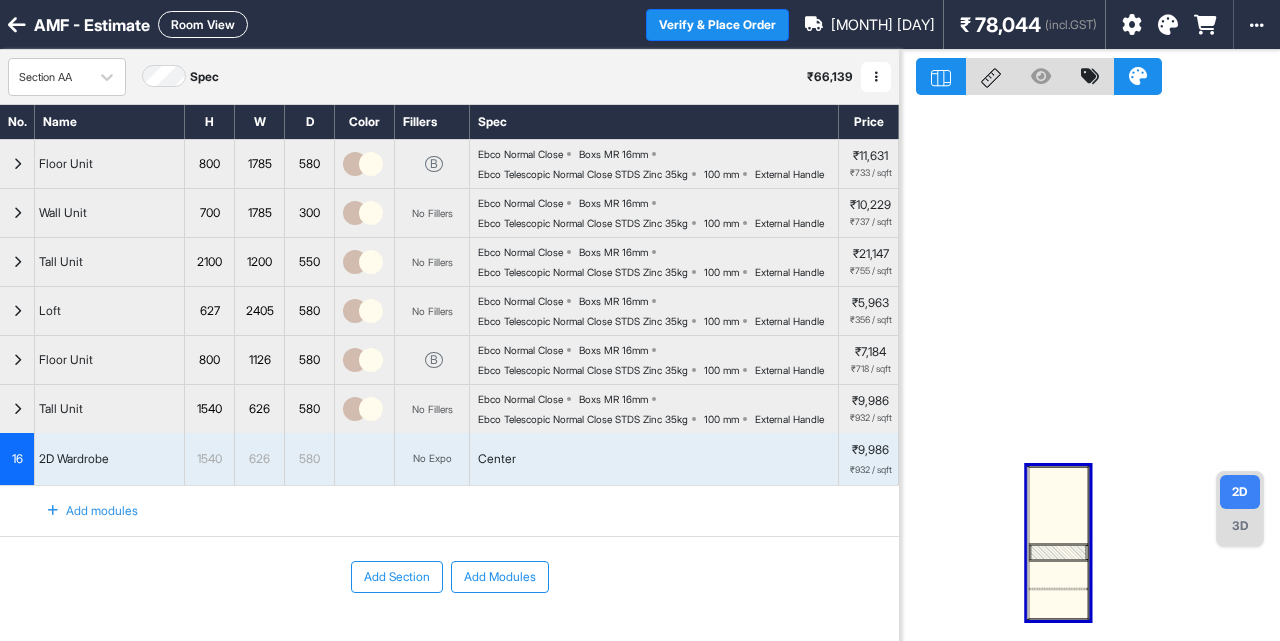 click at bounding box center [1058, 506] 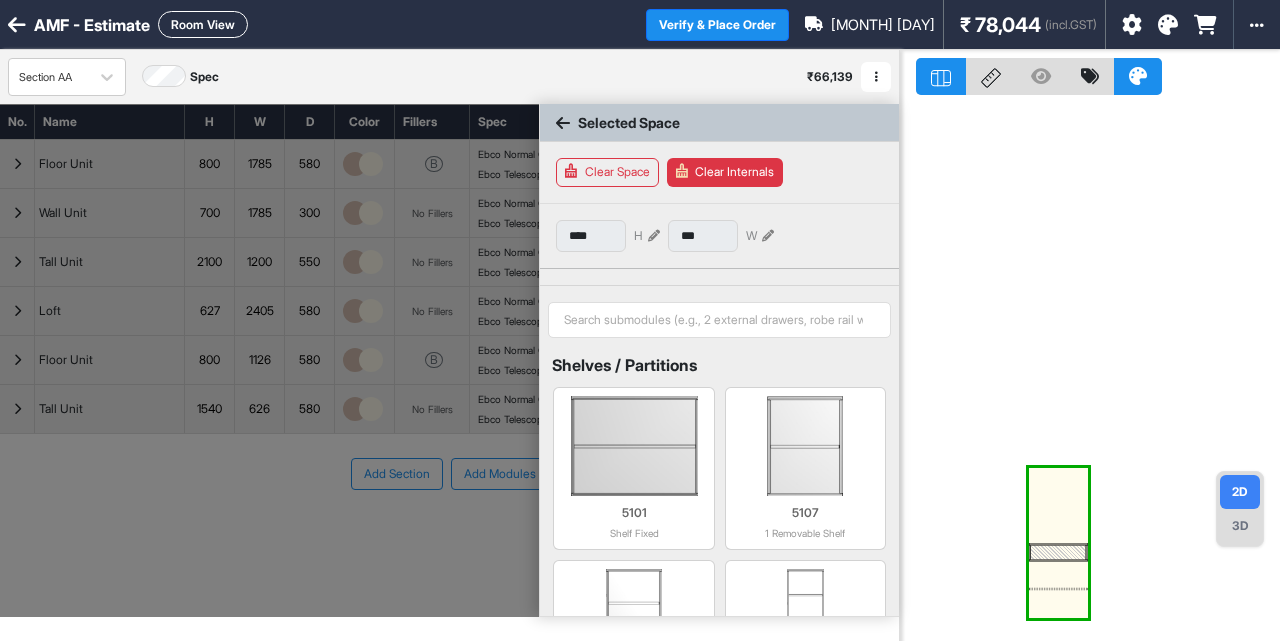 click on "Clear Internals" at bounding box center [725, 172] 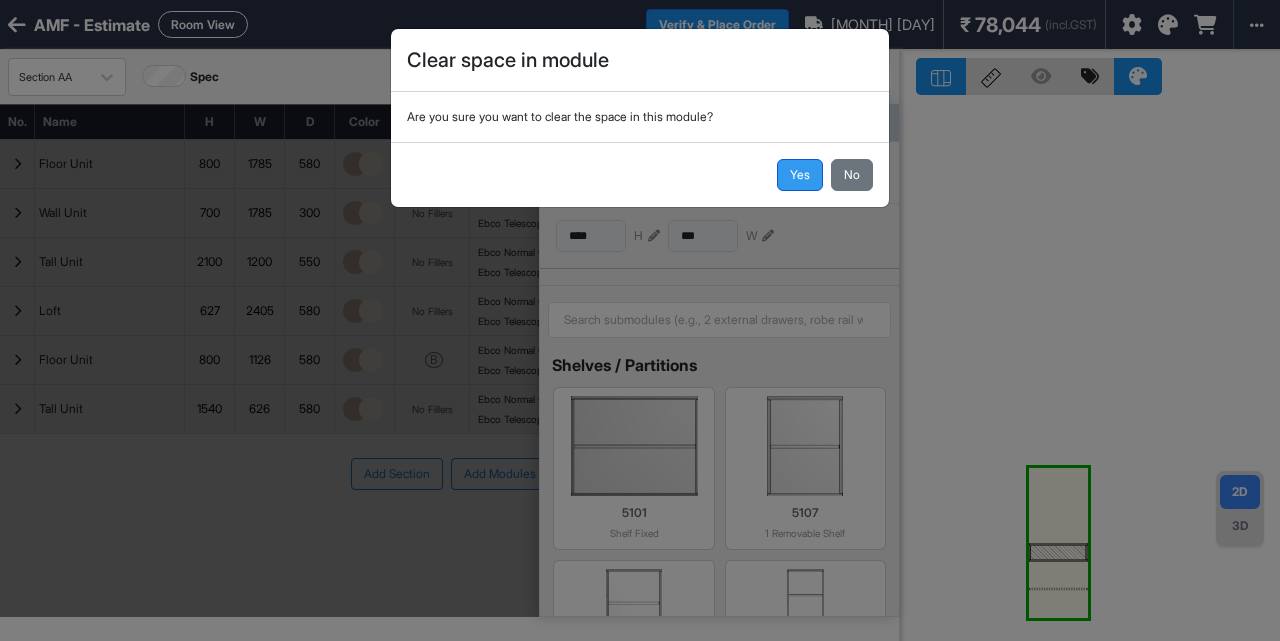 click on "Yes" at bounding box center [800, 175] 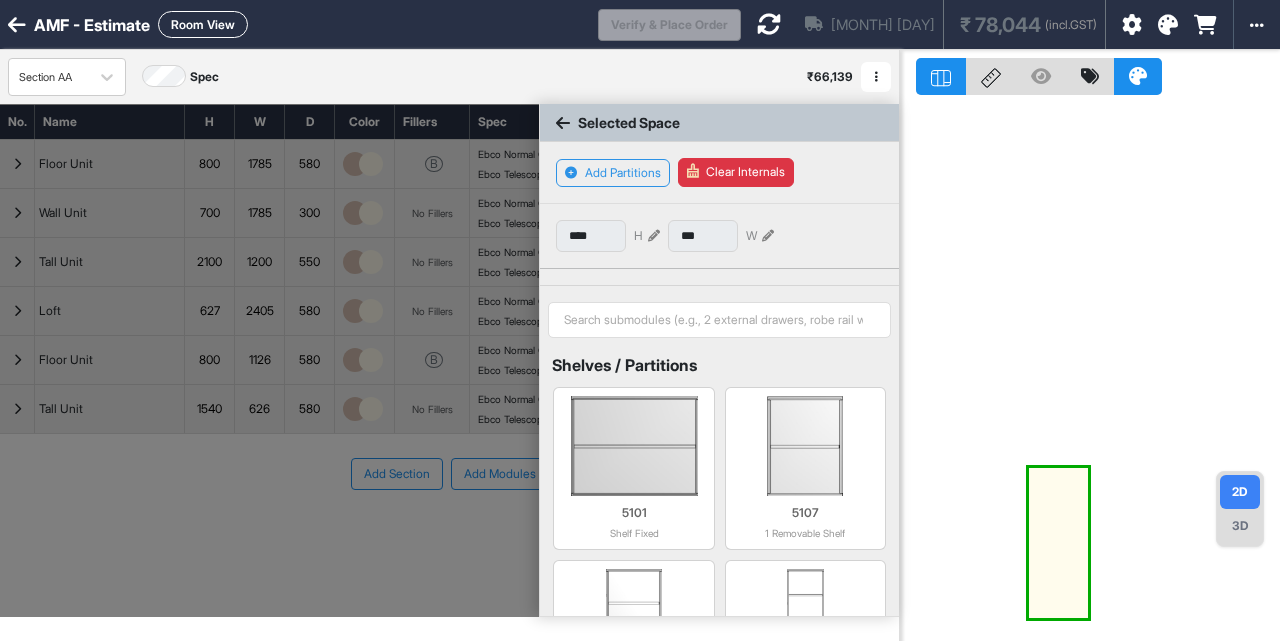 click at bounding box center (1058, 543) 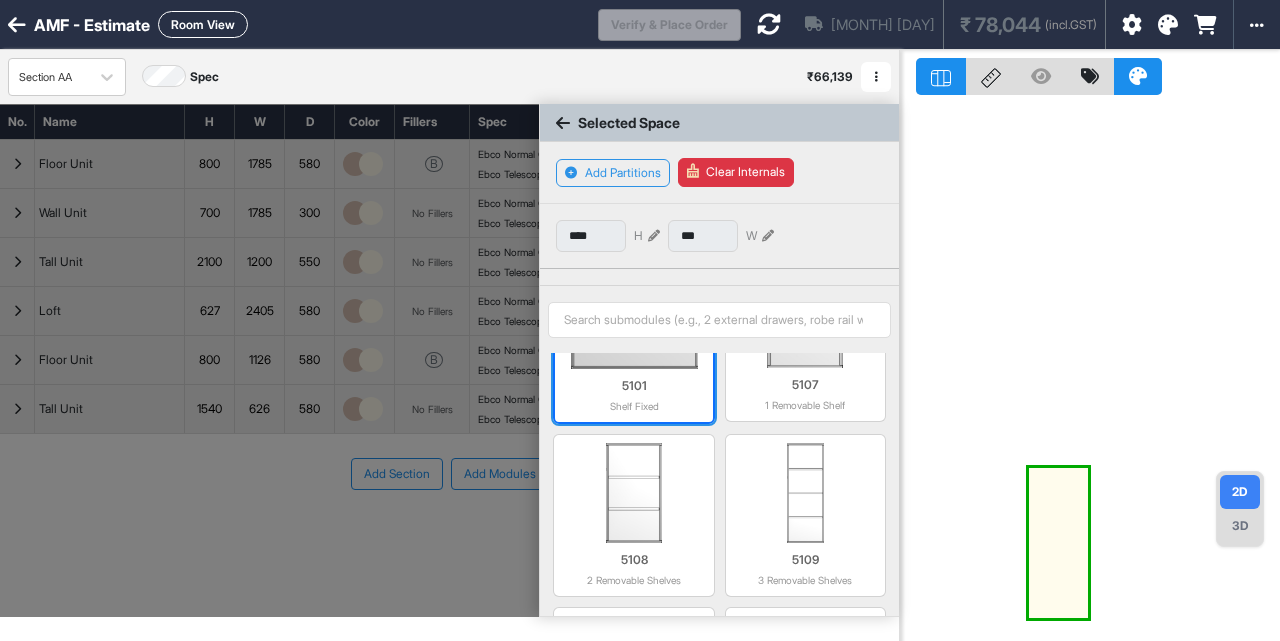 scroll, scrollTop: 128, scrollLeft: 0, axis: vertical 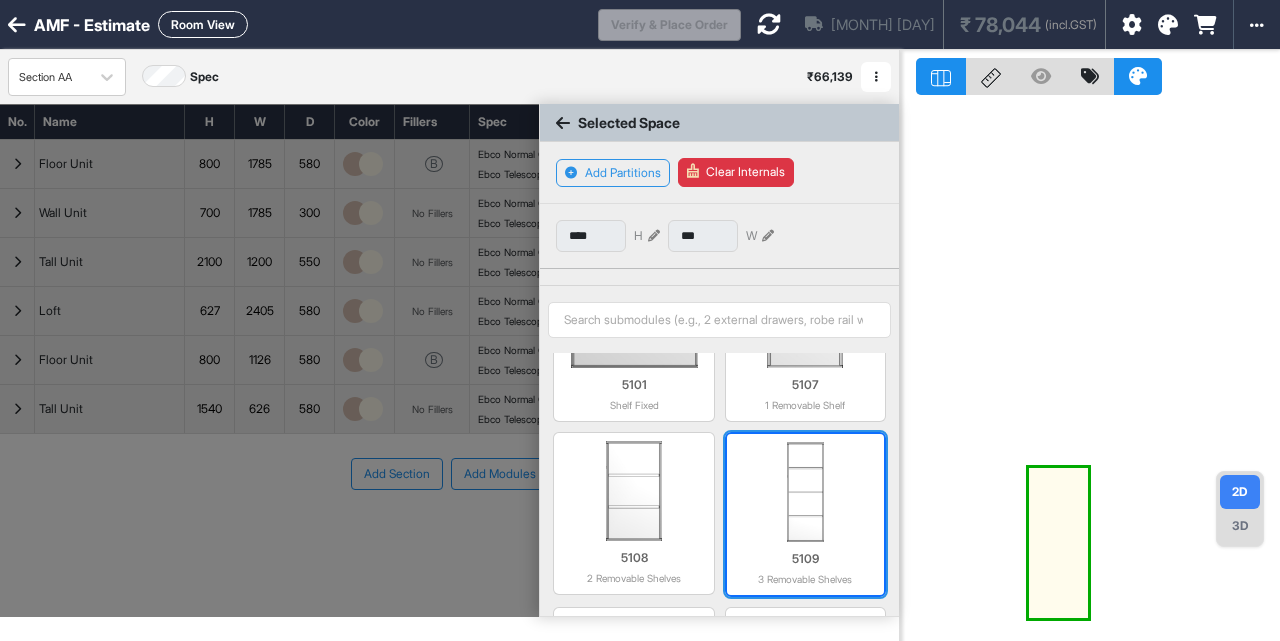 click at bounding box center (805, 492) 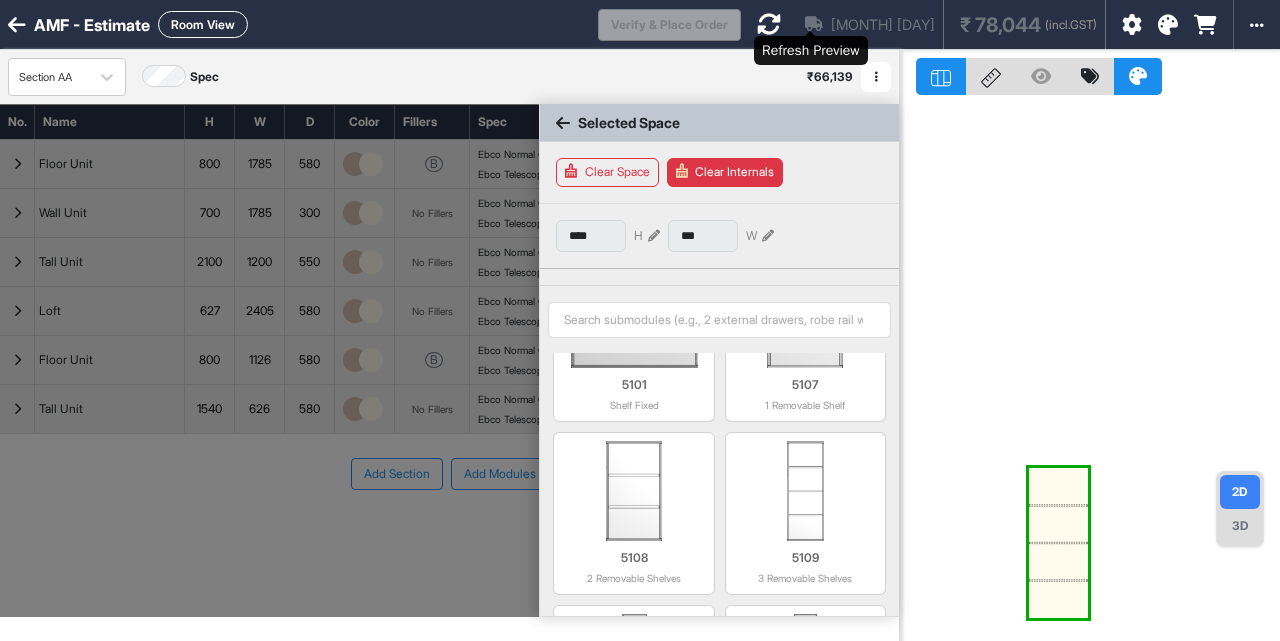 click at bounding box center [769, 24] 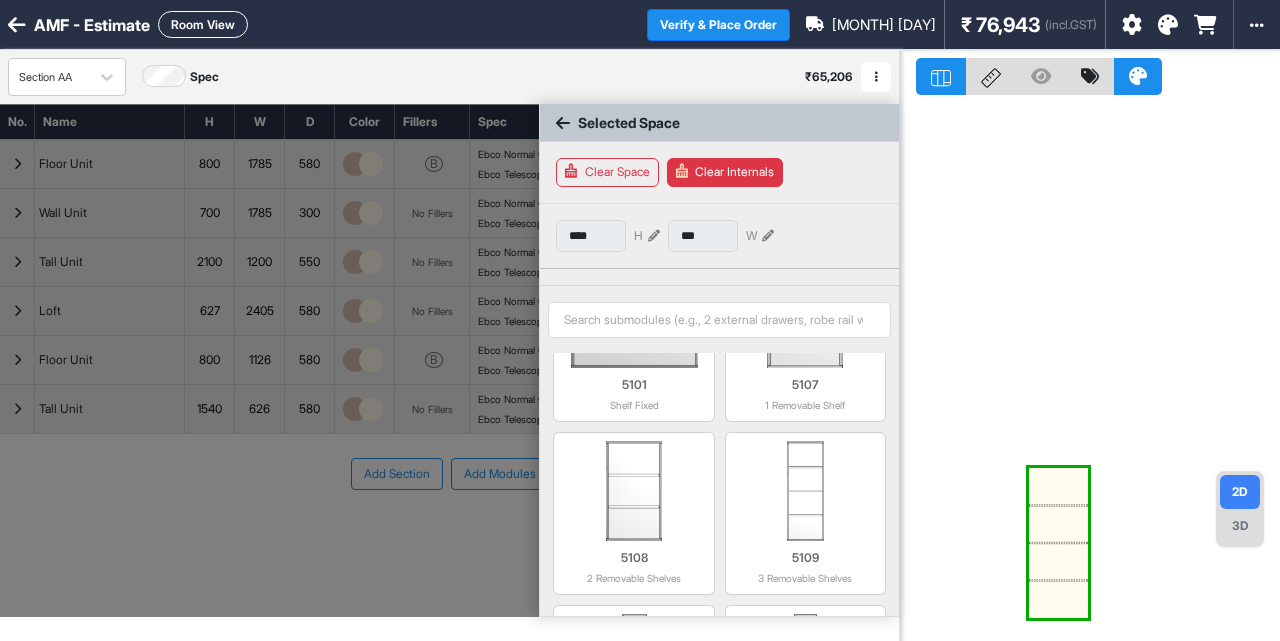 drag, startPoint x: 560, startPoint y: 137, endPoint x: 556, endPoint y: 122, distance: 15.524175 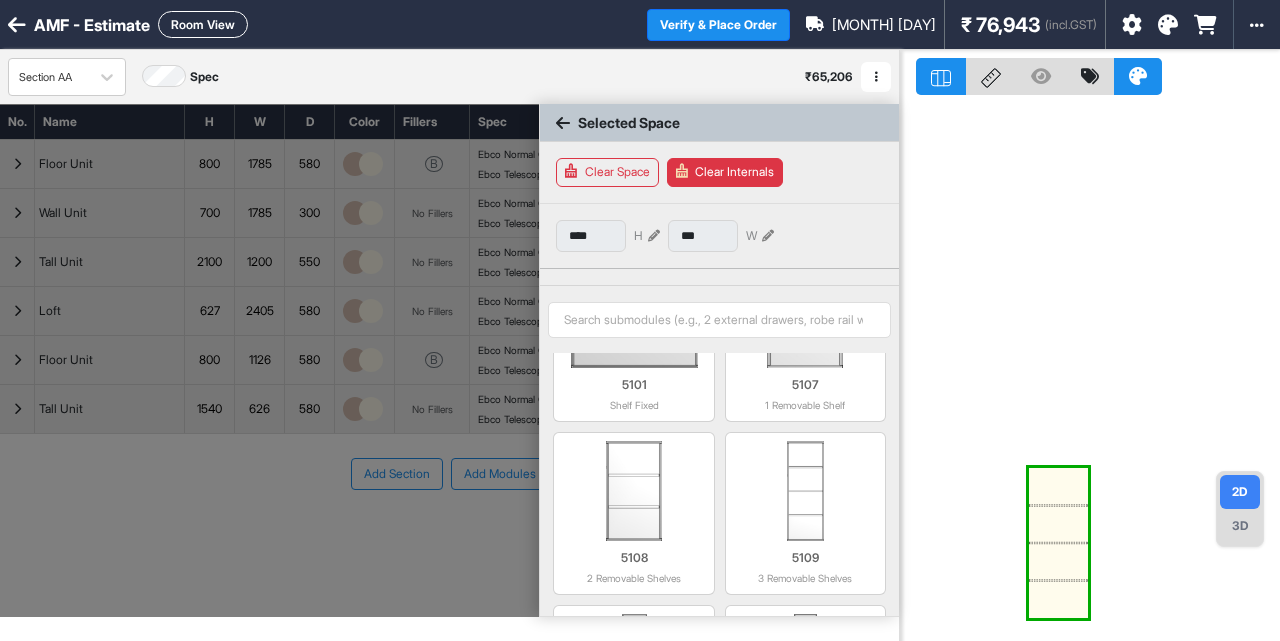 click on "Selected Space" at bounding box center [719, 123] 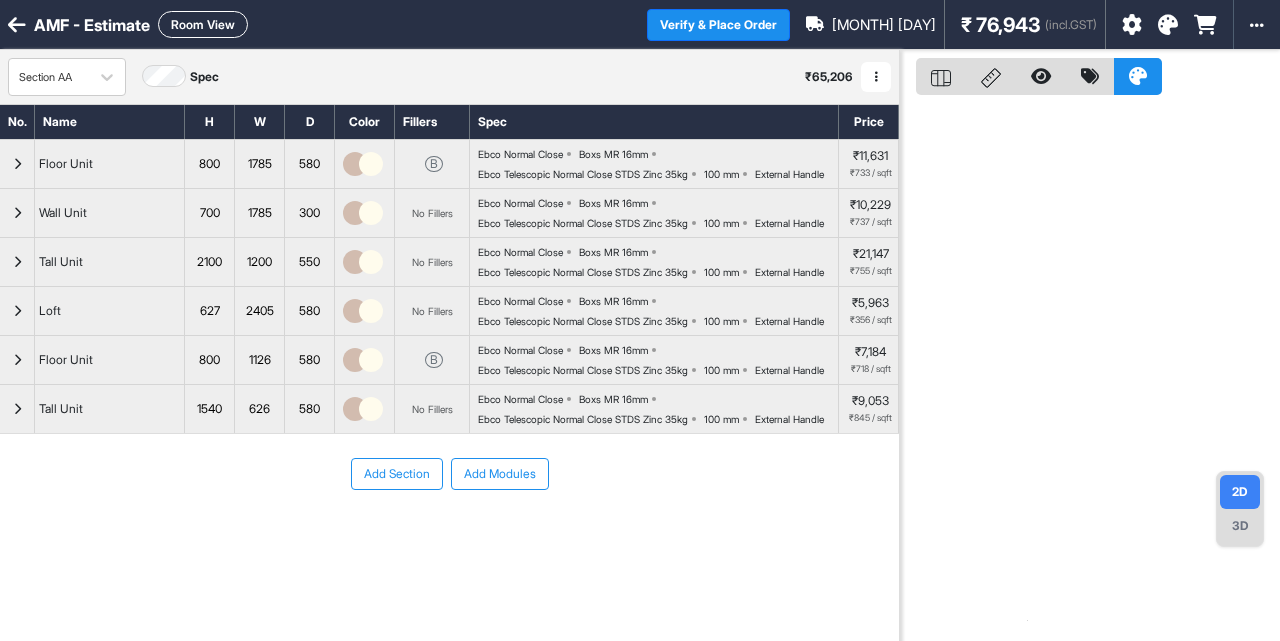 click at bounding box center [17, 409] 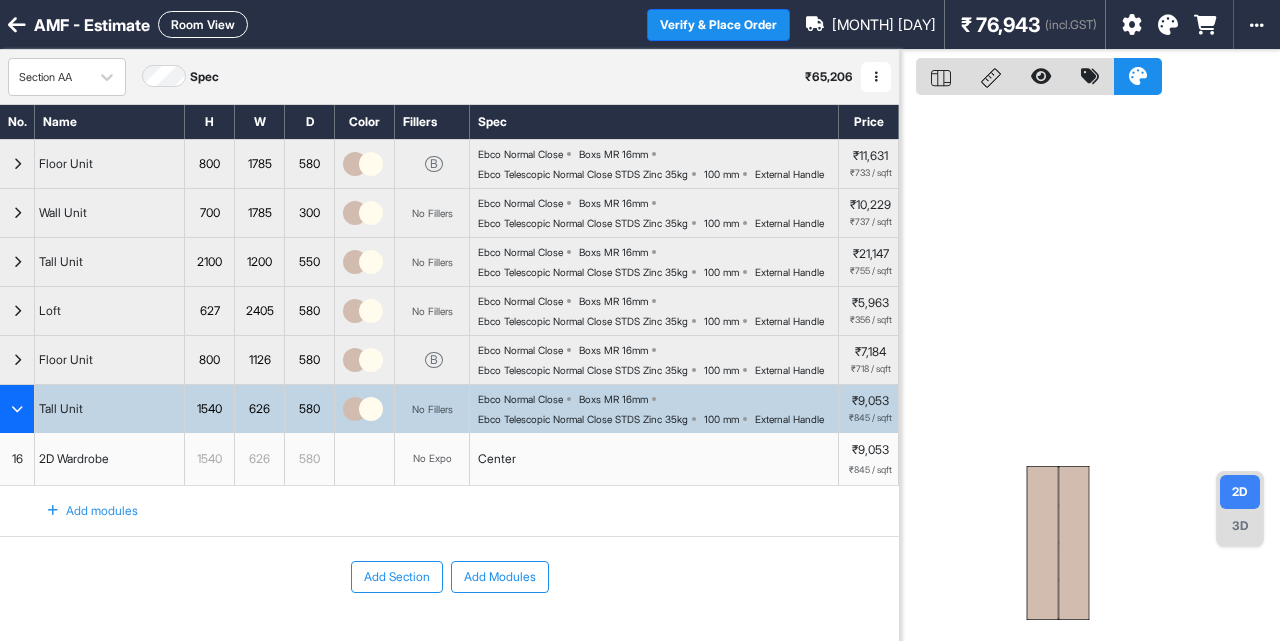 click at bounding box center [17, 409] 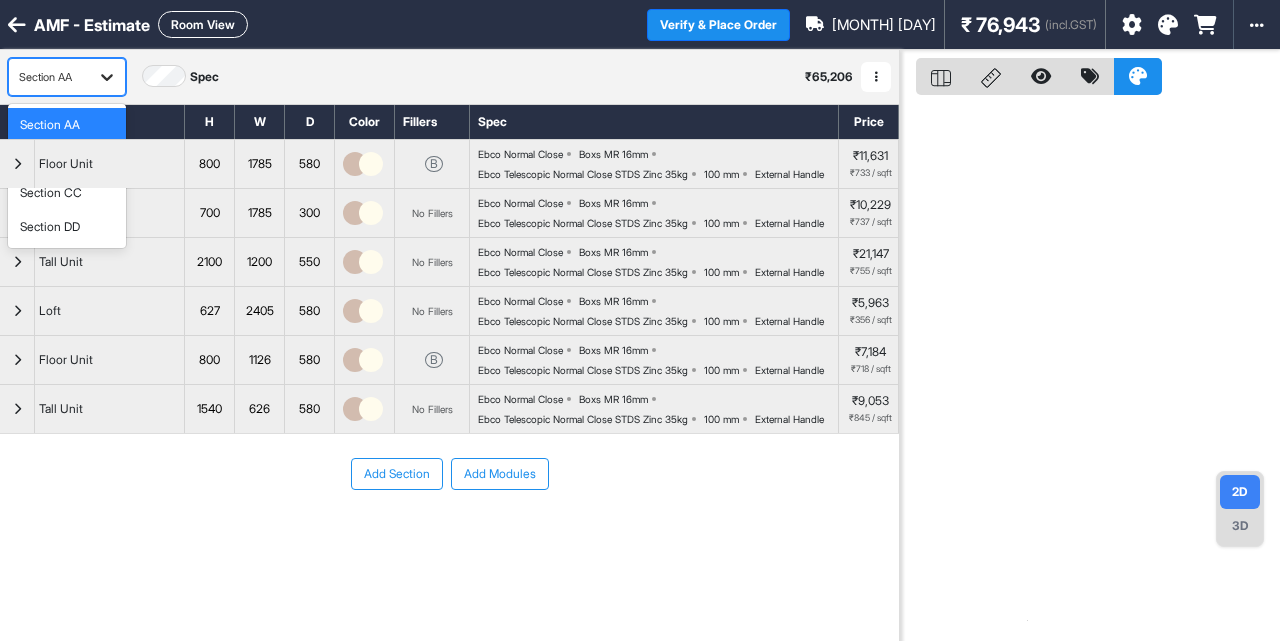 click 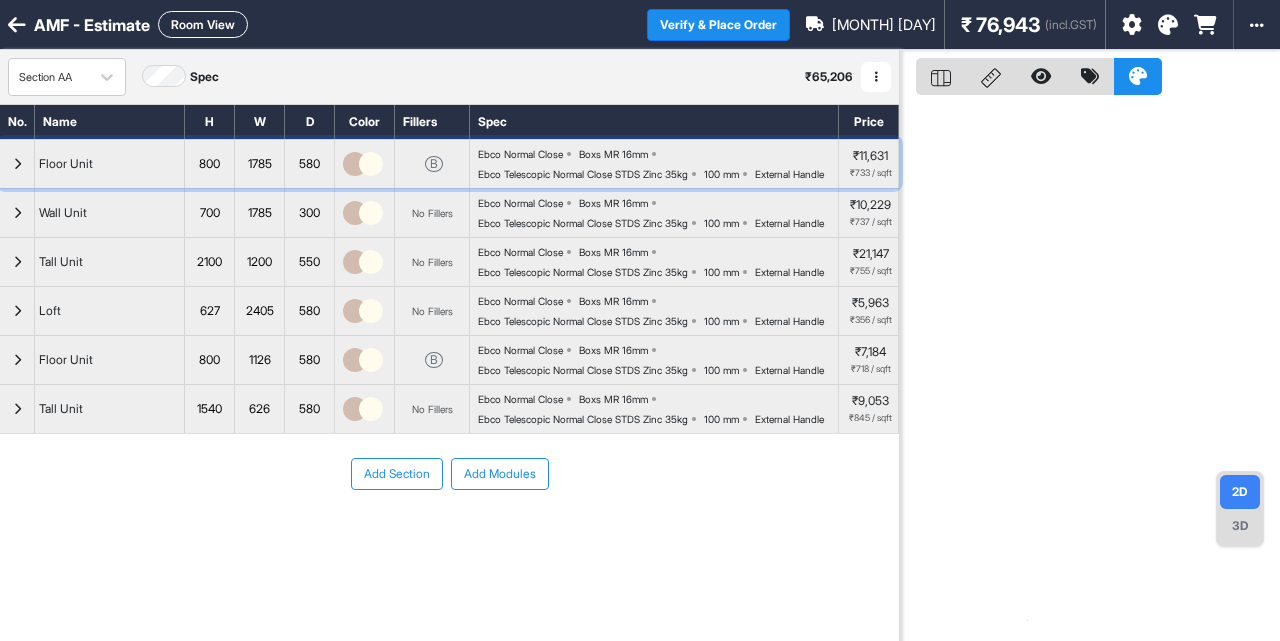 click on "Ebco Normal Close" at bounding box center [520, 154] 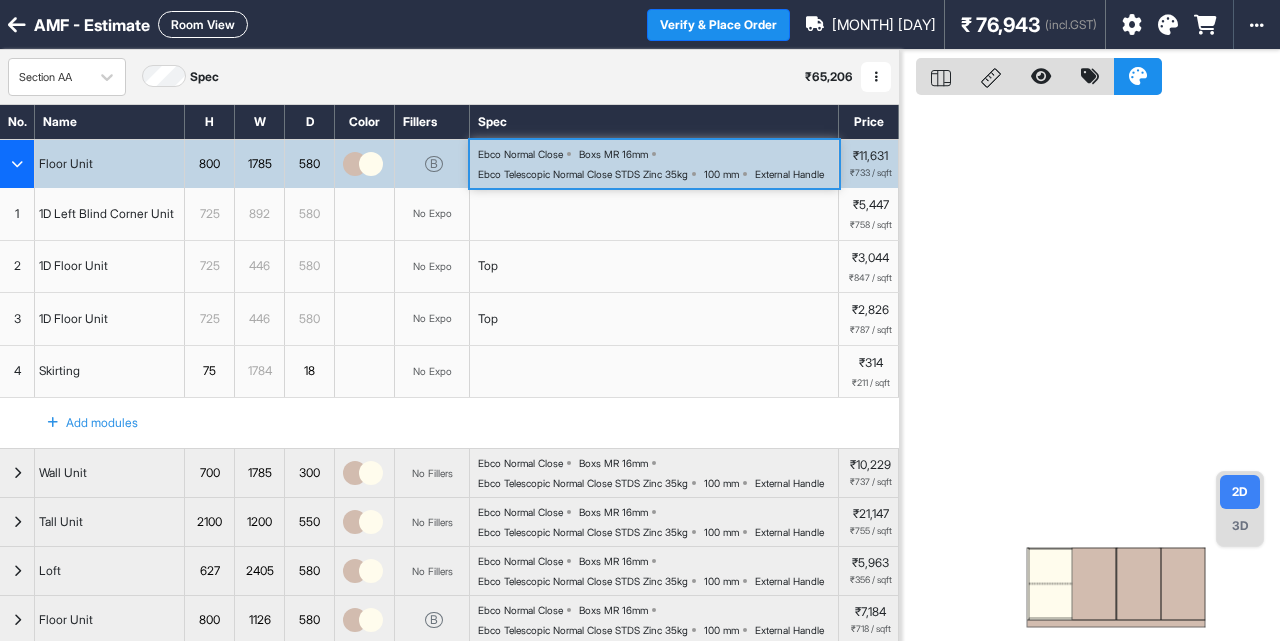 click on "Ebco Normal Close Boxs MR 16mm Ebco Telescopic Normal Close STDS Zinc 35kg 100 mm External Handle" at bounding box center (658, 164) 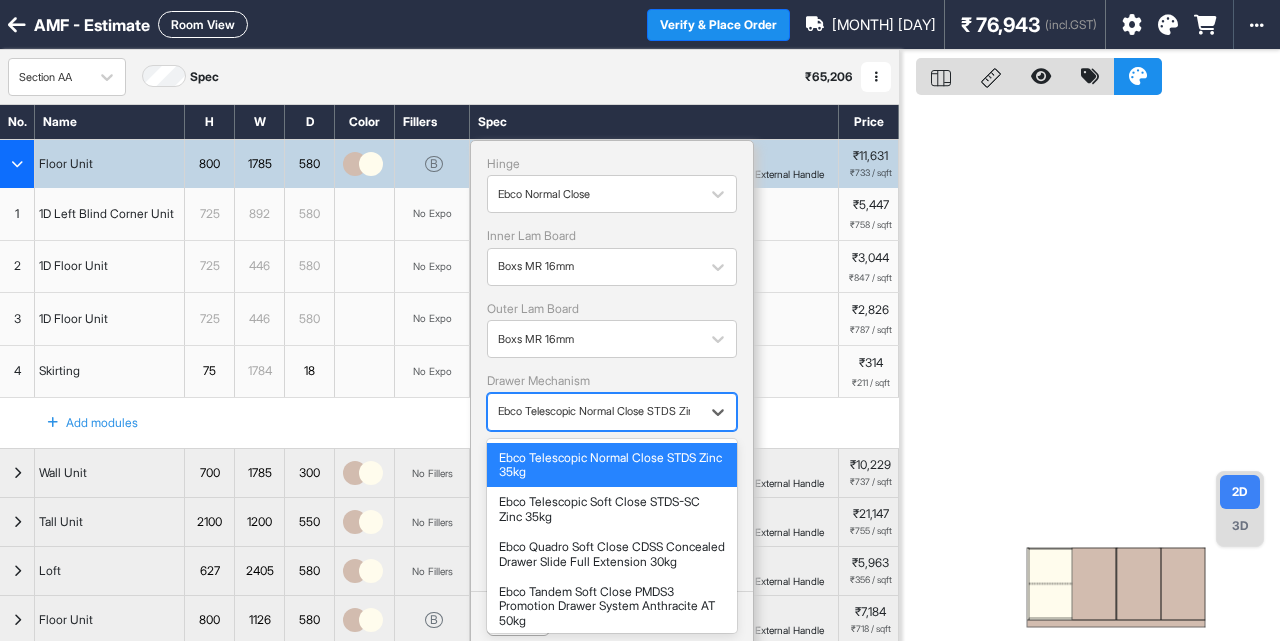 click at bounding box center (594, 411) 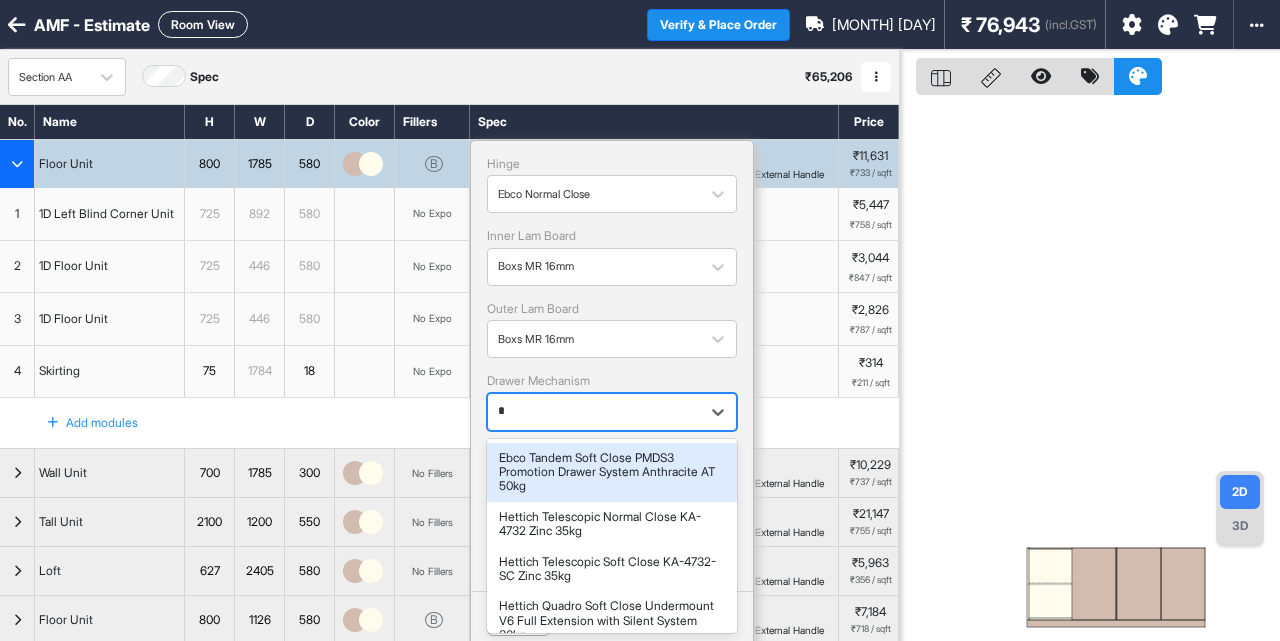 type on "**" 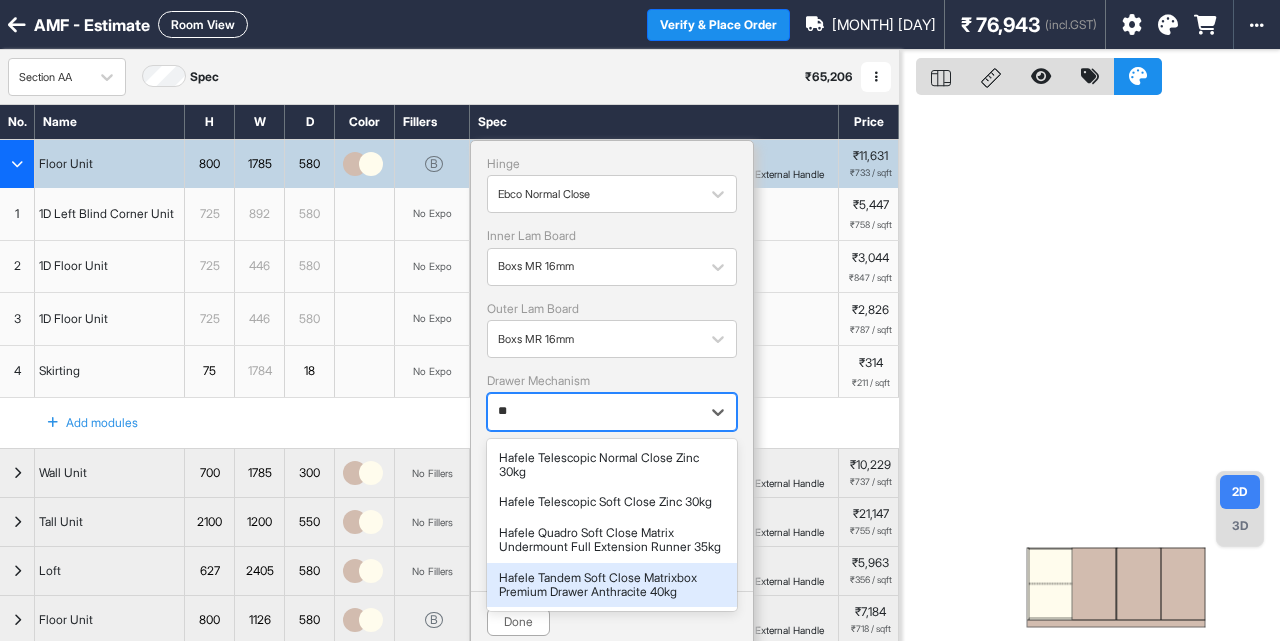 click on "Hafele Tandem Soft Close Matrixbox Premium Drawer Anthracite 40kg" at bounding box center [612, 585] 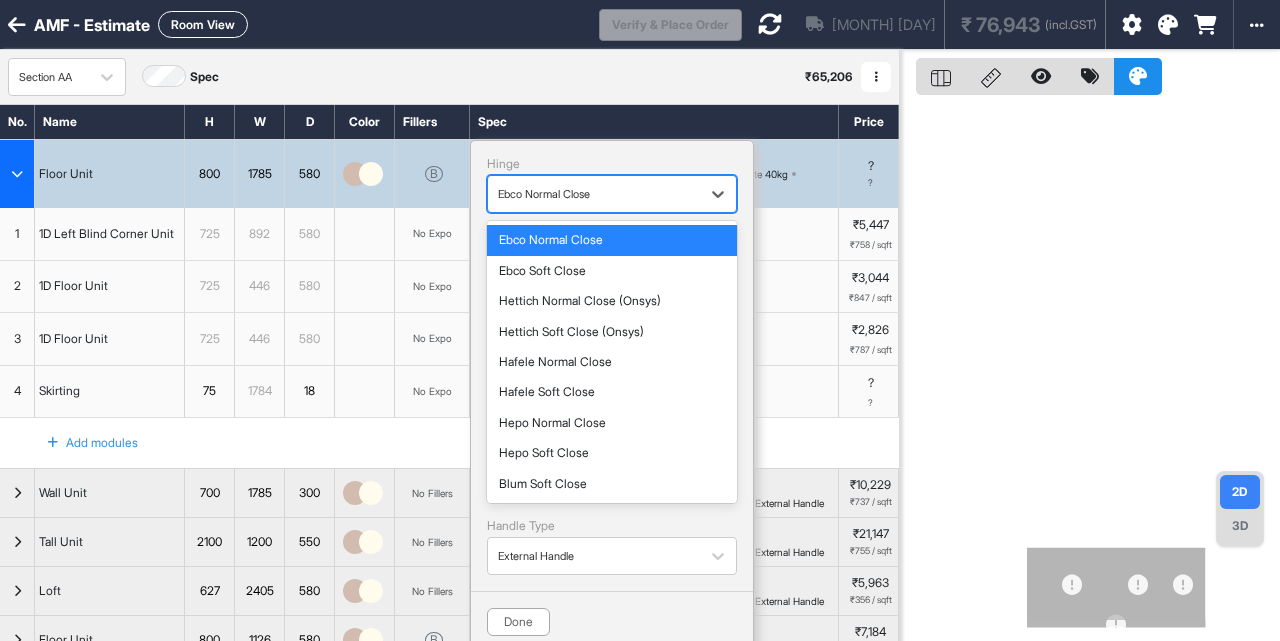 click on "Ebco Normal Close" at bounding box center (594, 194) 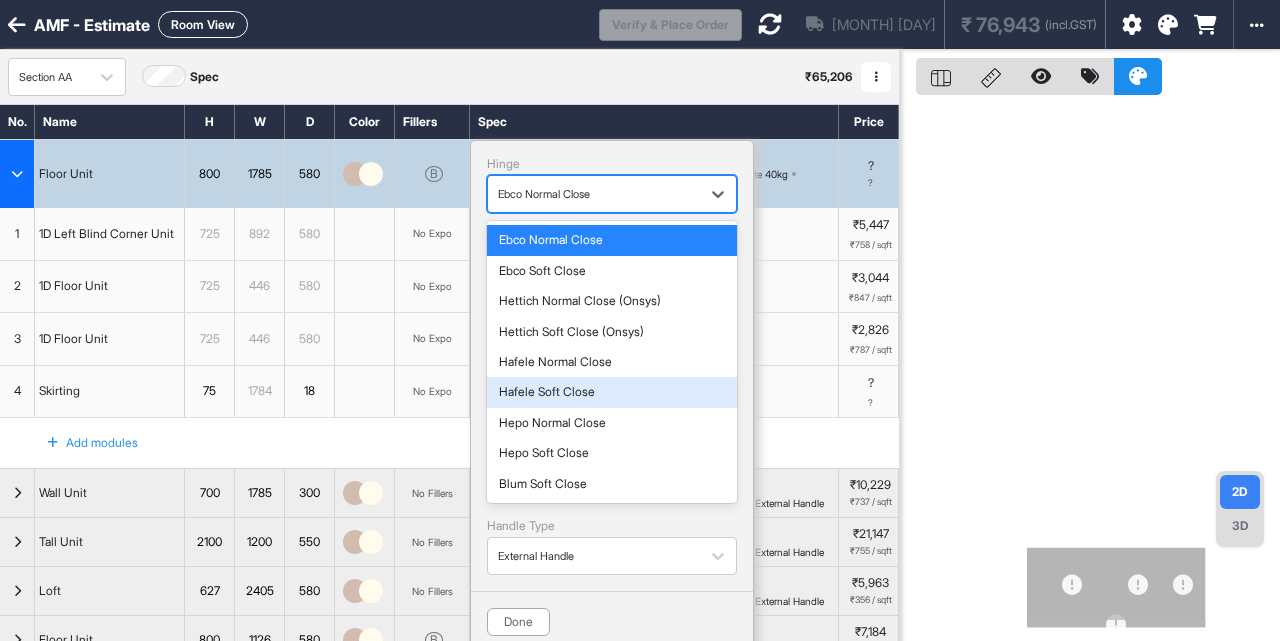 click on "Hafele Soft Close" at bounding box center [612, 392] 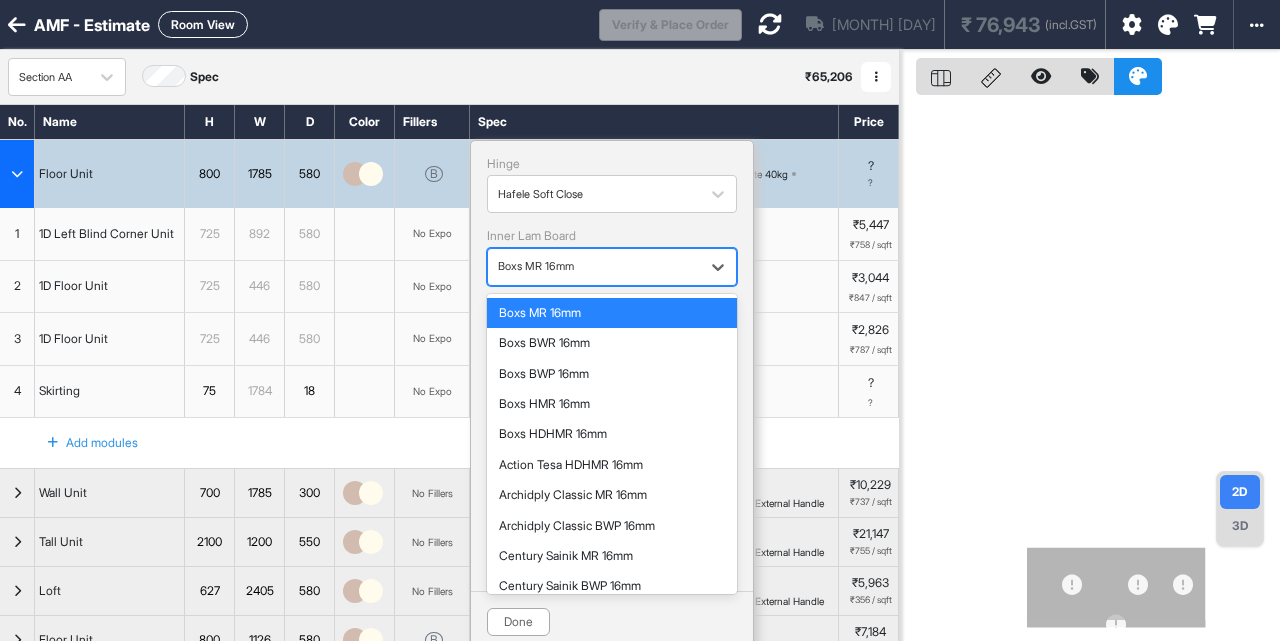 click at bounding box center [594, 267] 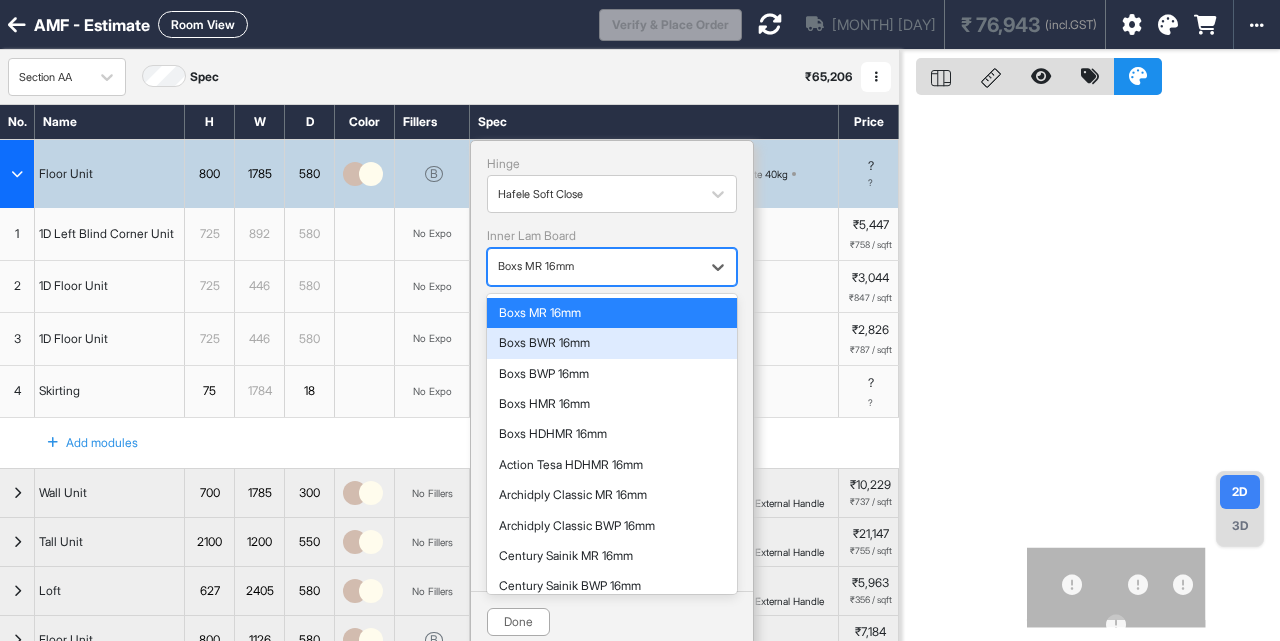 click on "Boxs BWR 16mm" at bounding box center (612, 343) 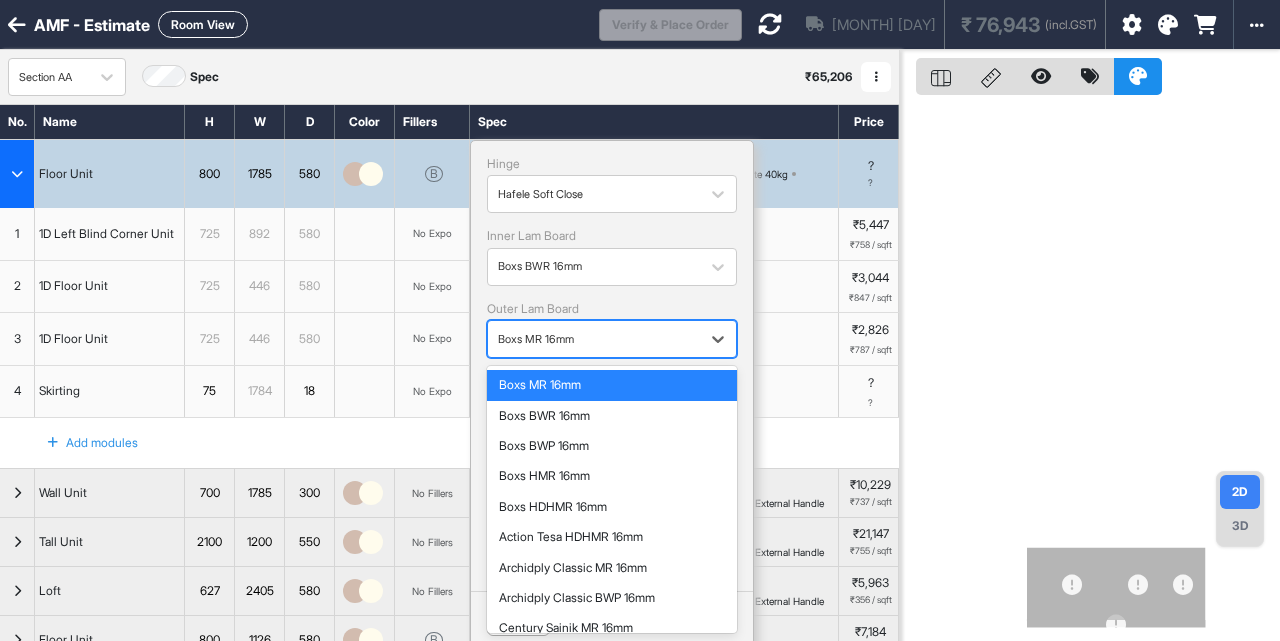 click at bounding box center (594, 339) 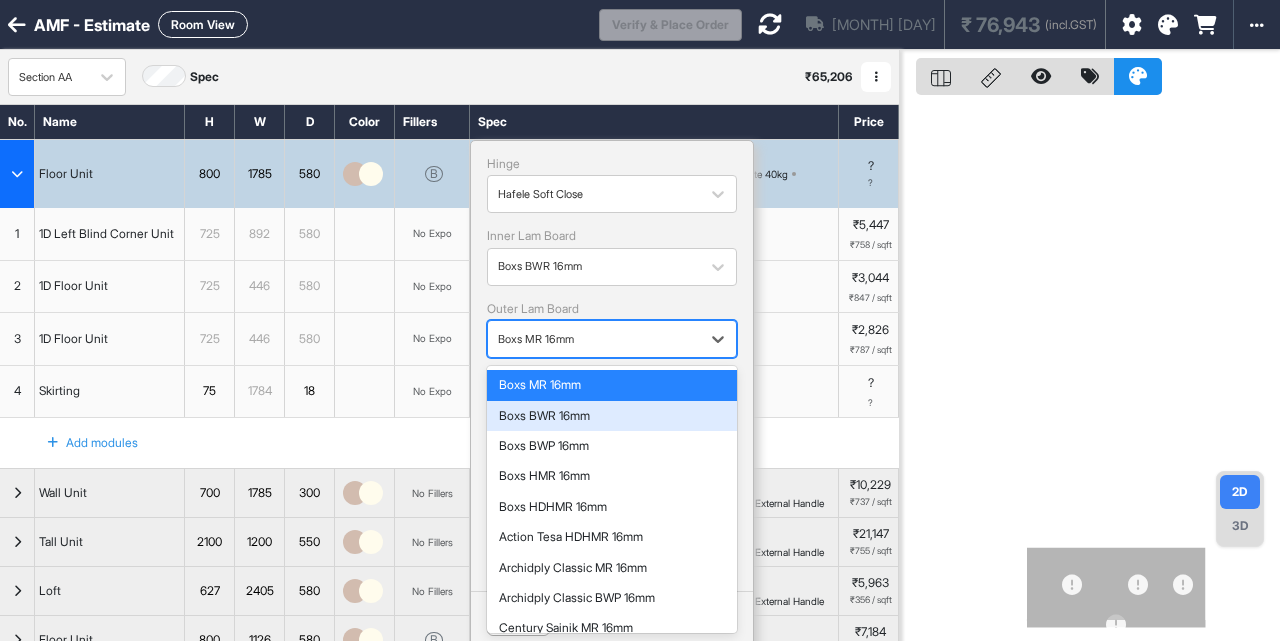 click on "Boxs BWR 16mm" at bounding box center (612, 416) 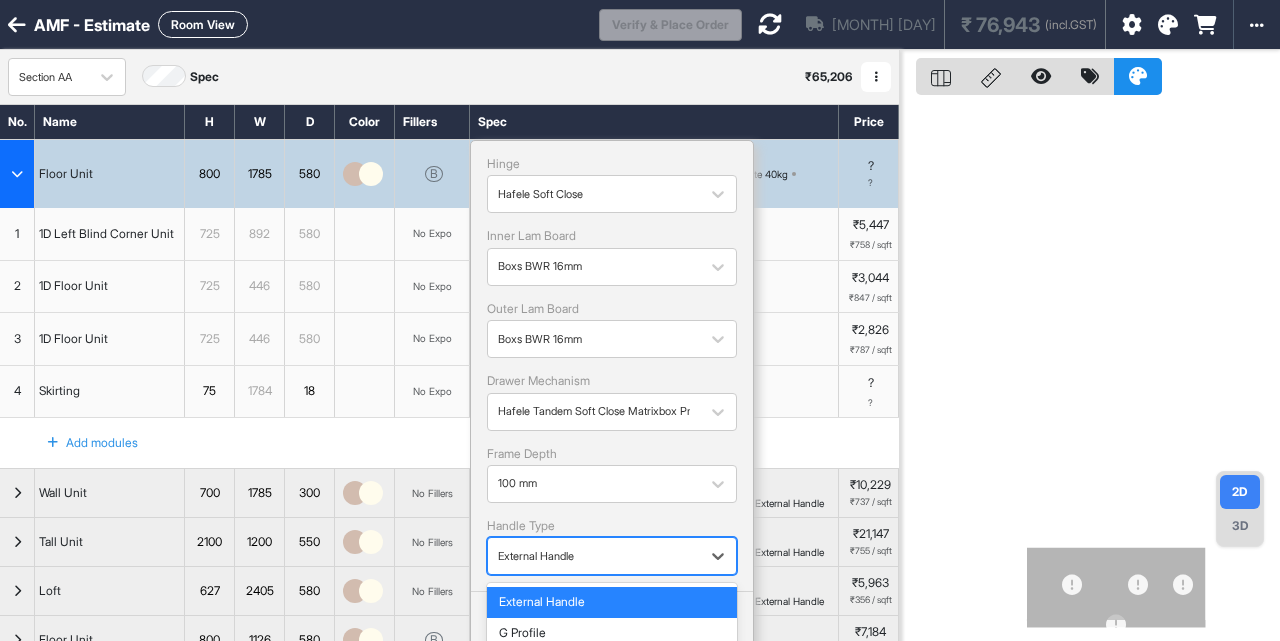 click at bounding box center (594, 556) 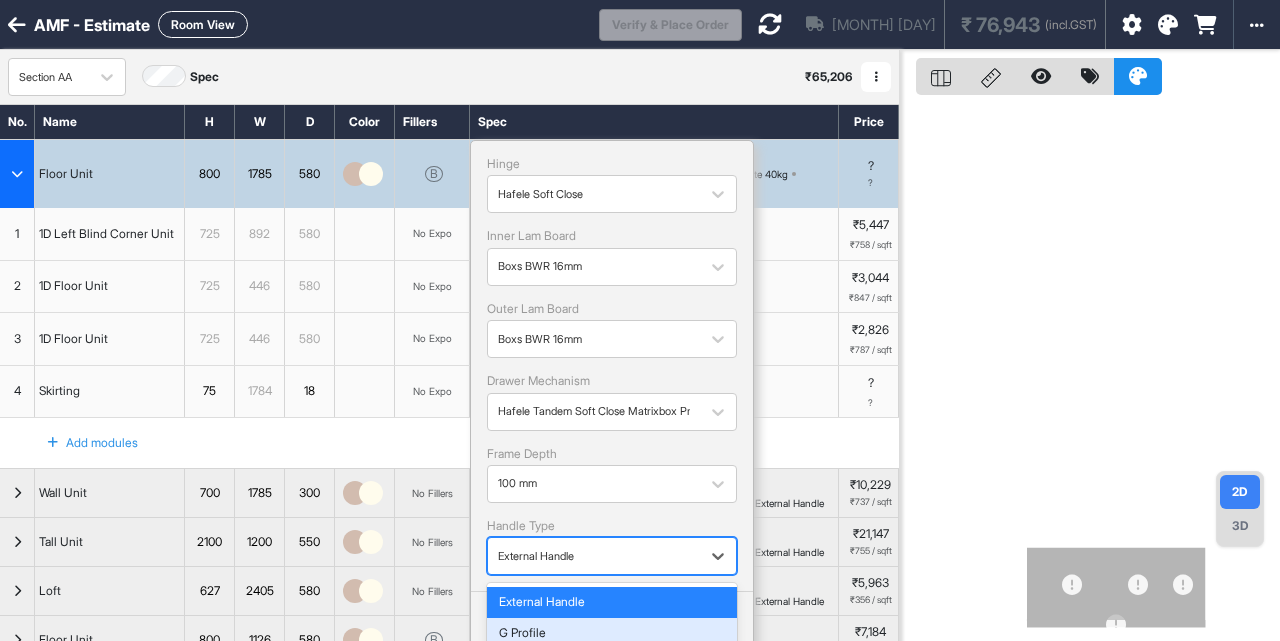 click on "G Profile" at bounding box center [612, 633] 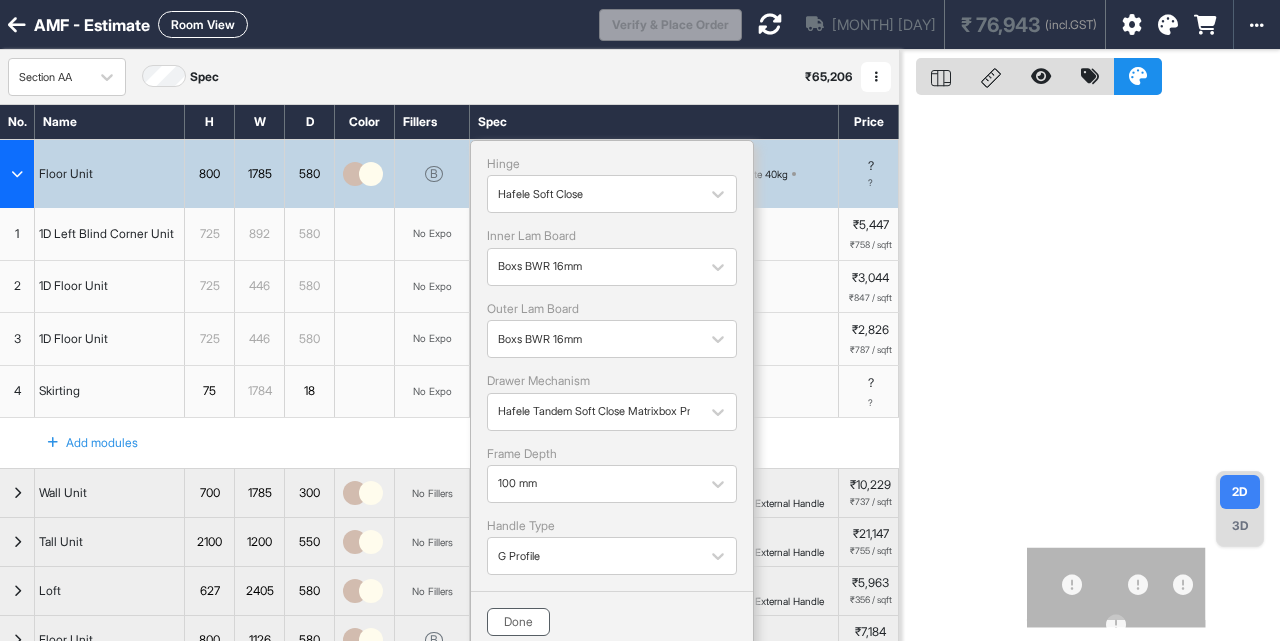 click on "Done" at bounding box center [518, 622] 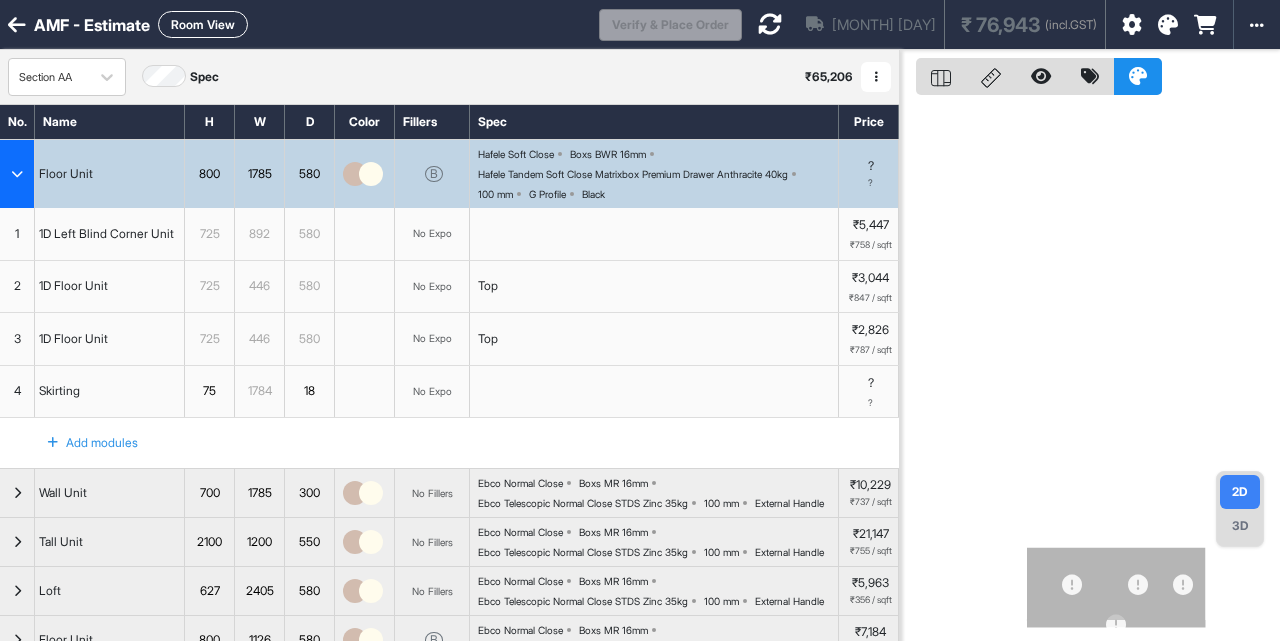click on "Hafele Tandem Soft Close Matrixbox Premium Drawer Anthracite 40kg" at bounding box center [633, 174] 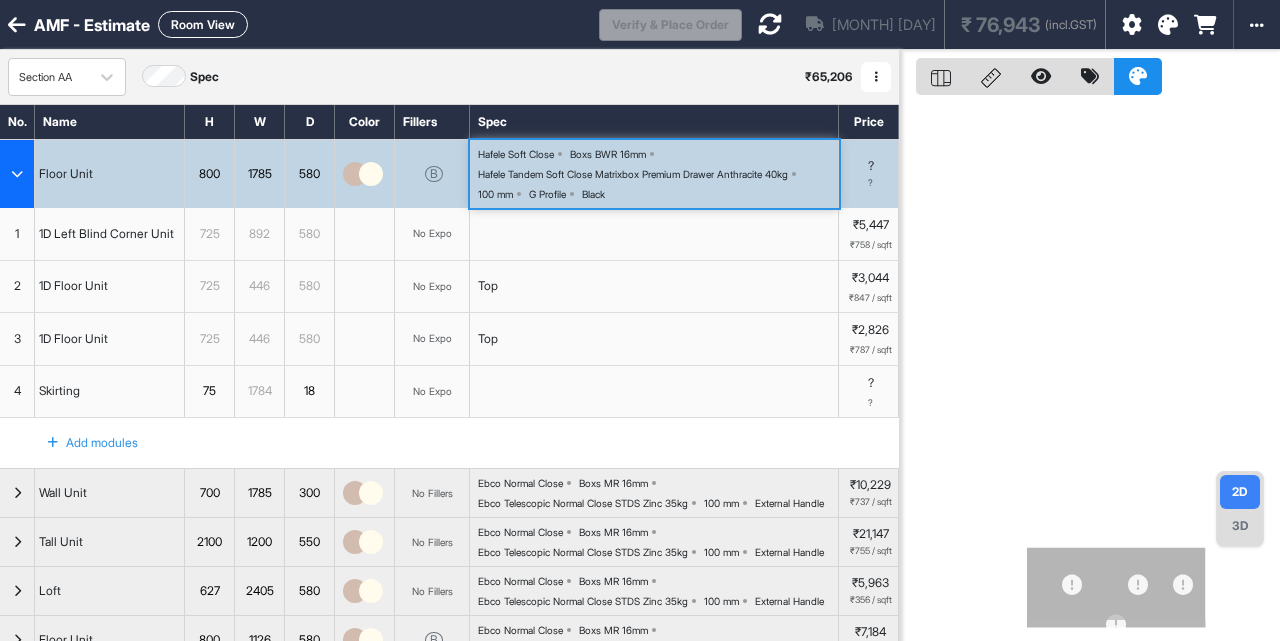 type 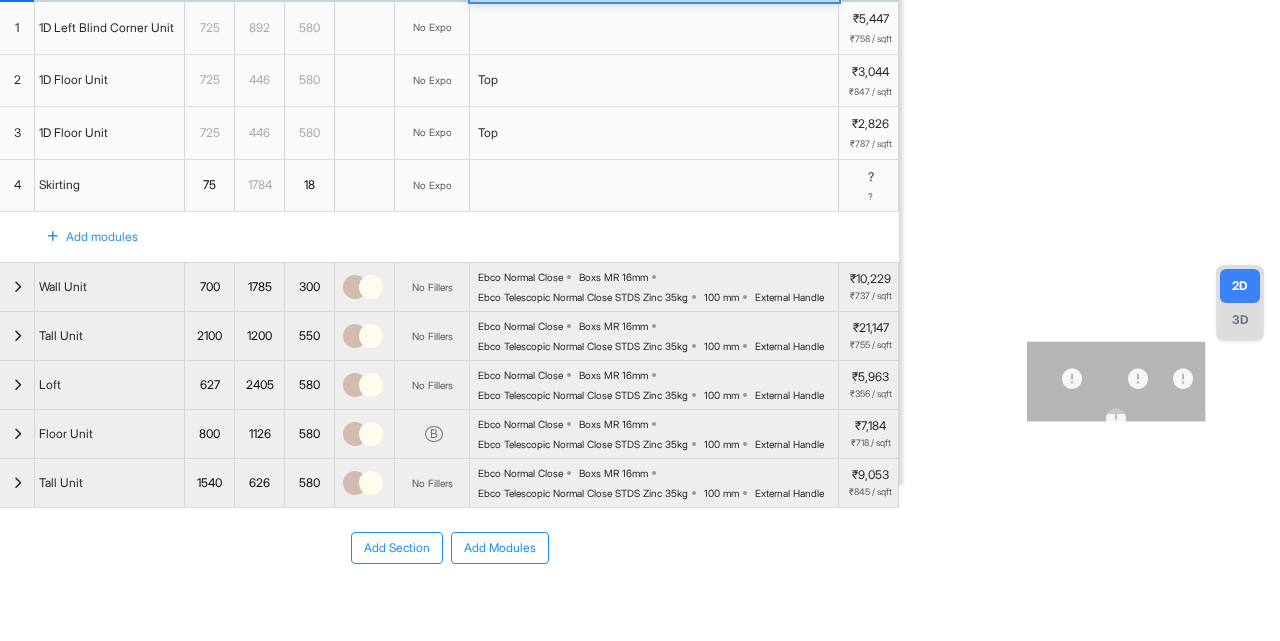 scroll, scrollTop: 256, scrollLeft: 0, axis: vertical 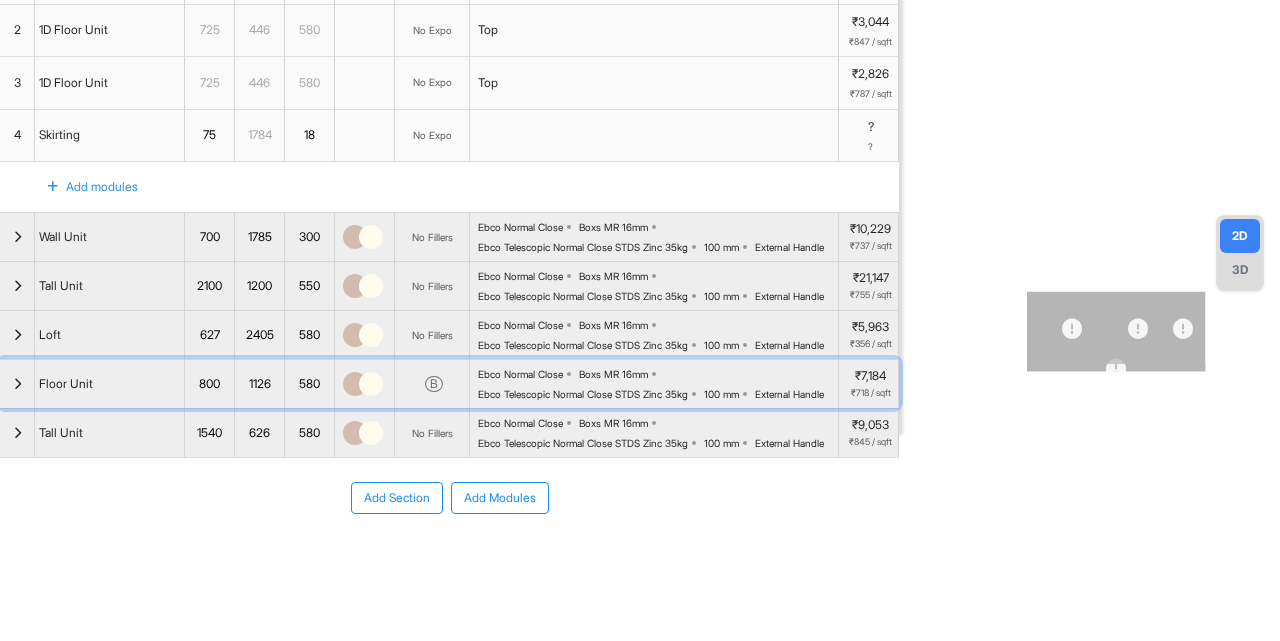 click on "Ebco Telescopic Normal Close STDS Zinc 35kg" at bounding box center (583, 394) 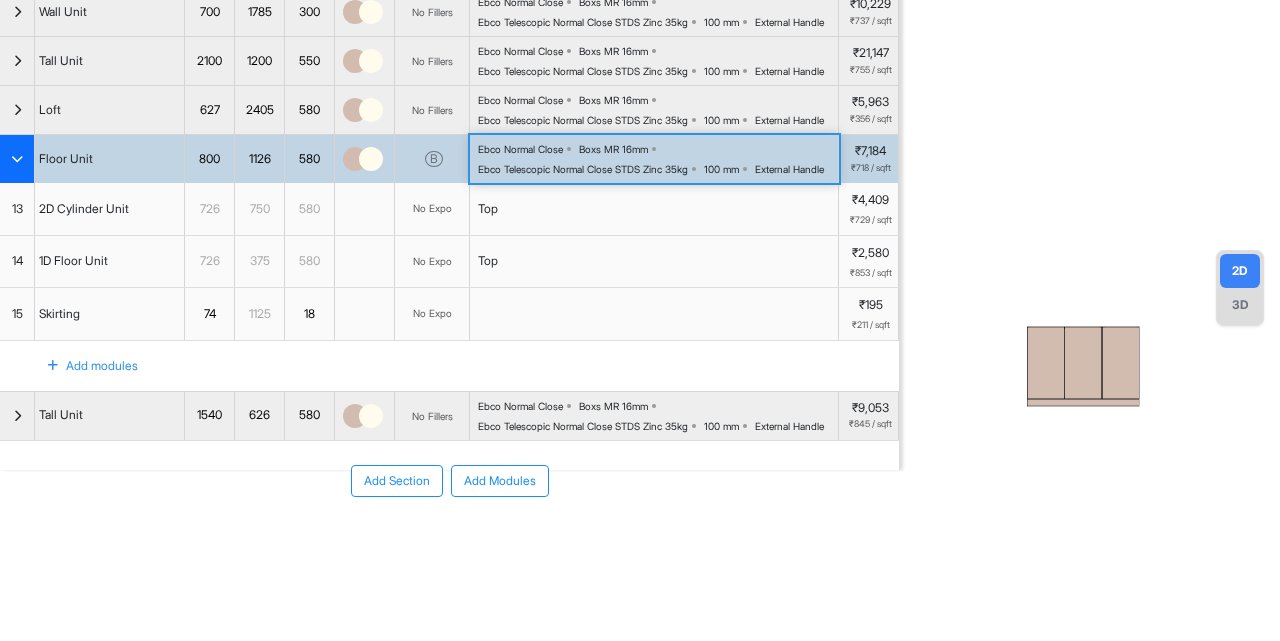 type 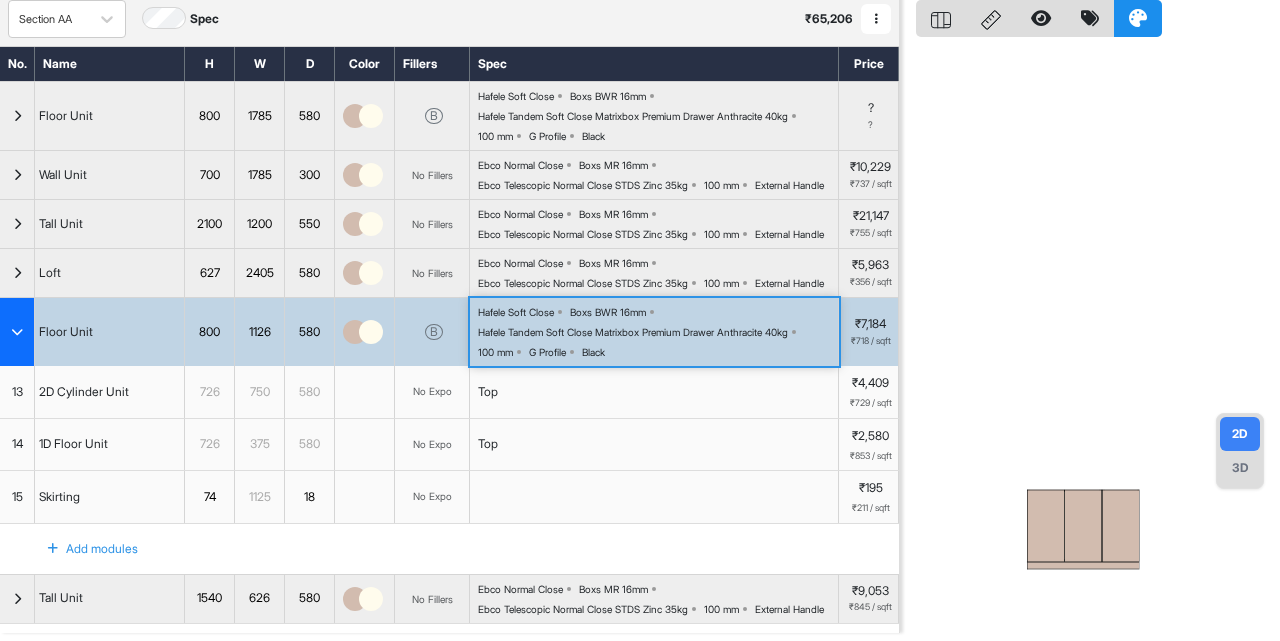 scroll, scrollTop: 0, scrollLeft: 0, axis: both 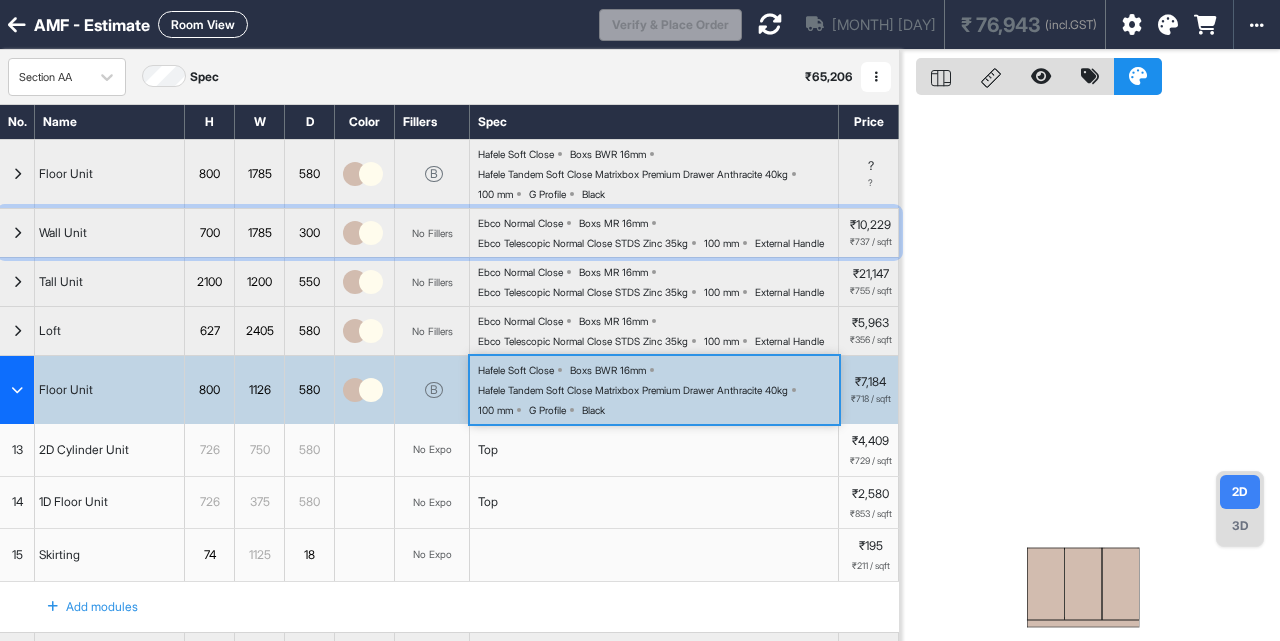 click on "Ebco Normal Close Boxs MR 16mm Ebco Telescopic Normal Close STDS Zinc 35kg 100 mm External Handle" at bounding box center [658, 233] 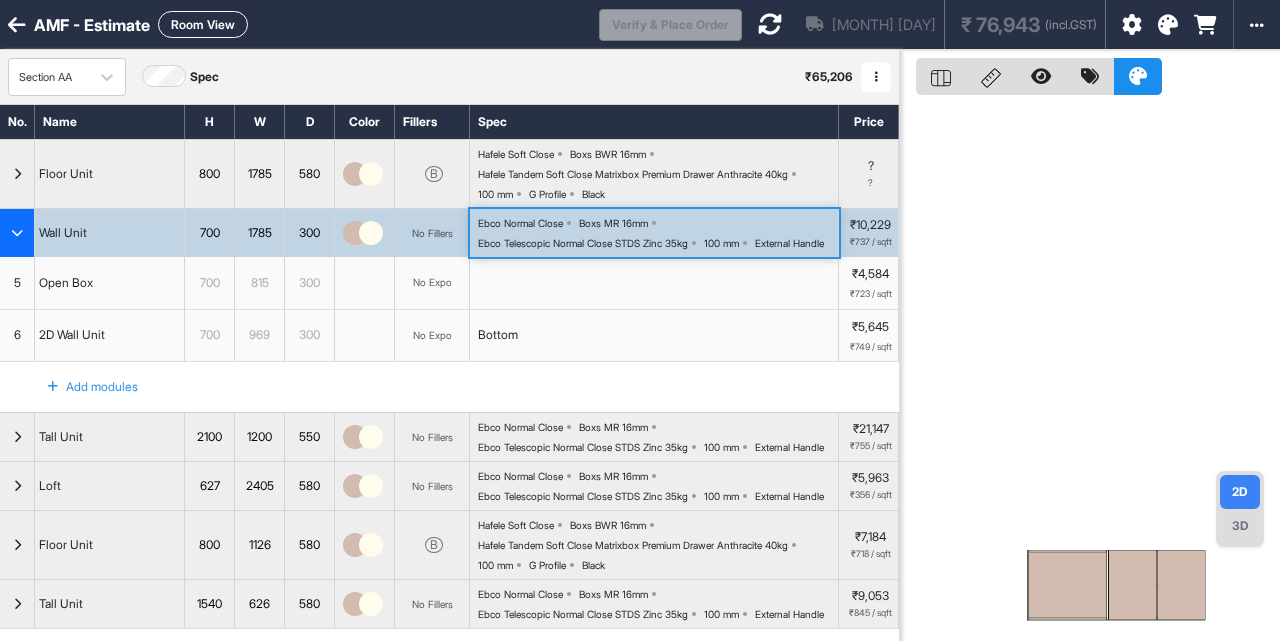 type 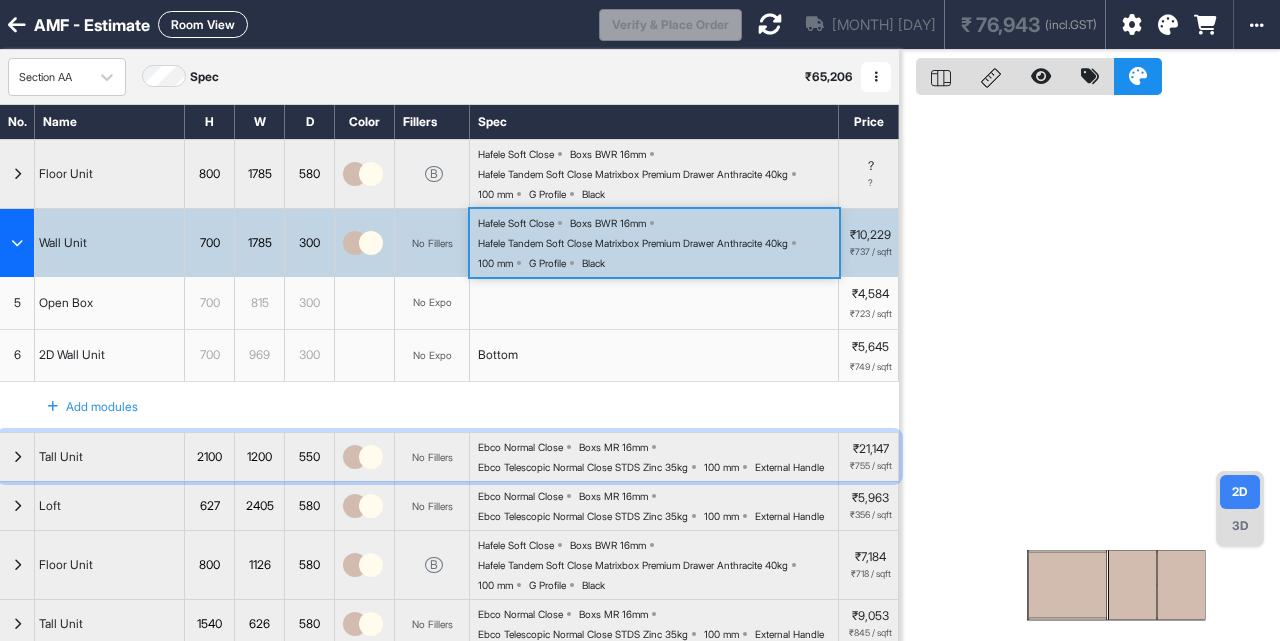 click on "Ebco Normal Close Boxs MR 16mm Ebco Telescopic Normal Close STDS Zinc 35kg 100 mm External Handle" at bounding box center [658, 457] 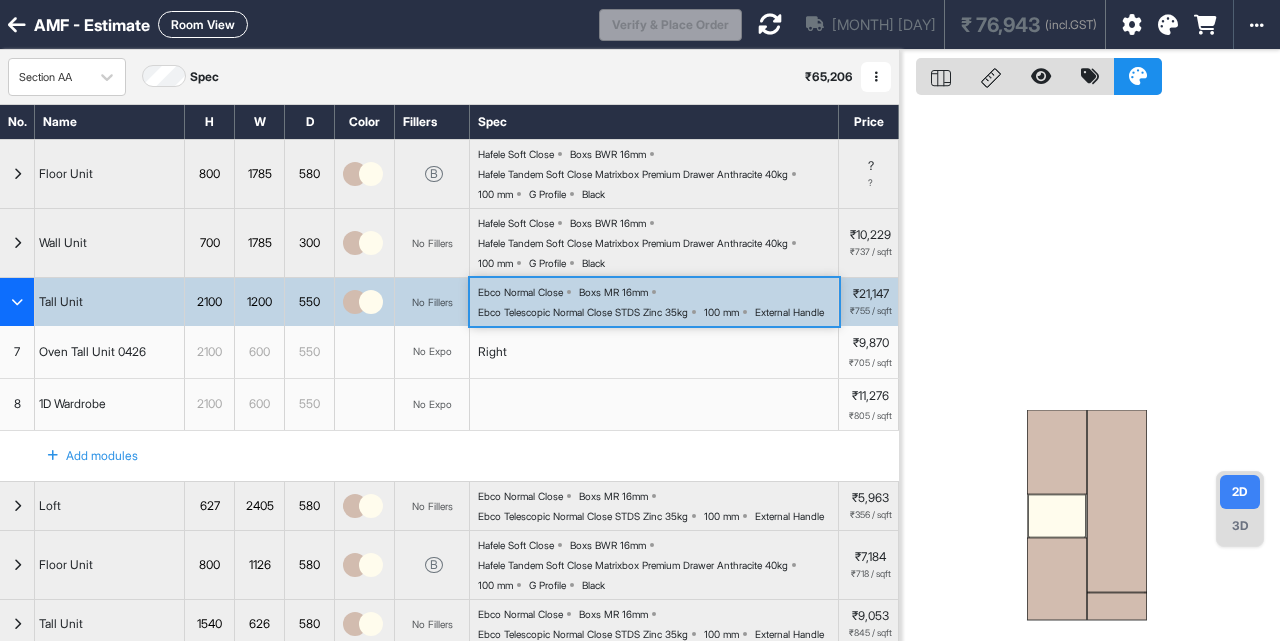 type 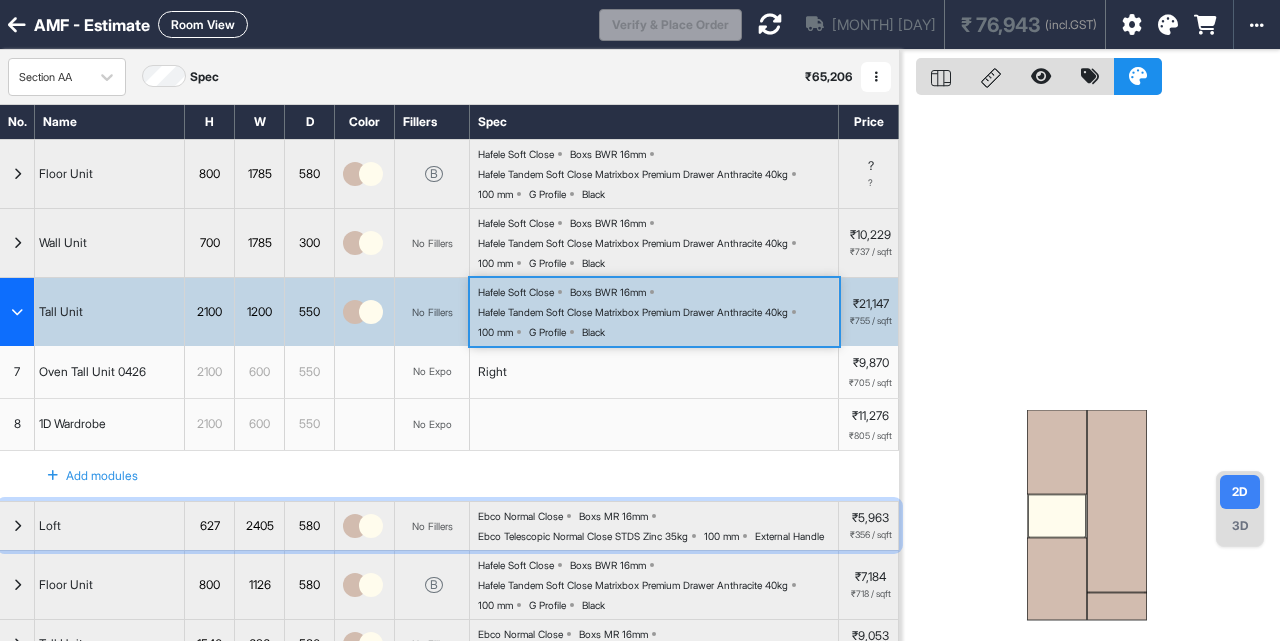 click on "Ebco Normal Close" at bounding box center (520, 516) 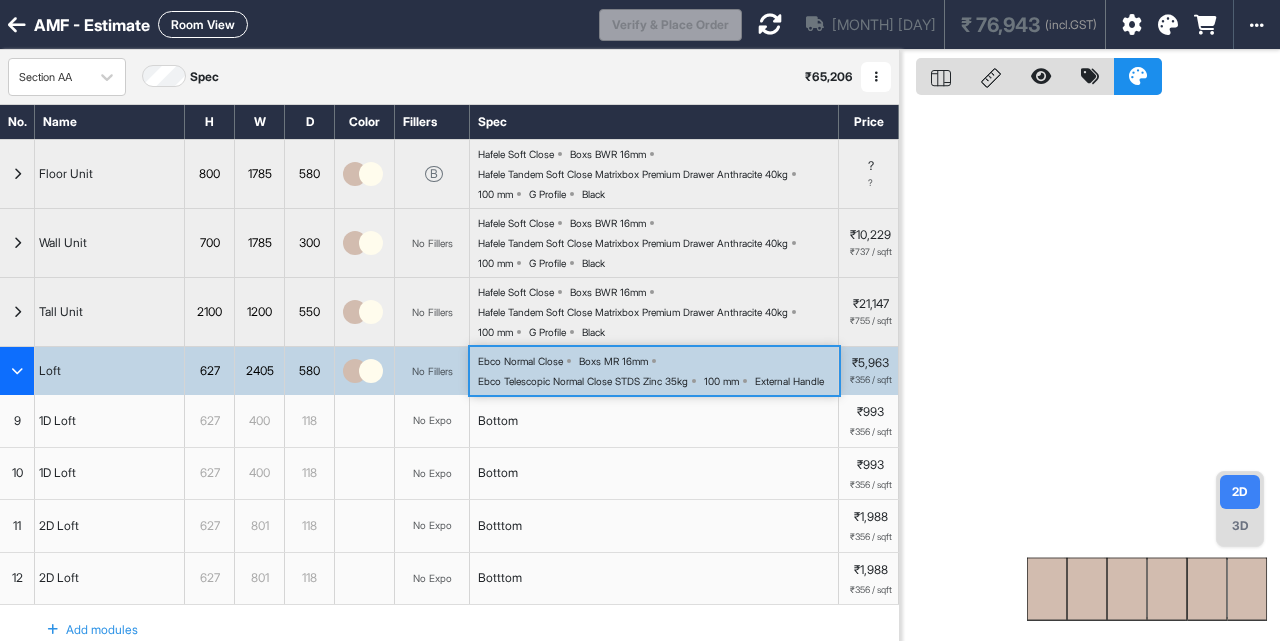 type 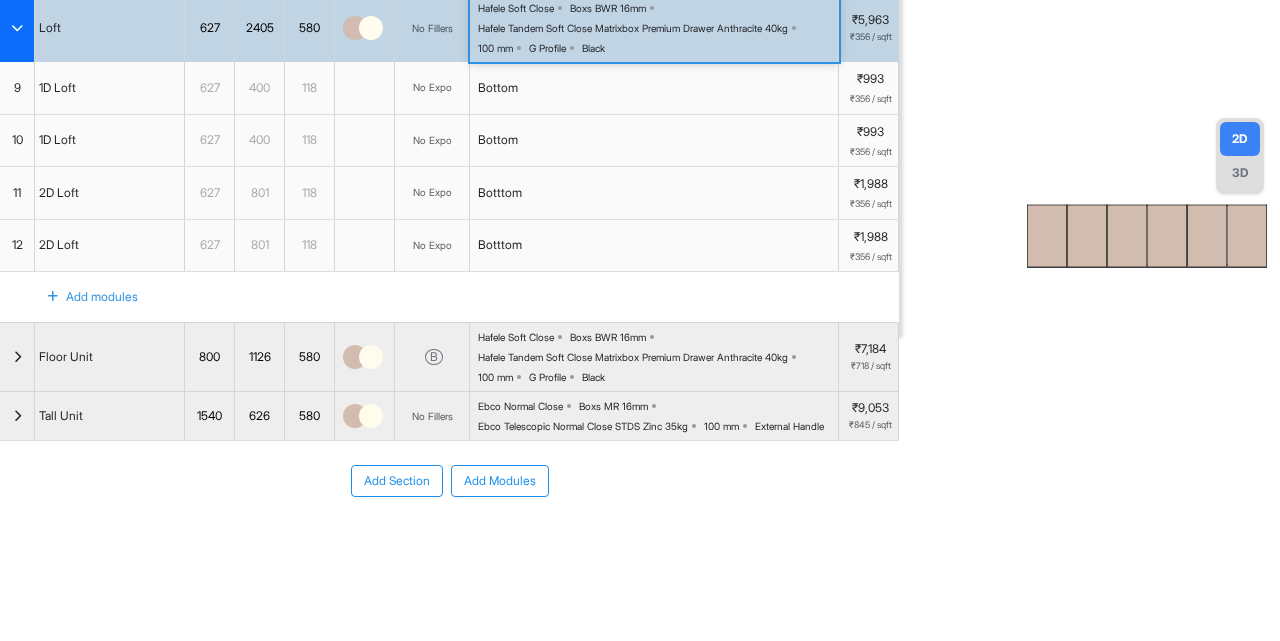 scroll, scrollTop: 373, scrollLeft: 0, axis: vertical 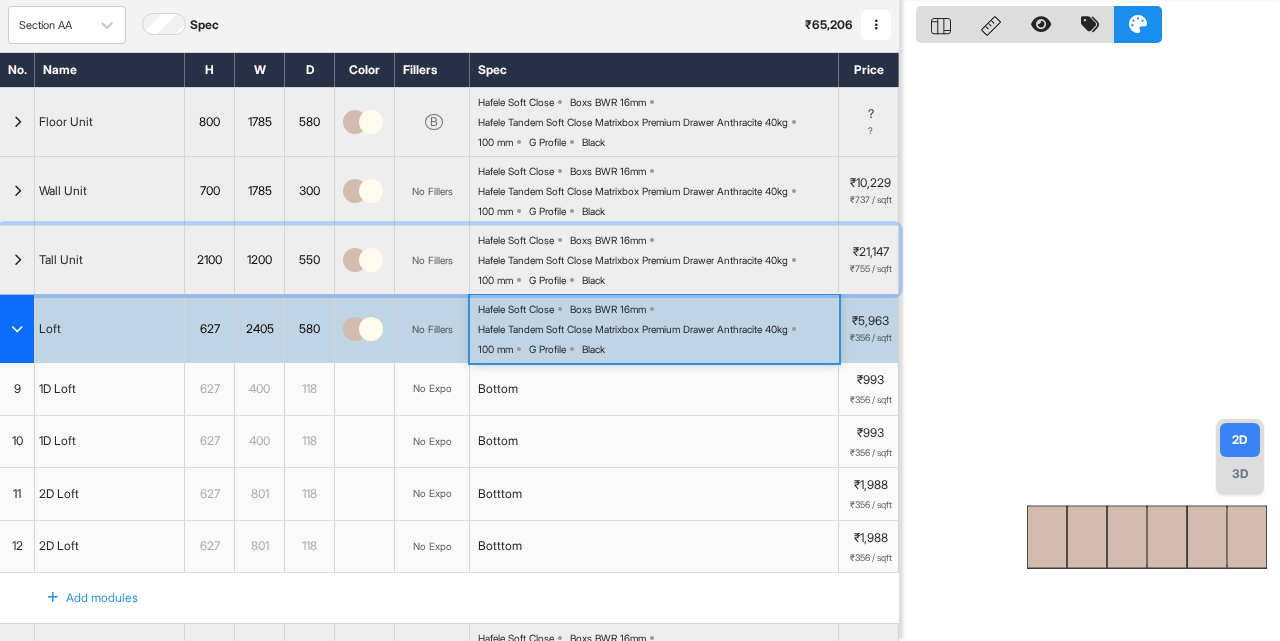 click at bounding box center [17, 260] 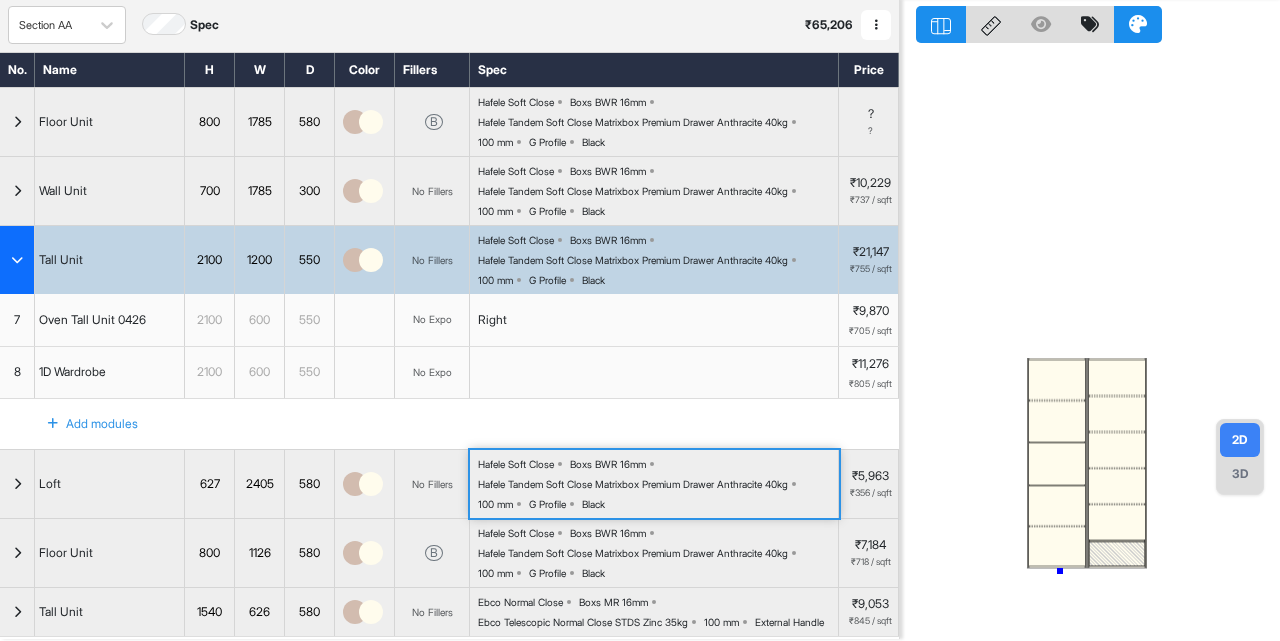 click at bounding box center (1090, 318) 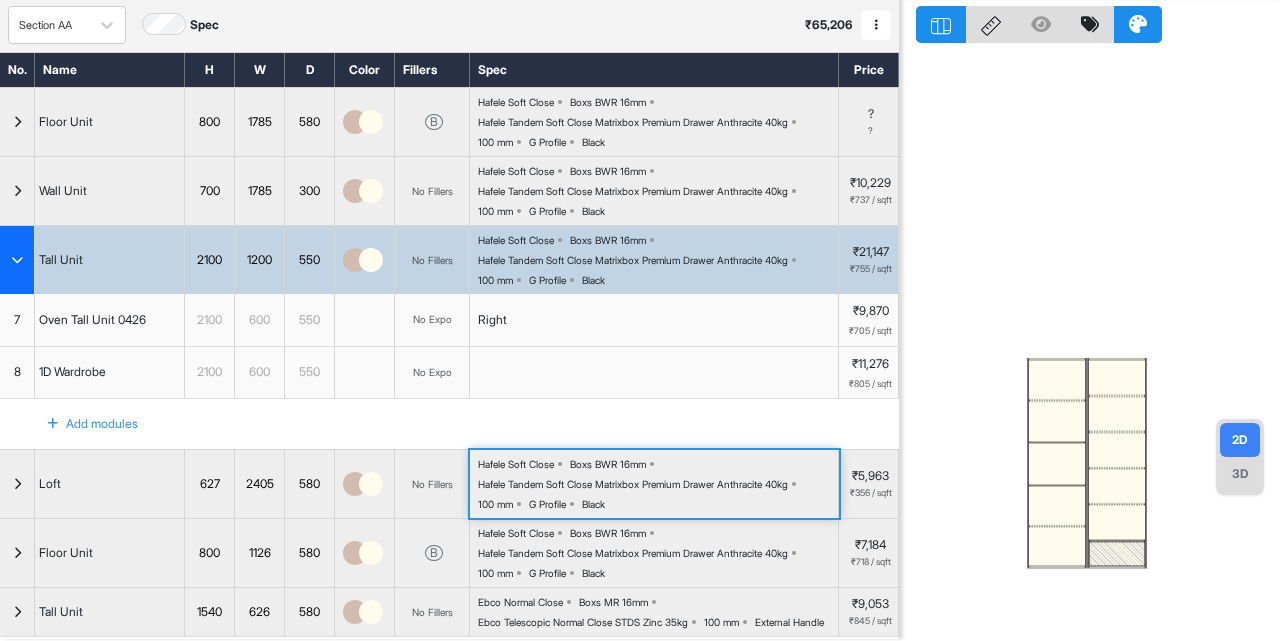 click at bounding box center [1057, 546] 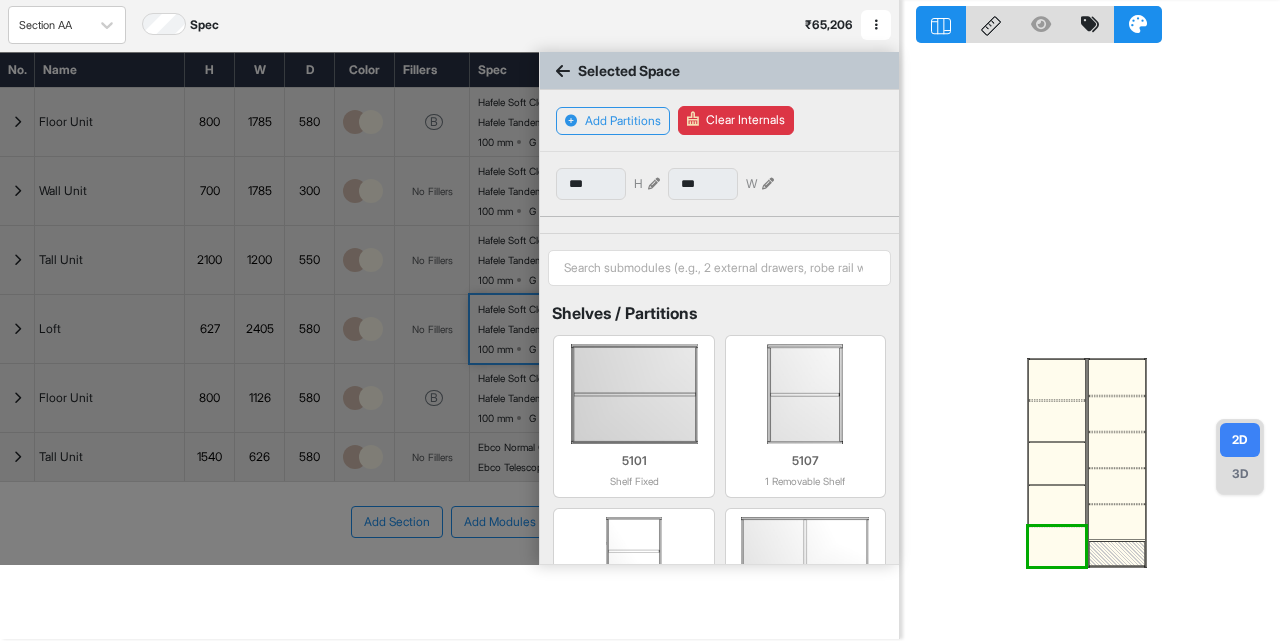 click at bounding box center (719, 268) 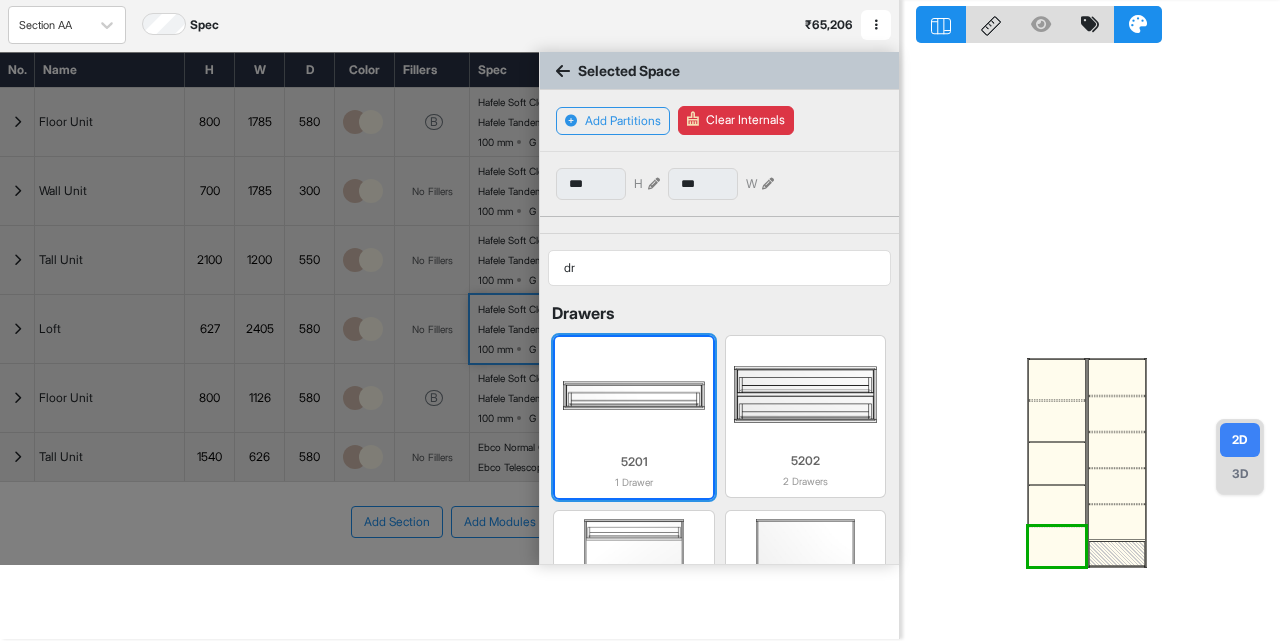 type on "dr" 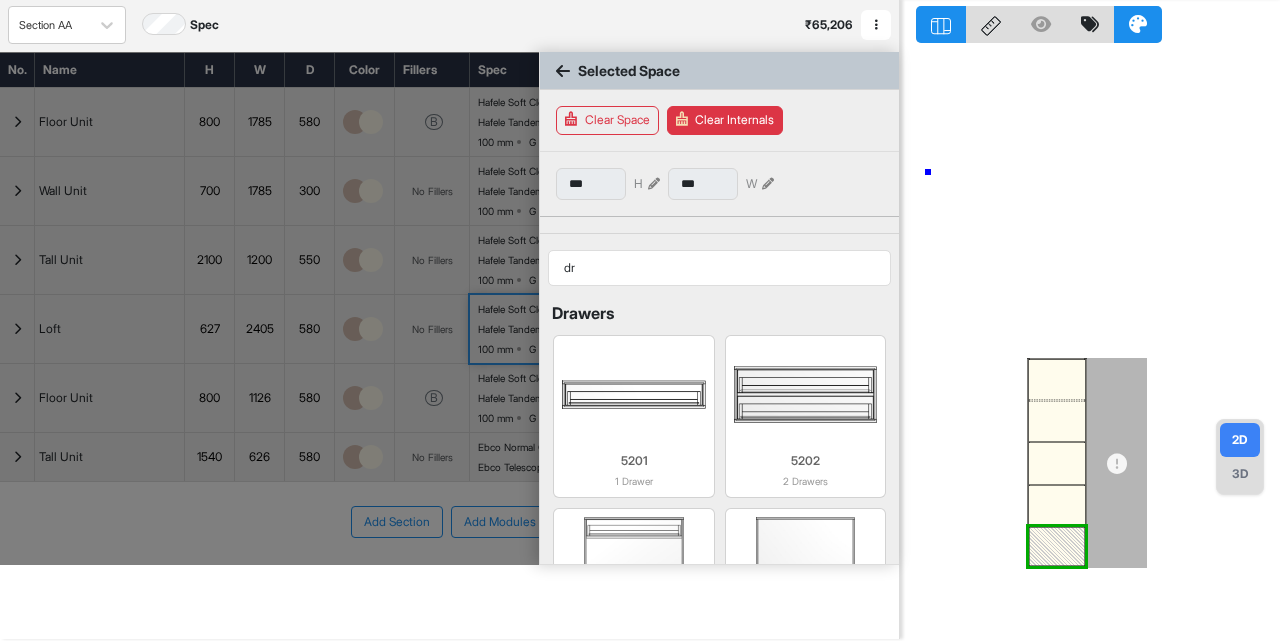 click at bounding box center [1090, 318] 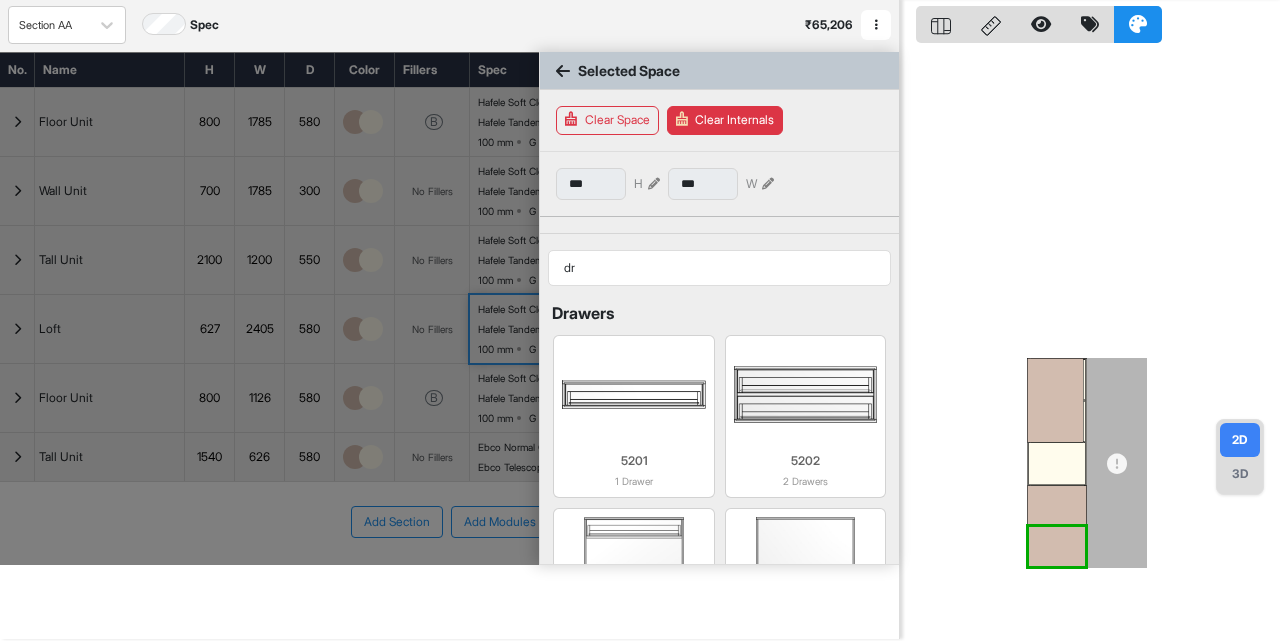 scroll, scrollTop: 0, scrollLeft: 0, axis: both 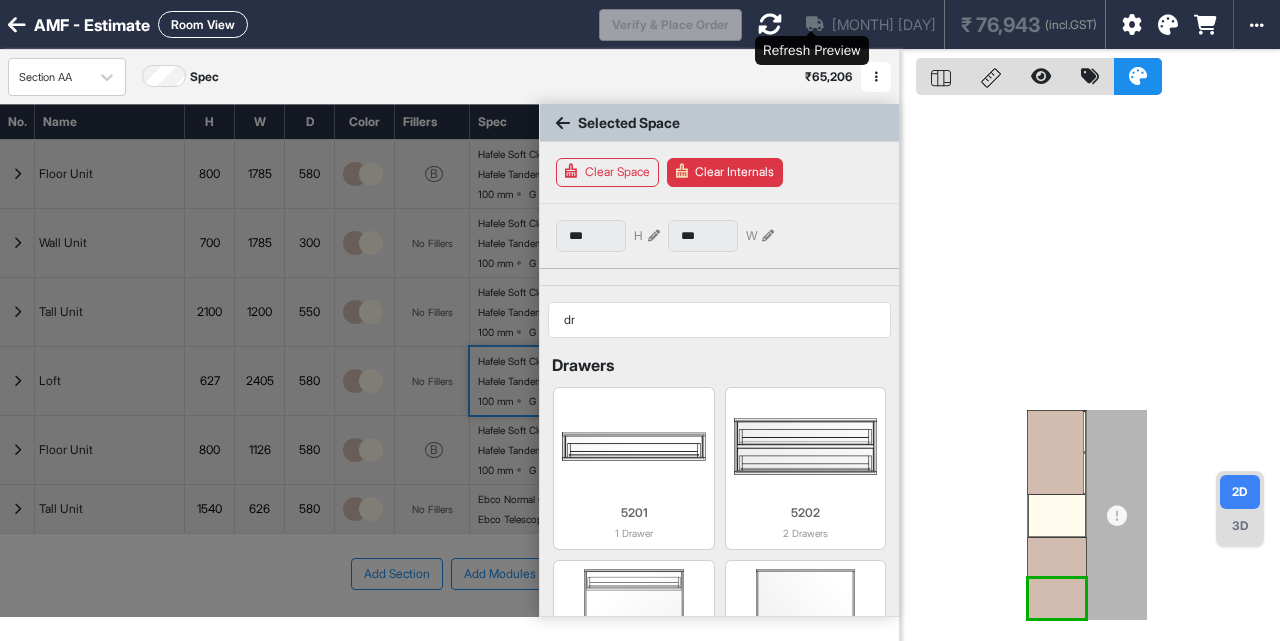 click at bounding box center (770, 24) 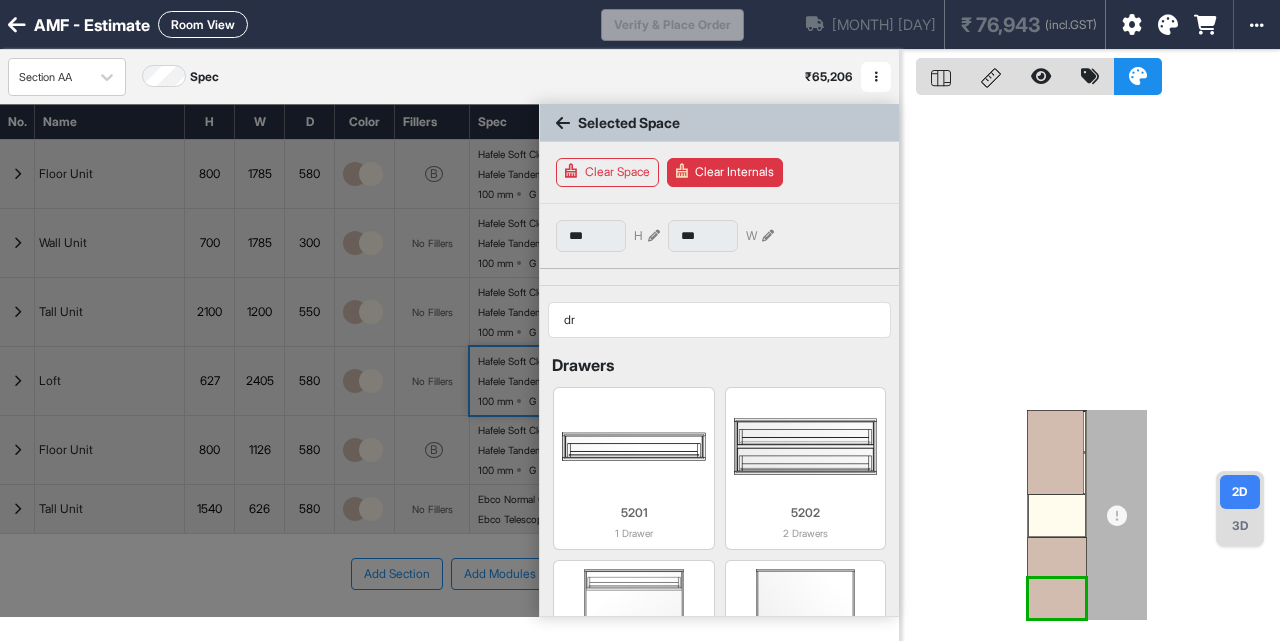click at bounding box center [563, 123] 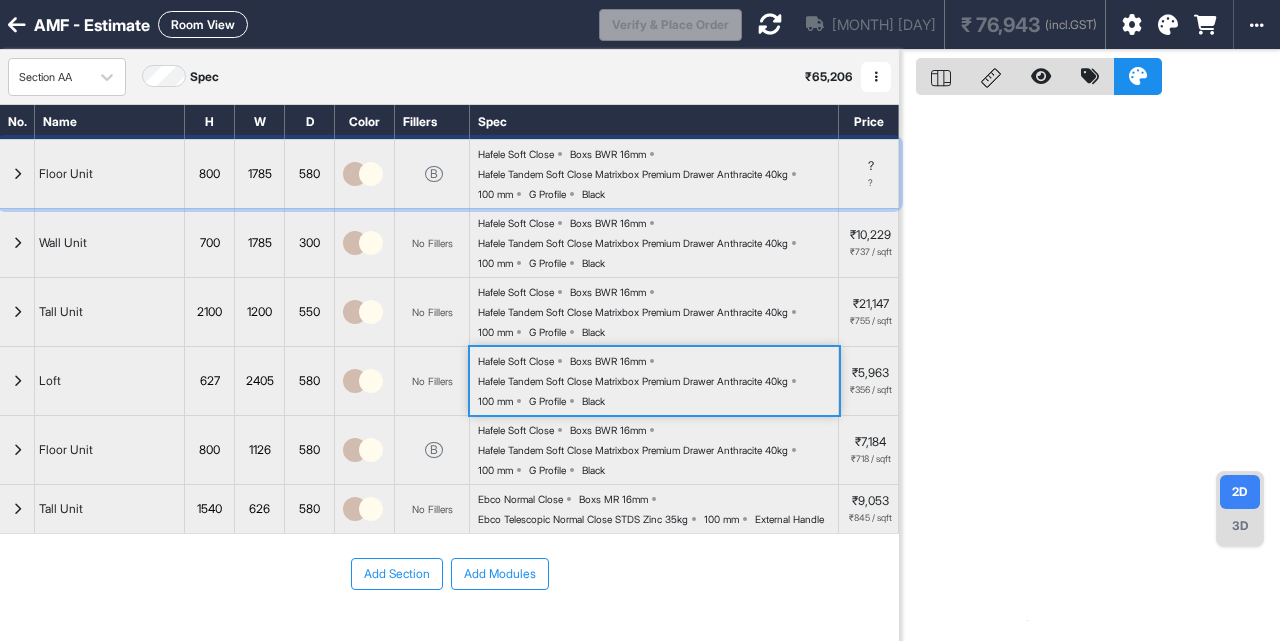 click at bounding box center (17, 174) 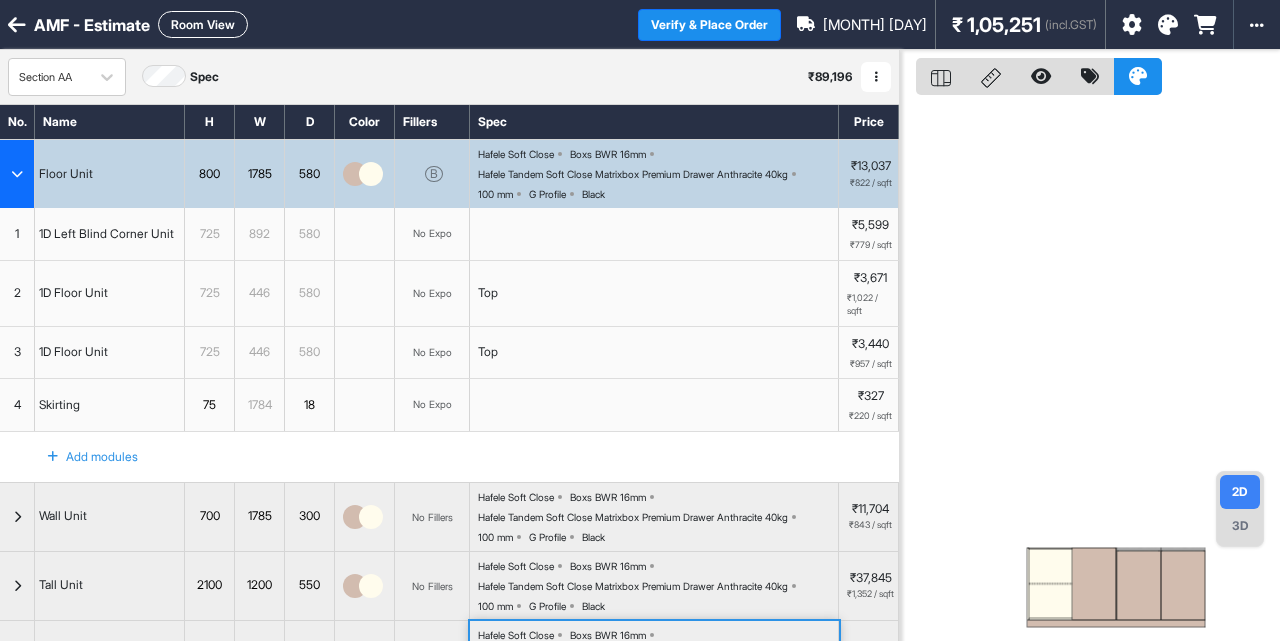 click at bounding box center (17, 174) 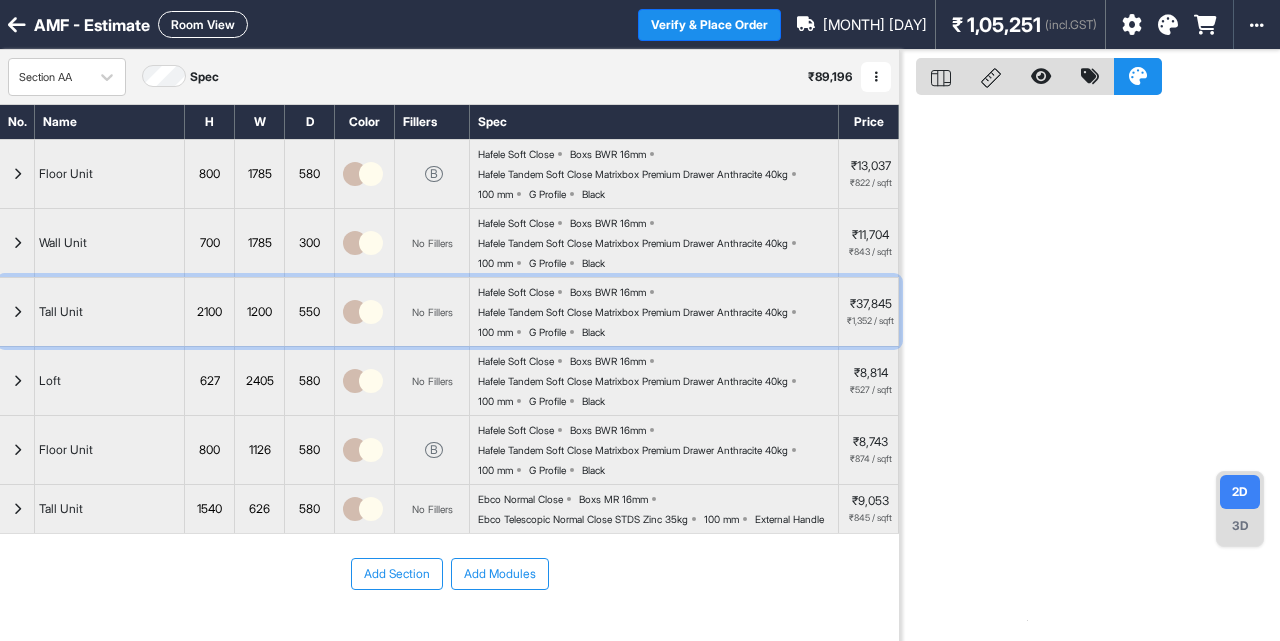 click at bounding box center [17, 312] 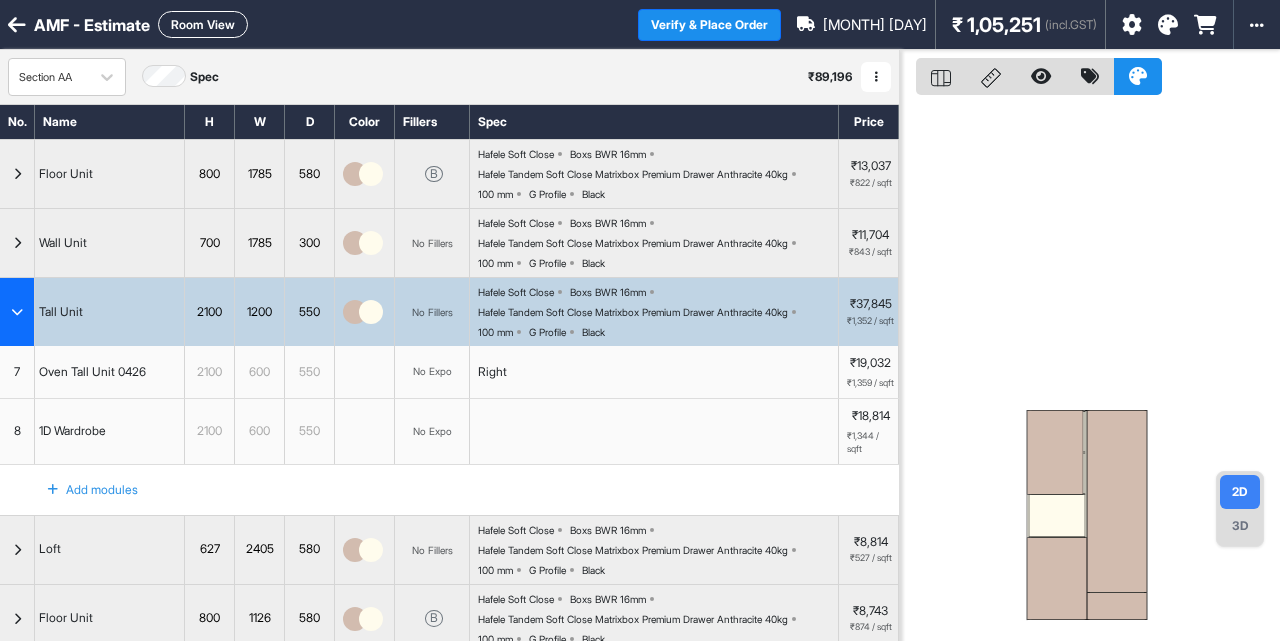 click on "Right" at bounding box center (492, 372) 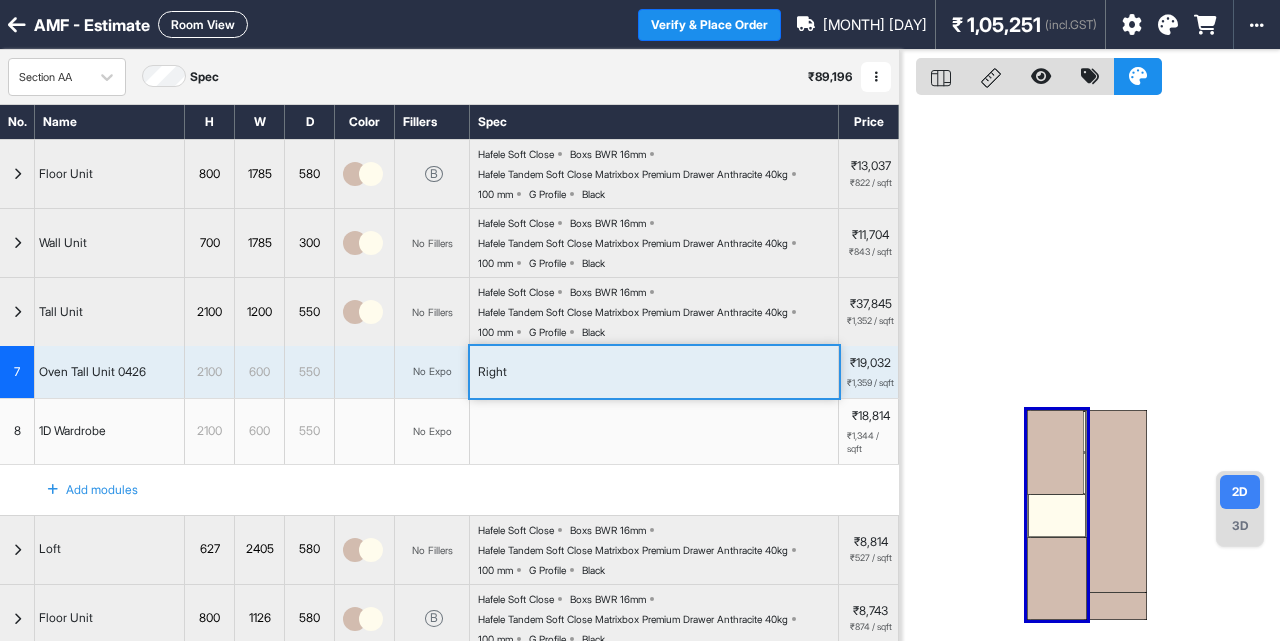 click on "Right" at bounding box center (492, 372) 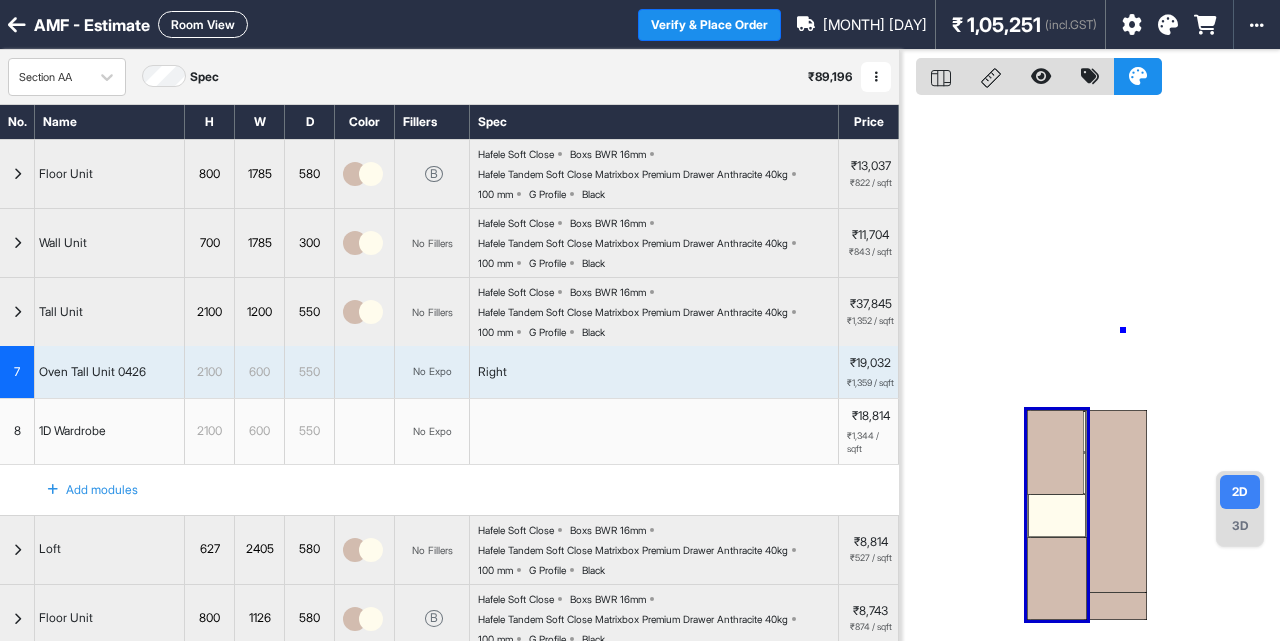 click at bounding box center [1090, 370] 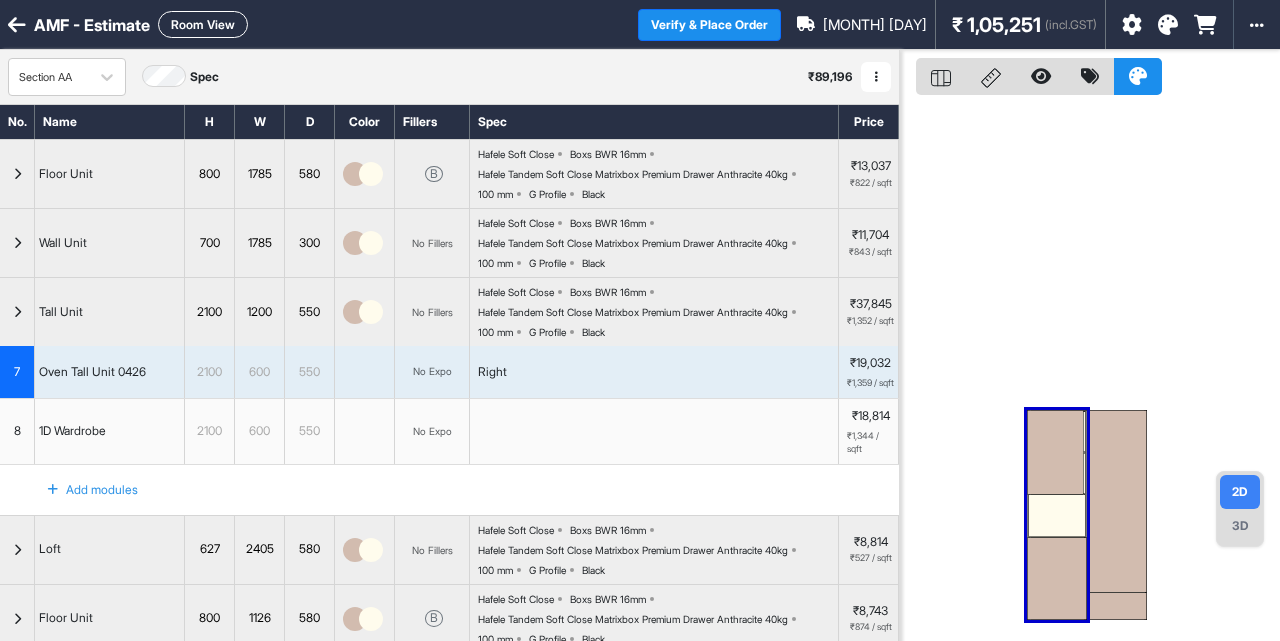 click at bounding box center [654, 431] 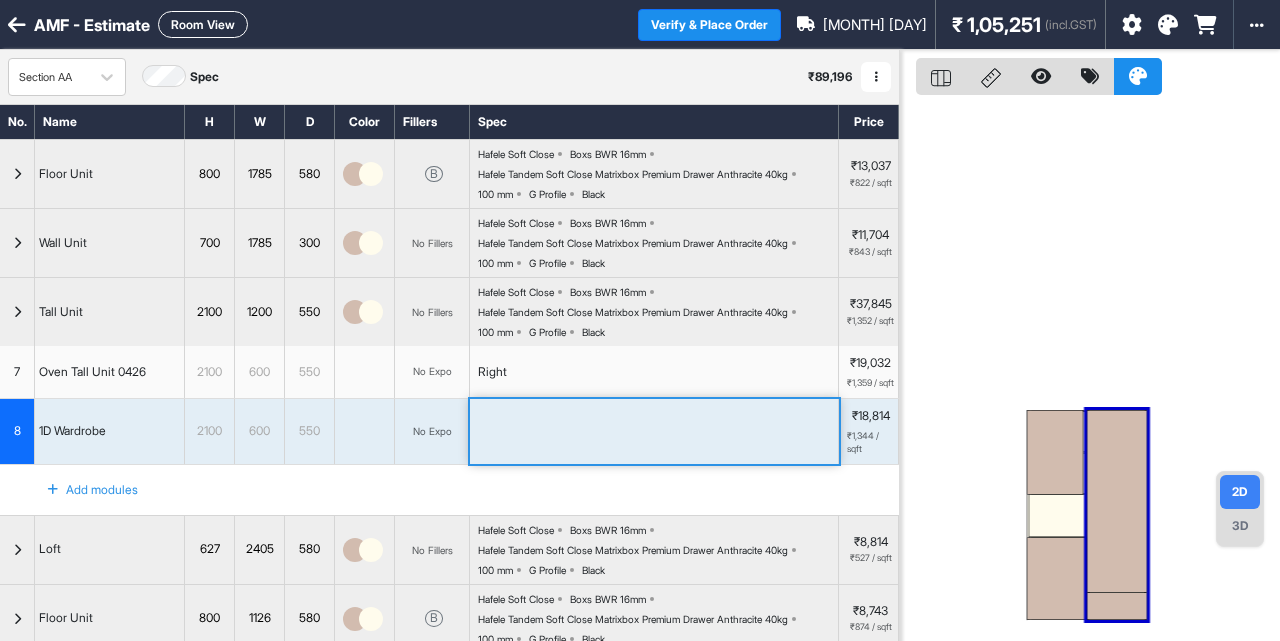 click at bounding box center [17, 312] 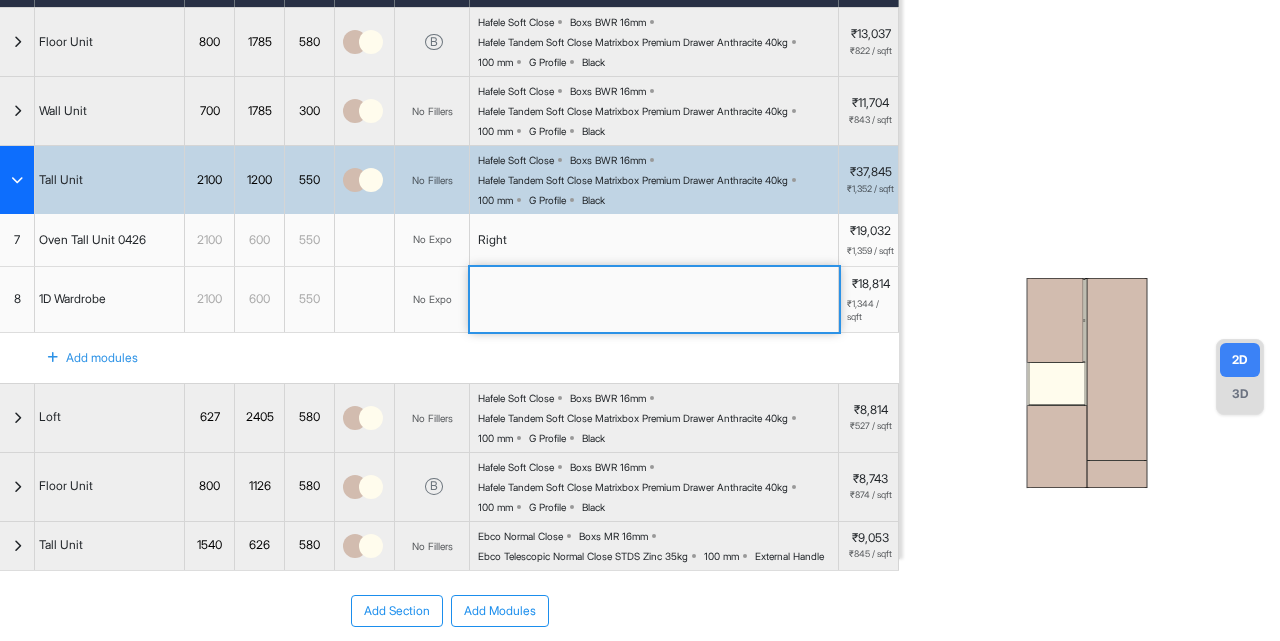 scroll, scrollTop: 130, scrollLeft: 0, axis: vertical 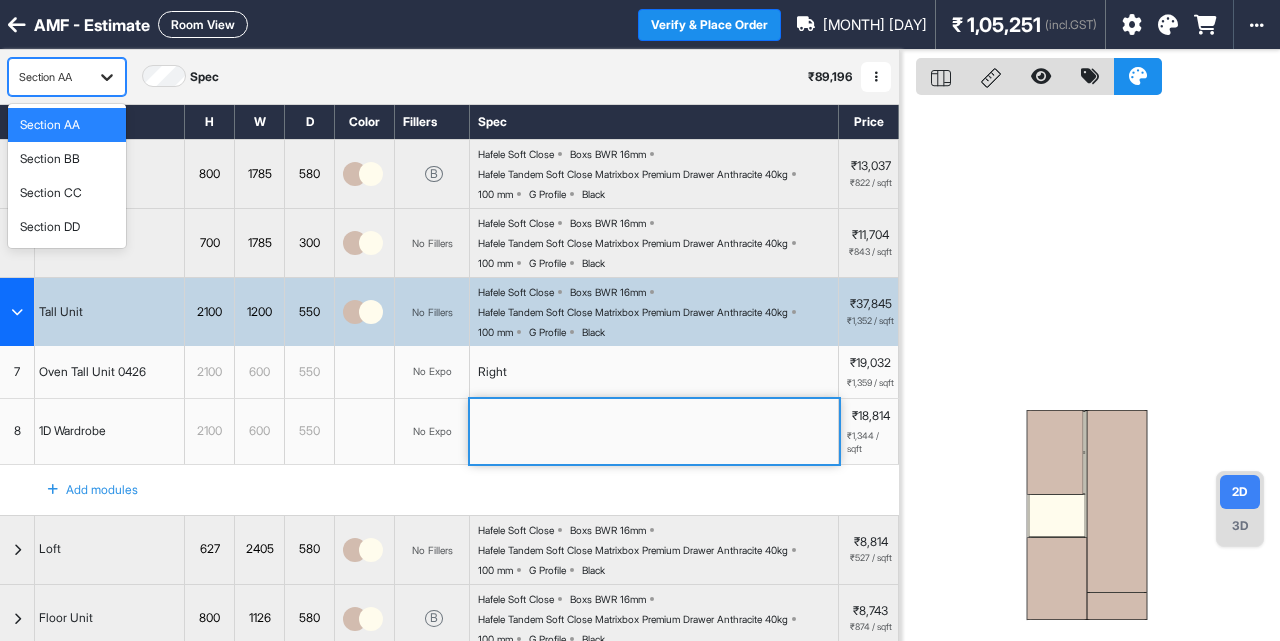 click 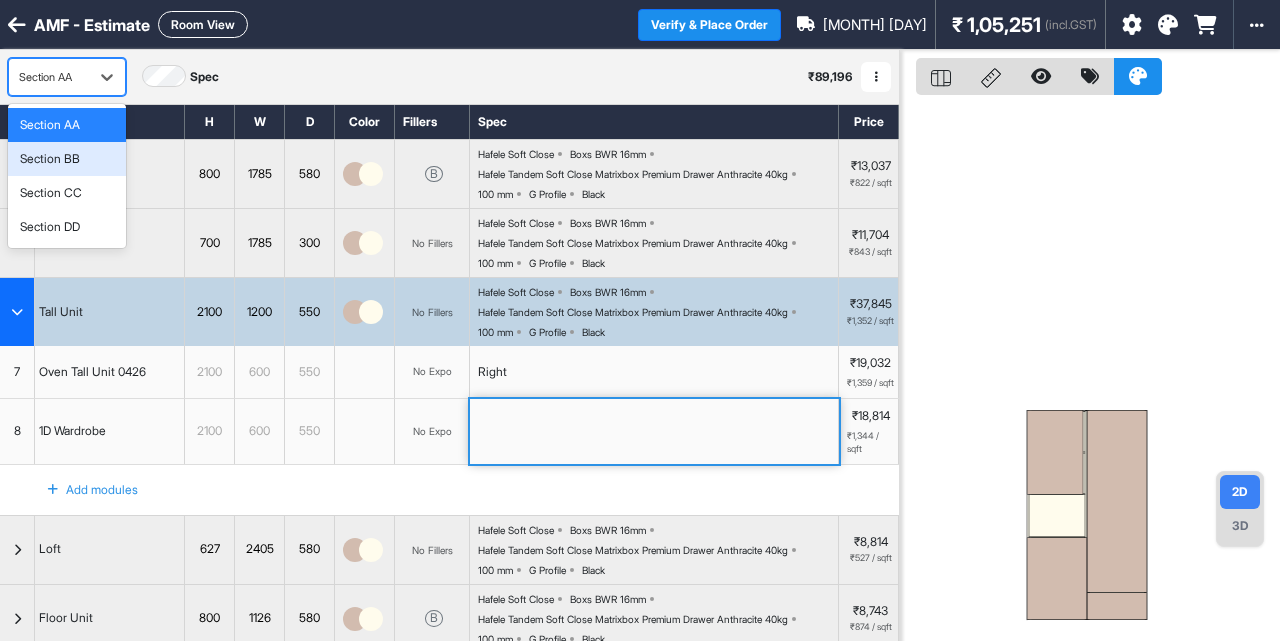 click on "Section BB" at bounding box center (50, 159) 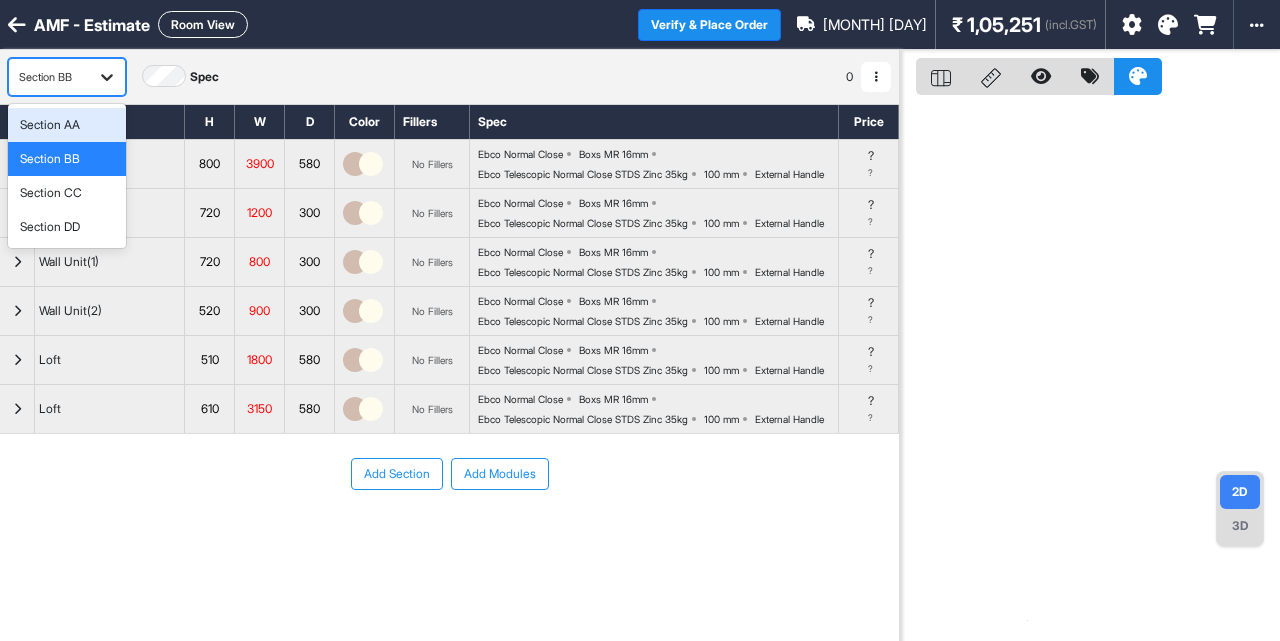 click at bounding box center (107, 77) 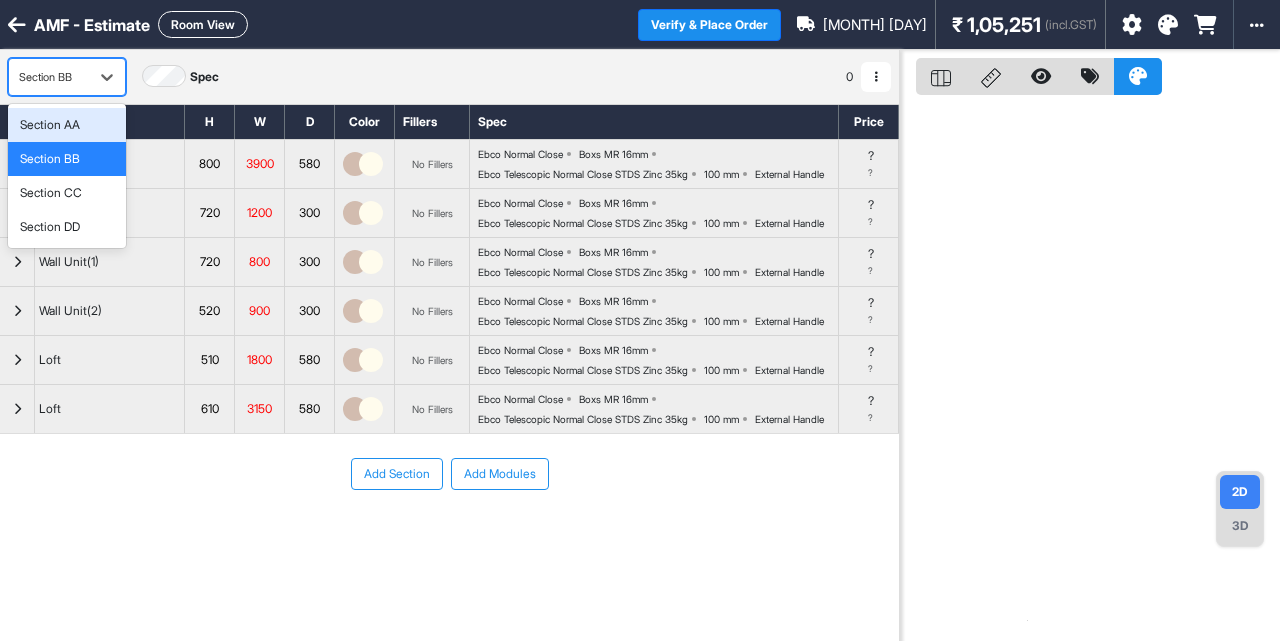 click on "Section AA" at bounding box center [67, 125] 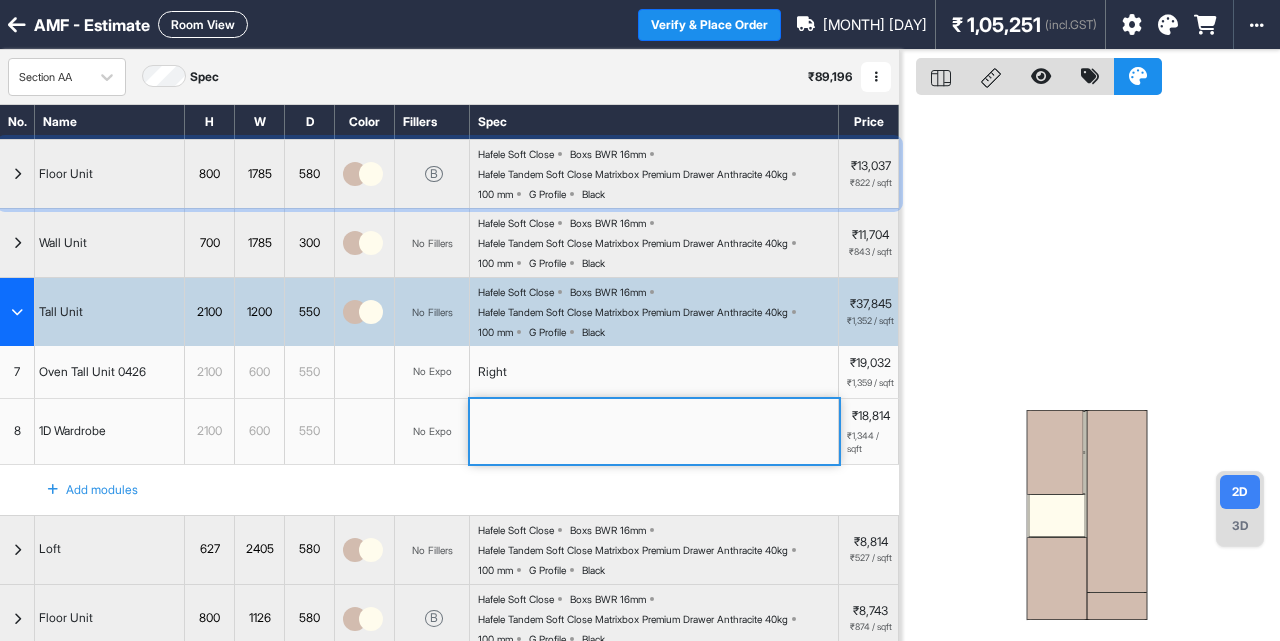 click on "Hafele Soft Close Boxs BWR 16mm Hafele Tandem Soft Close Matrixbox Premium Drawer Anthracite 40kg 100 mm G Profile Black" at bounding box center (658, 174) 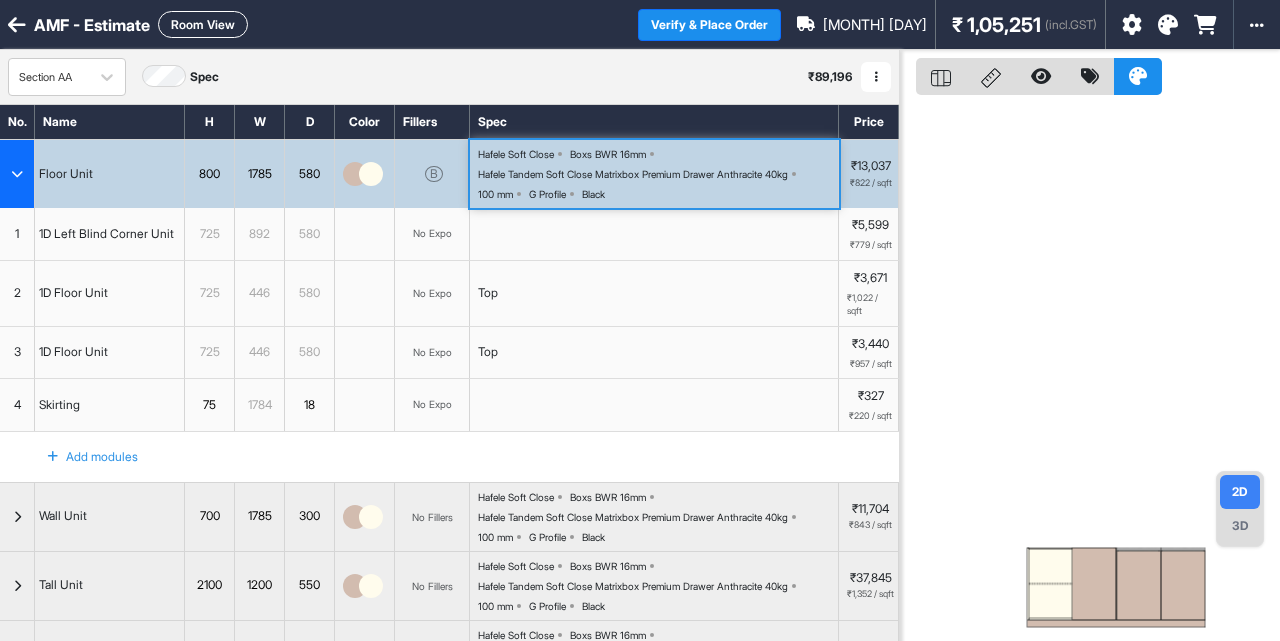 type 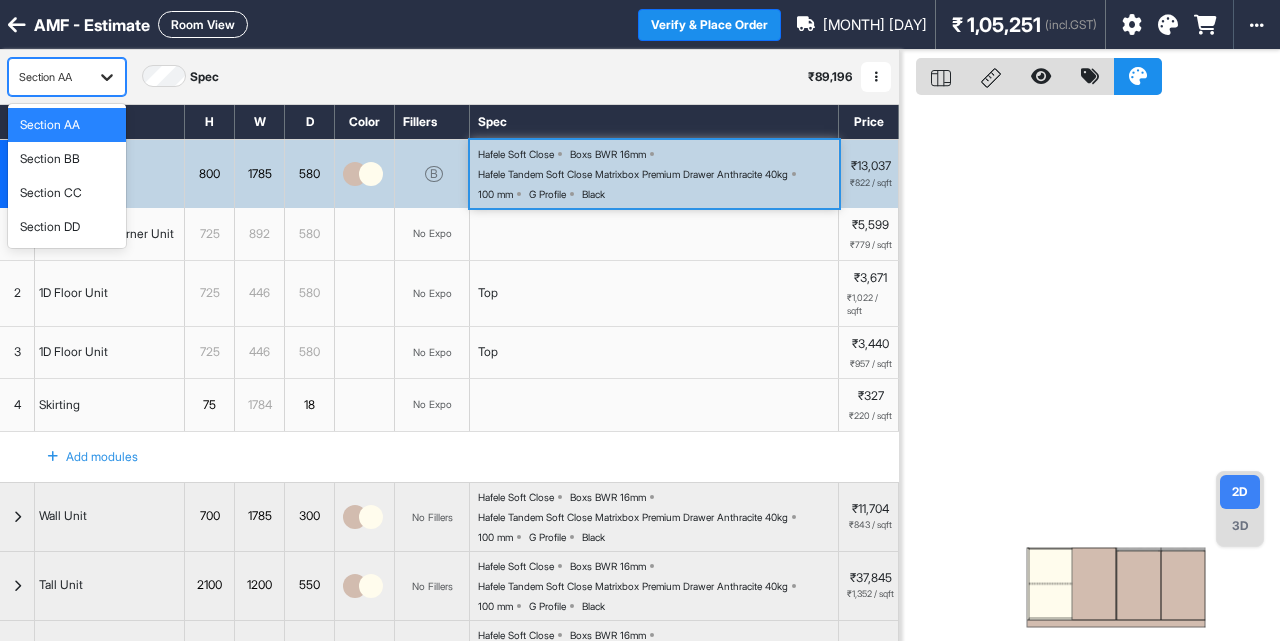 click at bounding box center (107, 77) 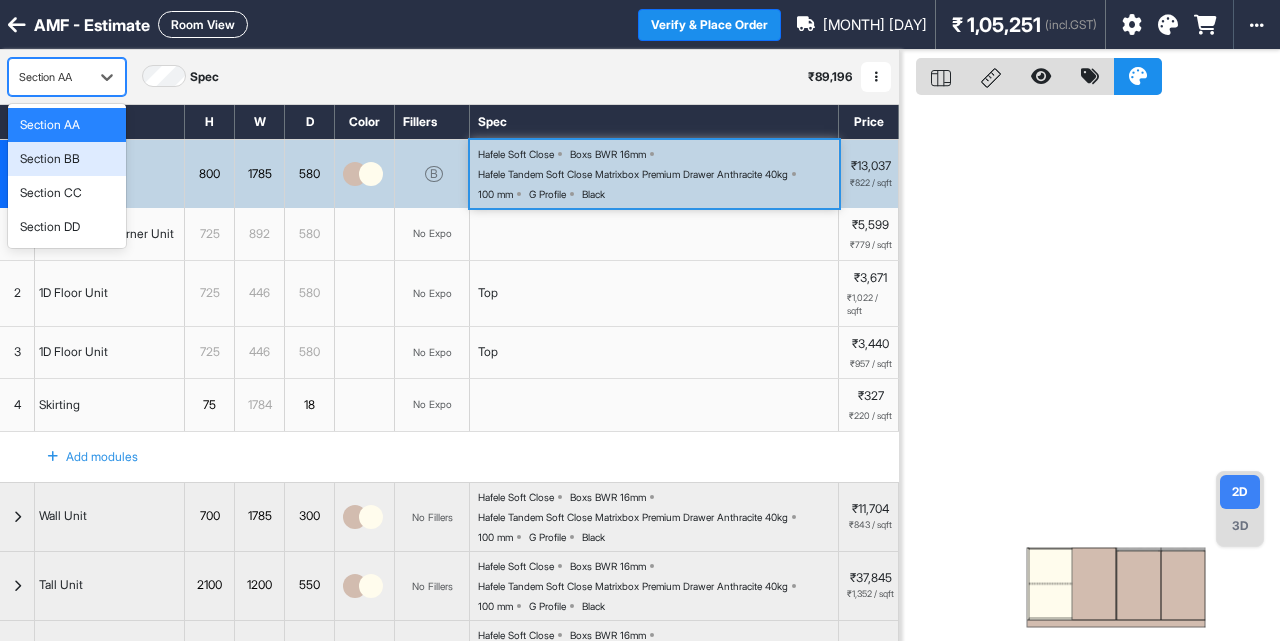 click on "Section BB" at bounding box center (67, 159) 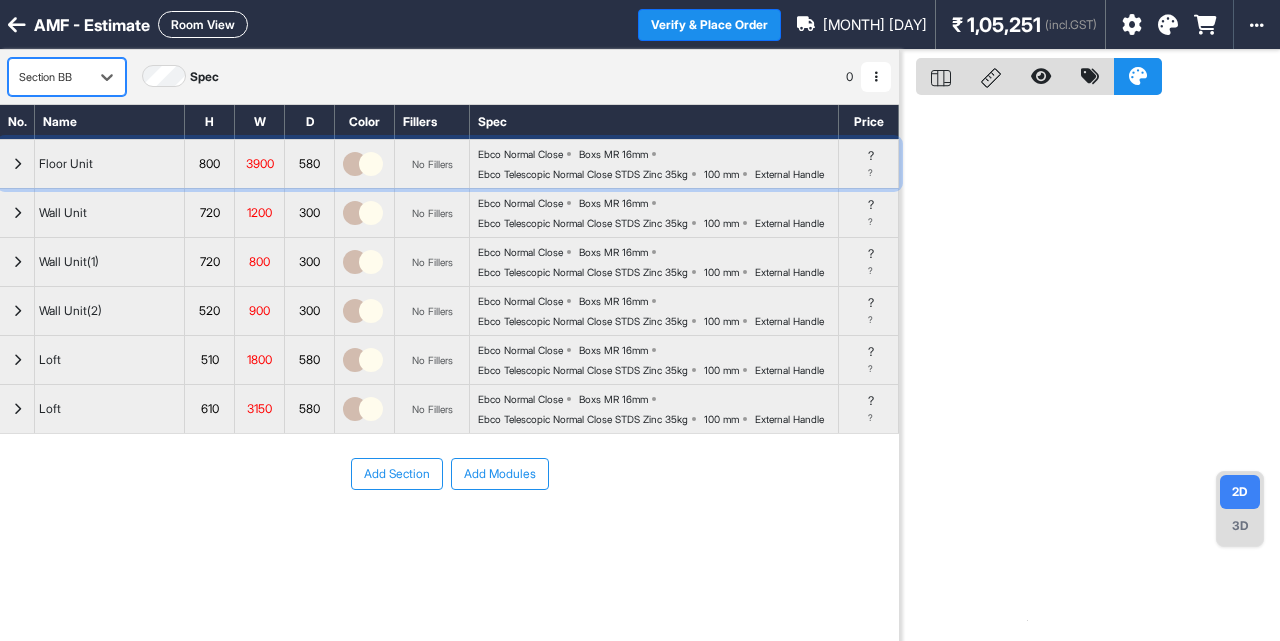 click on "Ebco Normal Close Boxs MR 16mm Ebco Telescopic Normal Close STDS Zinc 35kg 100 mm External Handle" at bounding box center (658, 164) 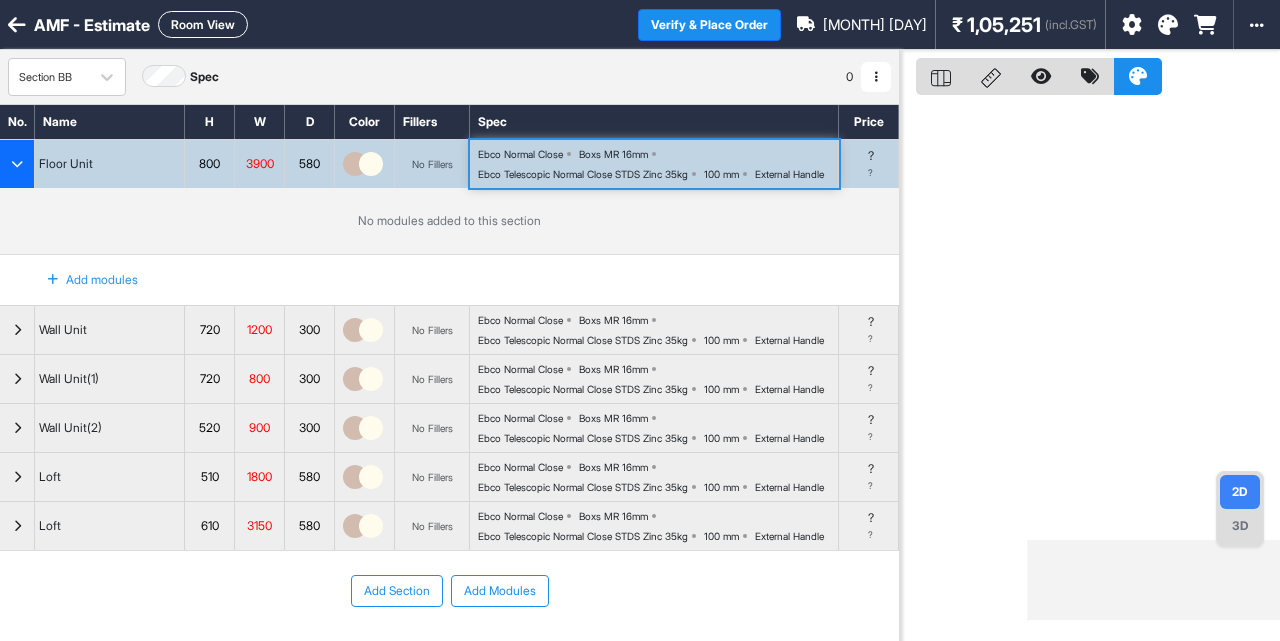 type 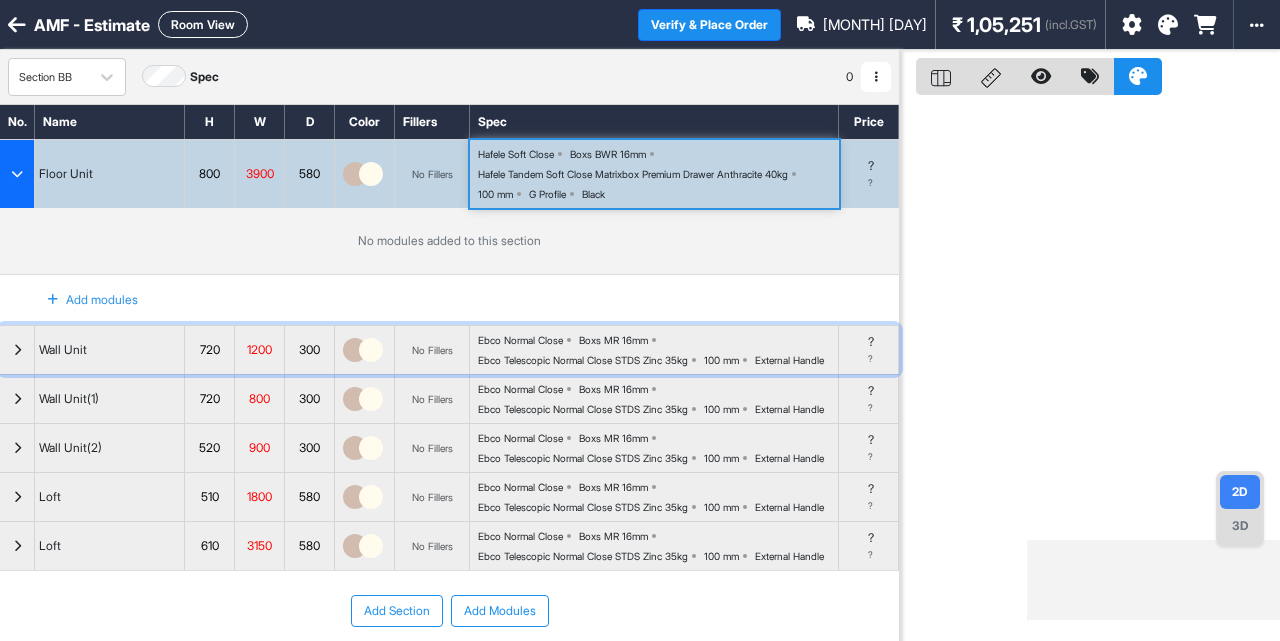 click on "Ebco Telescopic Normal Close STDS Zinc 35kg" at bounding box center [583, 360] 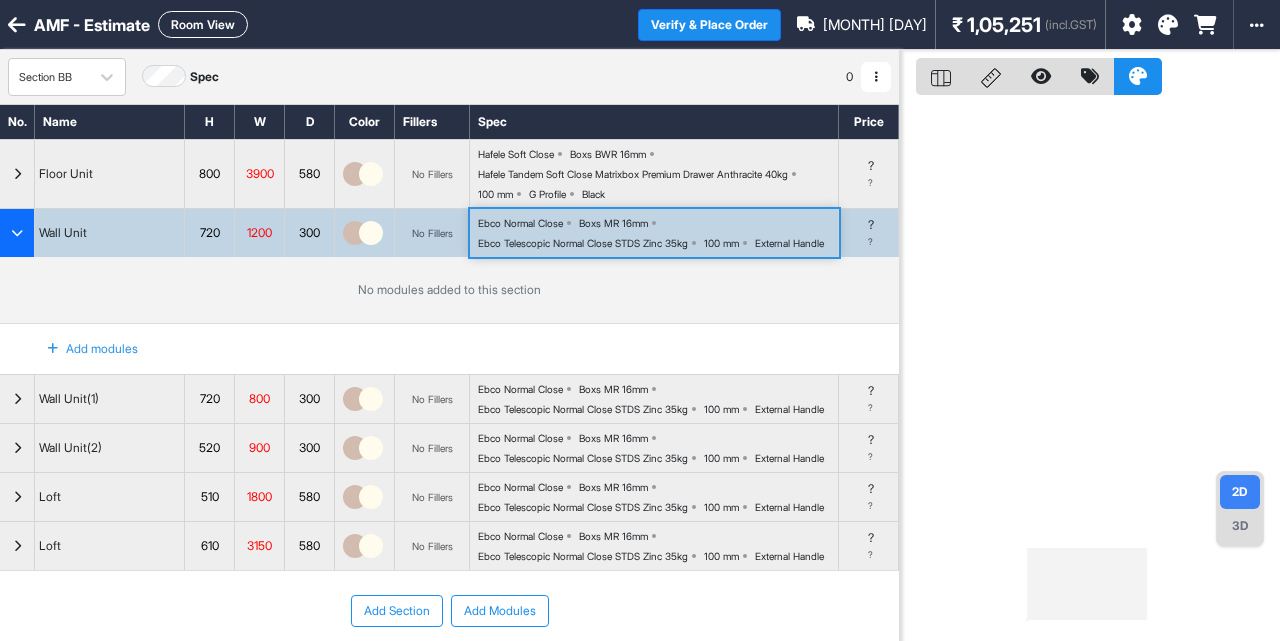 type 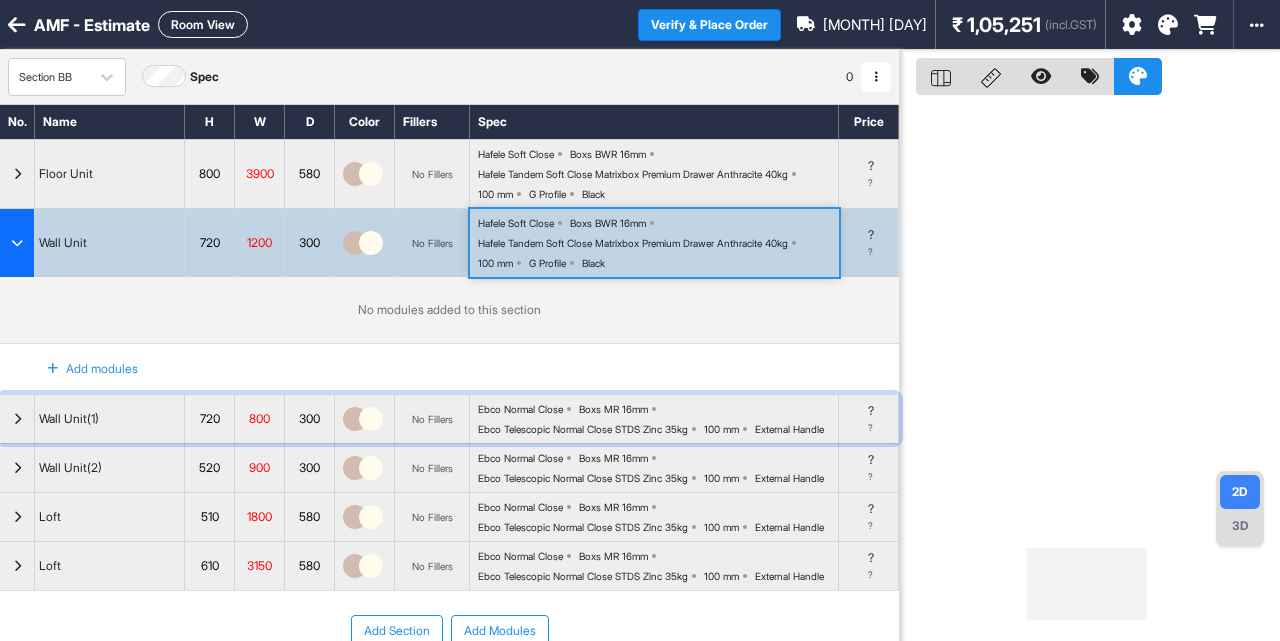 click on "Ebco Telescopic Normal Close STDS Zinc 35kg" at bounding box center [583, 429] 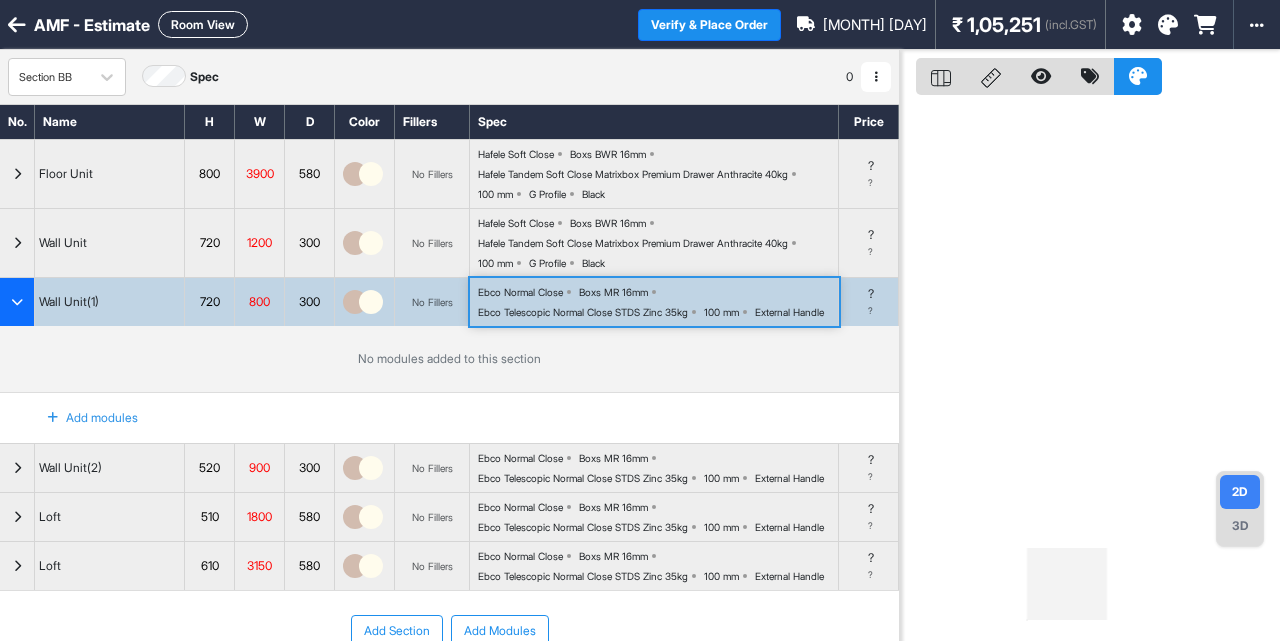 type 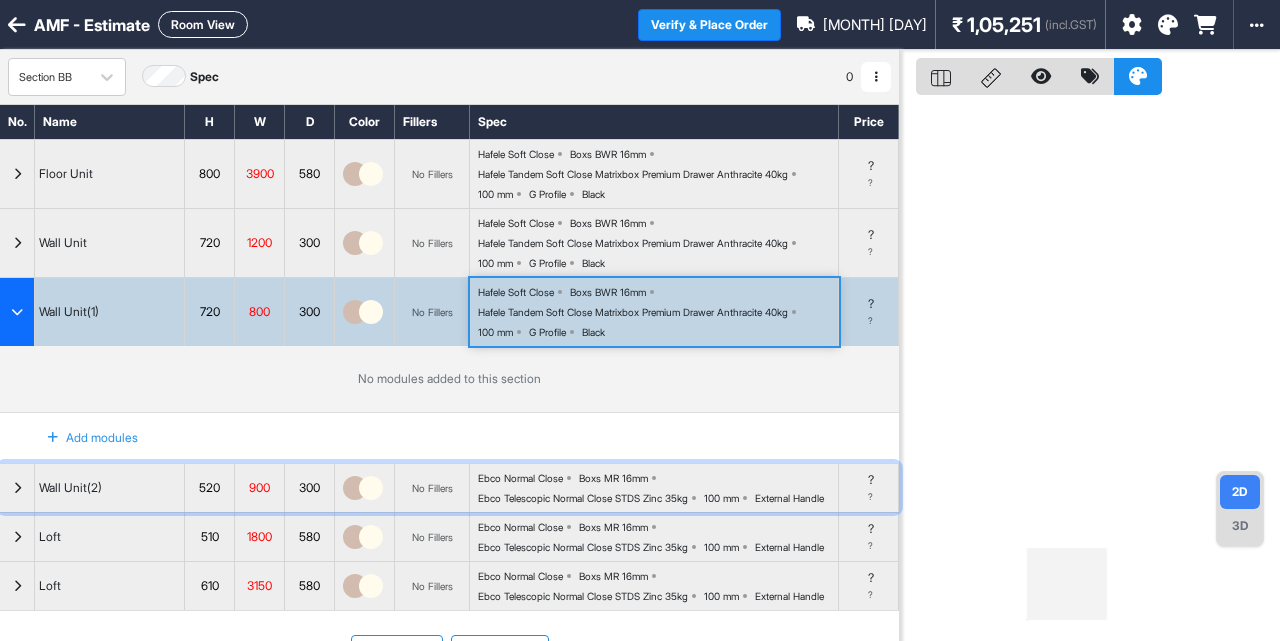 click on "Ebco Telescopic Normal Close STDS Zinc 35kg" at bounding box center (583, 498) 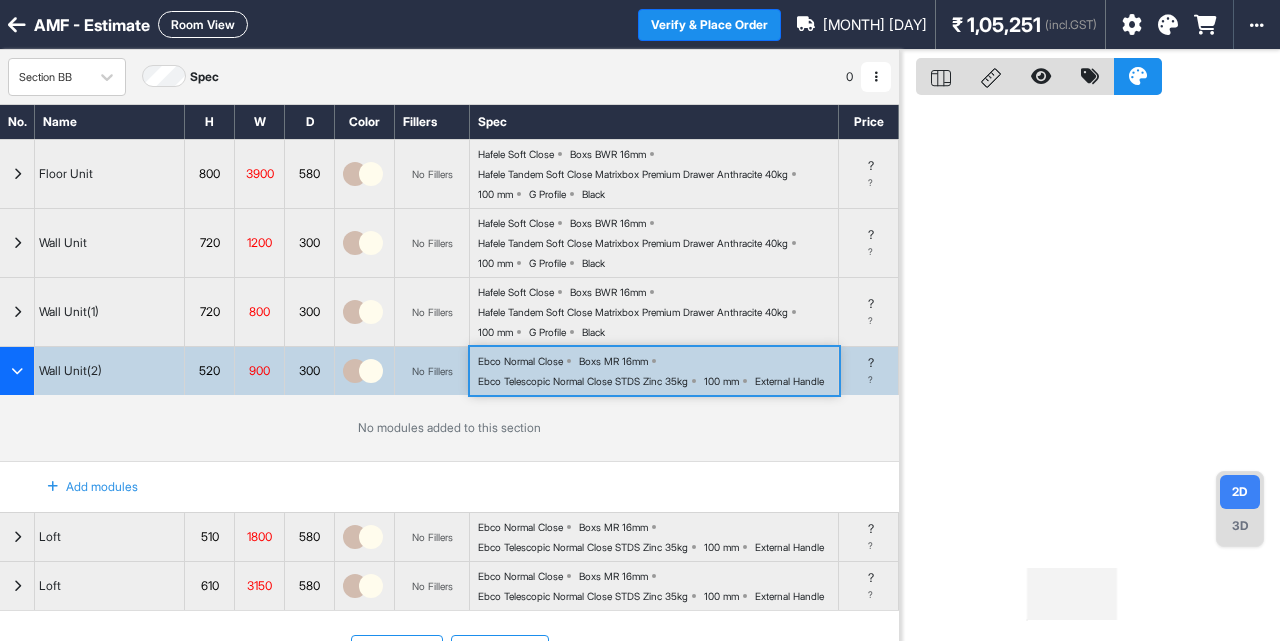 type 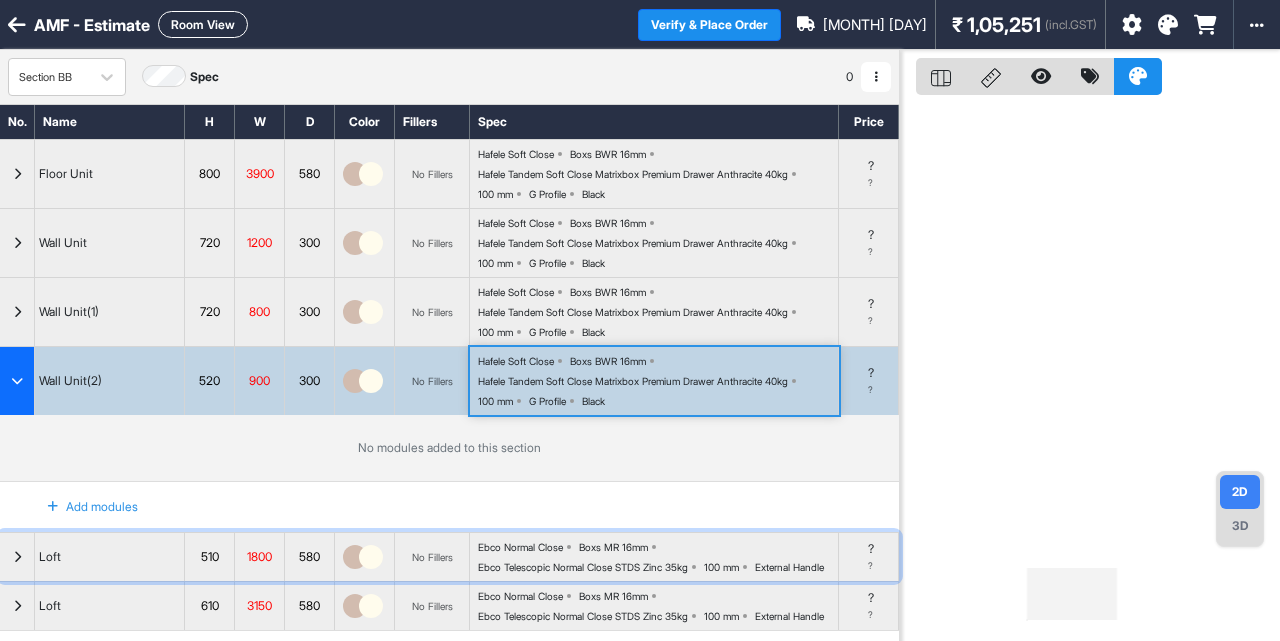 click on "Ebco Normal Close Boxs MR 16mm Ebco Telescopic Normal Close STDS Zinc 35kg 100 mm External Handle" at bounding box center [654, 557] 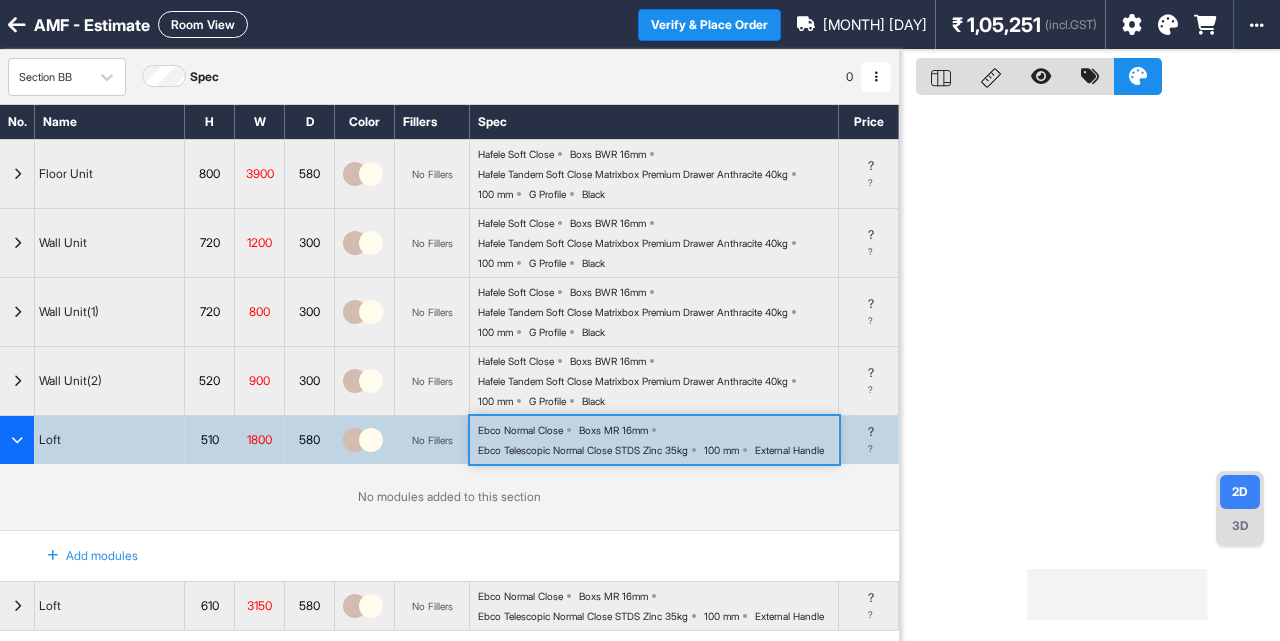 type 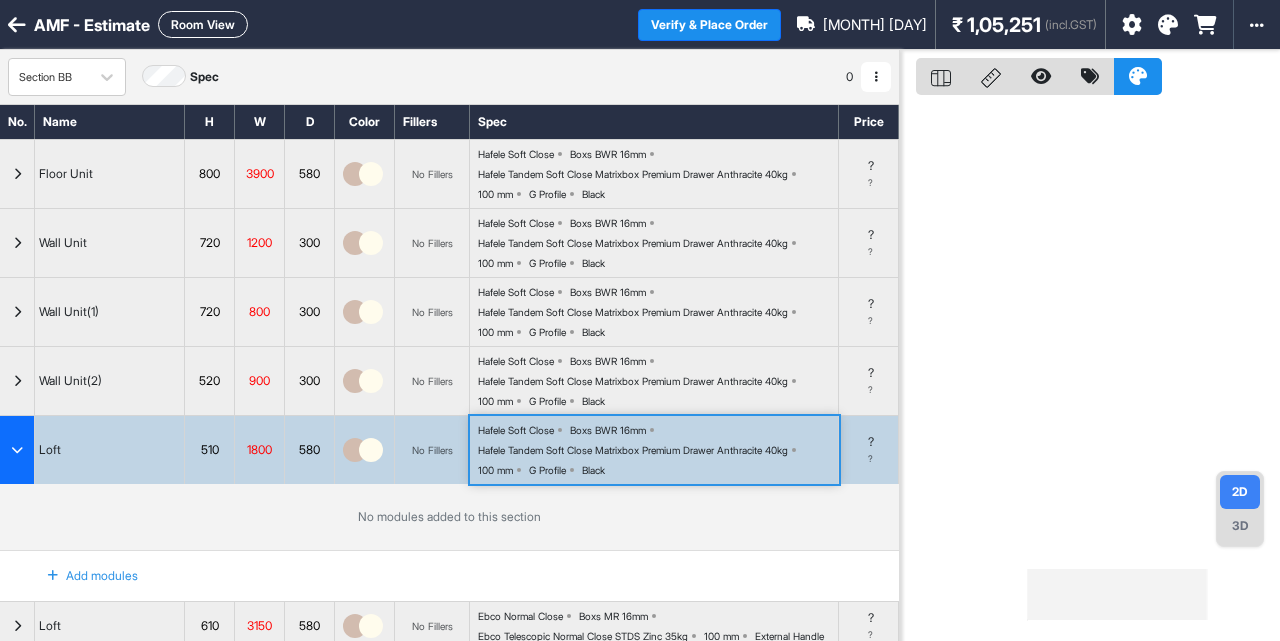 scroll, scrollTop: 142, scrollLeft: 0, axis: vertical 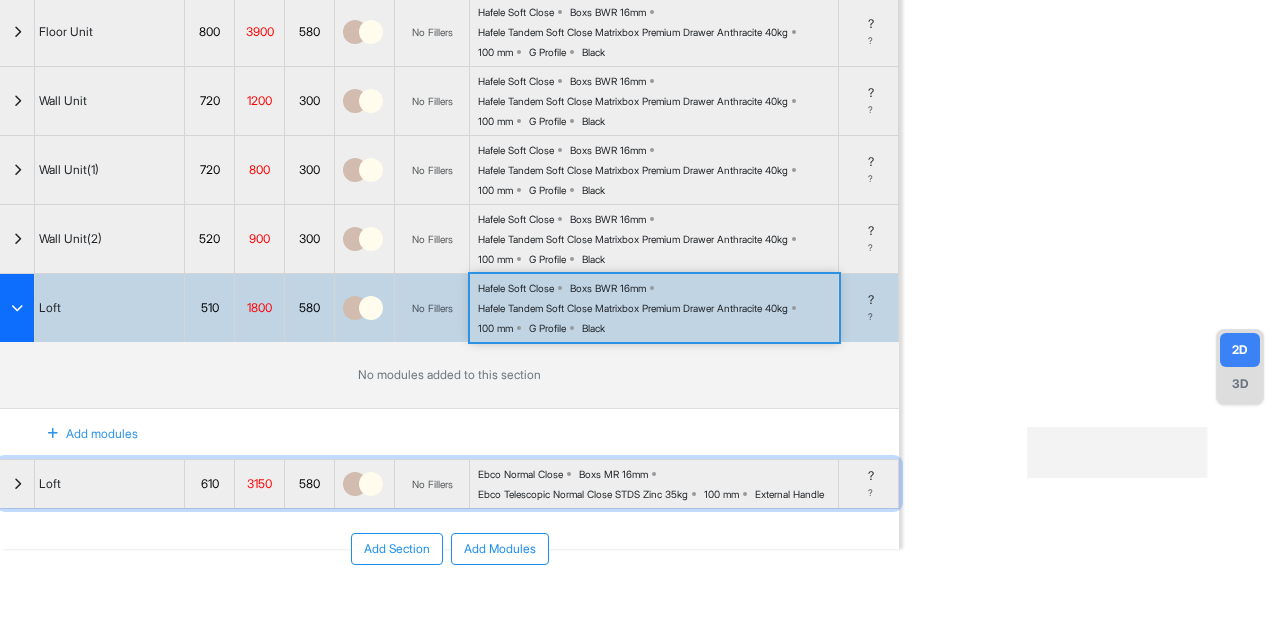 click on "Ebco Telescopic Normal Close STDS Zinc 35kg" at bounding box center (583, 494) 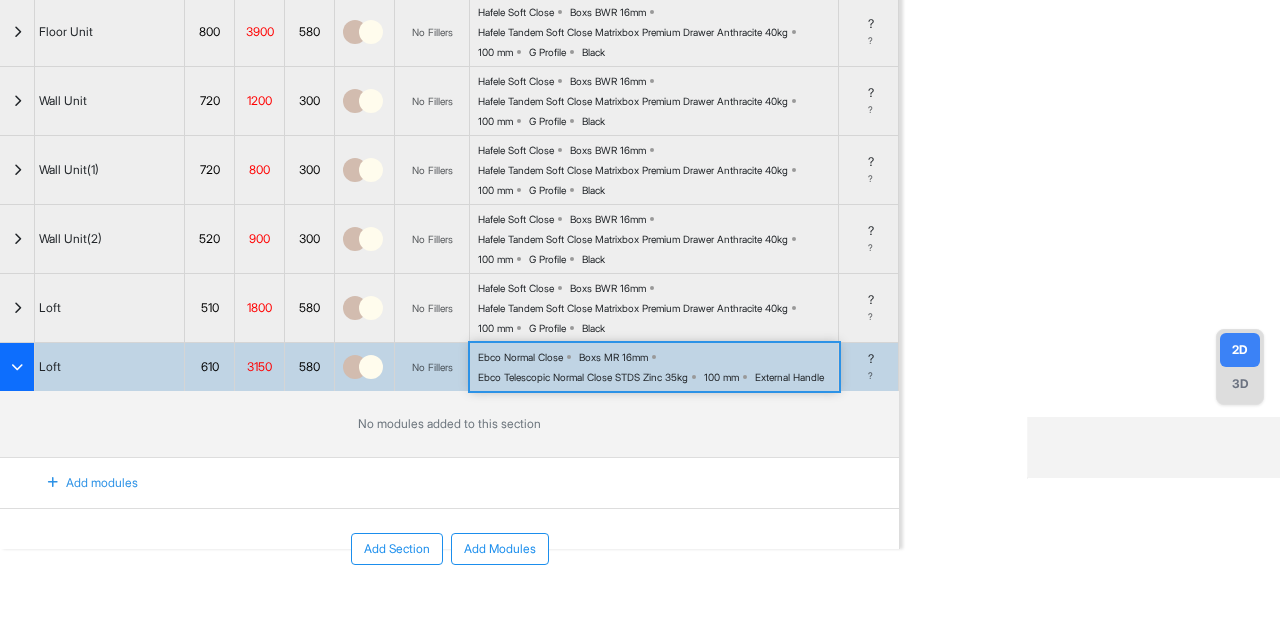 type 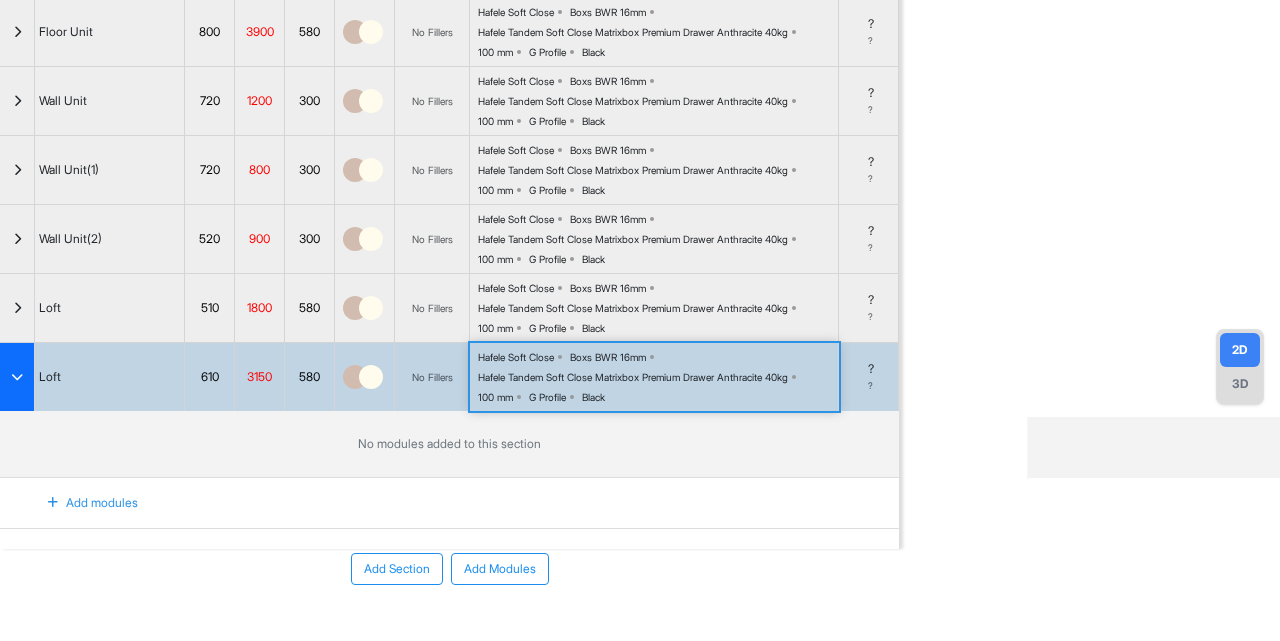 scroll, scrollTop: 0, scrollLeft: 0, axis: both 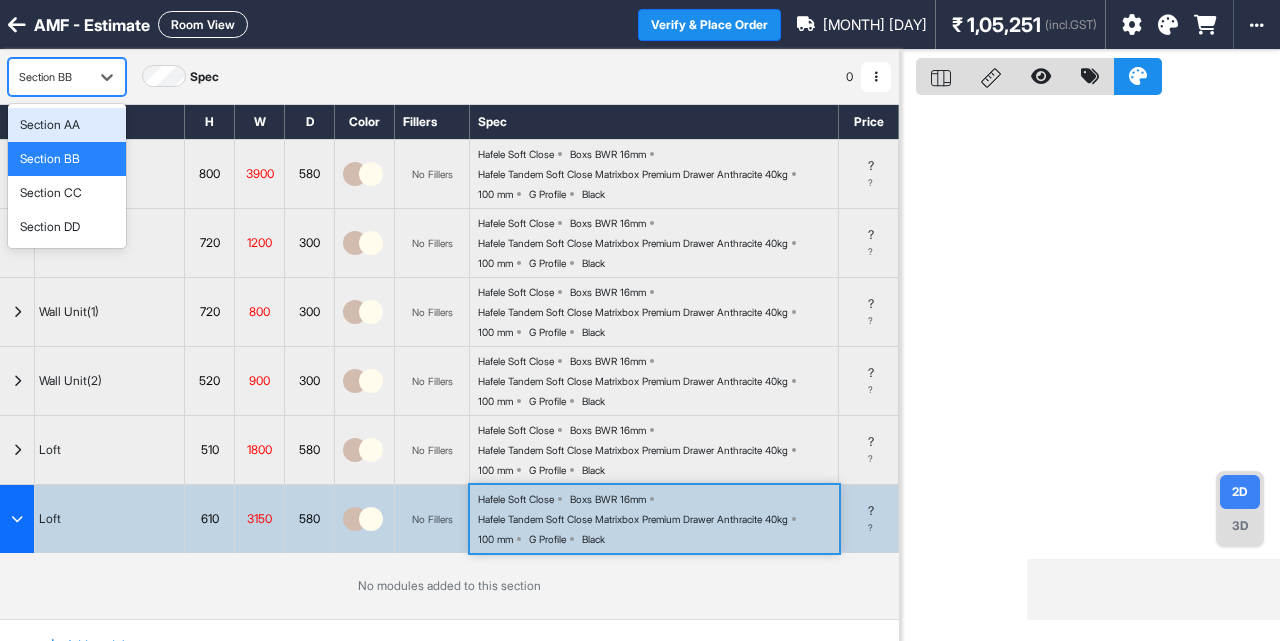 click on "Section BB" at bounding box center (49, 77) 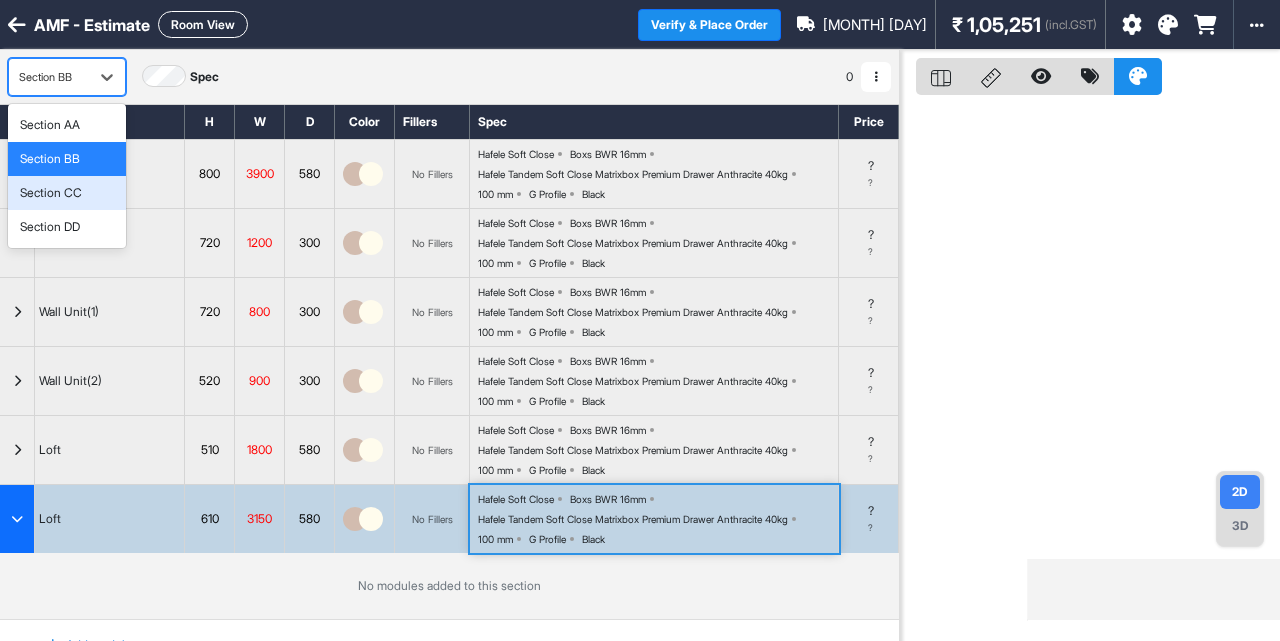 click on "Section CC" at bounding box center (51, 193) 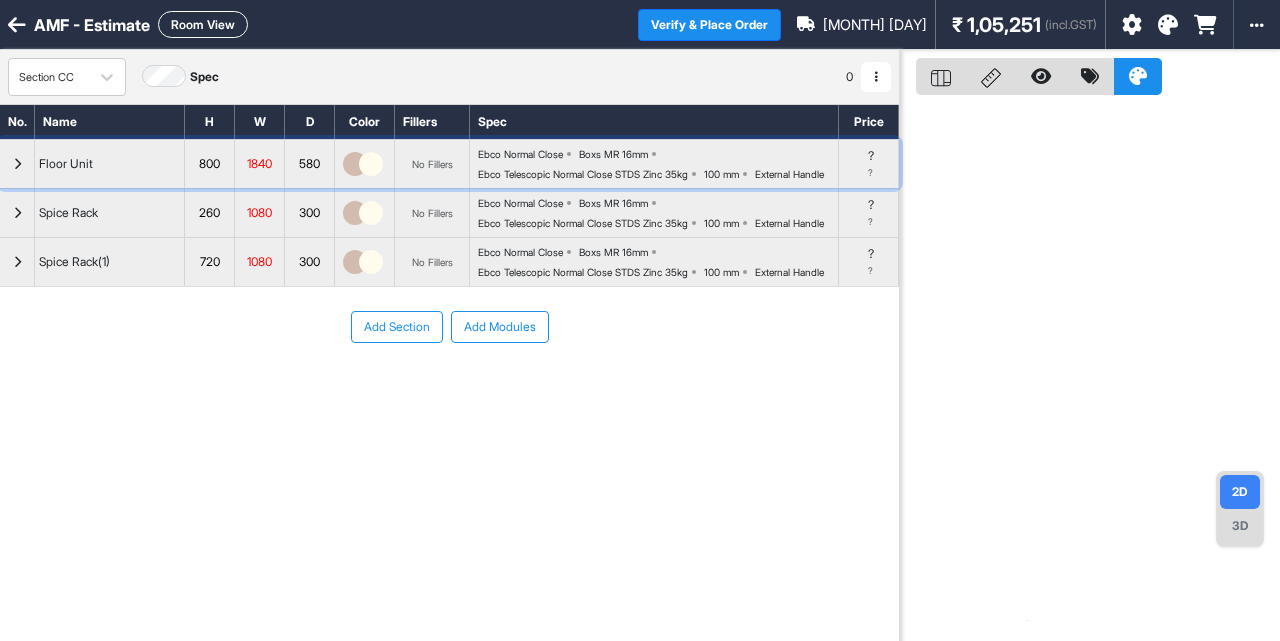 click on "Ebco Telescopic Normal Close STDS Zinc 35kg" at bounding box center (583, 174) 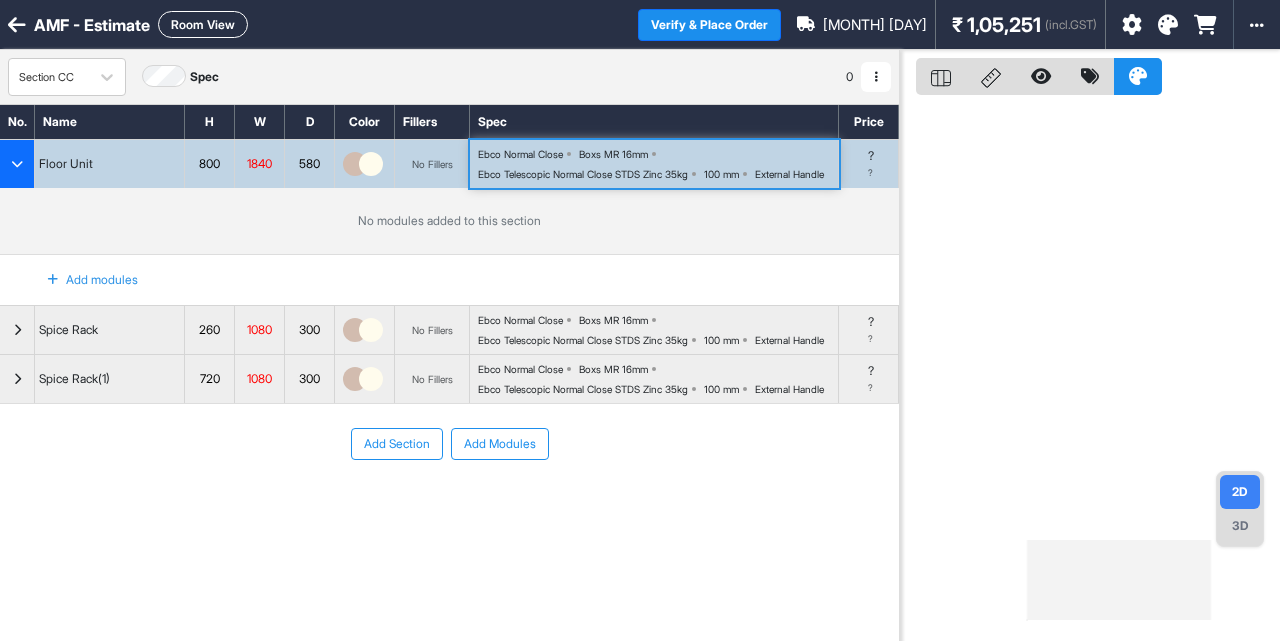 type 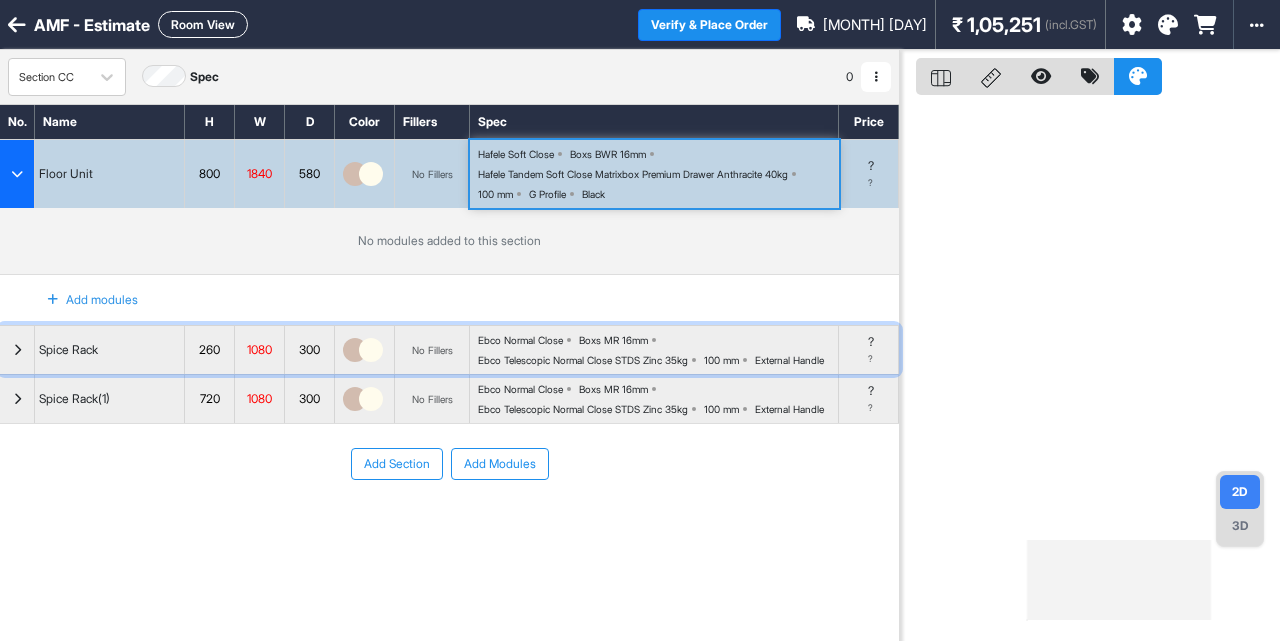 click on "Boxs MR 16mm" at bounding box center [613, 340] 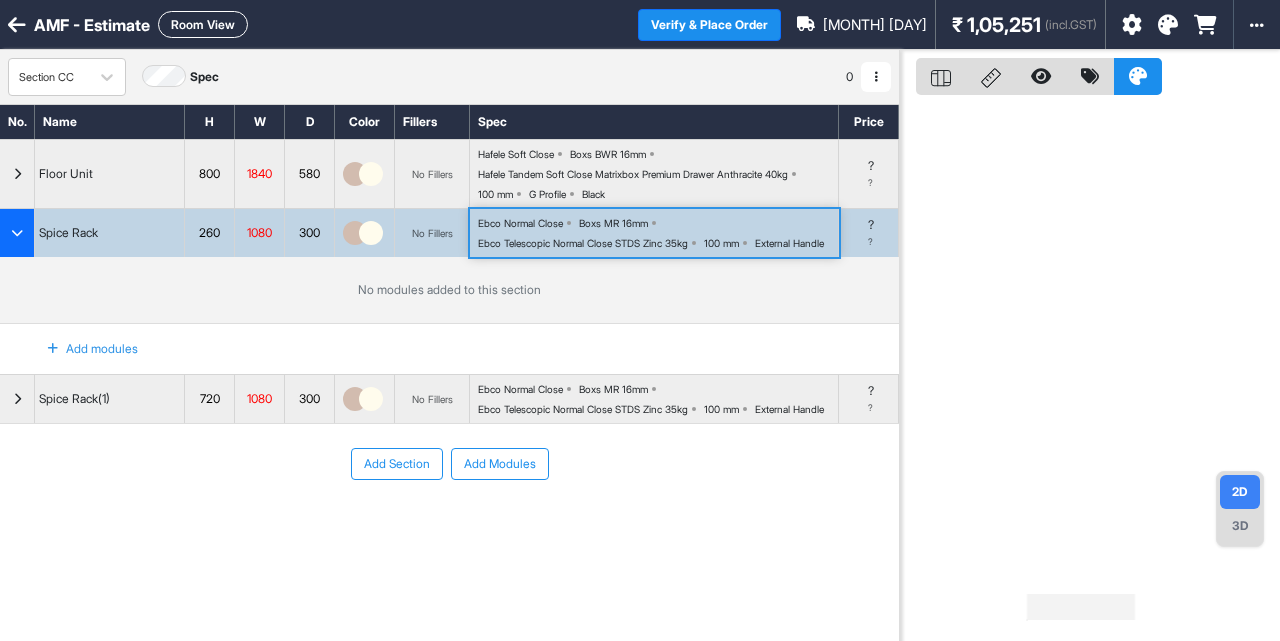 type 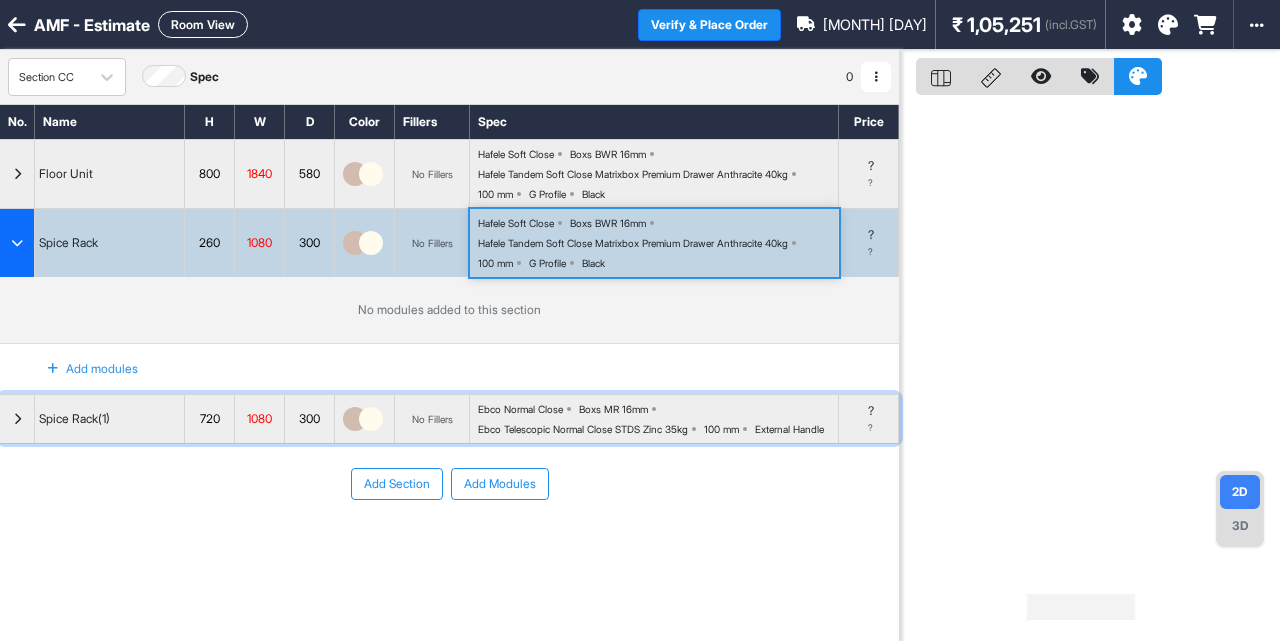 click on "Boxs MR 16mm" at bounding box center (613, 409) 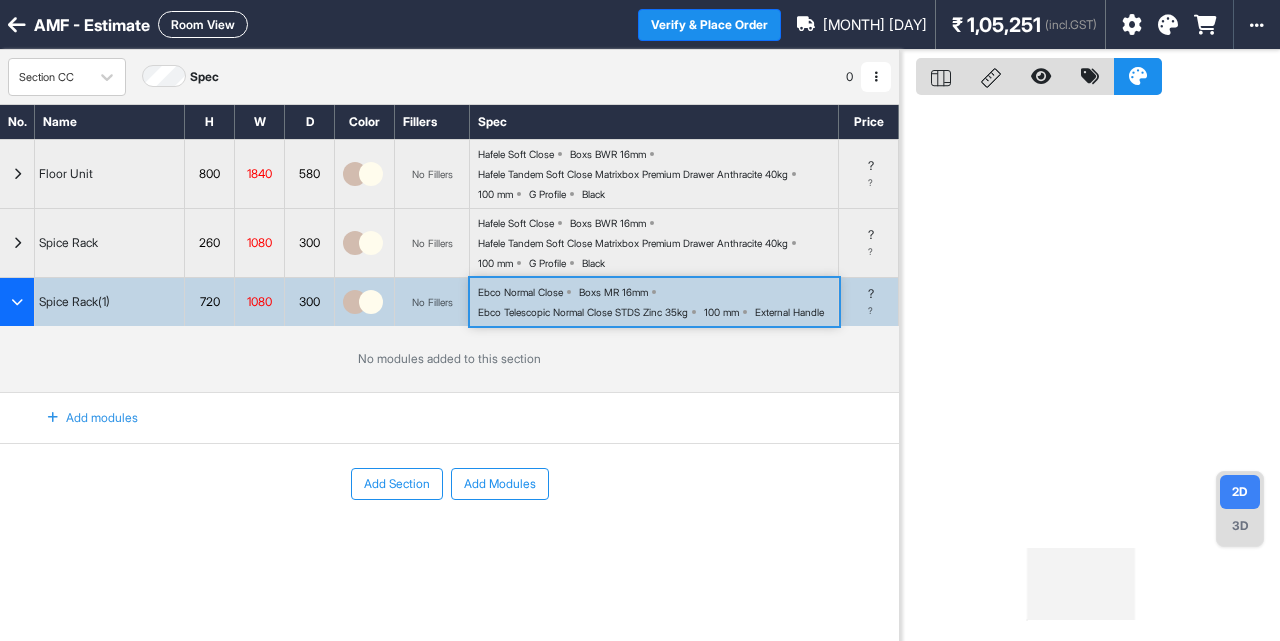 type 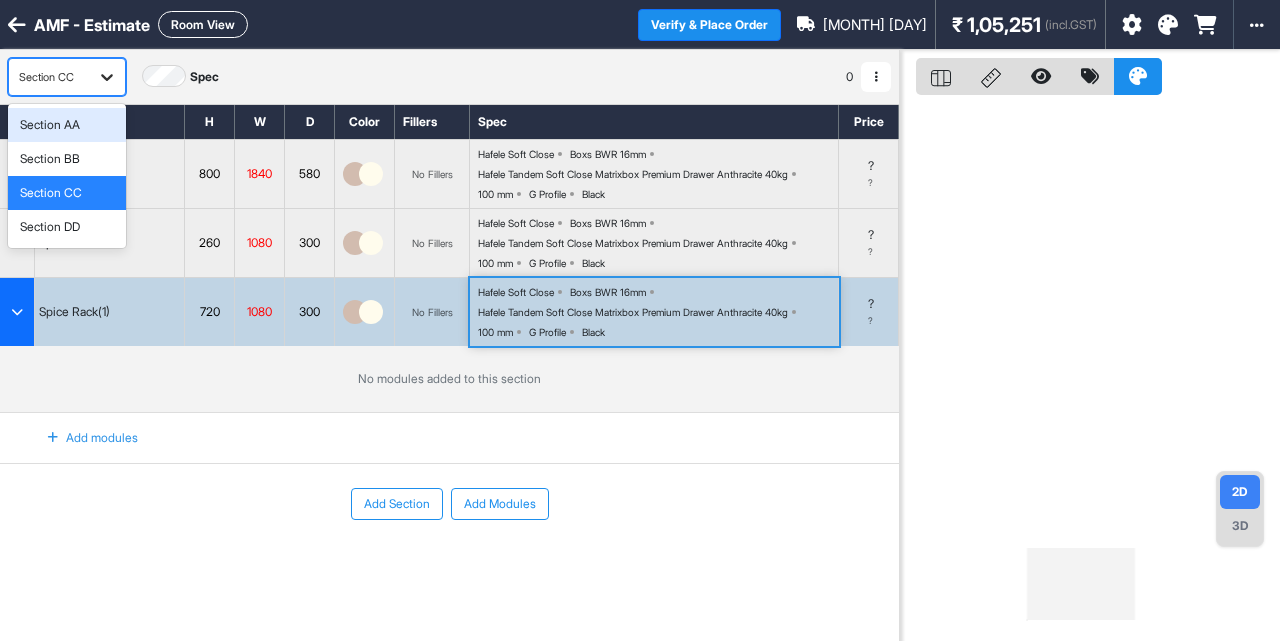 click at bounding box center (107, 77) 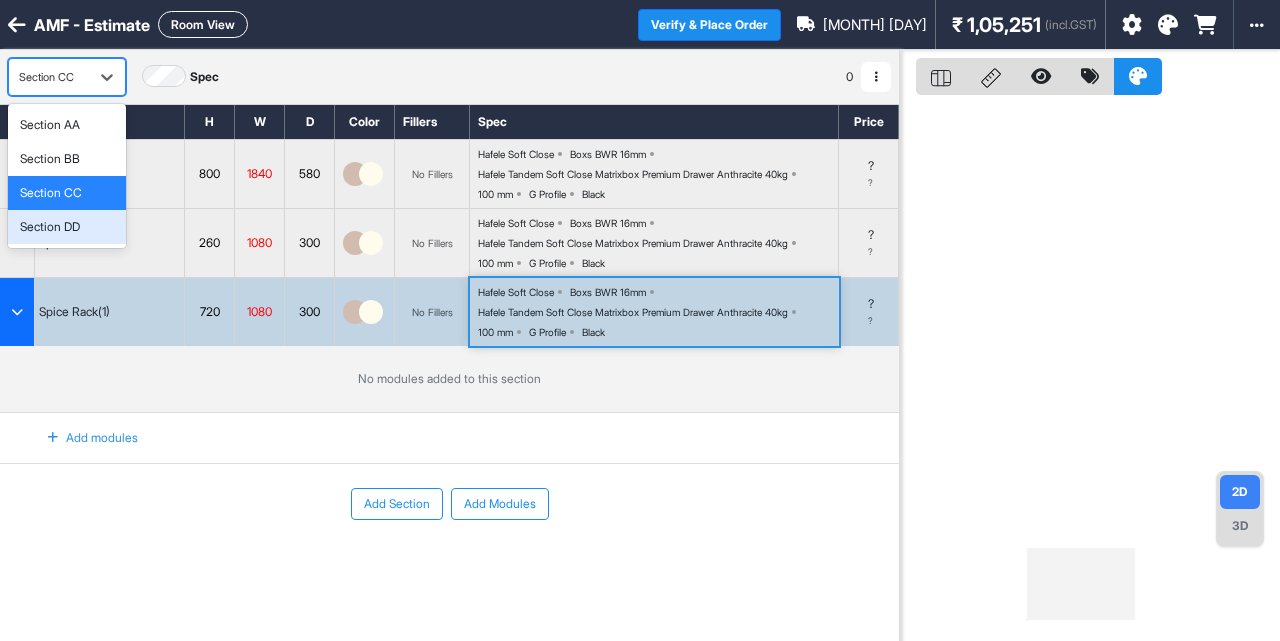 click on "Section DD" at bounding box center (67, 227) 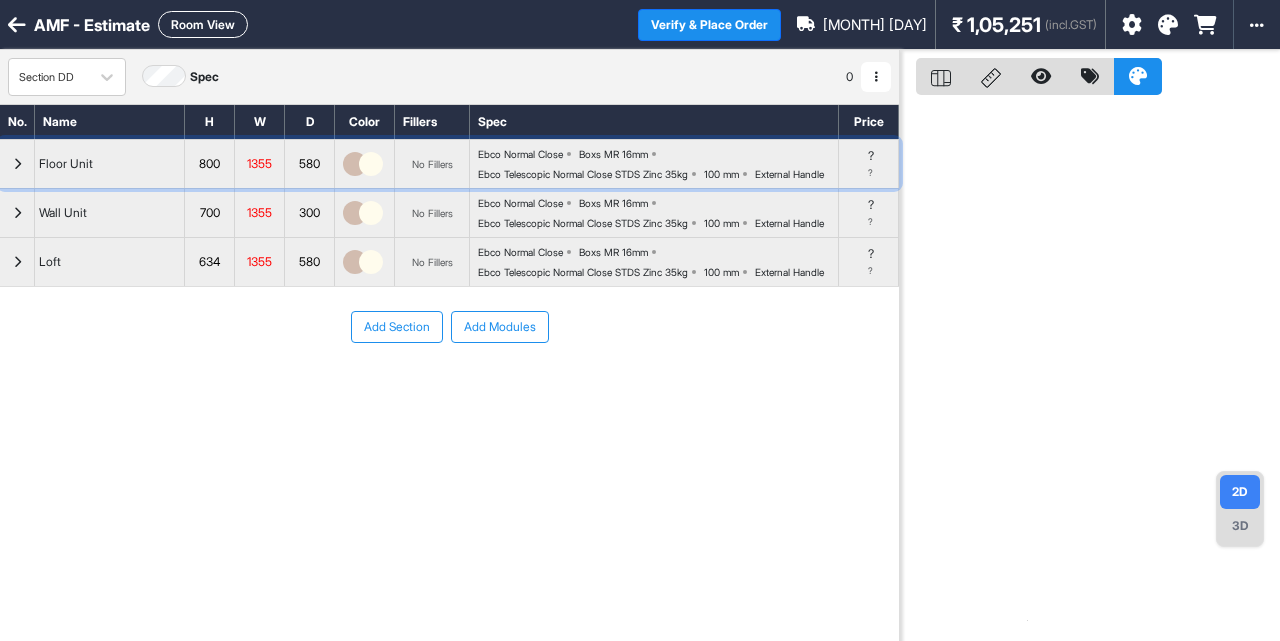 click on "Ebco Telescopic Normal Close STDS Zinc 35kg" at bounding box center [583, 174] 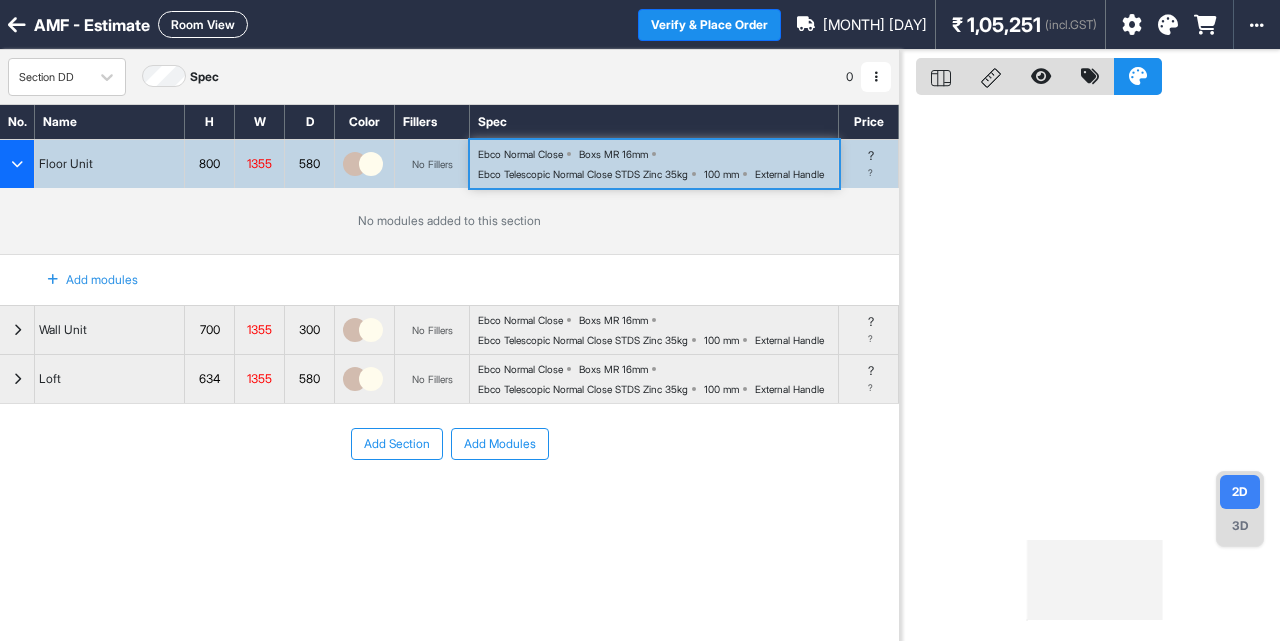 type 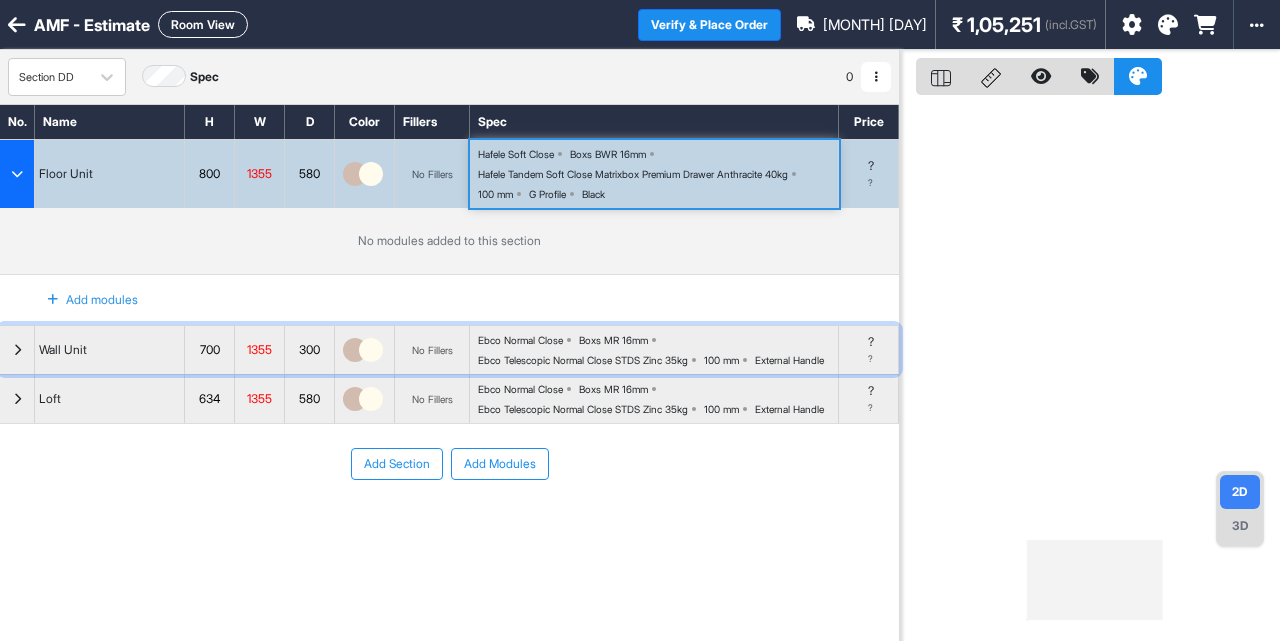 click on "Ebco Normal Close Boxs MR 16mm Ebco Telescopic Normal Close STDS Zinc 35kg 100 mm External Handle" at bounding box center [658, 350] 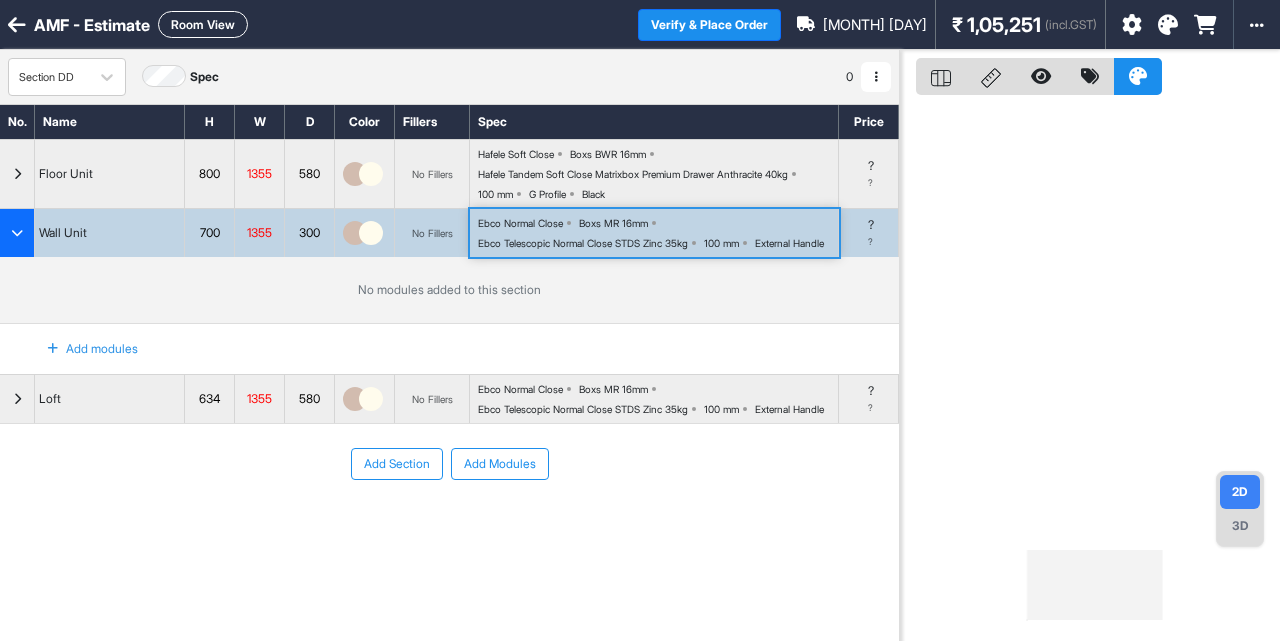 type 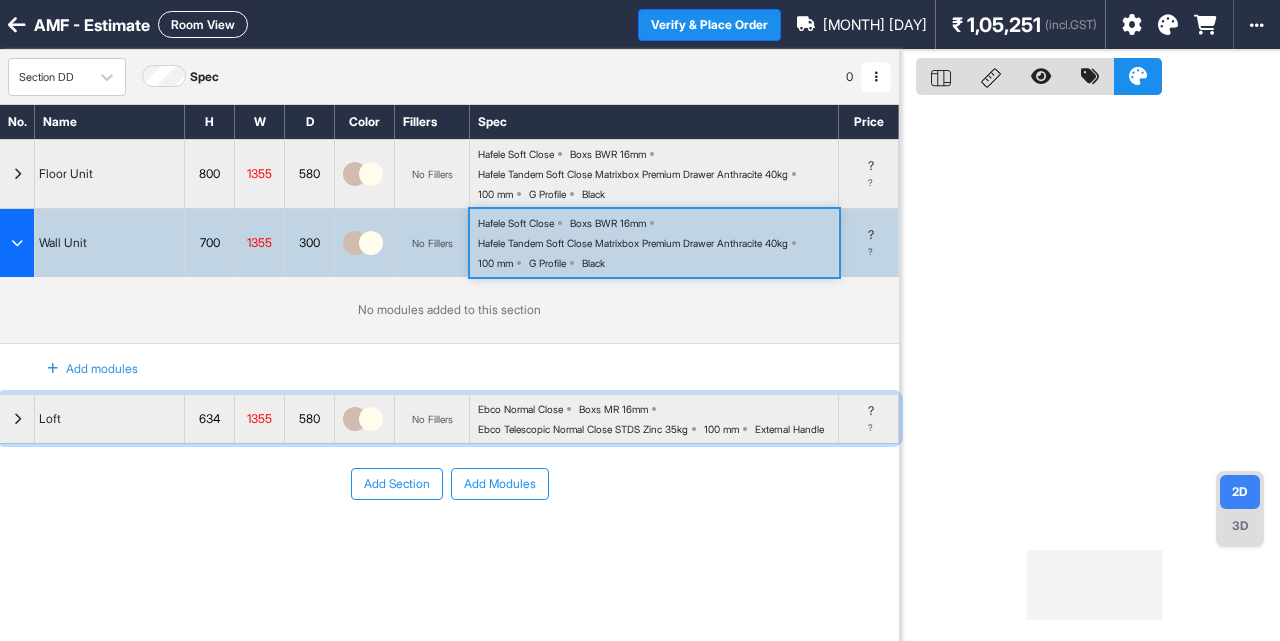click on "Ebco Telescopic Normal Close STDS Zinc 35kg" at bounding box center (583, 429) 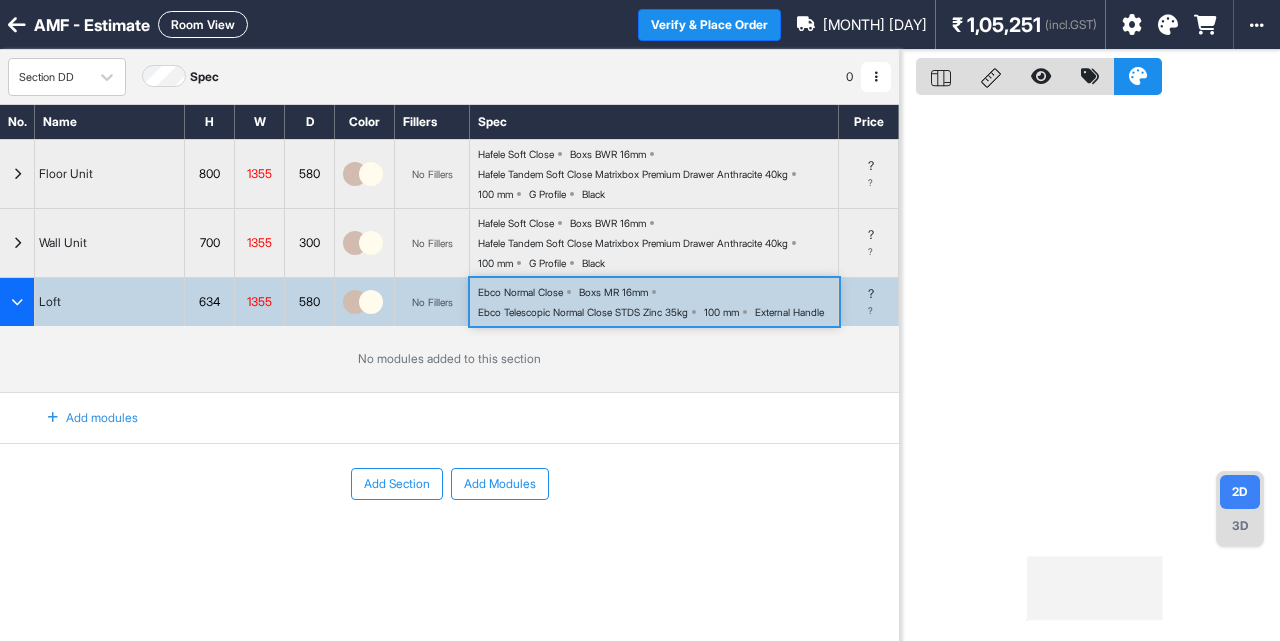 type 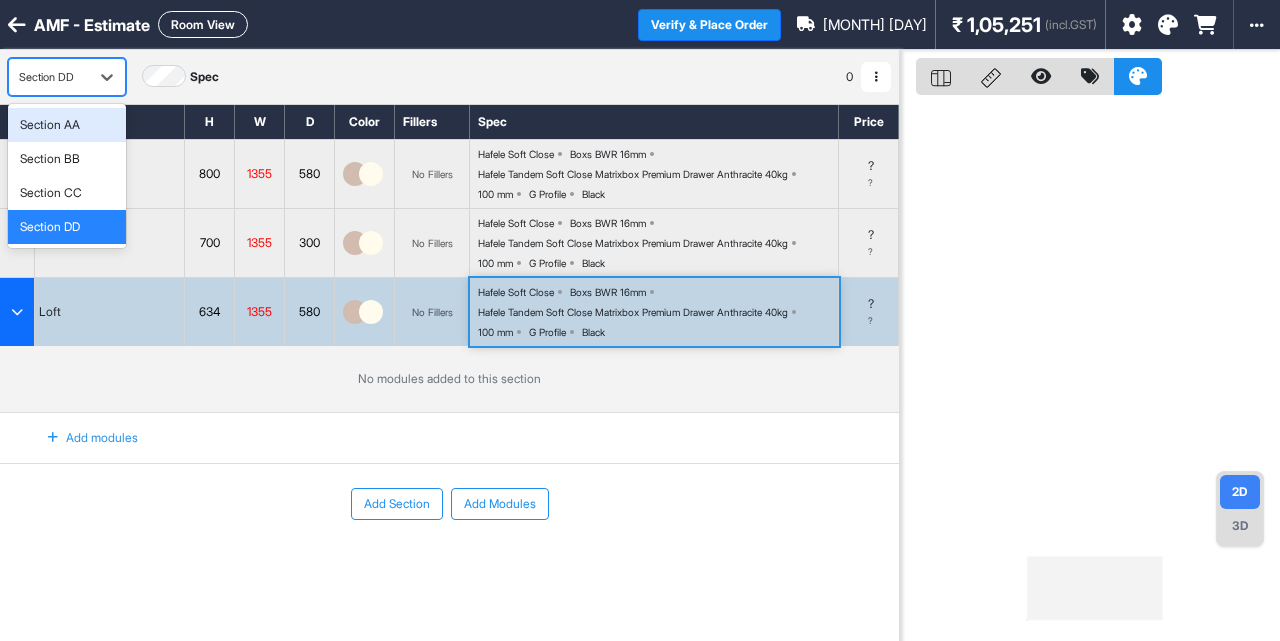 click on "Section DD" at bounding box center (49, 77) 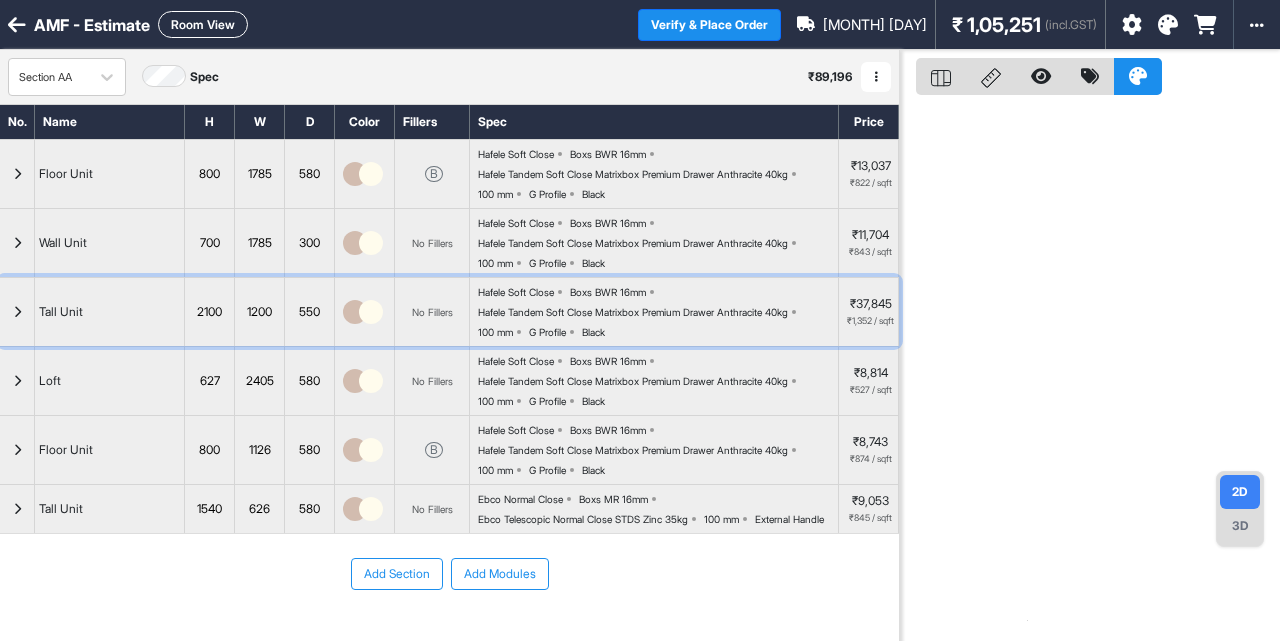 click at bounding box center (17, 312) 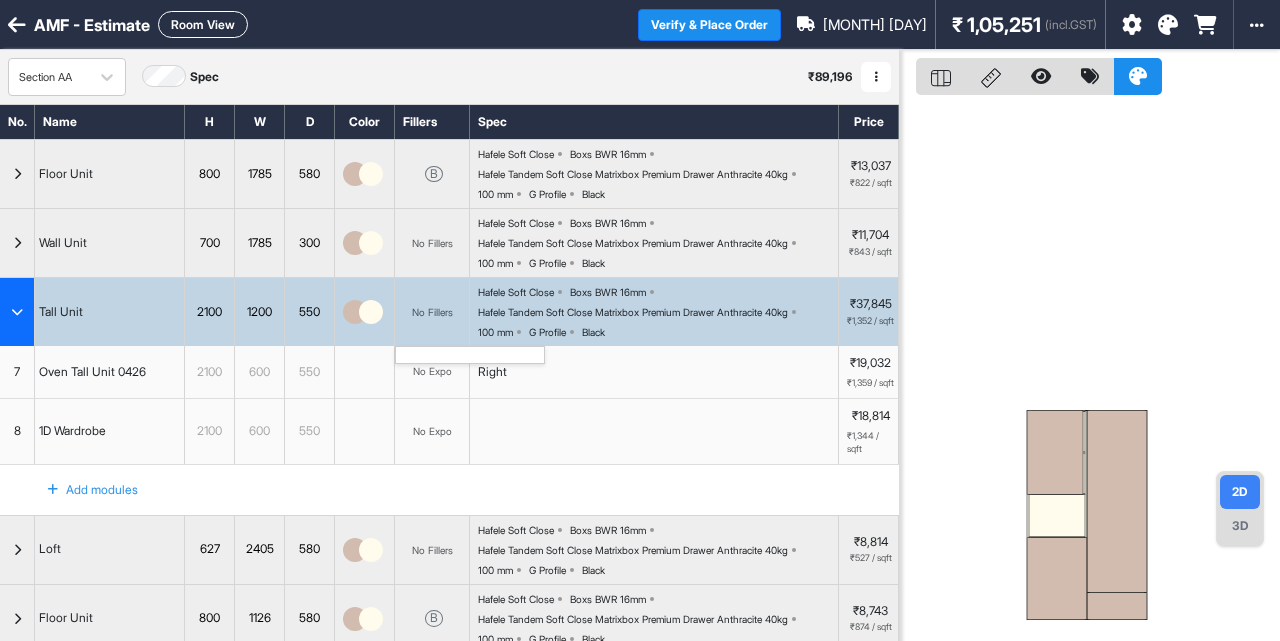 click on "No Fillers" at bounding box center [432, 312] 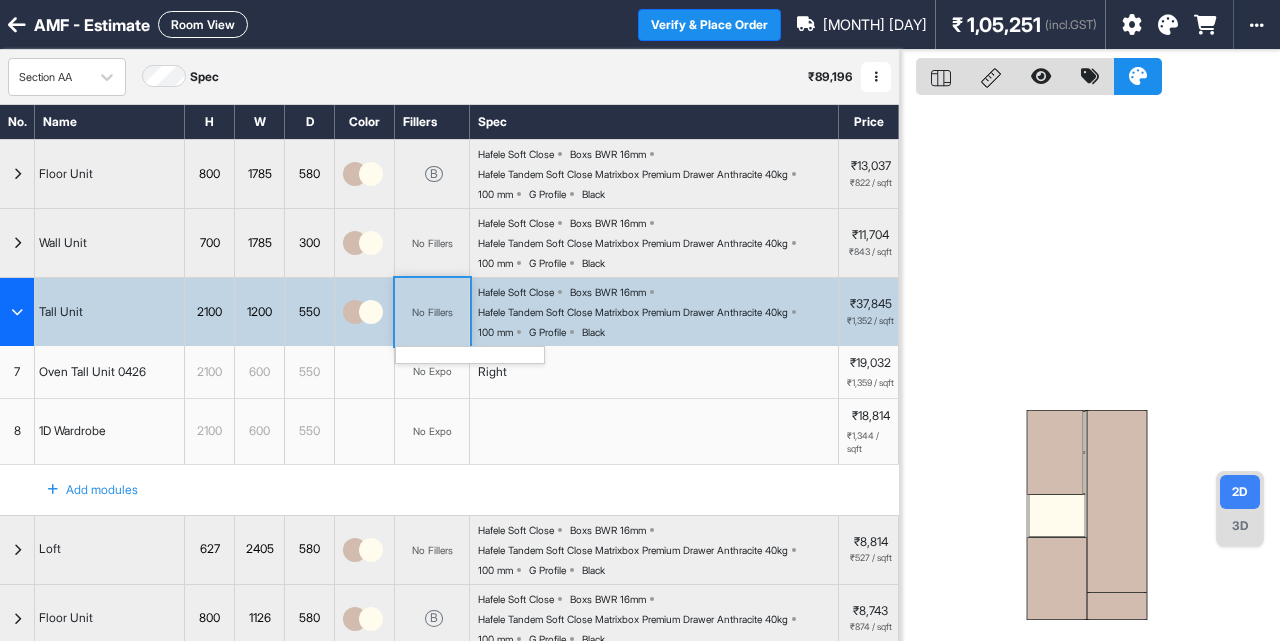 click on "No Fillers" at bounding box center (432, 312) 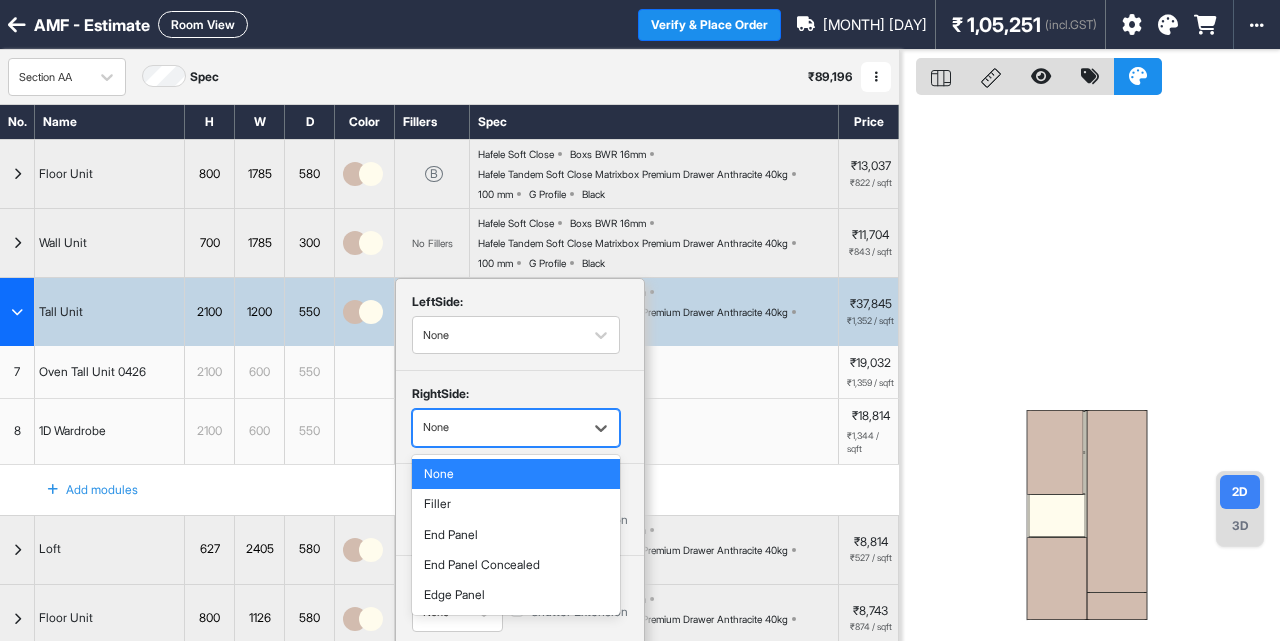 click on "None" at bounding box center (516, 428) 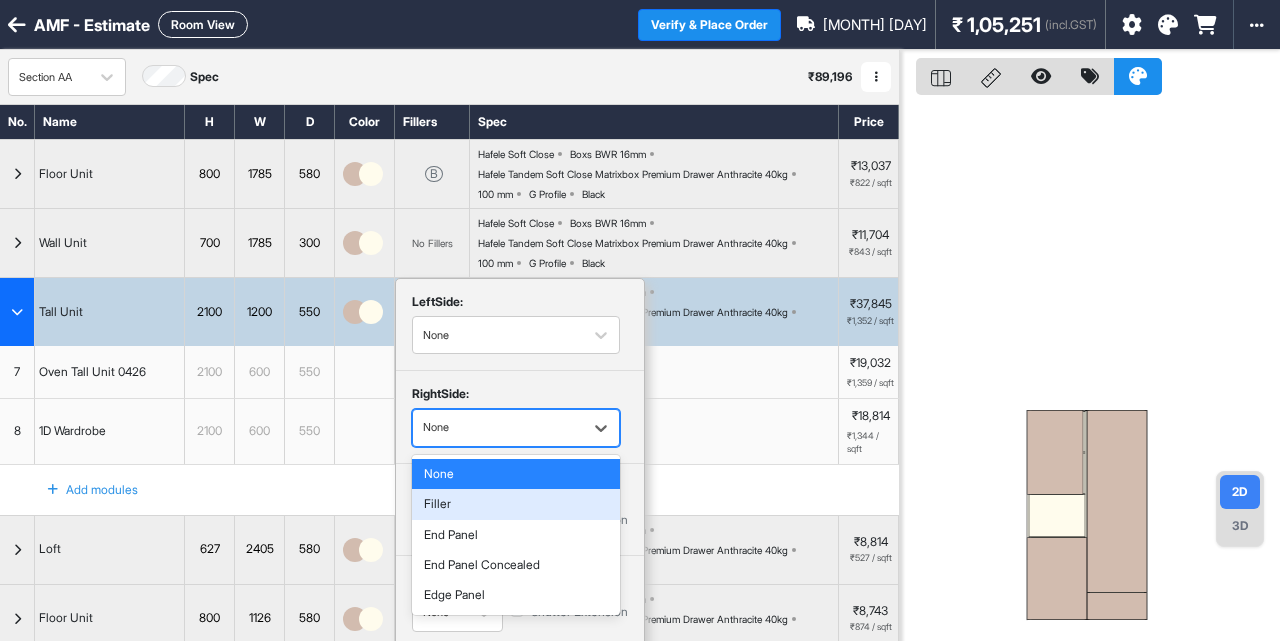 click on "Filler" at bounding box center (516, 504) 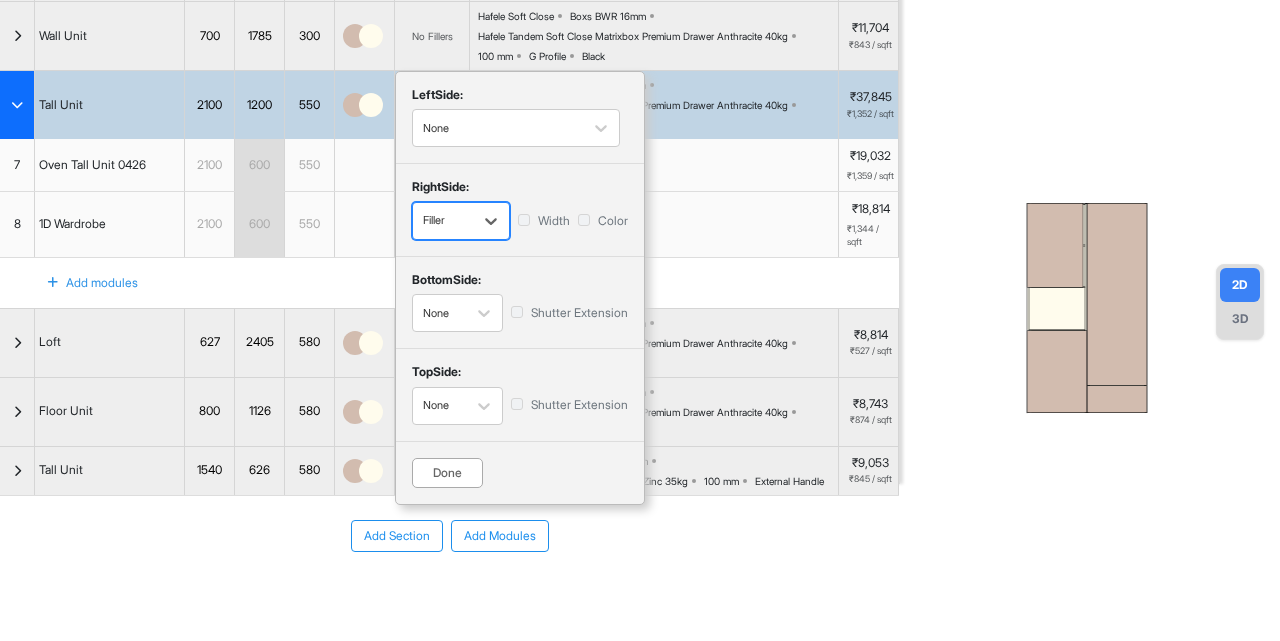 scroll, scrollTop: 208, scrollLeft: 0, axis: vertical 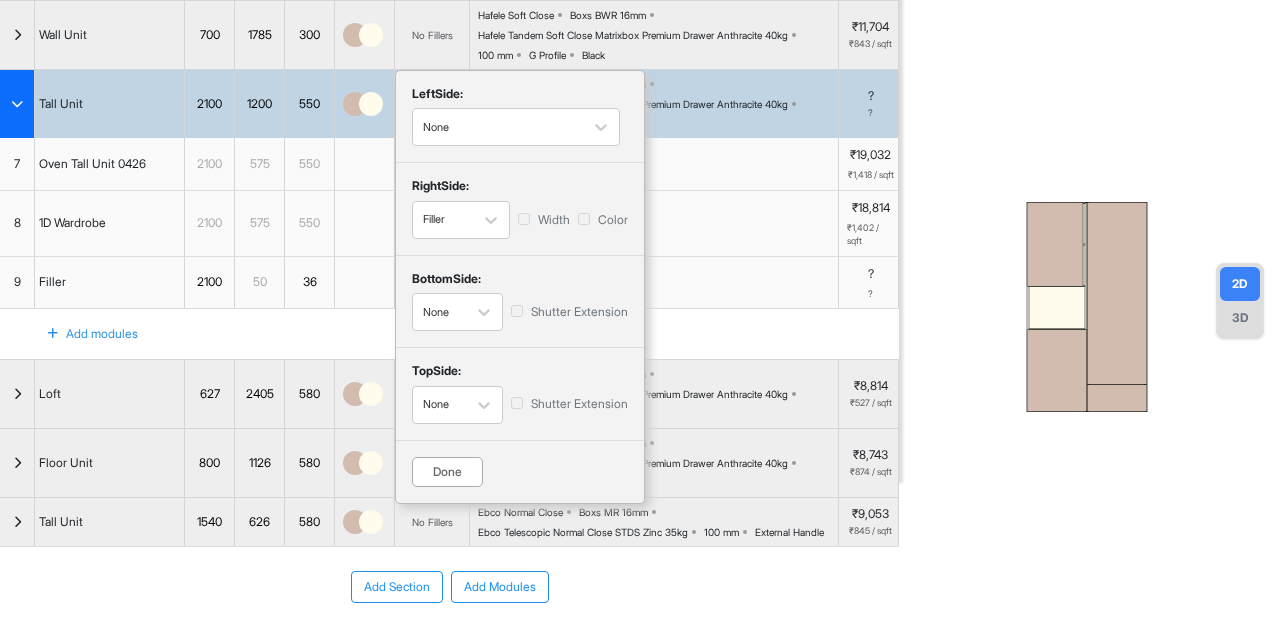 click on "Done" at bounding box center [447, 472] 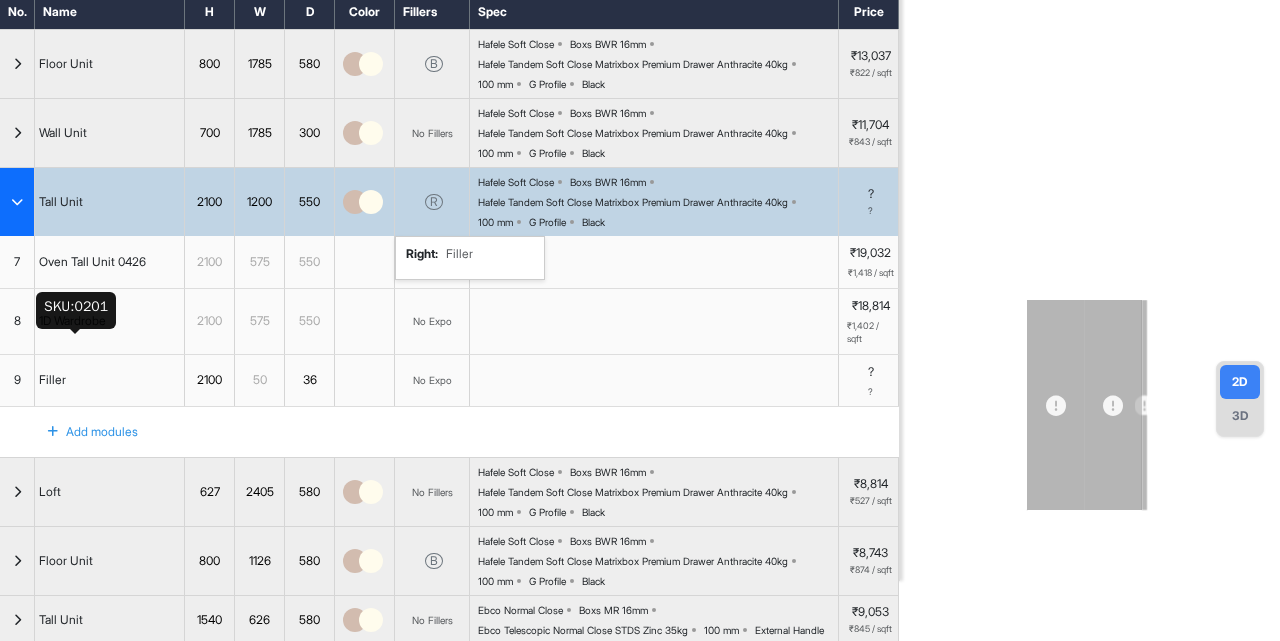 scroll, scrollTop: 113, scrollLeft: 0, axis: vertical 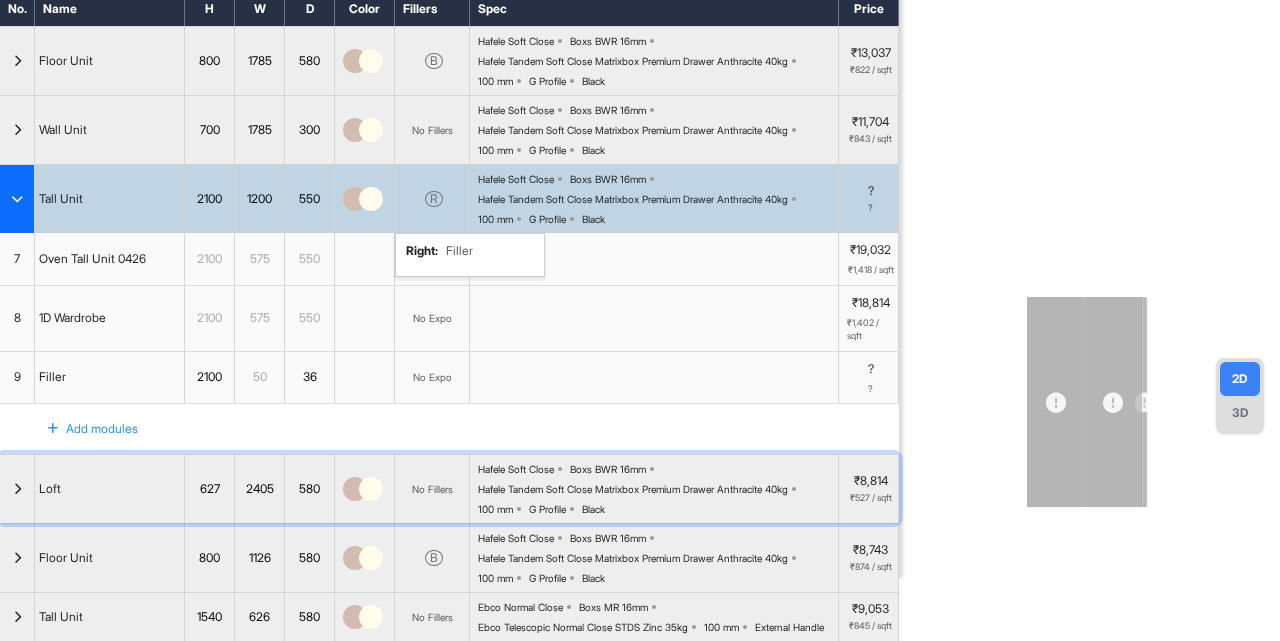 click at bounding box center [17, 489] 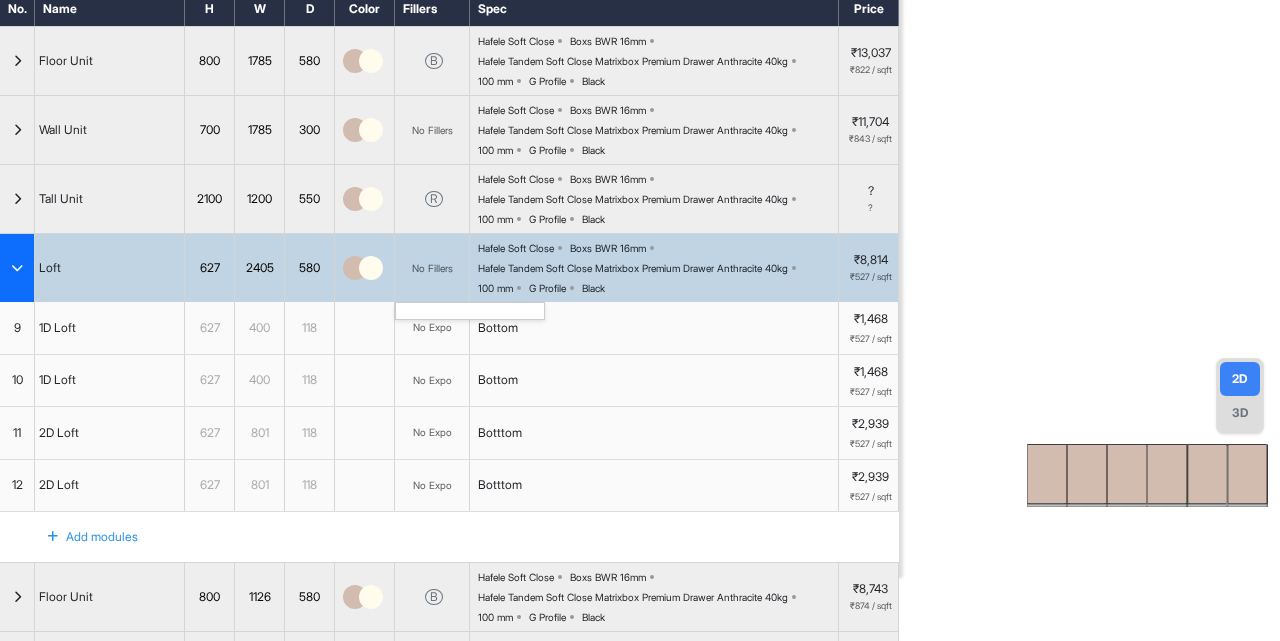 click on "No Fillers" at bounding box center [432, 268] 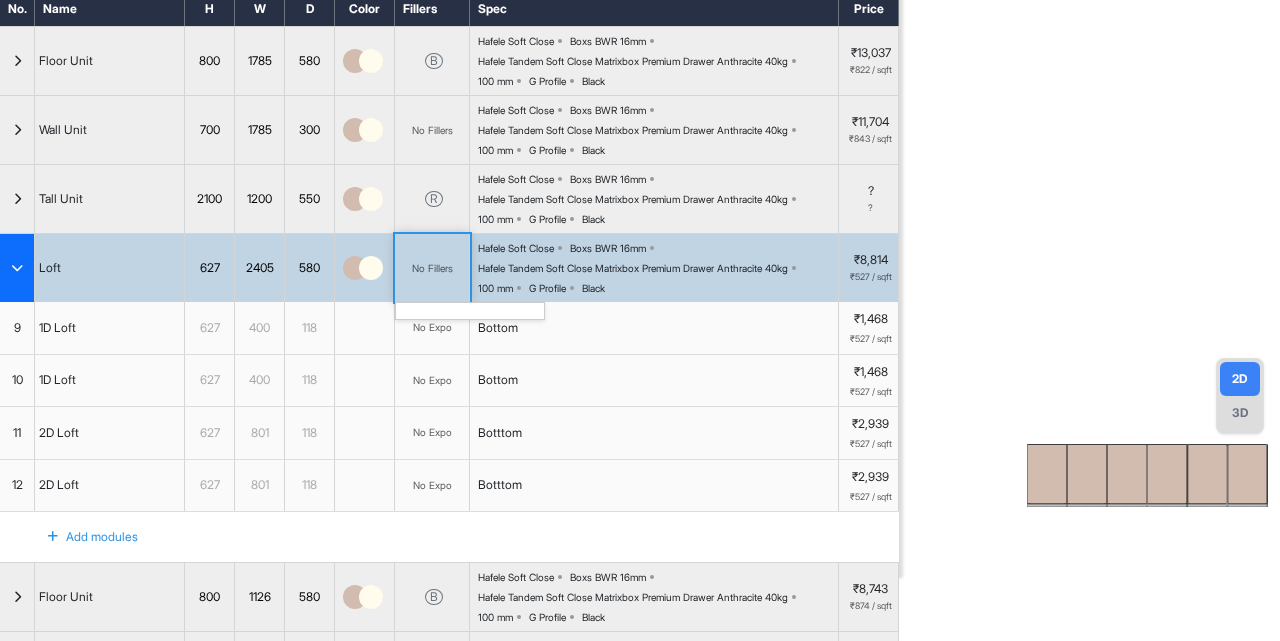 click on "No Fillers" at bounding box center (432, 268) 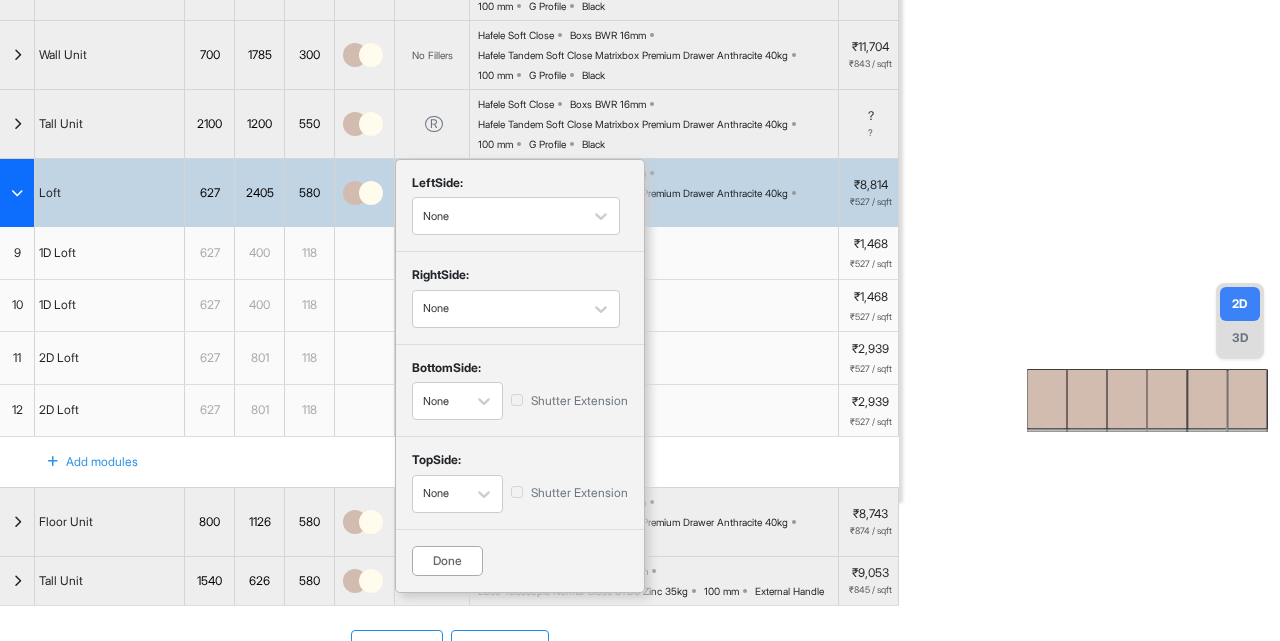 scroll, scrollTop: 190, scrollLeft: 0, axis: vertical 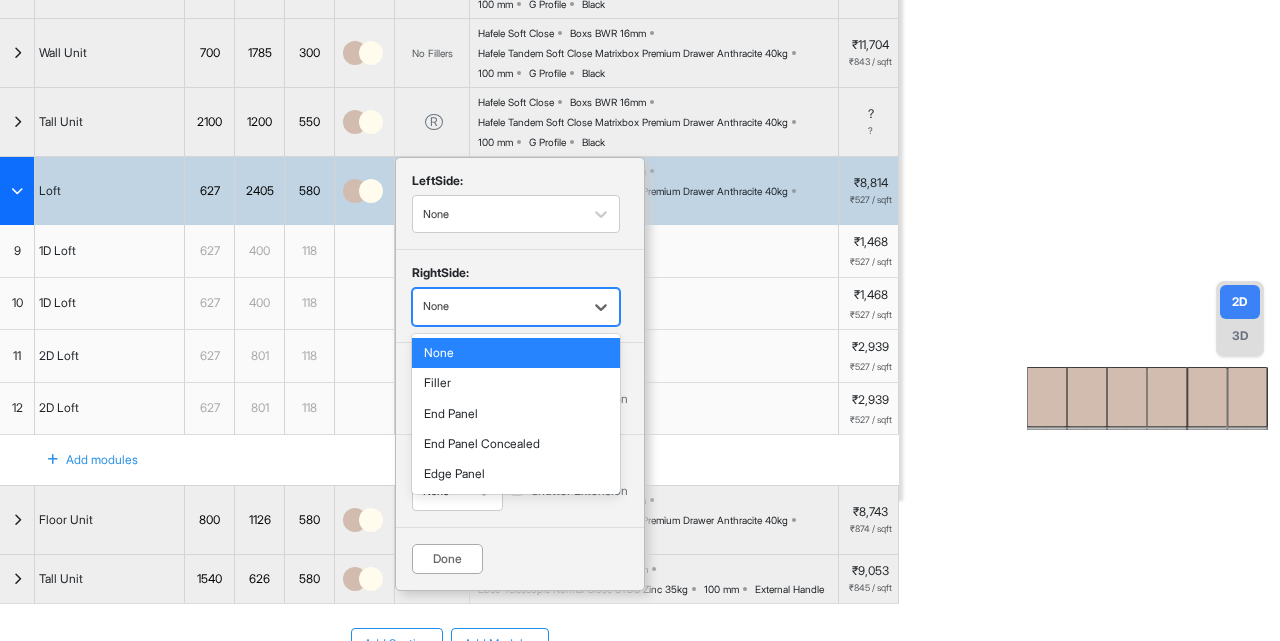 click on "None" at bounding box center (498, 306) 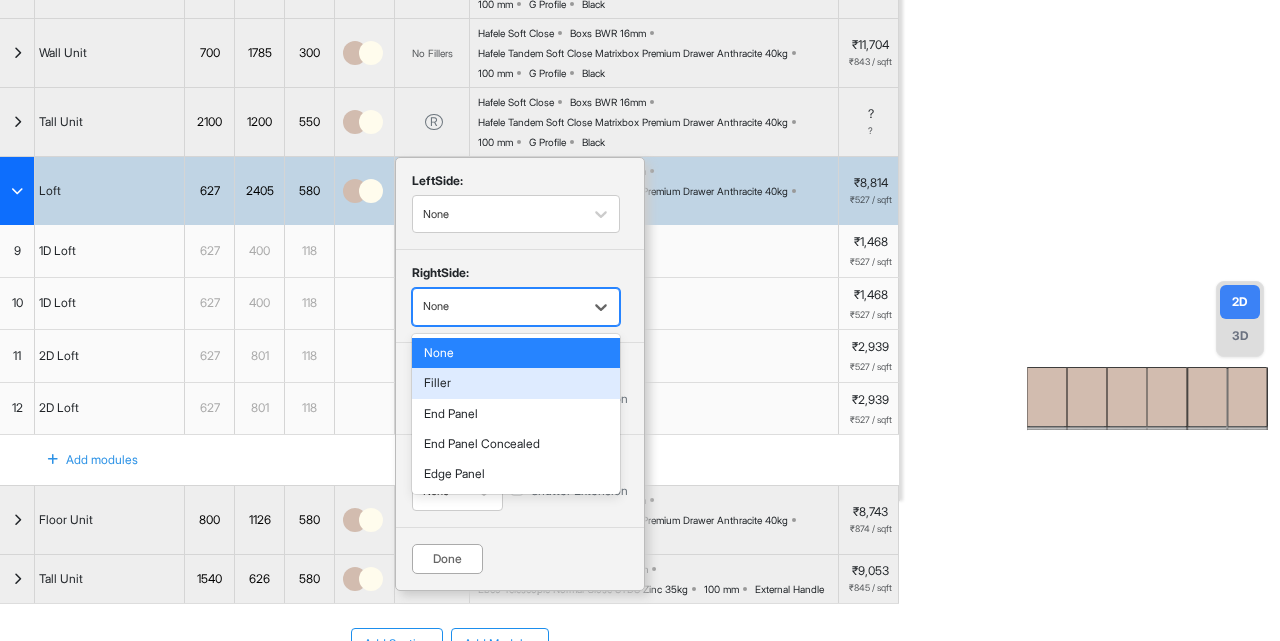 click on "Filler" at bounding box center (516, 383) 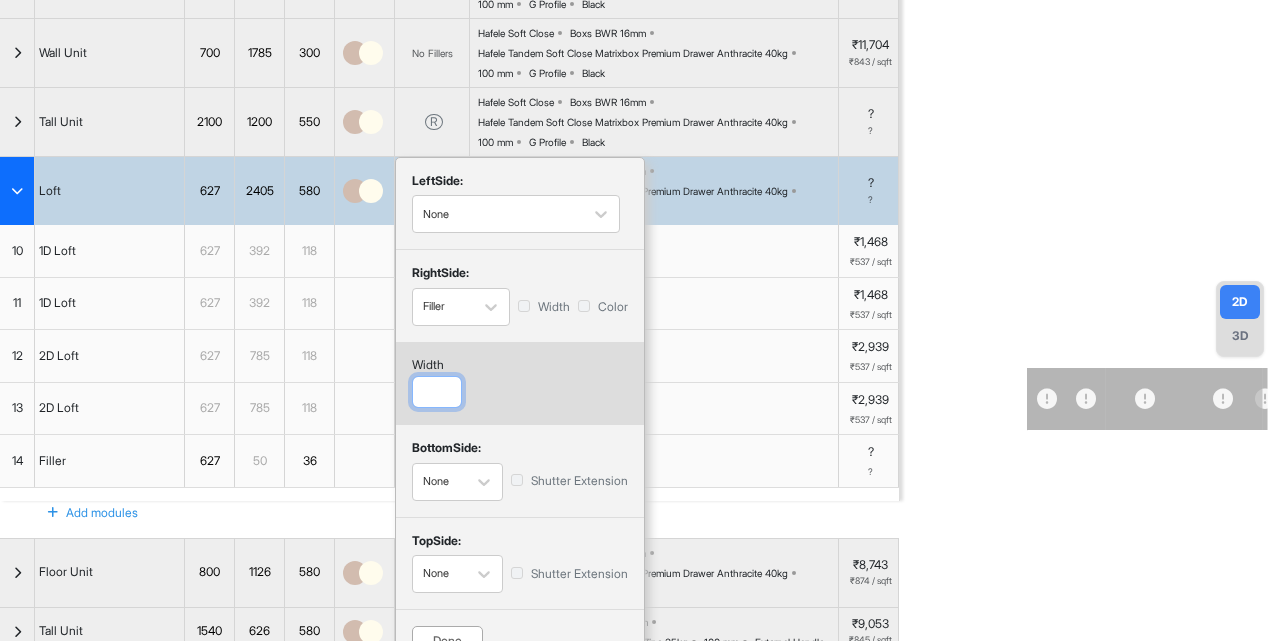 click at bounding box center [437, 392] 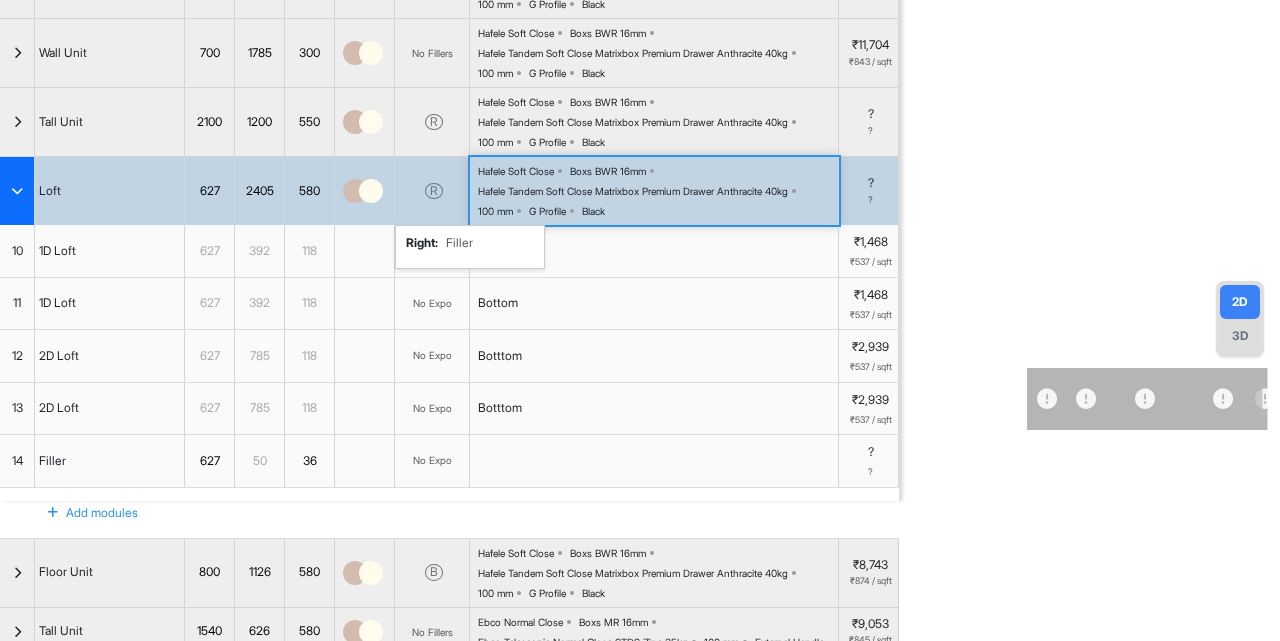 click on "R right : Filler" at bounding box center (432, 191) 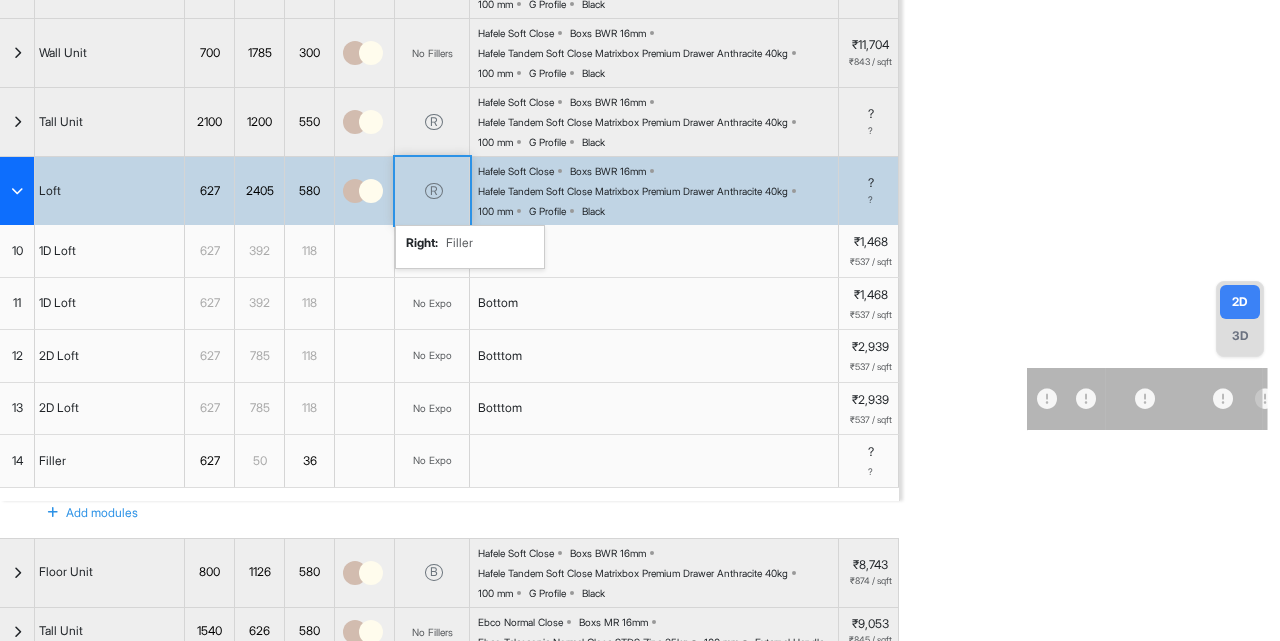 click on "R right : Filler" at bounding box center [432, 191] 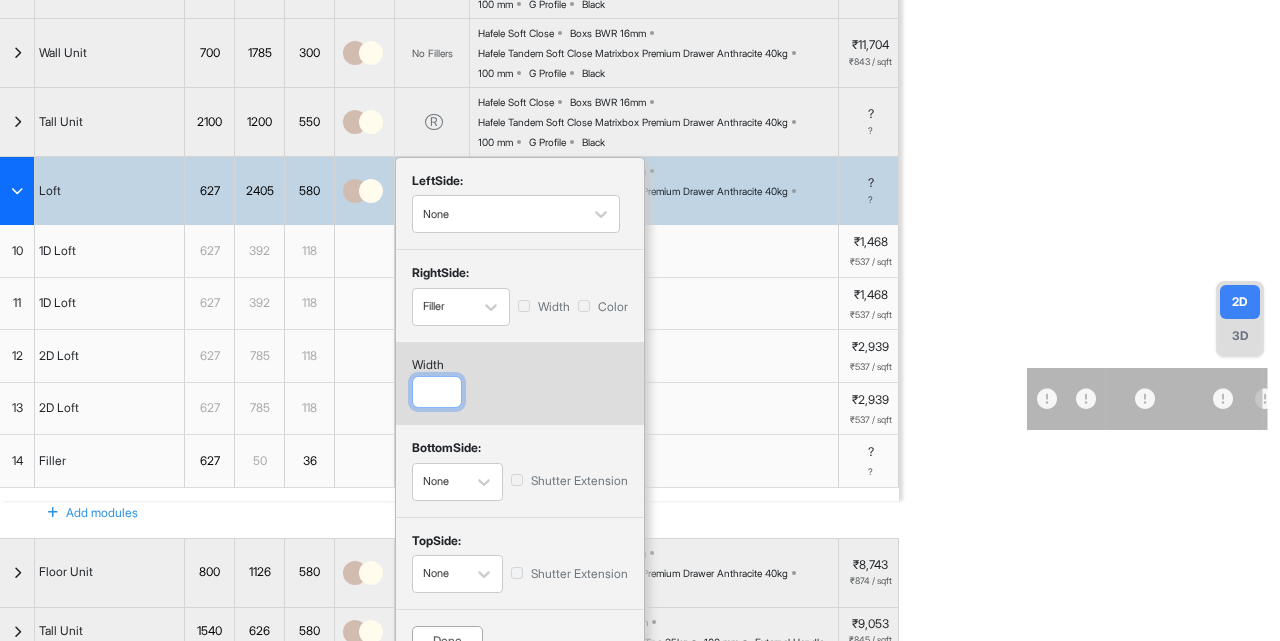 click at bounding box center [437, 392] 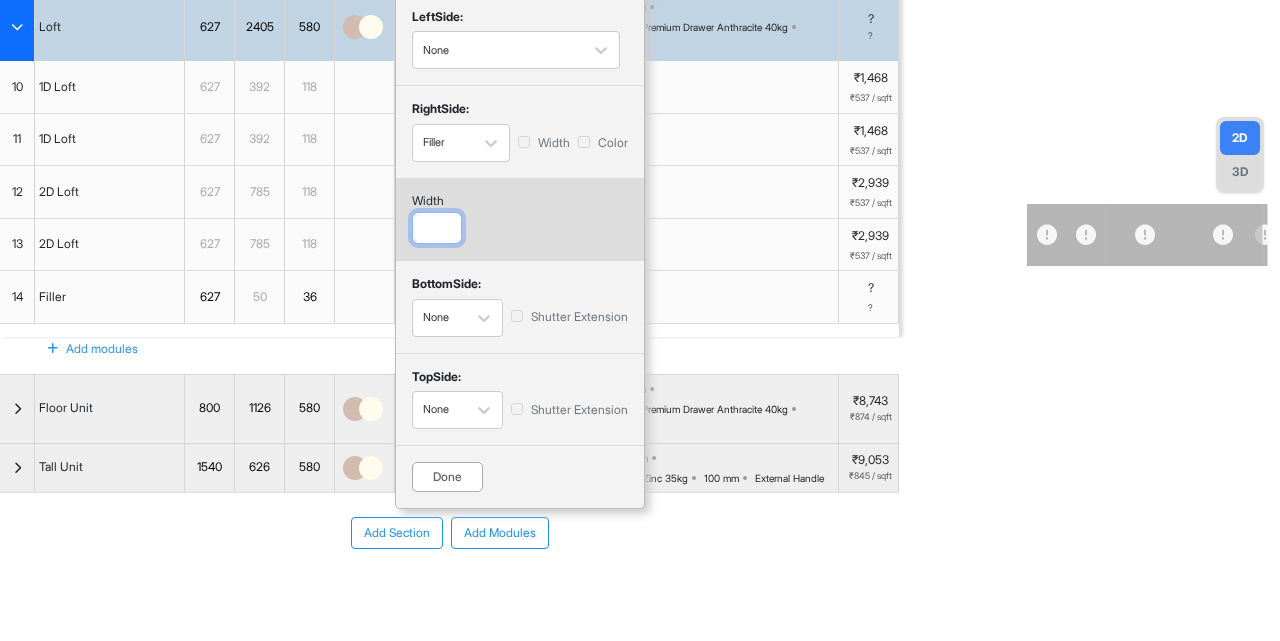 scroll, scrollTop: 363, scrollLeft: 0, axis: vertical 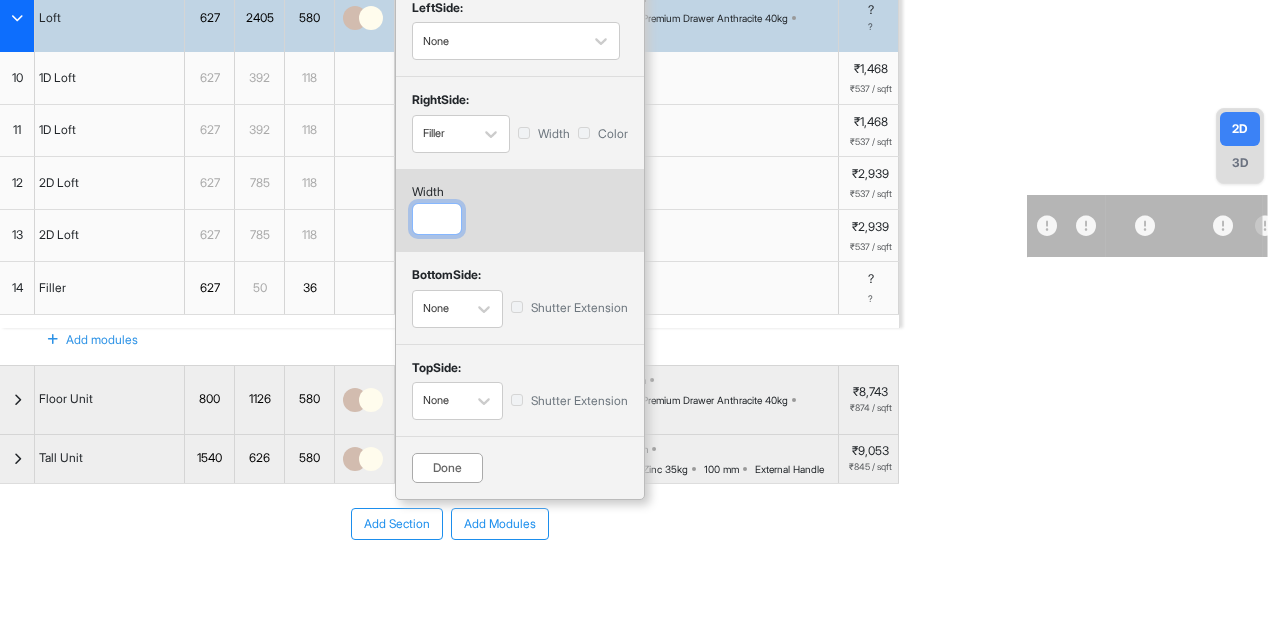type on "***" 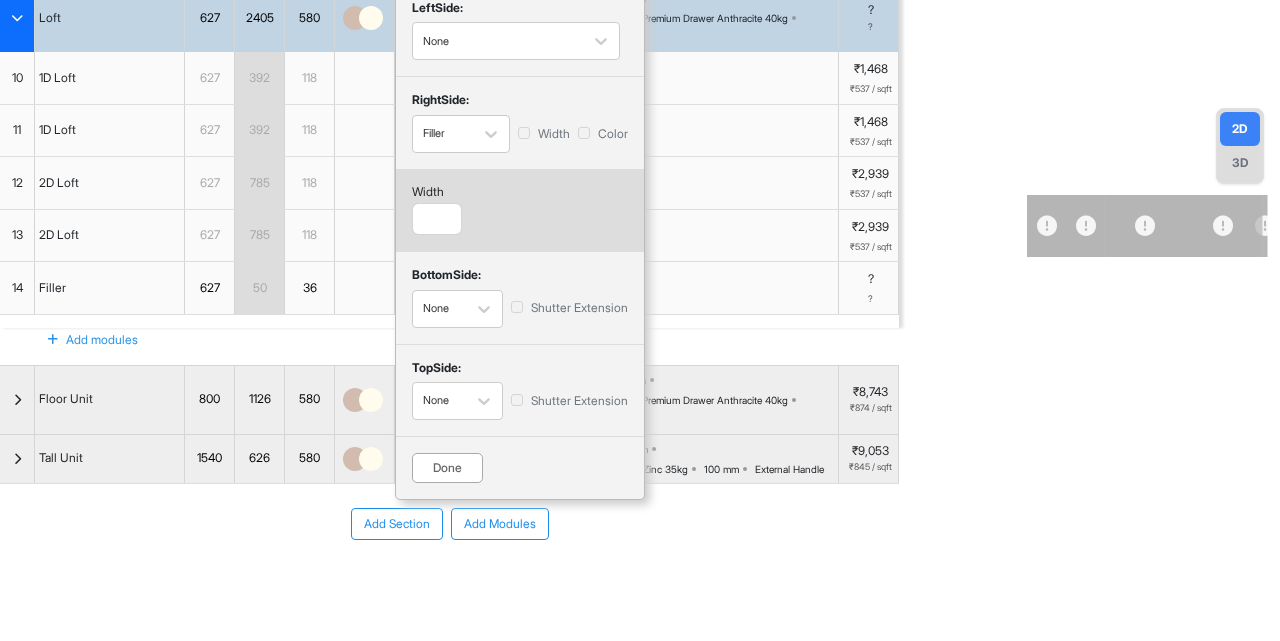 click on "Done" at bounding box center (447, 468) 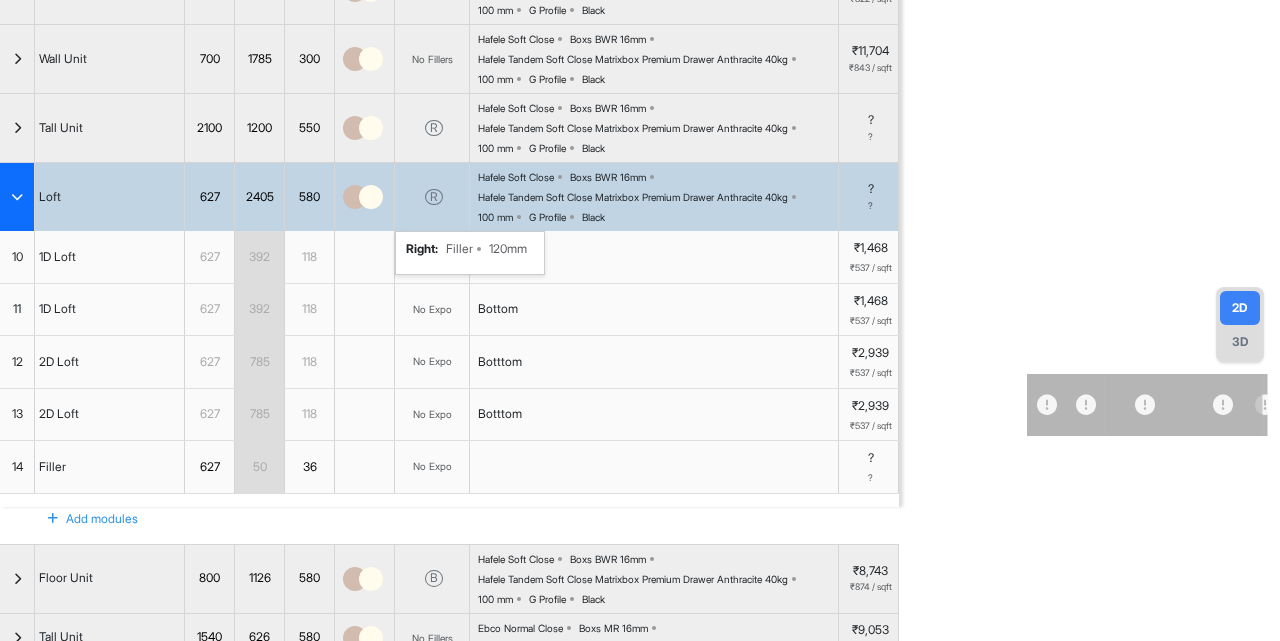 scroll, scrollTop: 183, scrollLeft: 0, axis: vertical 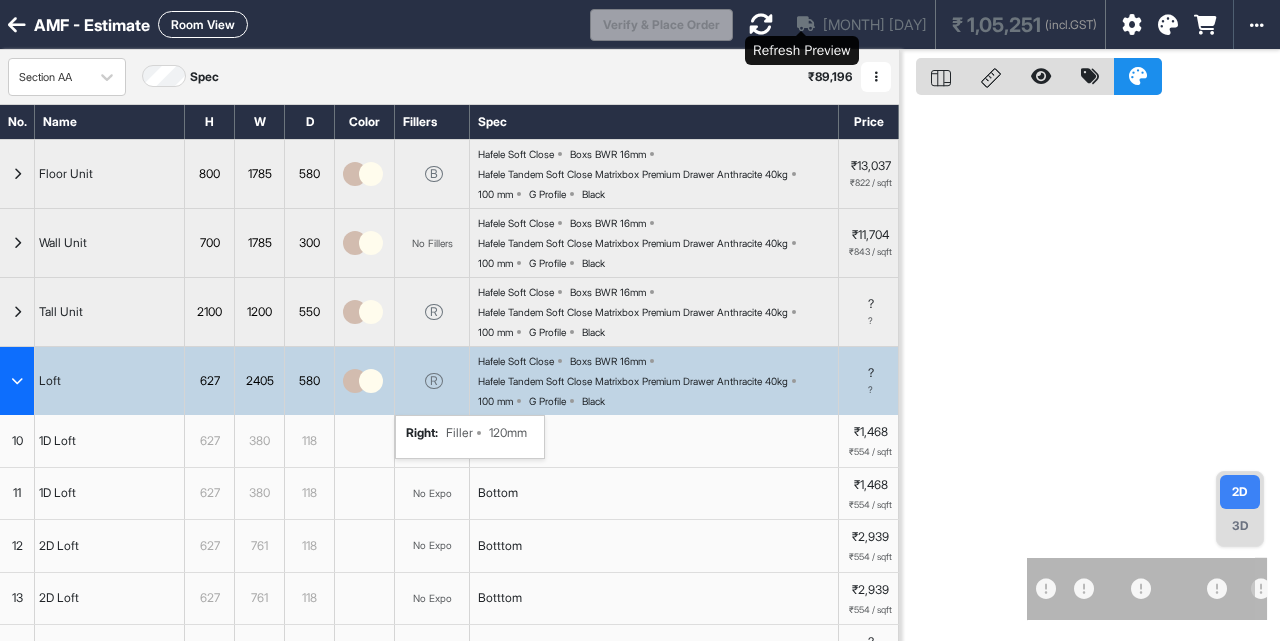 click at bounding box center [761, 24] 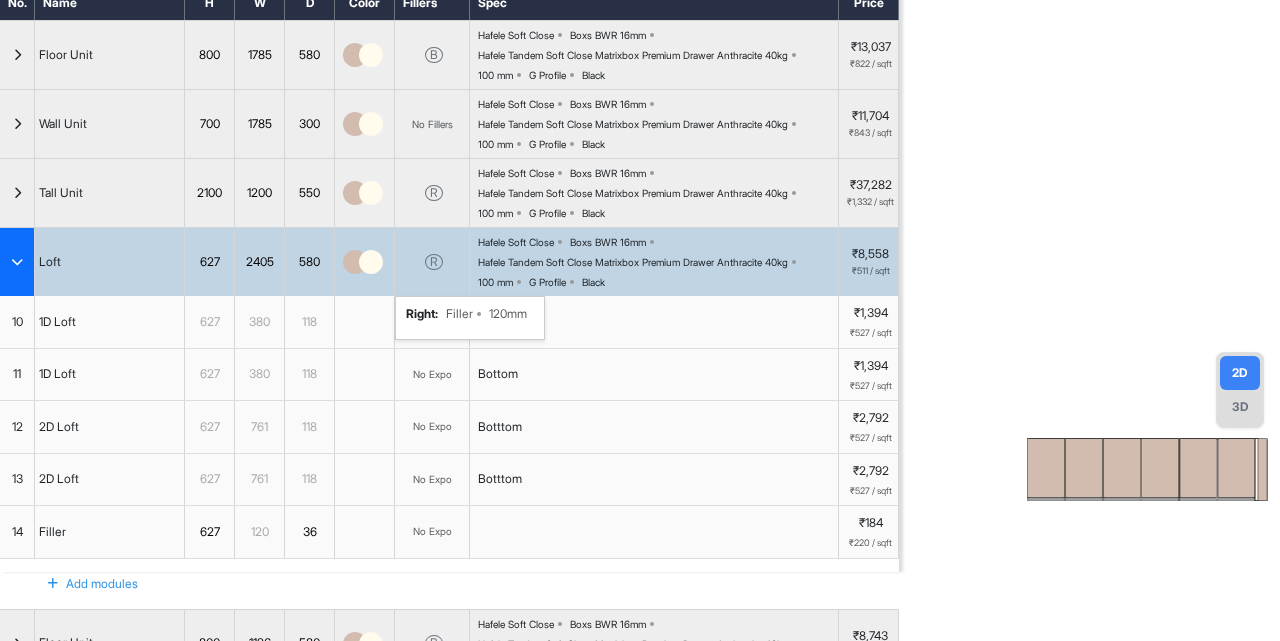 scroll, scrollTop: 0, scrollLeft: 0, axis: both 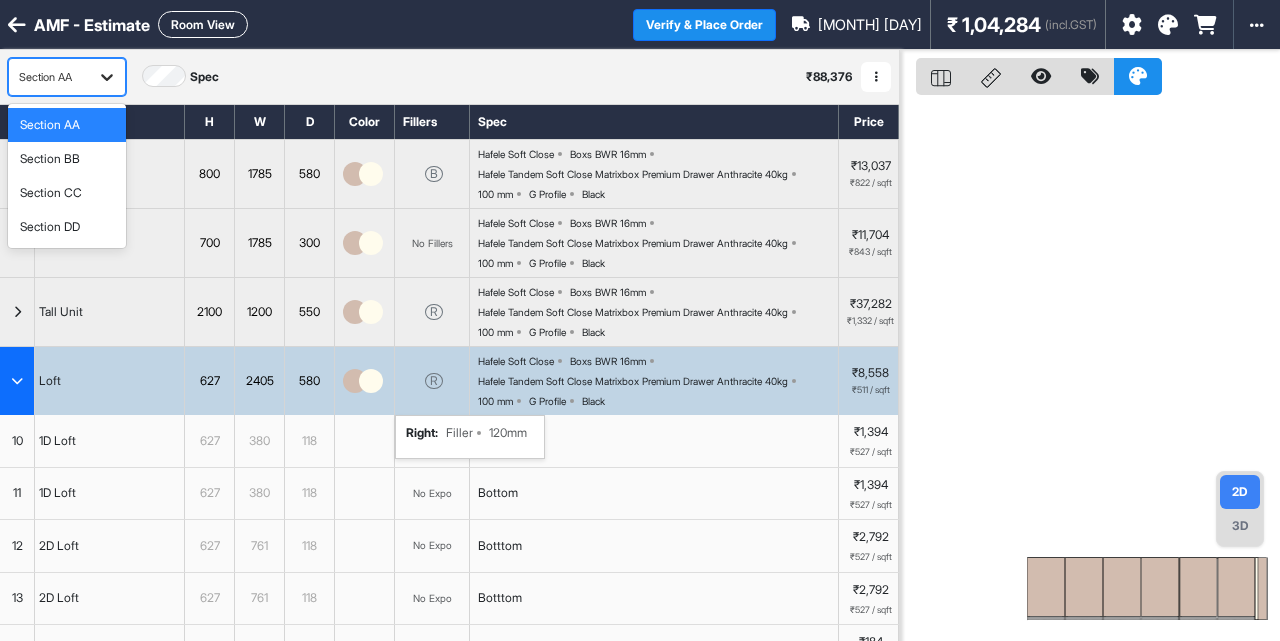 click at bounding box center [107, 77] 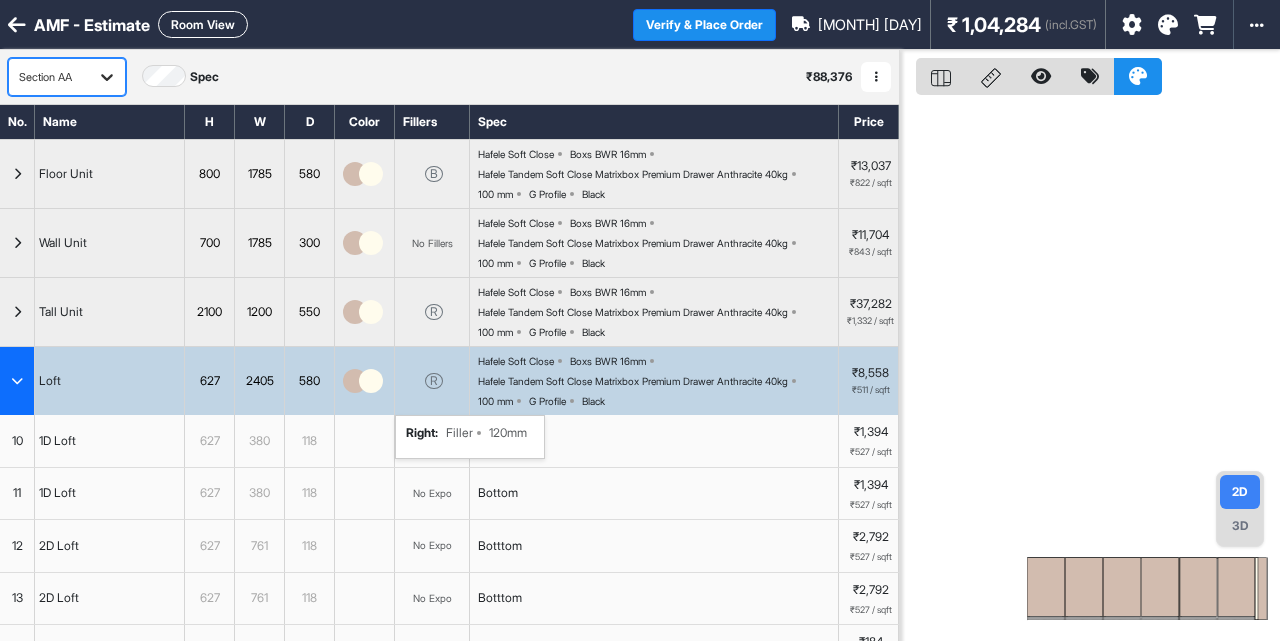 click at bounding box center [107, 77] 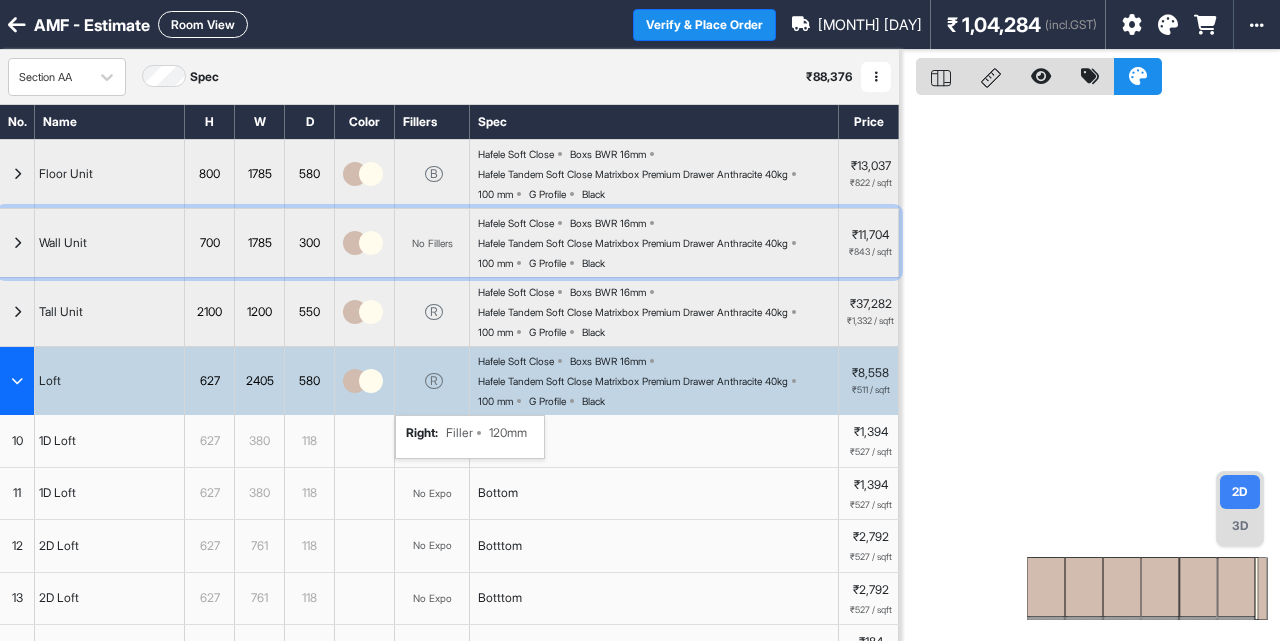 click on "Hafele Soft Close Boxs BWR 16mm Hafele Tandem Soft Close Matrixbox Premium Drawer Anthracite 40kg 100 mm G Profile Black" at bounding box center (658, 243) 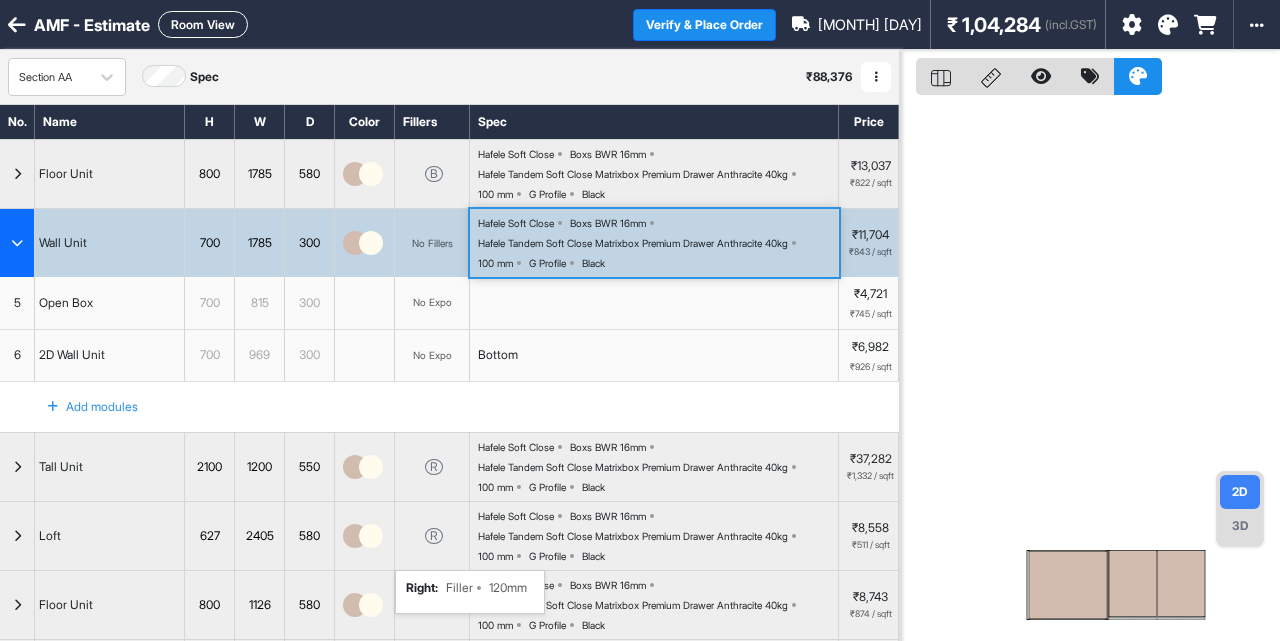 click on "Black" at bounding box center [593, 263] 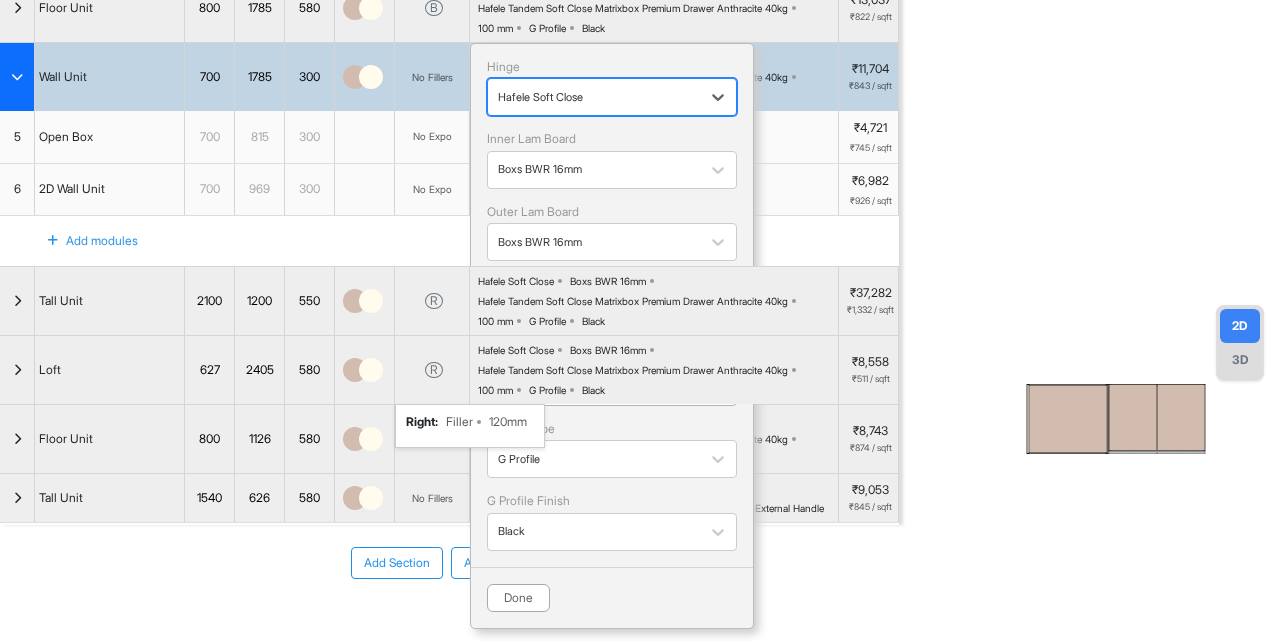 scroll, scrollTop: 167, scrollLeft: 0, axis: vertical 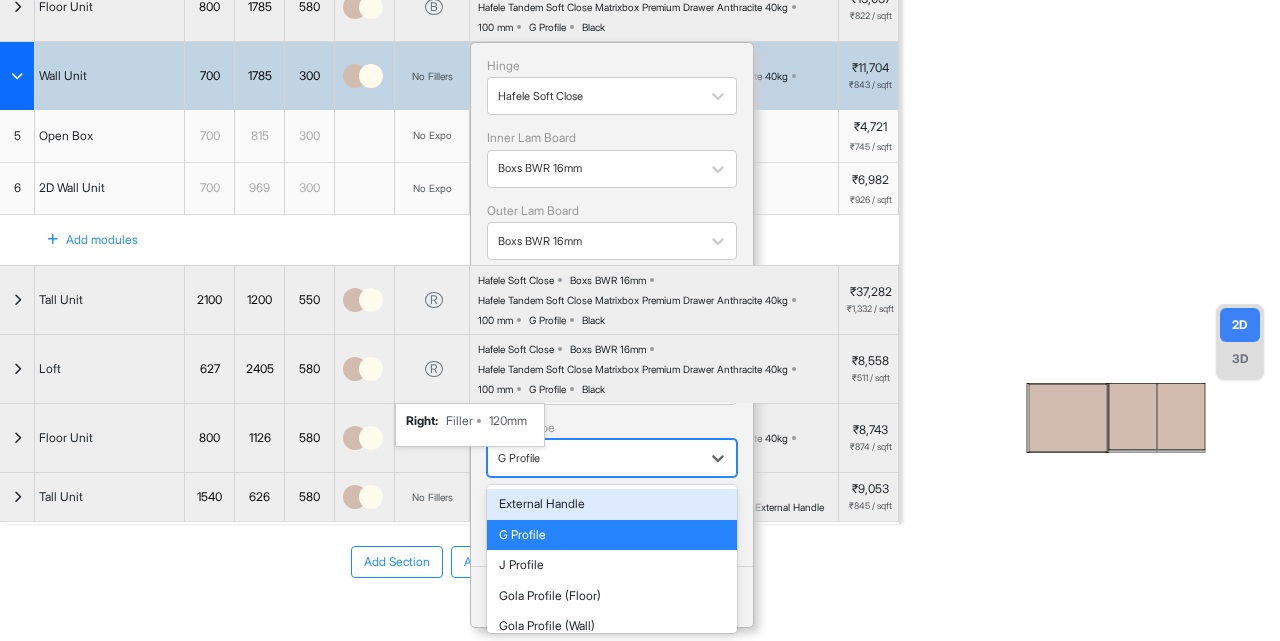 click on "G Profile" at bounding box center [612, 458] 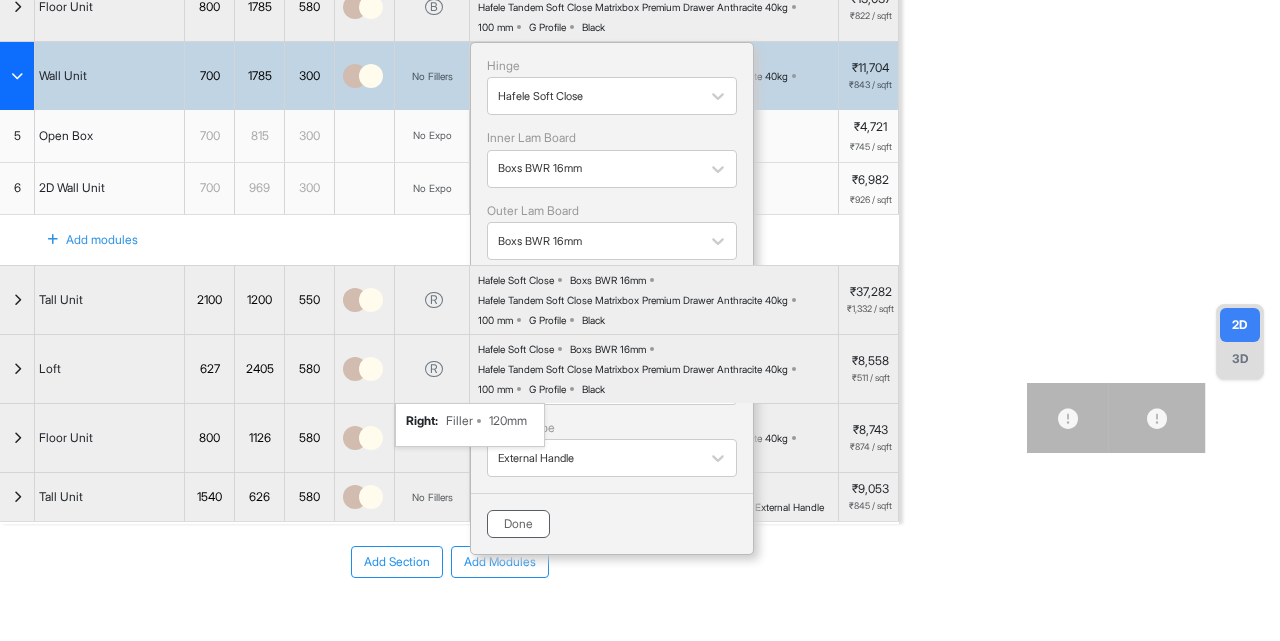 click on "Done" at bounding box center (518, 524) 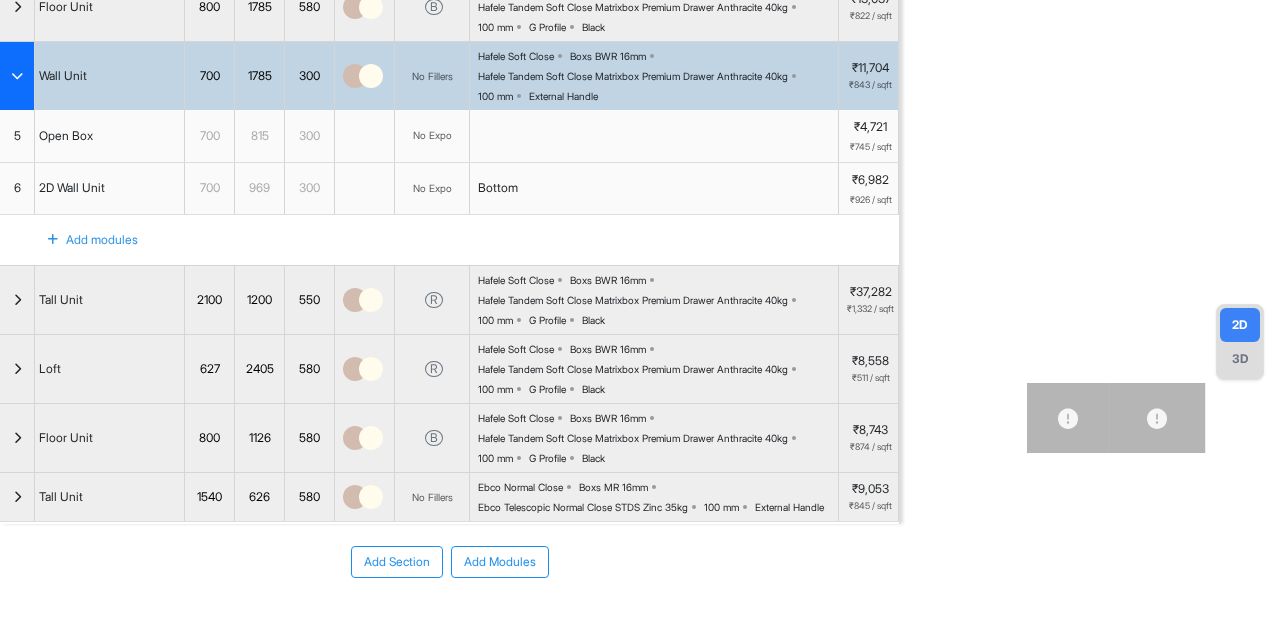 click on "Hafele Tandem Soft Close Matrixbox Premium Drawer Anthracite 40kg" at bounding box center [633, 76] 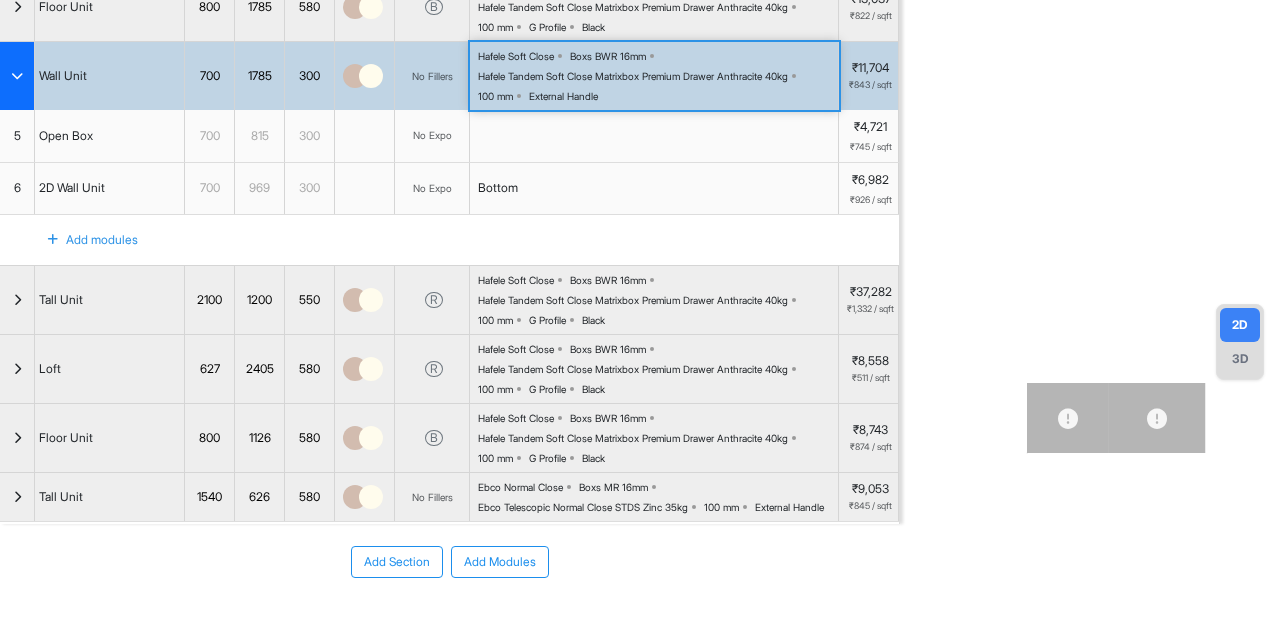 type 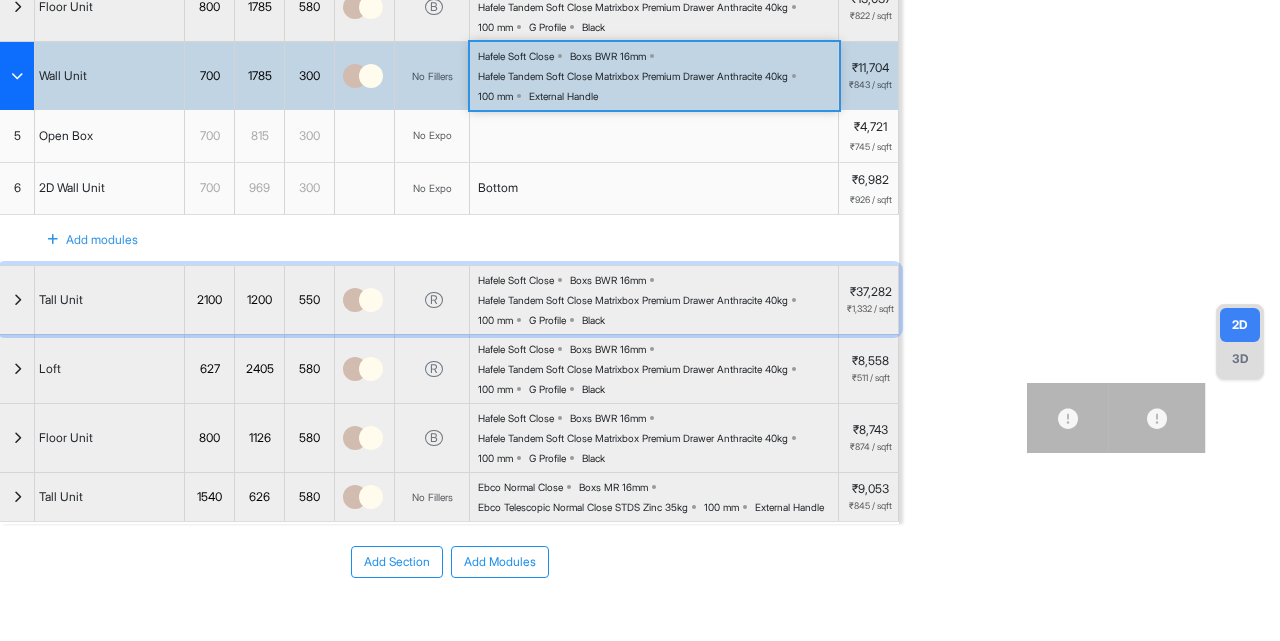 click on "Hafele Soft Close Boxs BWR 16mm Hafele Tandem Soft Close Matrixbox Premium Drawer Anthracite 40kg 100 mm G Profile Black" at bounding box center [658, 300] 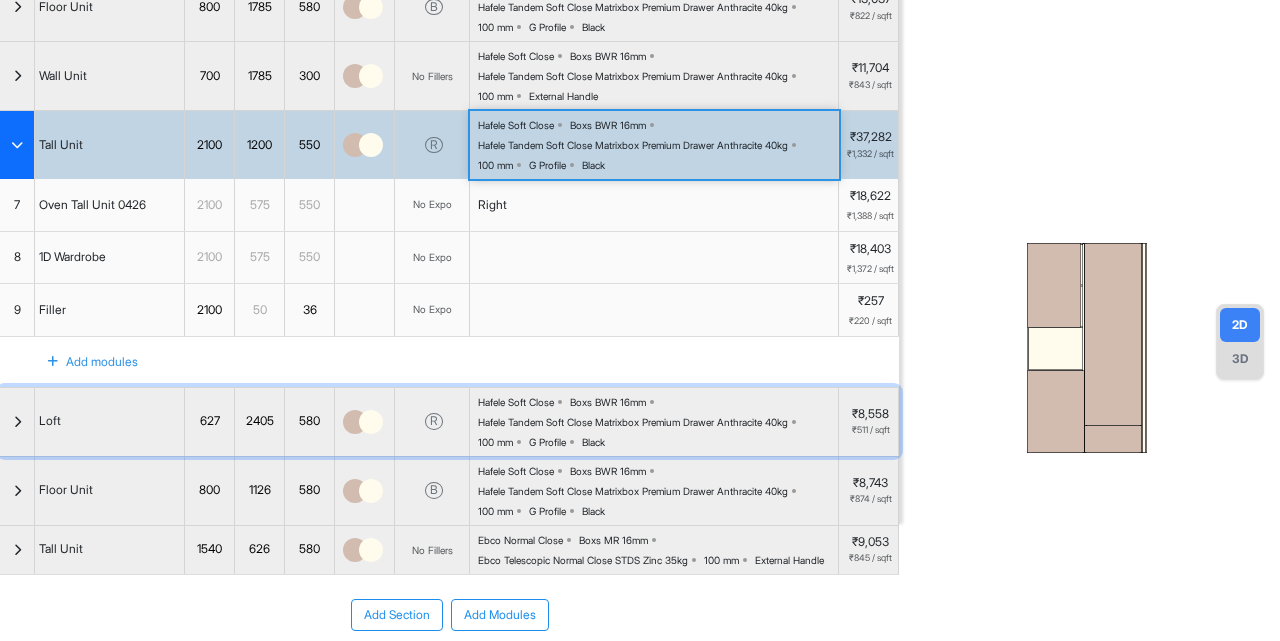 click on "Hafele Soft Close" at bounding box center [516, 402] 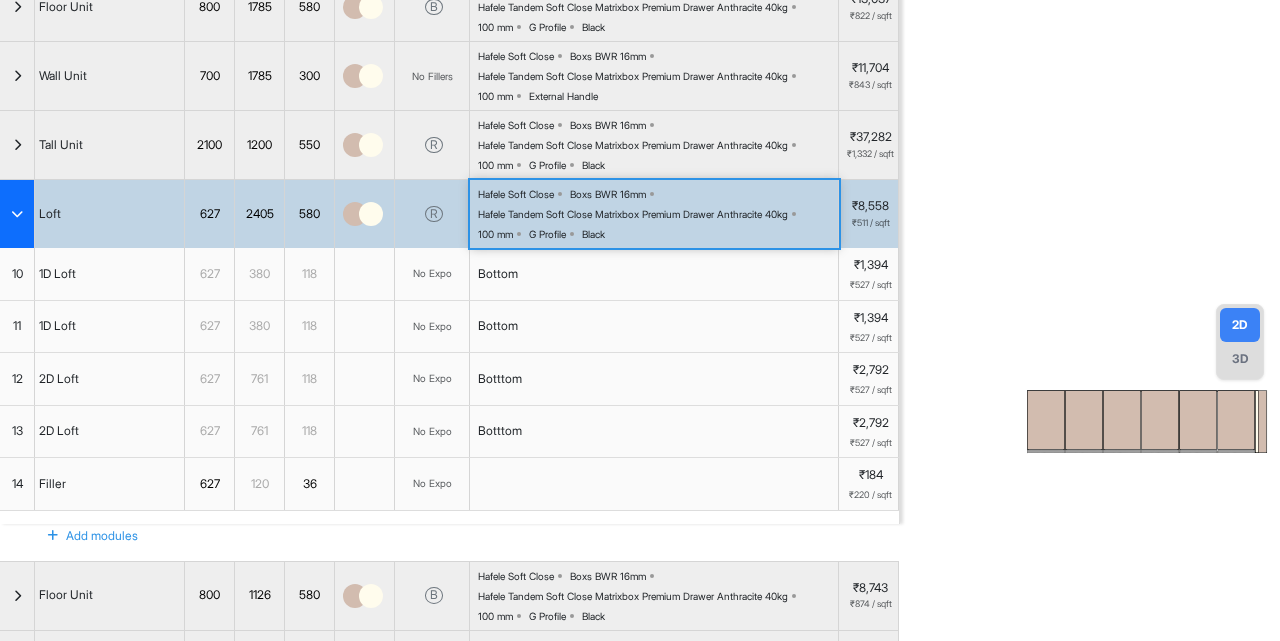 type 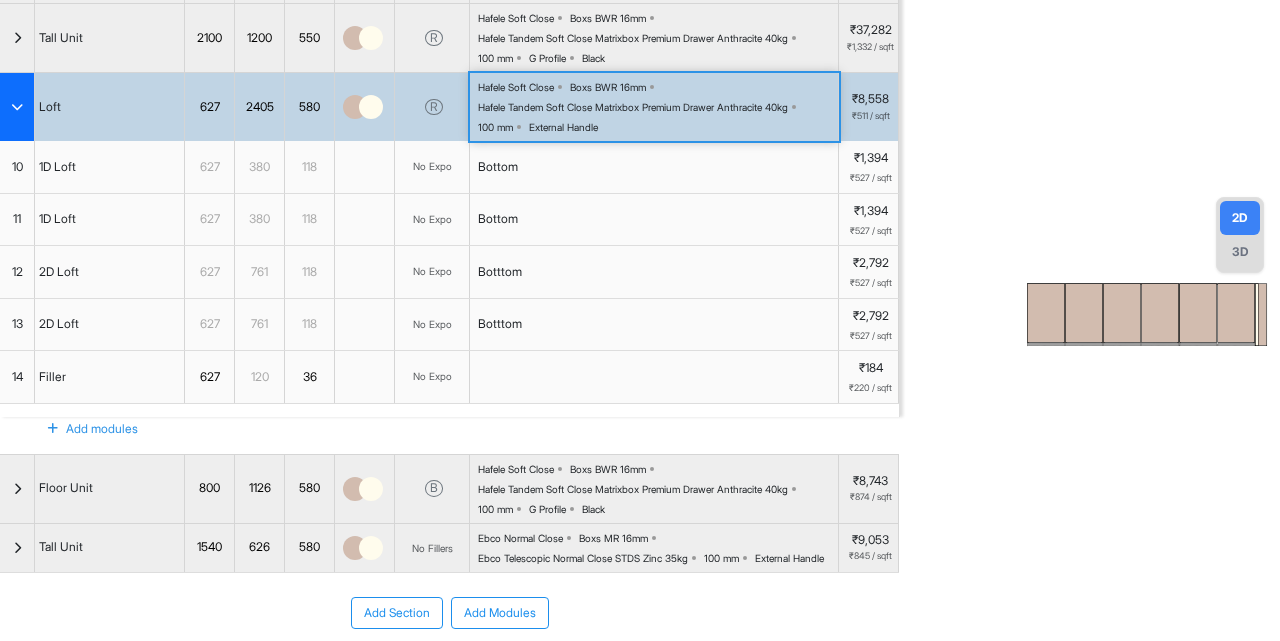 scroll, scrollTop: 275, scrollLeft: 0, axis: vertical 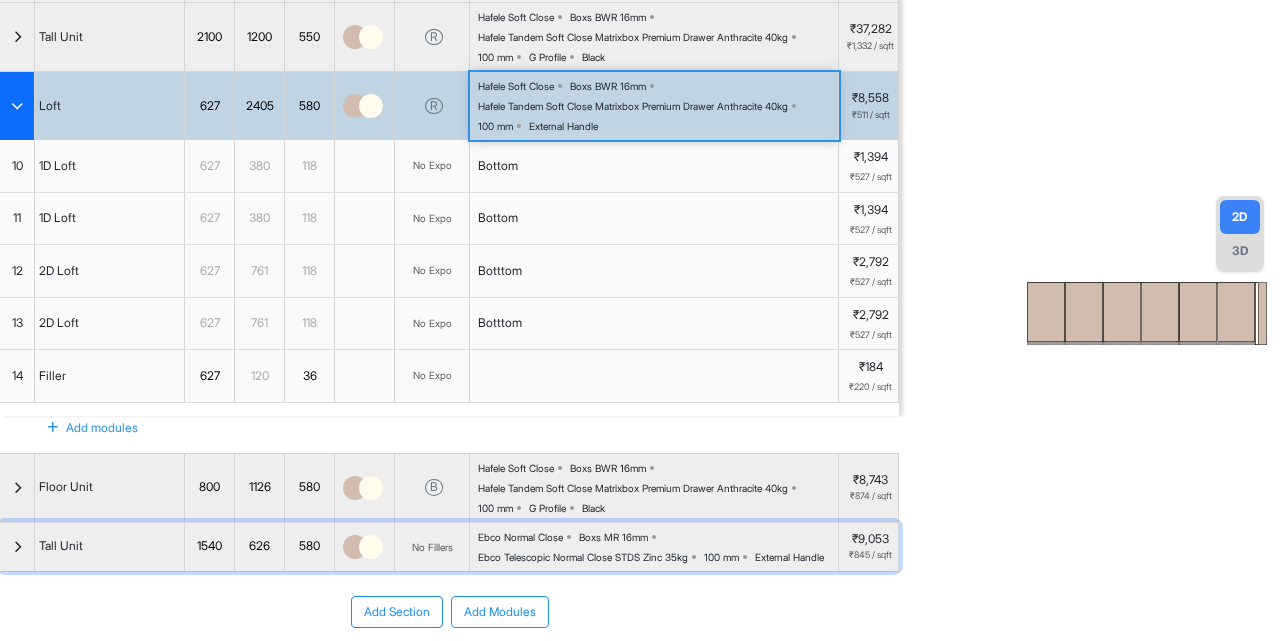 click on "Ebco Telescopic Normal Close STDS Zinc 35kg" at bounding box center [583, 557] 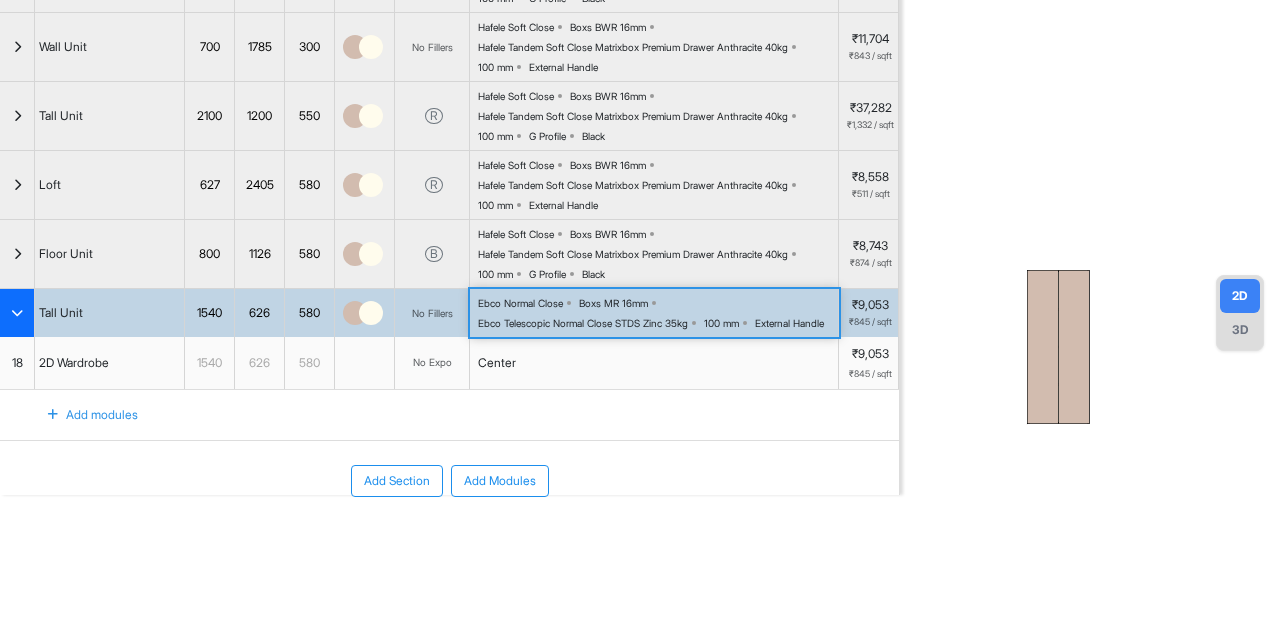 scroll, scrollTop: 216, scrollLeft: 0, axis: vertical 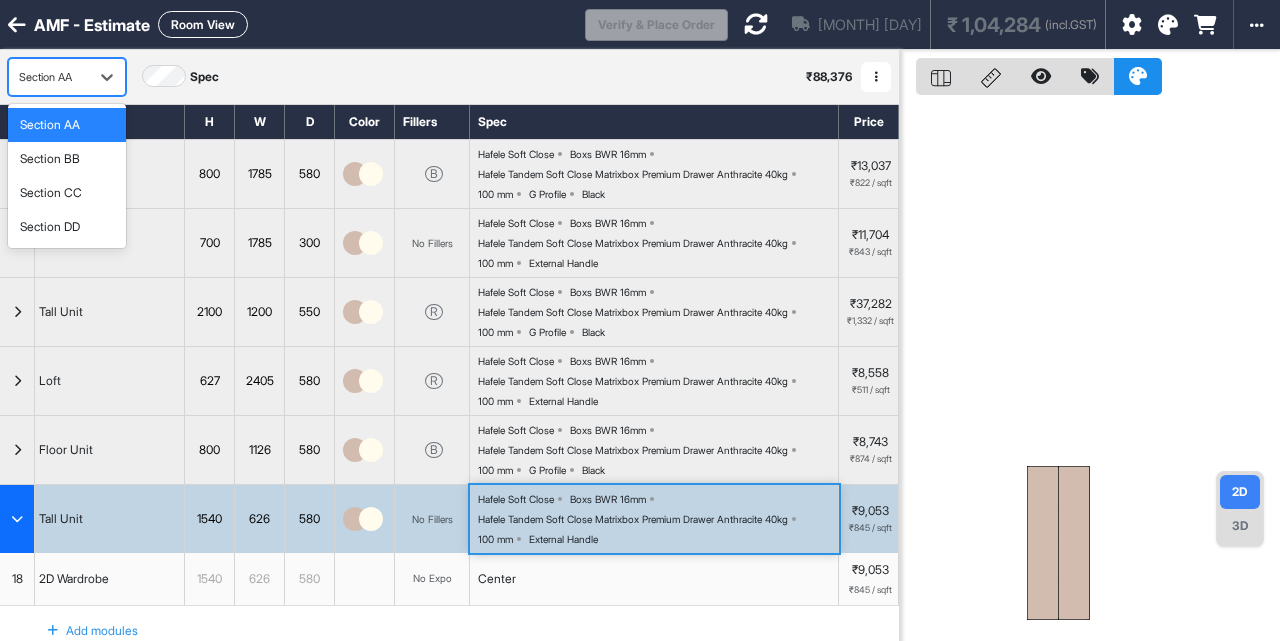 click on "Section AA" at bounding box center (49, 77) 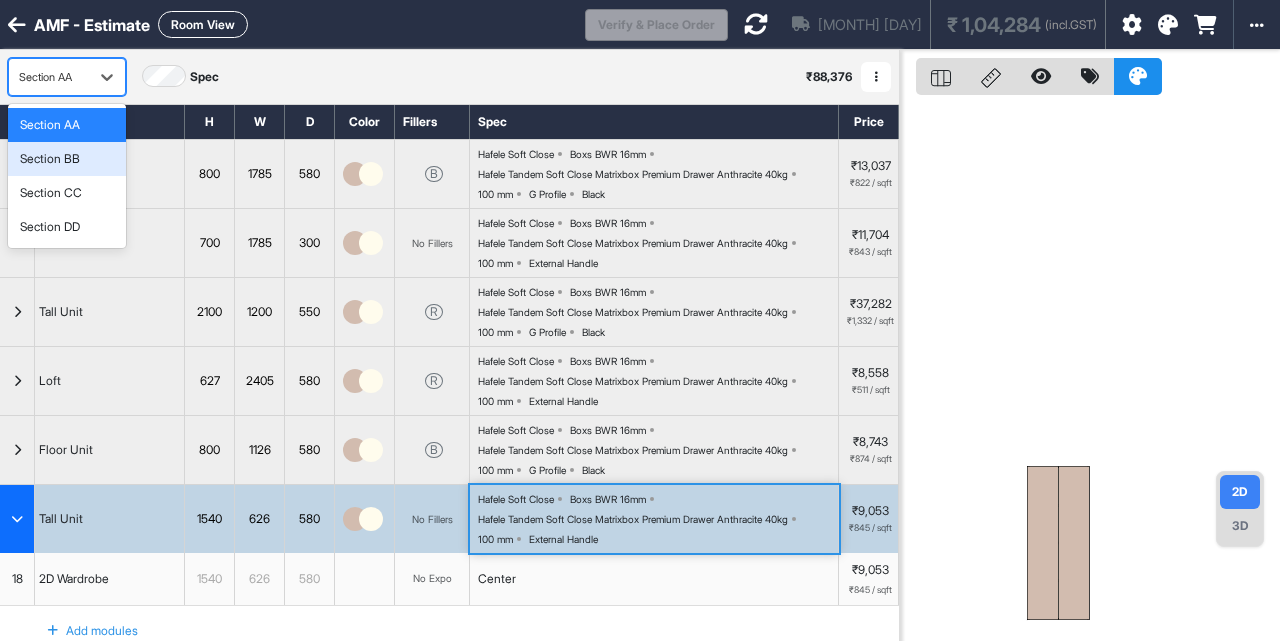 click on "Section BB" at bounding box center [50, 159] 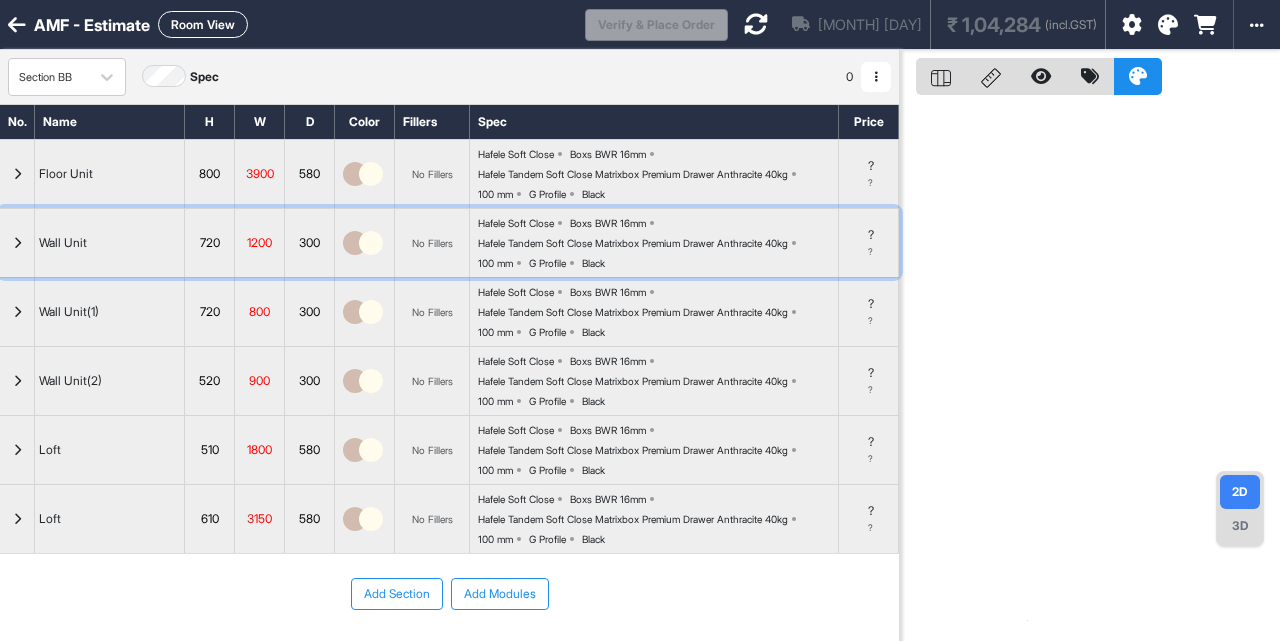 click on "Hafele Soft Close" at bounding box center [516, 223] 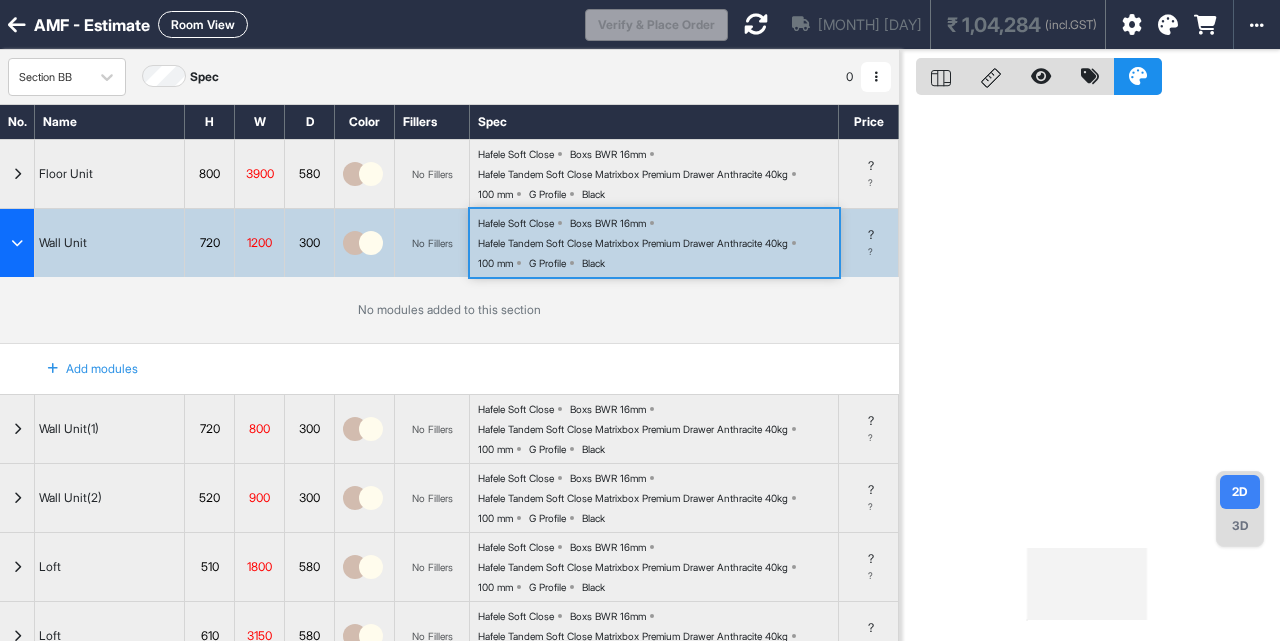 type 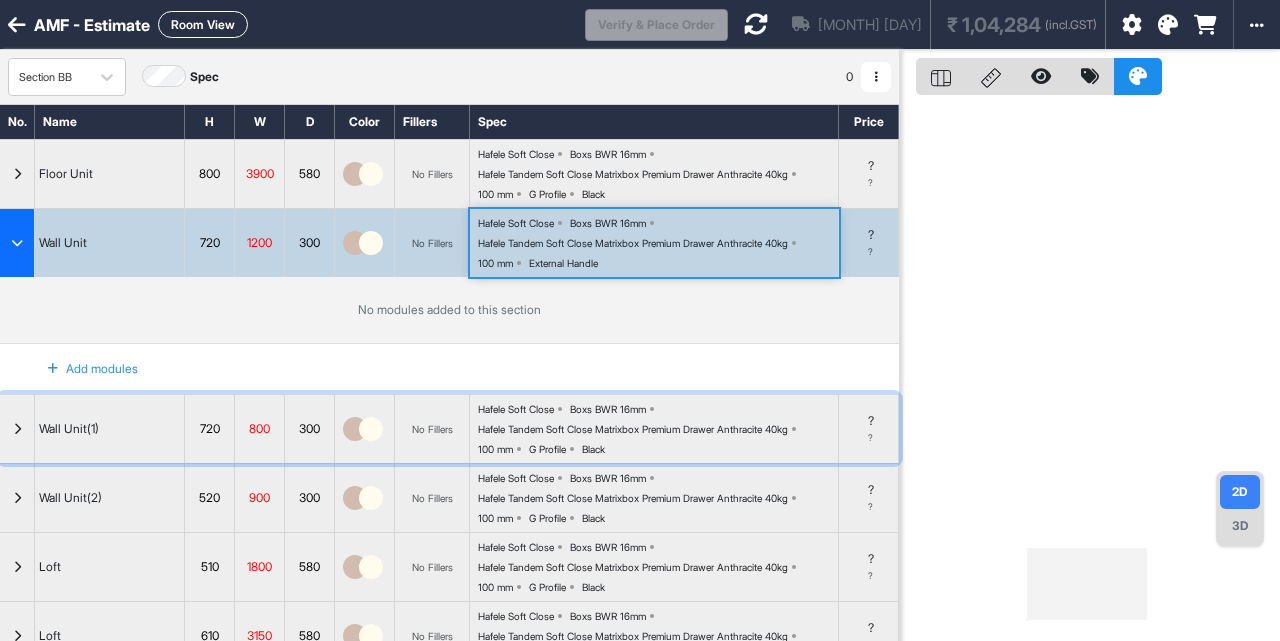 click on "Hafele Soft Close Boxs BWR 16mm Hafele Tandem Soft Close Matrixbox Premium Drawer Anthracite 40kg 100 mm G Profile Black" at bounding box center [658, 429] 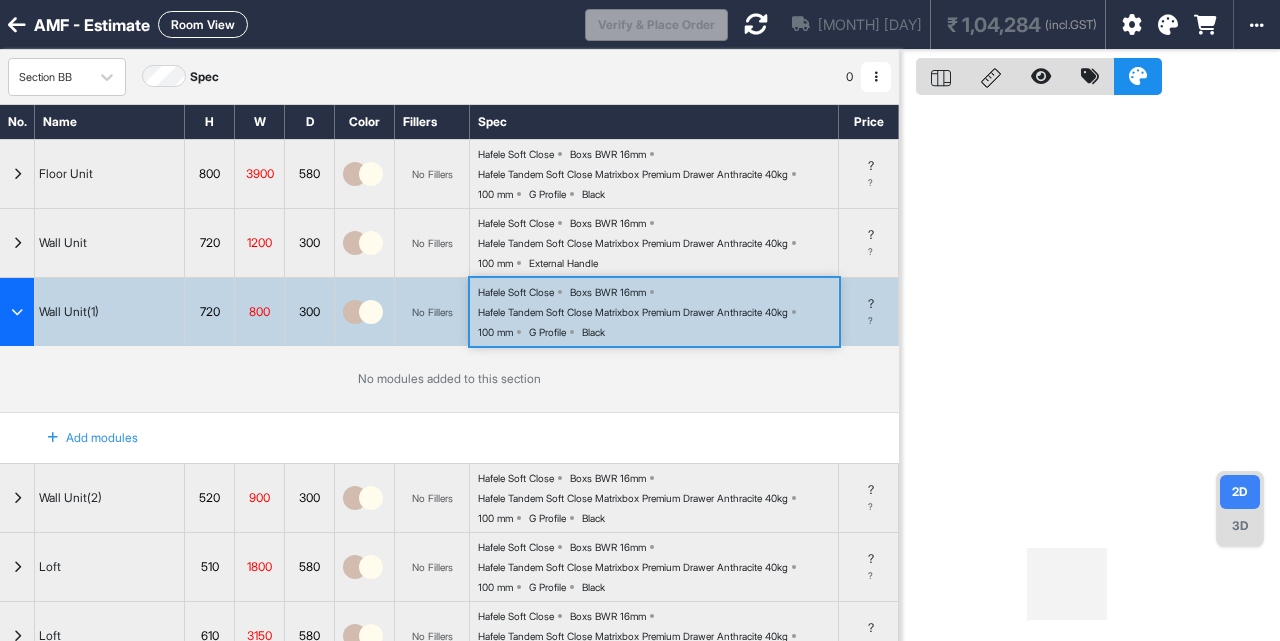 type 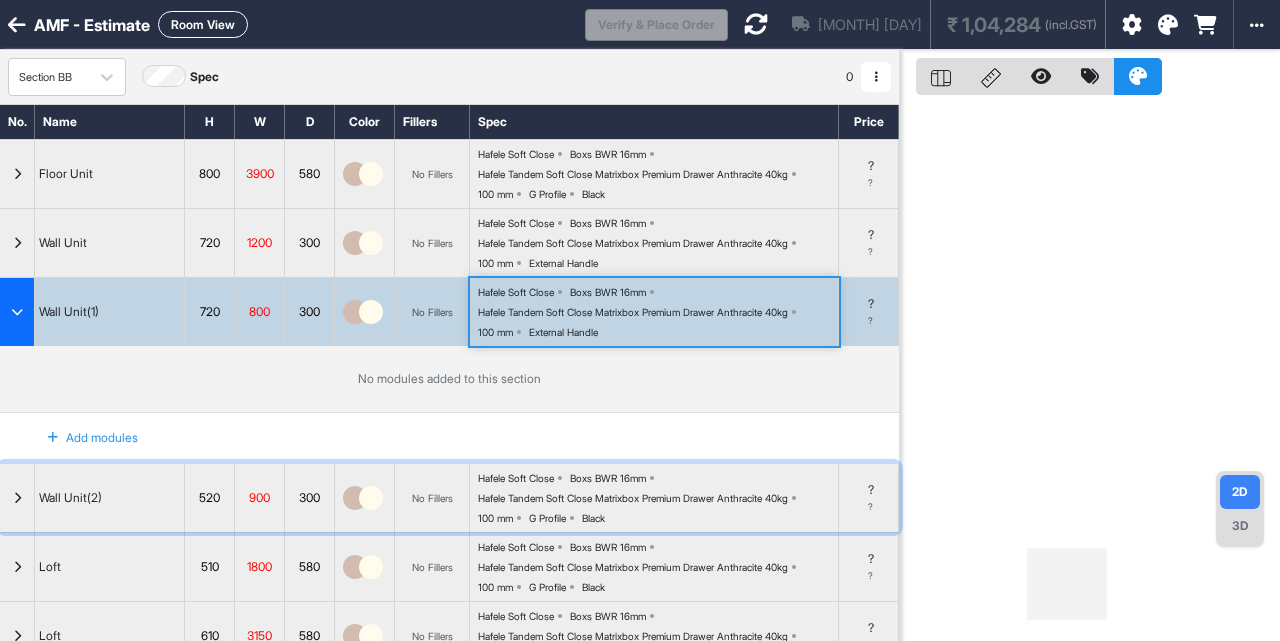 click on "Hafele Soft Close Boxs BWR 16mm Hafele Tandem Soft Close Matrixbox Premium Drawer Anthracite 40kg 100 mm G Profile Black" at bounding box center [658, 498] 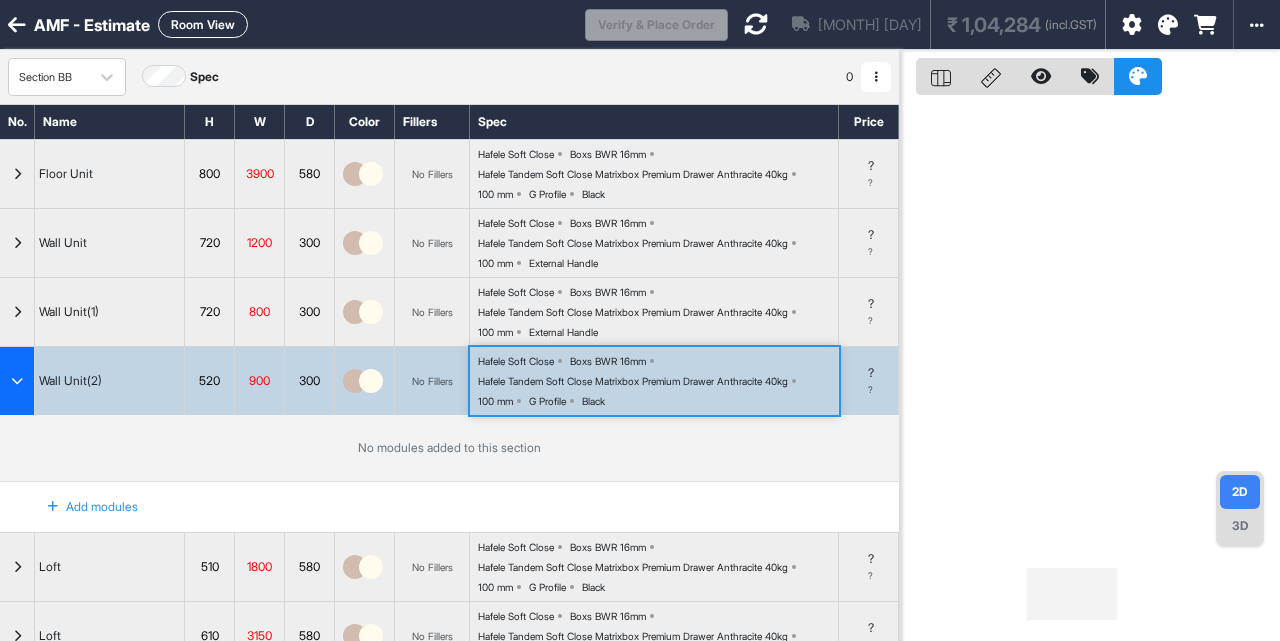 type 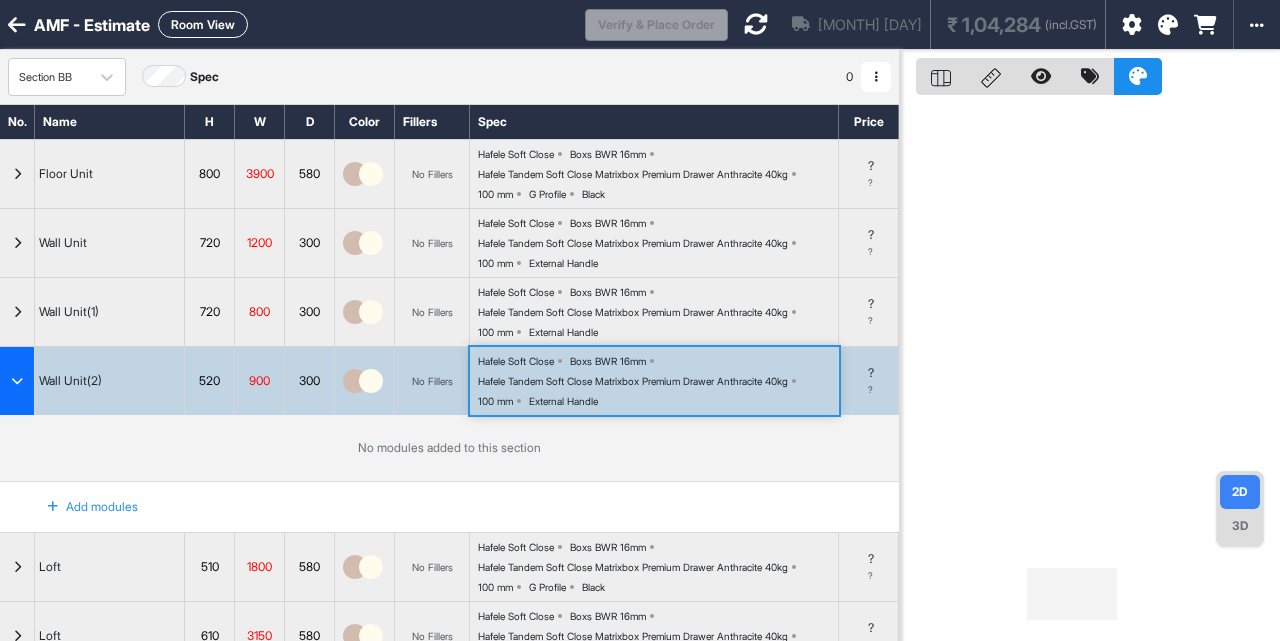 scroll, scrollTop: 66, scrollLeft: 0, axis: vertical 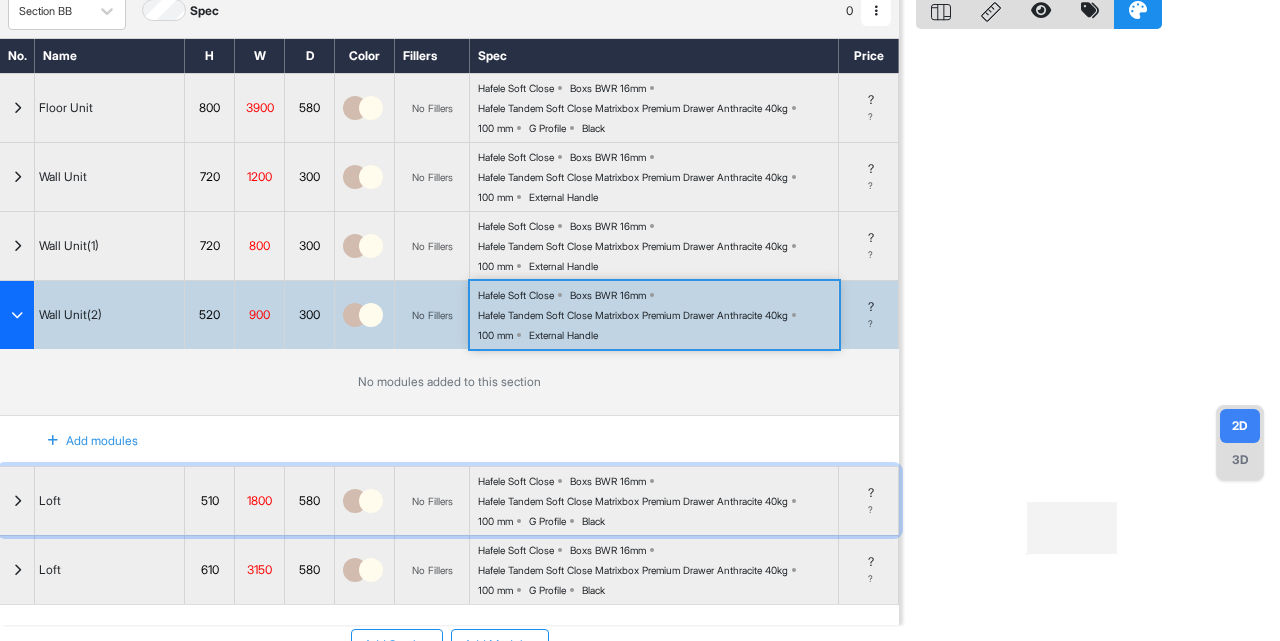 click on "Hafele Tandem Soft Close Matrixbox Premium Drawer Anthracite 40kg" at bounding box center (633, 501) 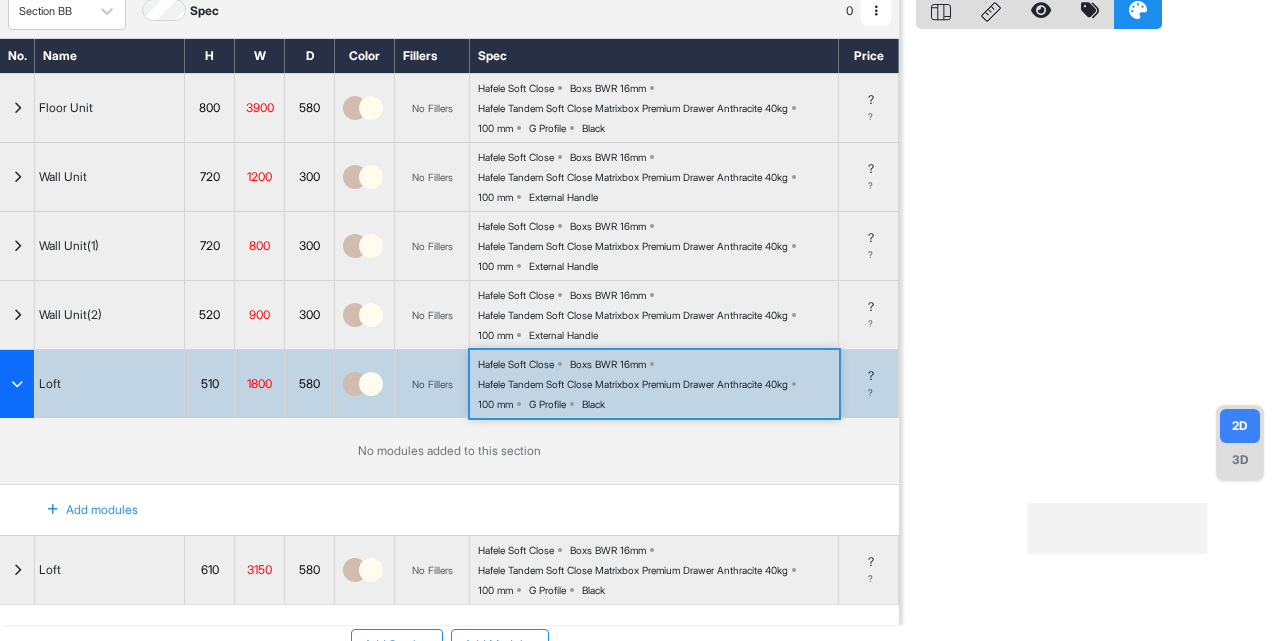 type 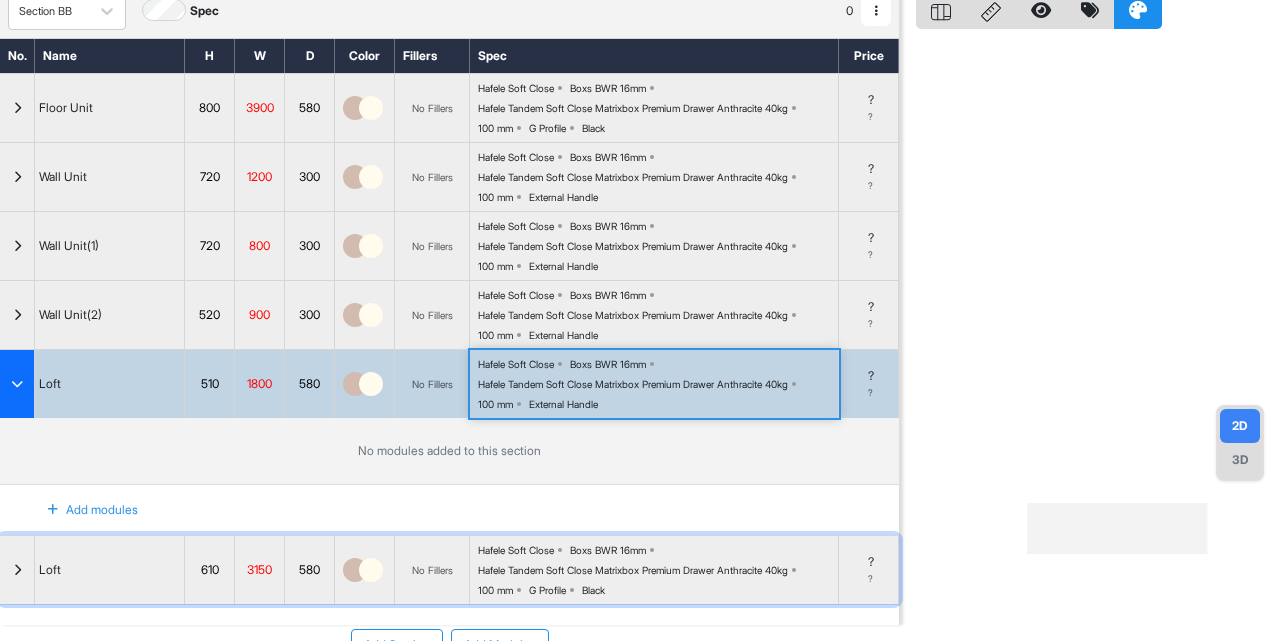 click on "Hafele Tandem Soft Close Matrixbox Premium Drawer Anthracite 40kg" at bounding box center (633, 570) 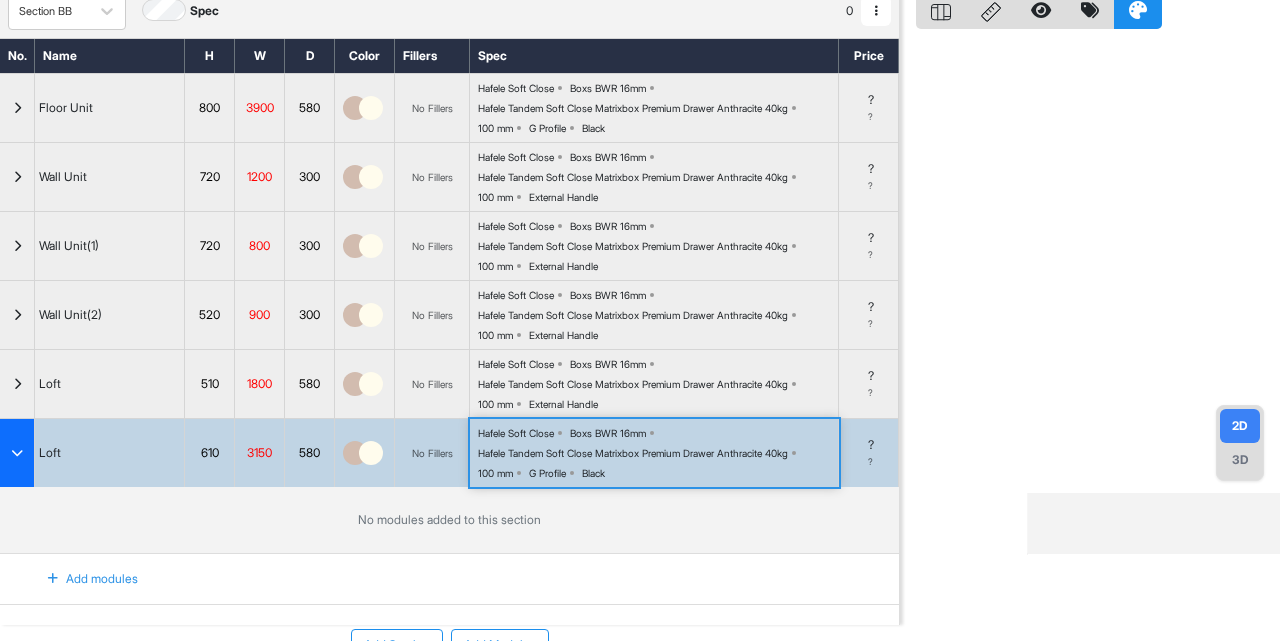 type 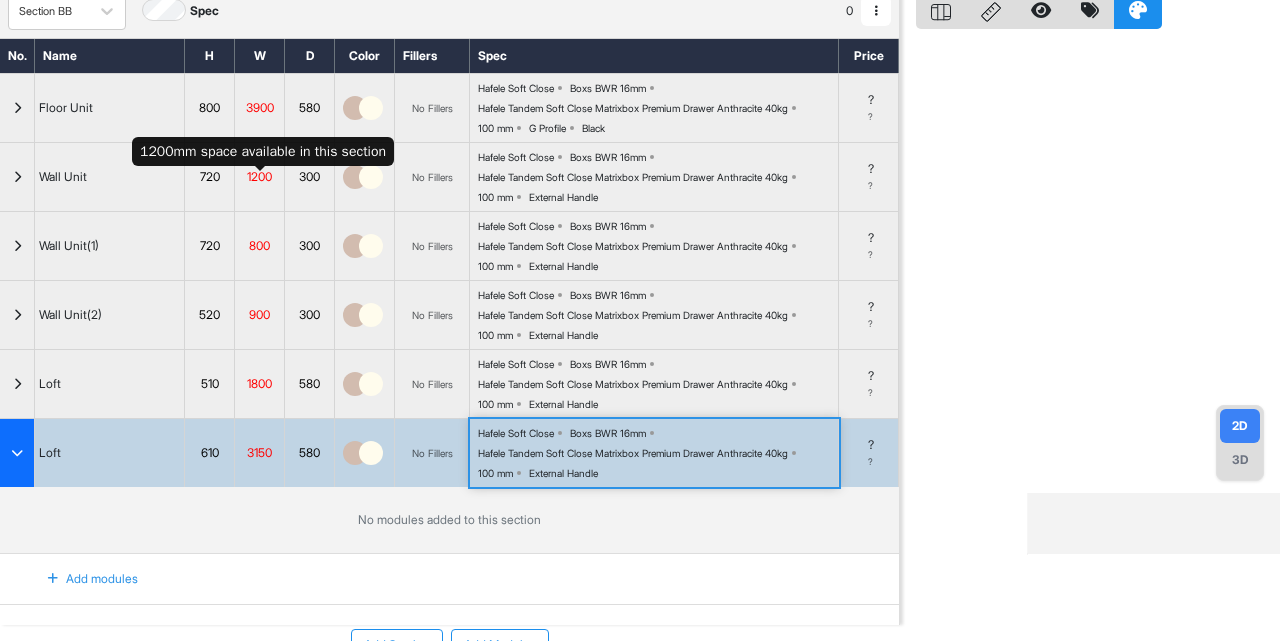 scroll, scrollTop: 0, scrollLeft: 0, axis: both 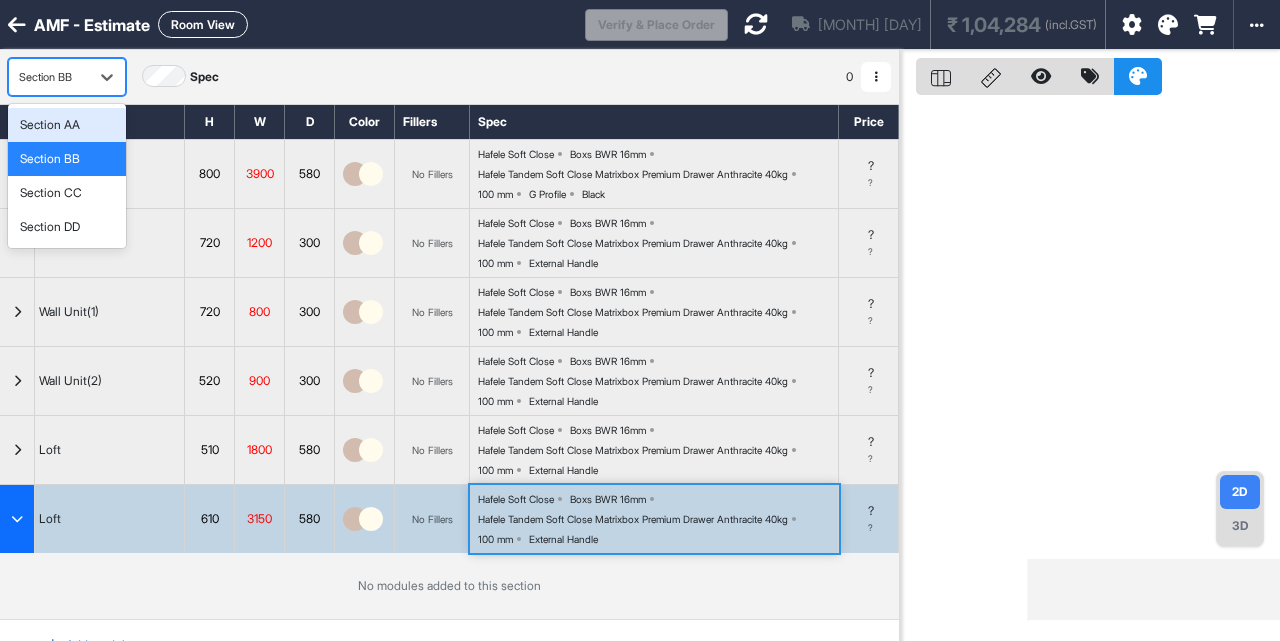 click on "Section BB" at bounding box center (49, 77) 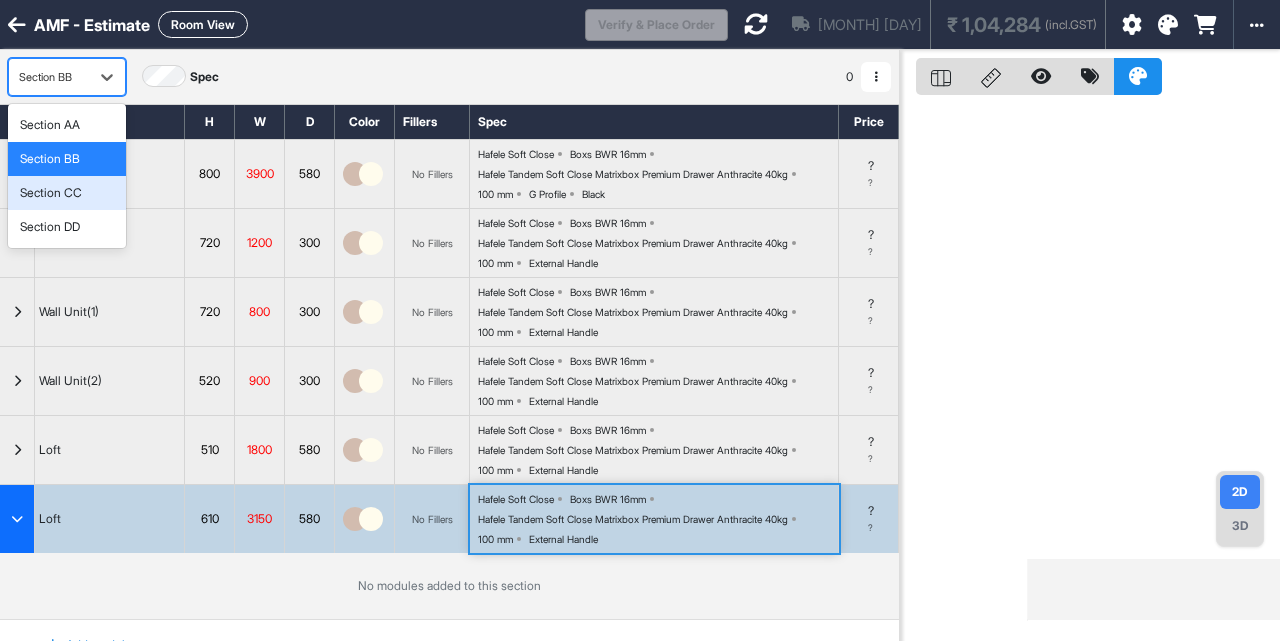 click on "Section CC" at bounding box center [67, 193] 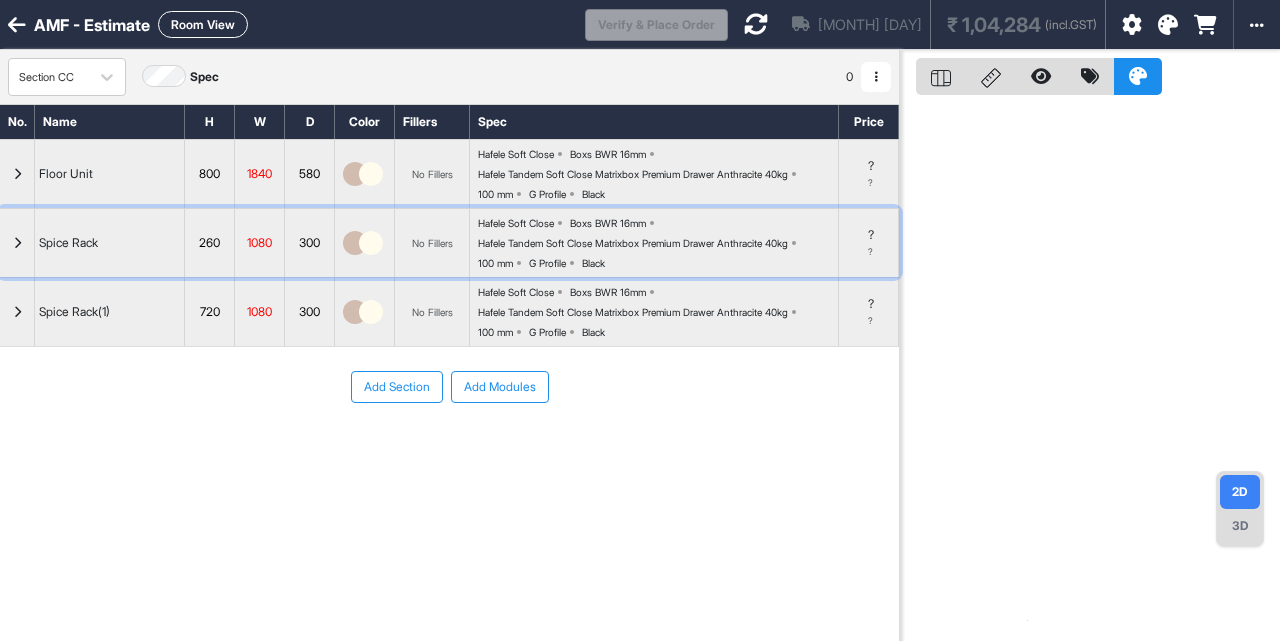 click on "Hafele Tandem Soft Close Matrixbox Premium Drawer Anthracite 40kg" at bounding box center [633, 243] 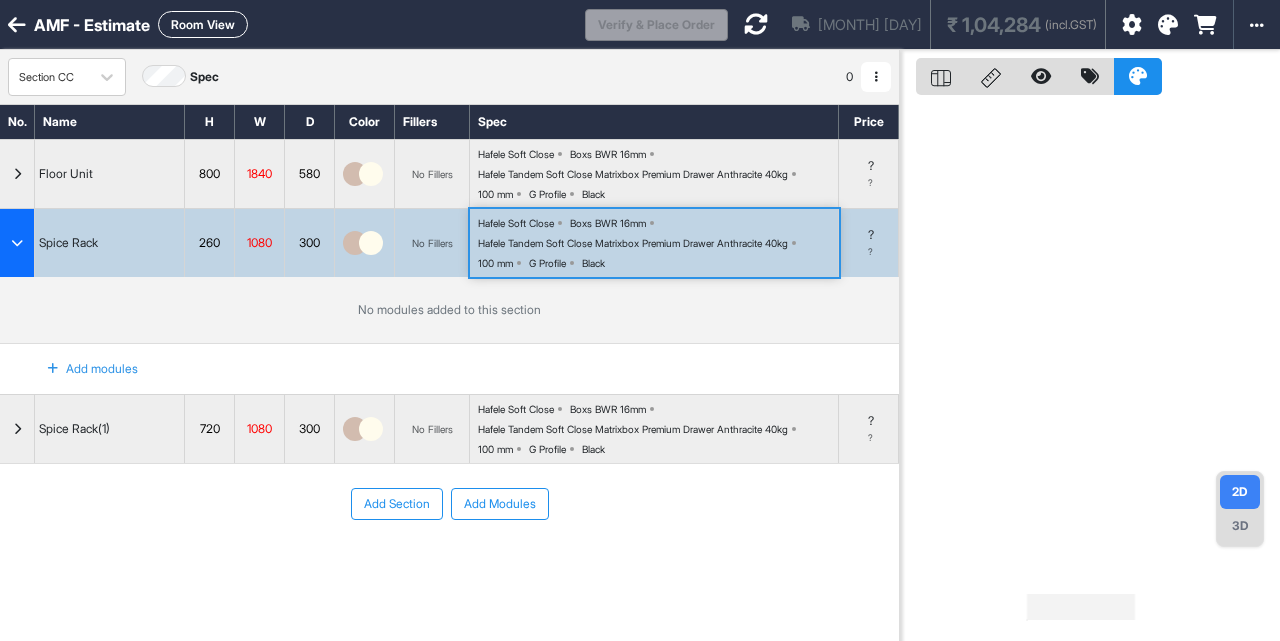 type 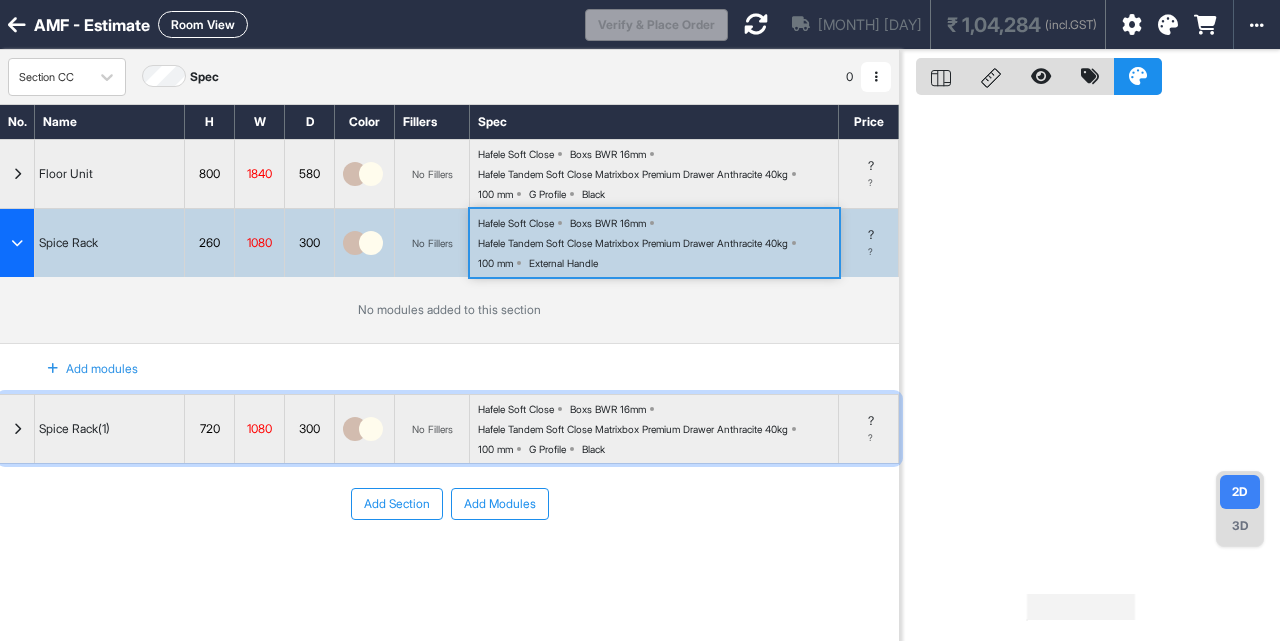 click on "Boxs BWR 16mm" at bounding box center (608, 409) 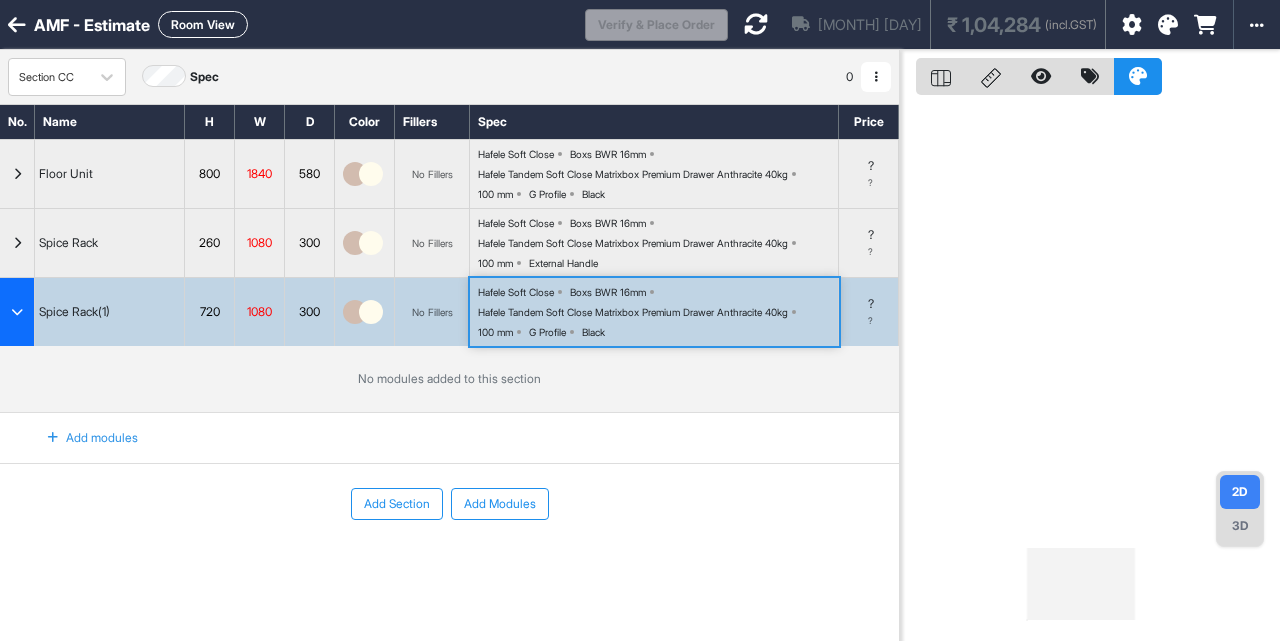 type 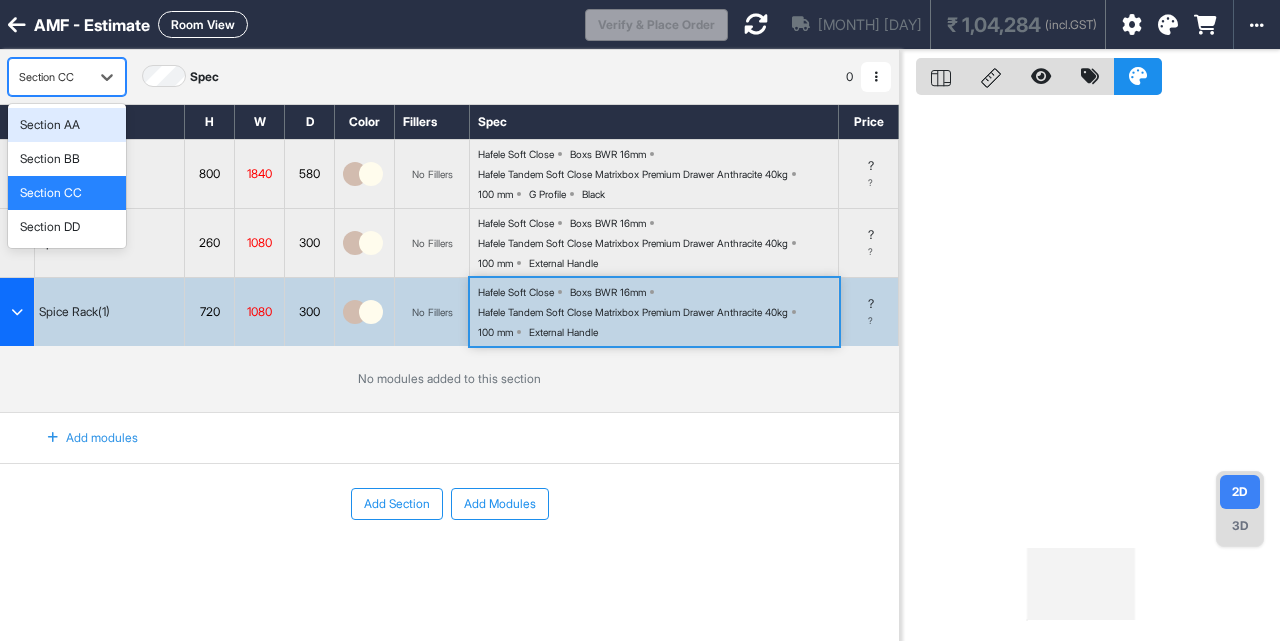 click on "Section CC" at bounding box center (49, 77) 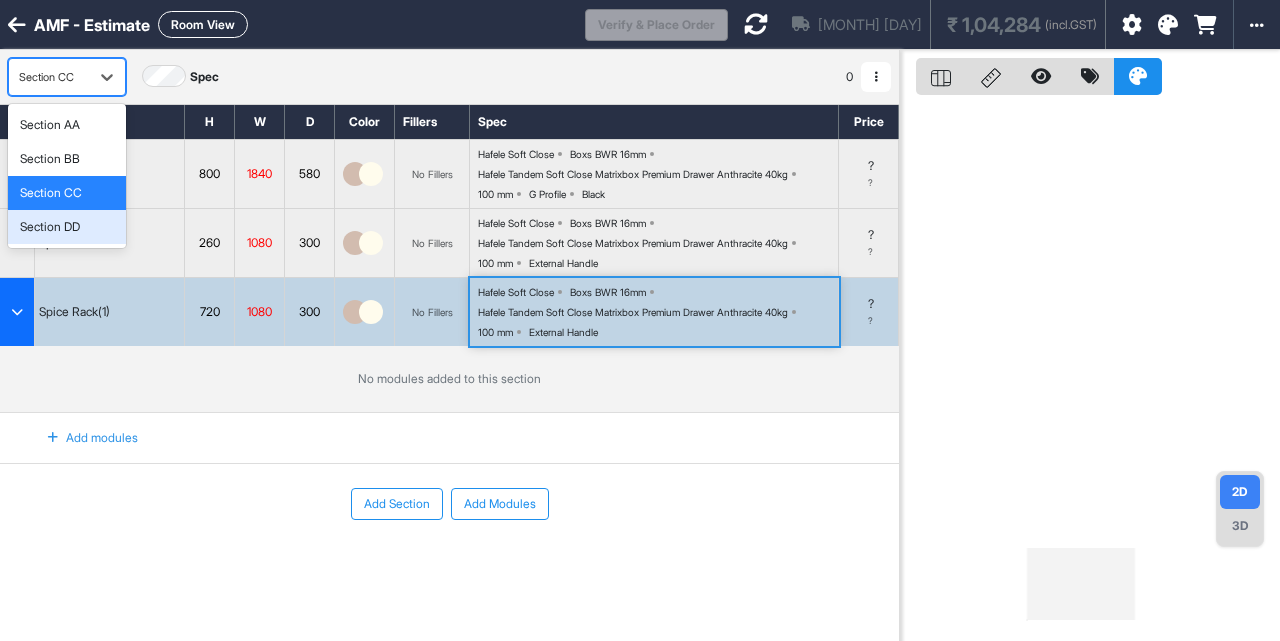 click on "Section DD" at bounding box center (50, 227) 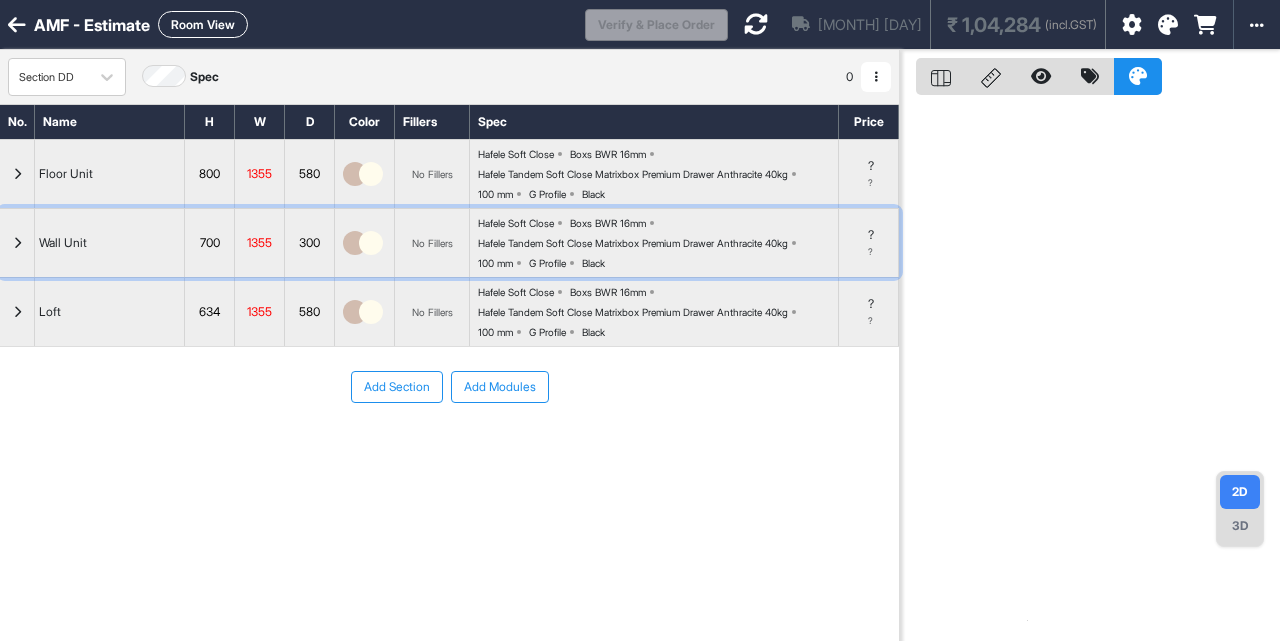 click on "Hafele Soft Close" at bounding box center [516, 223] 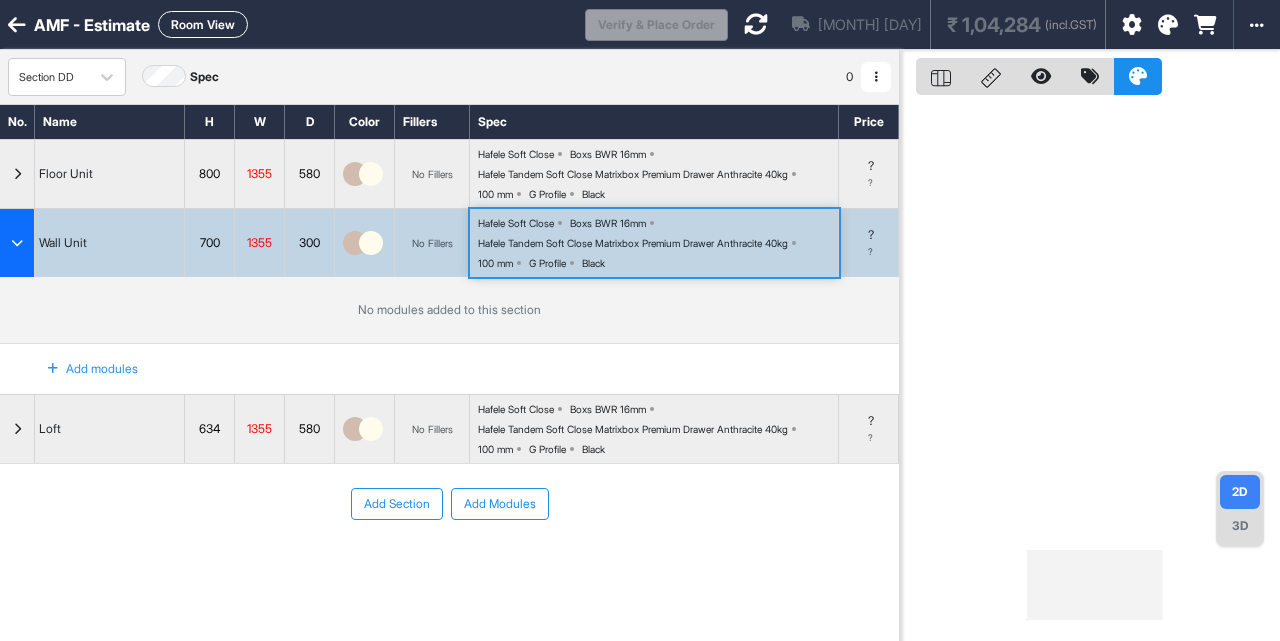type 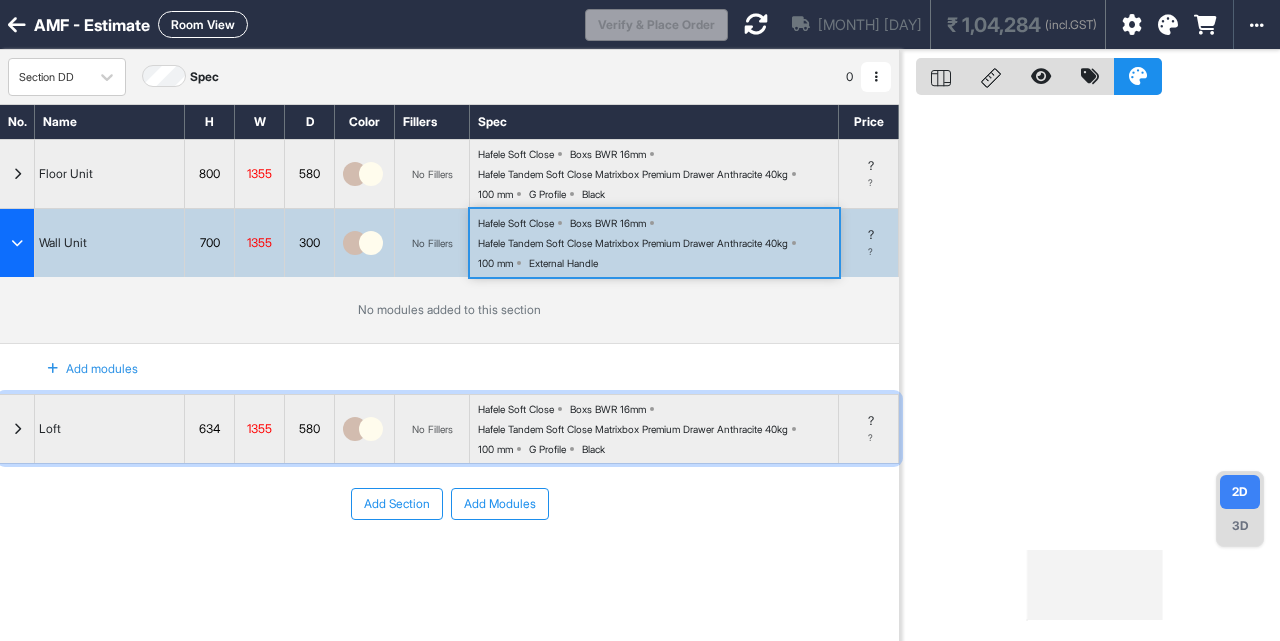 click on "Hafele Soft Close Boxs BWR 16mm Hafele Tandem Soft Close Matrixbox Premium Drawer Anthracite 40kg 100 mm G Profile Black" at bounding box center (658, 429) 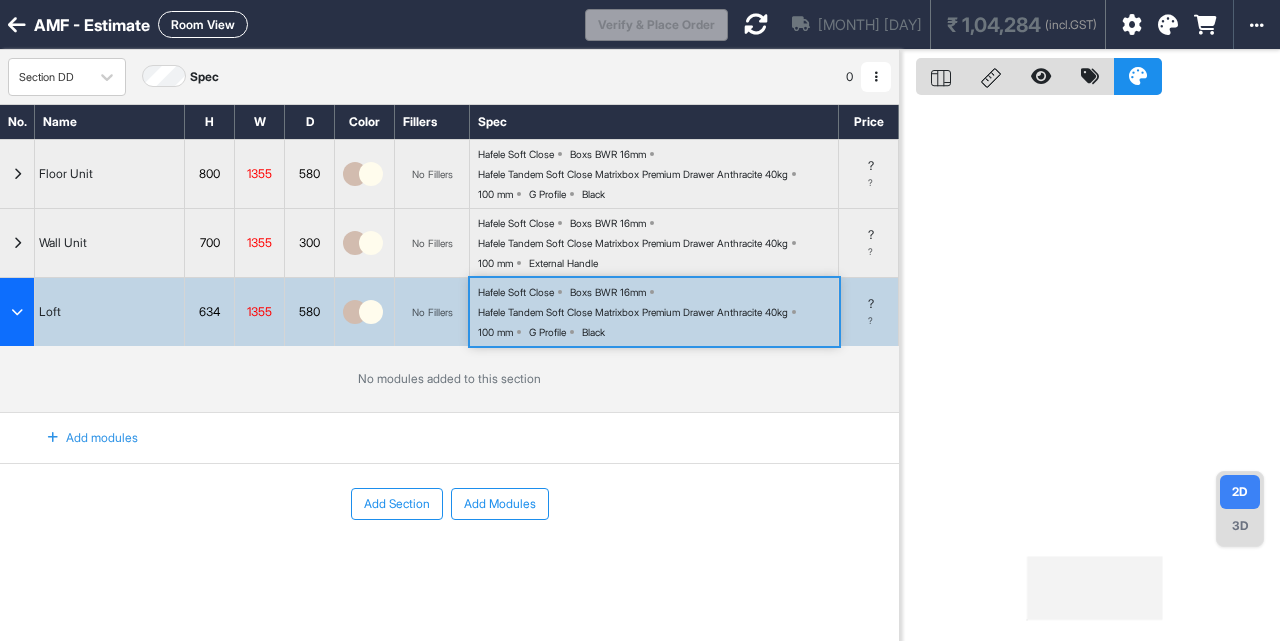 type 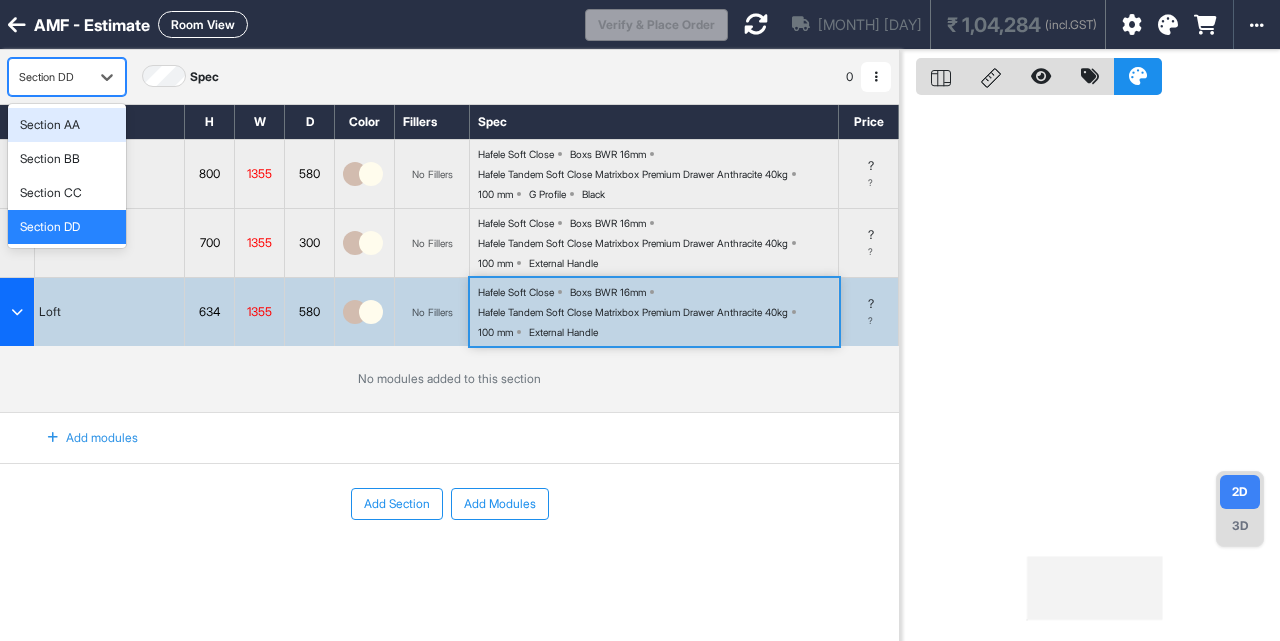 drag, startPoint x: 95, startPoint y: 82, endPoint x: 74, endPoint y: 173, distance: 93.39165 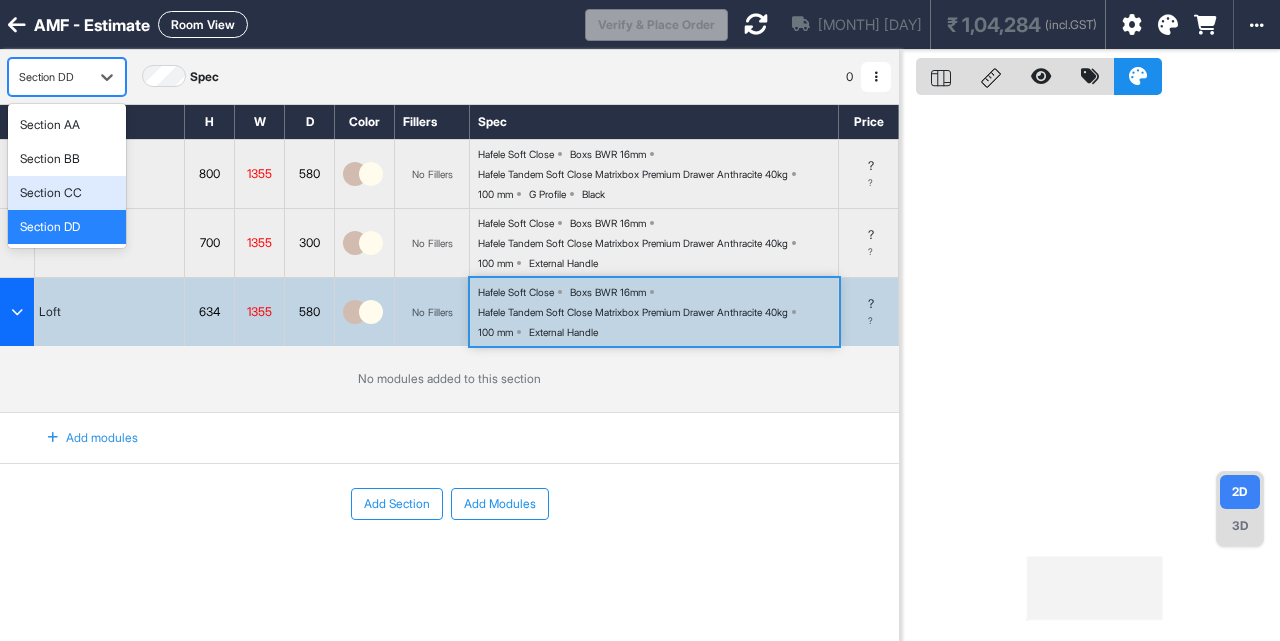 drag, startPoint x: 74, startPoint y: 173, endPoint x: 65, endPoint y: 187, distance: 16.643316 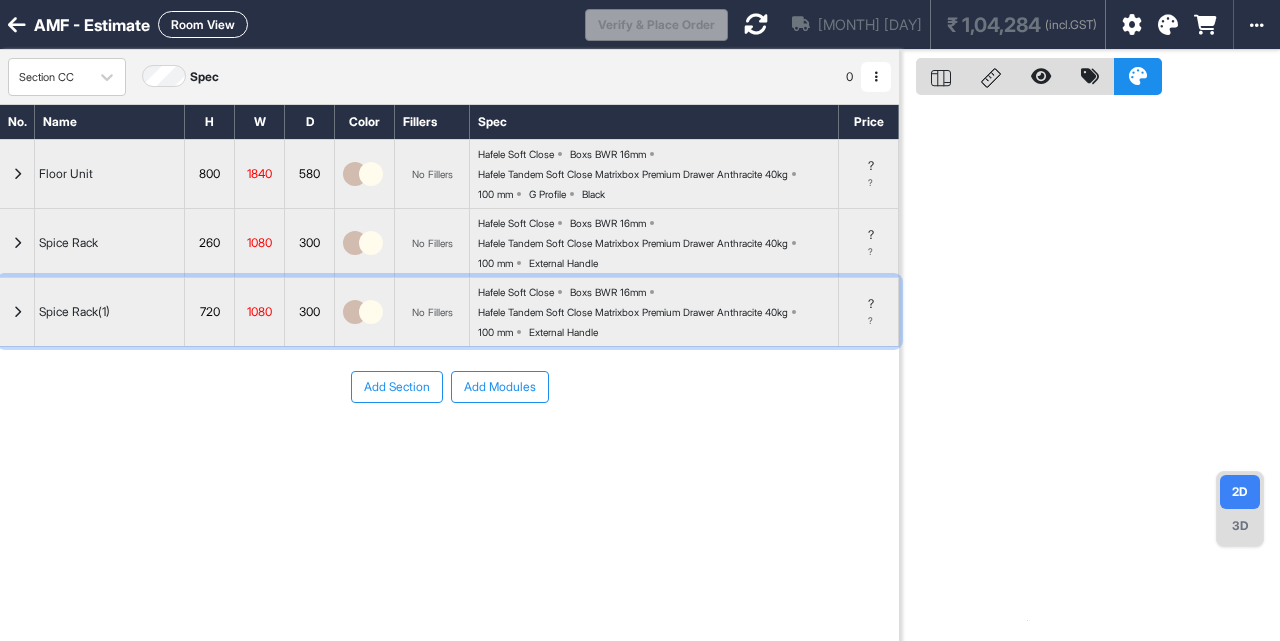 click on "Spice Rack(1)" at bounding box center (110, 312) 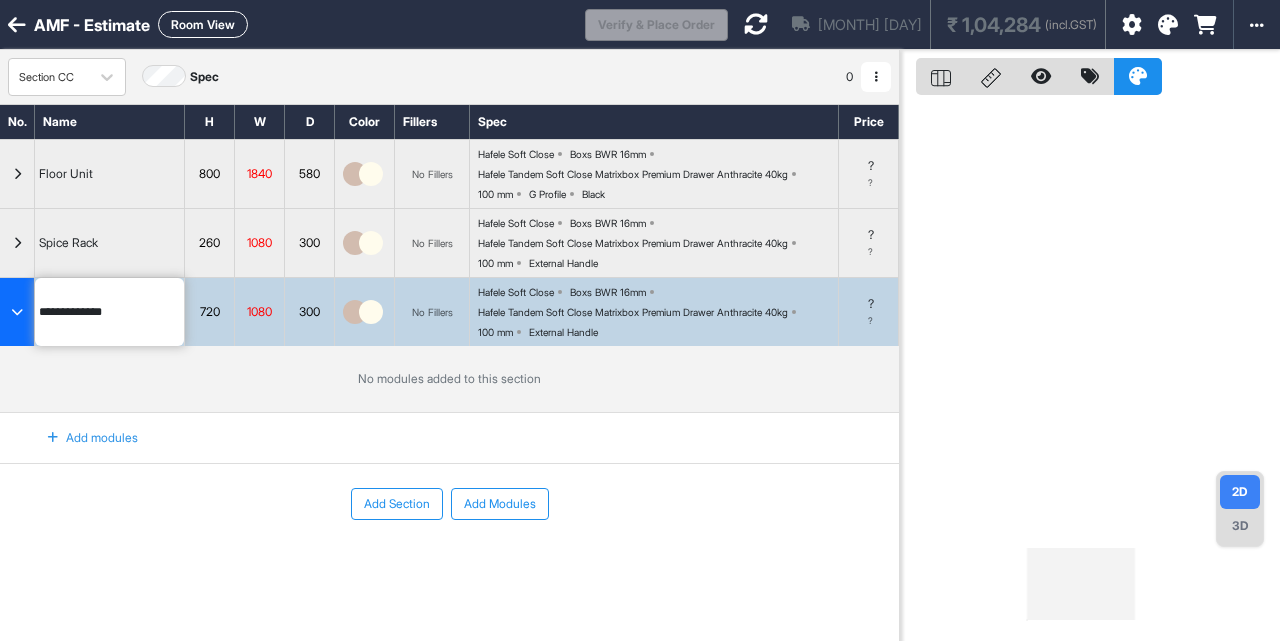 click on "**********" at bounding box center [109, 312] 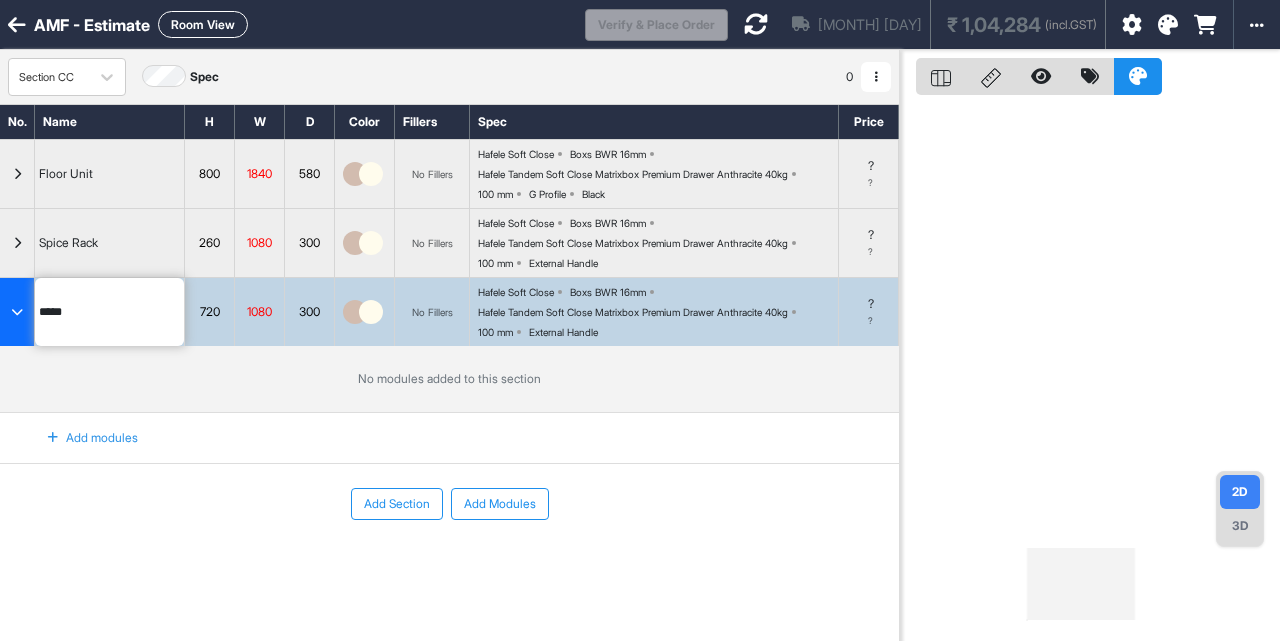 click on "**** 720 1080 300 No Fillers Hafele Soft Close Boxs BWR 16mm Hafele Tandem Soft Close Matrixbox Premium Drawer Anthracite 40kg 100 mm External Handle ? ?" at bounding box center (449, 311) 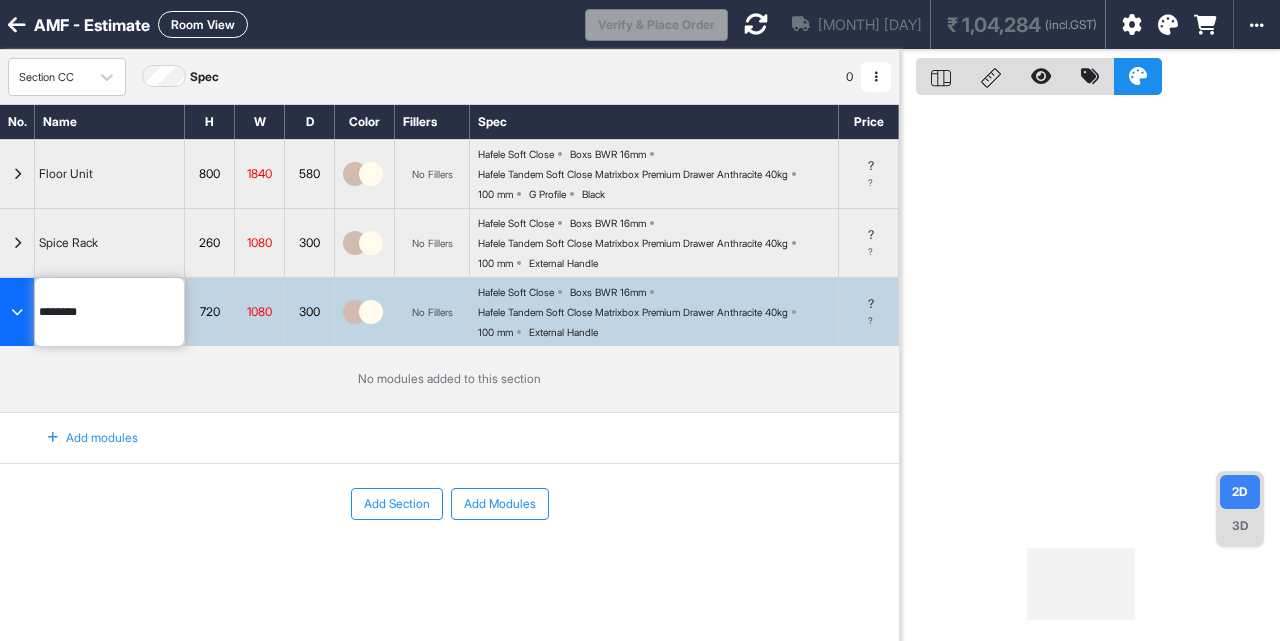type on "*********" 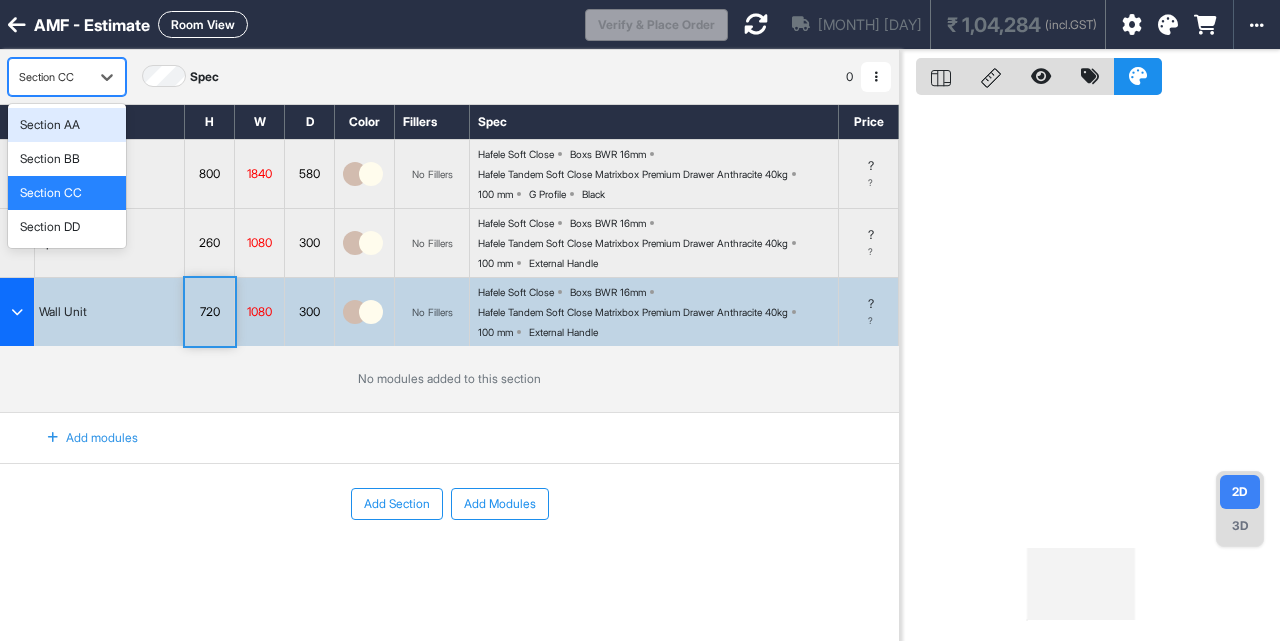 click on "Section CC" at bounding box center (49, 77) 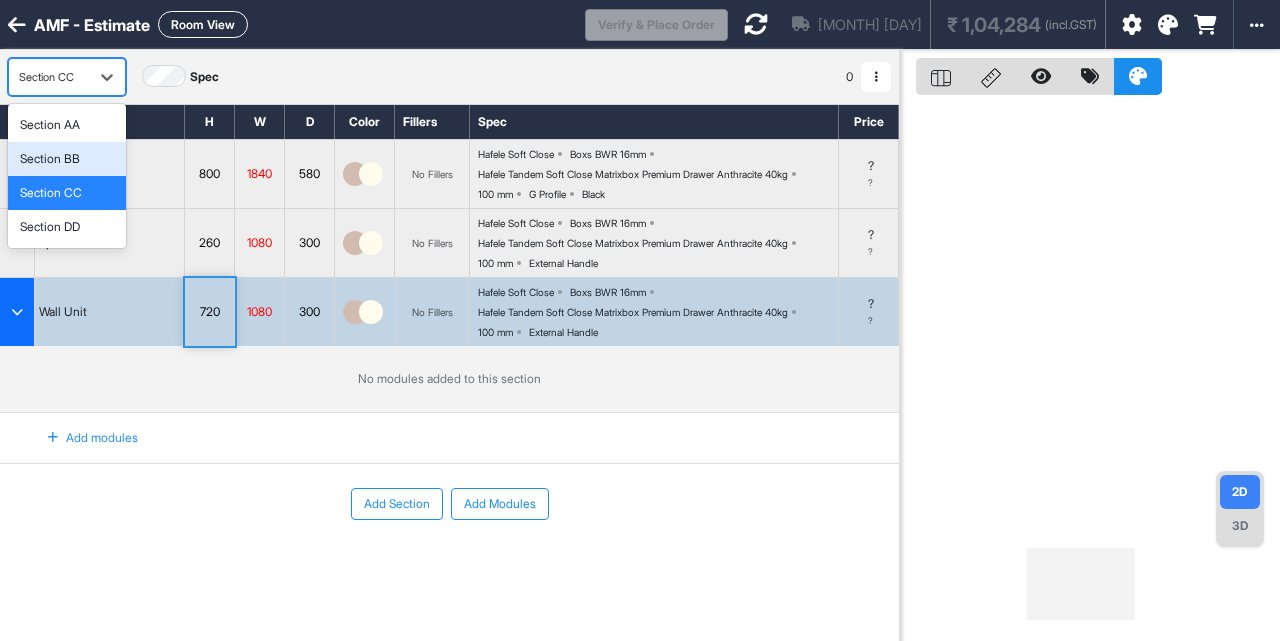 click on "Section BB" at bounding box center [50, 159] 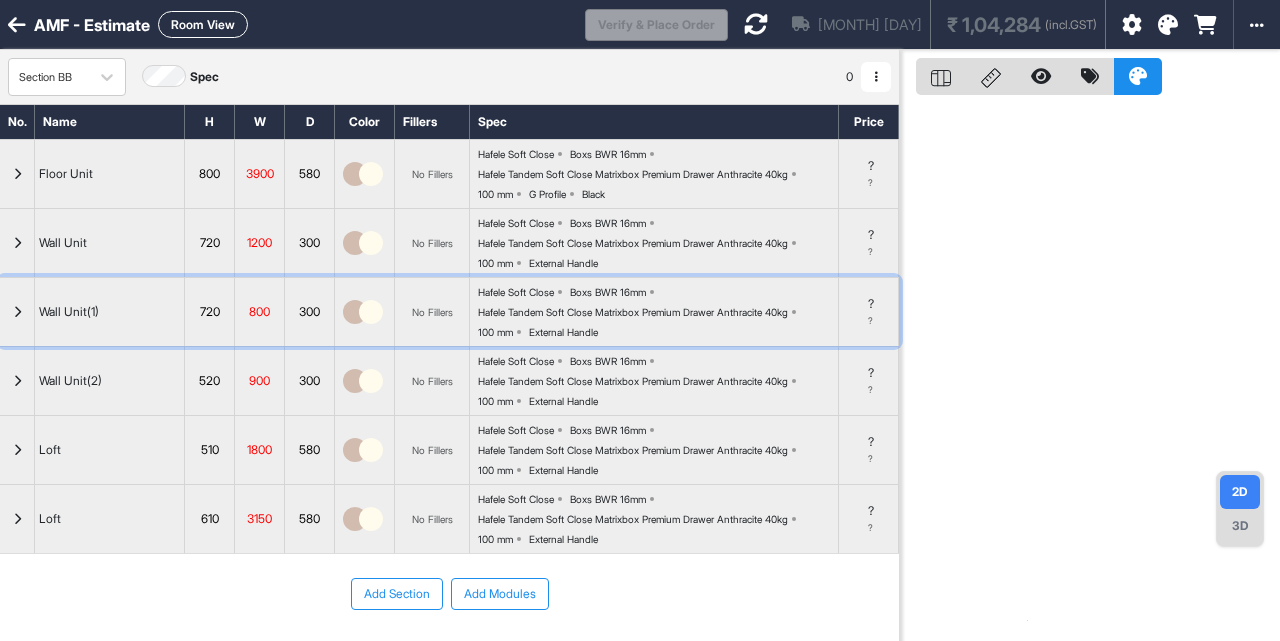 click on "Wall Unit(1)" at bounding box center [110, 312] 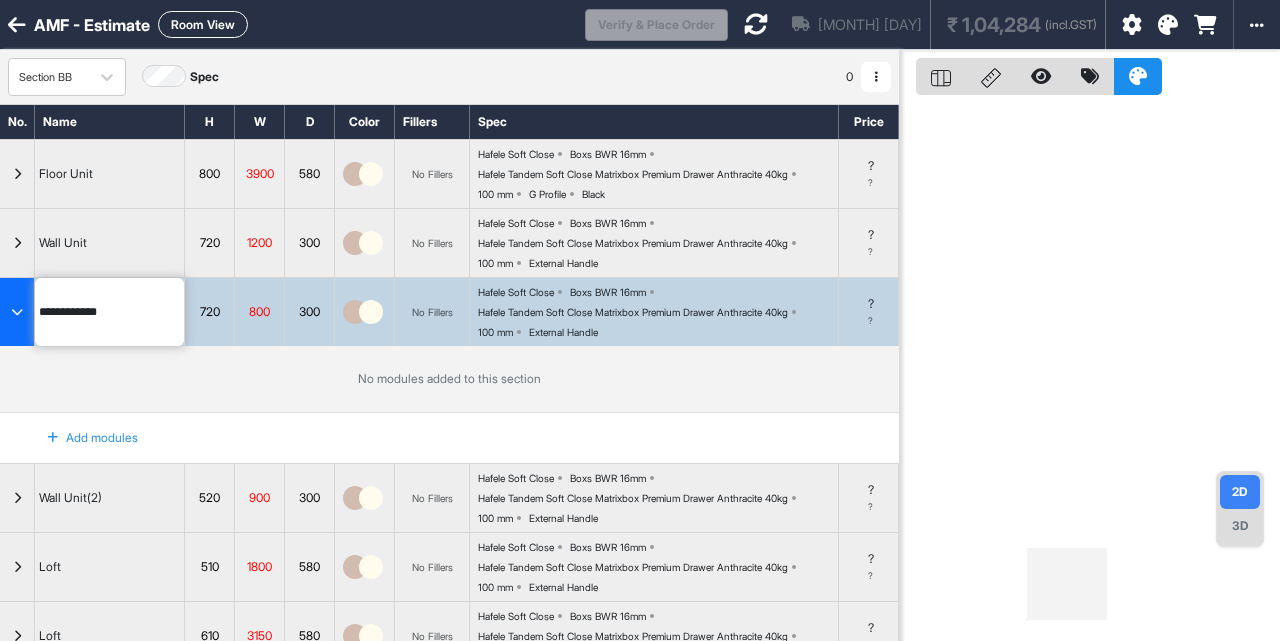 click on "**********" at bounding box center (109, 312) 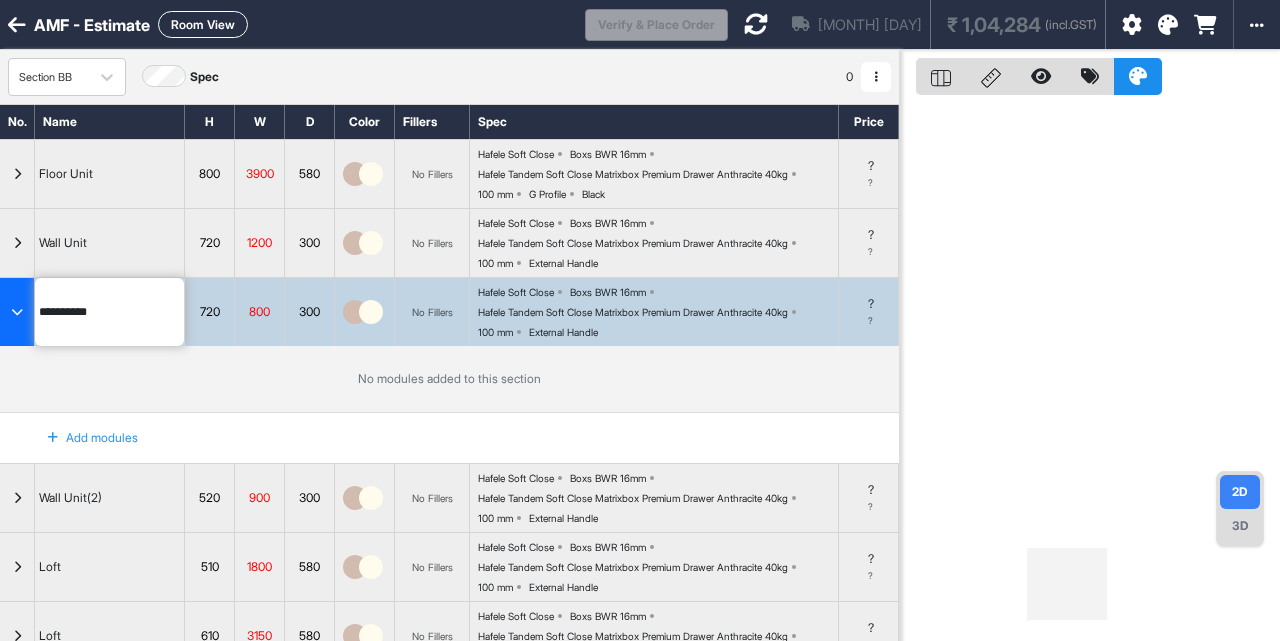 type on "*********" 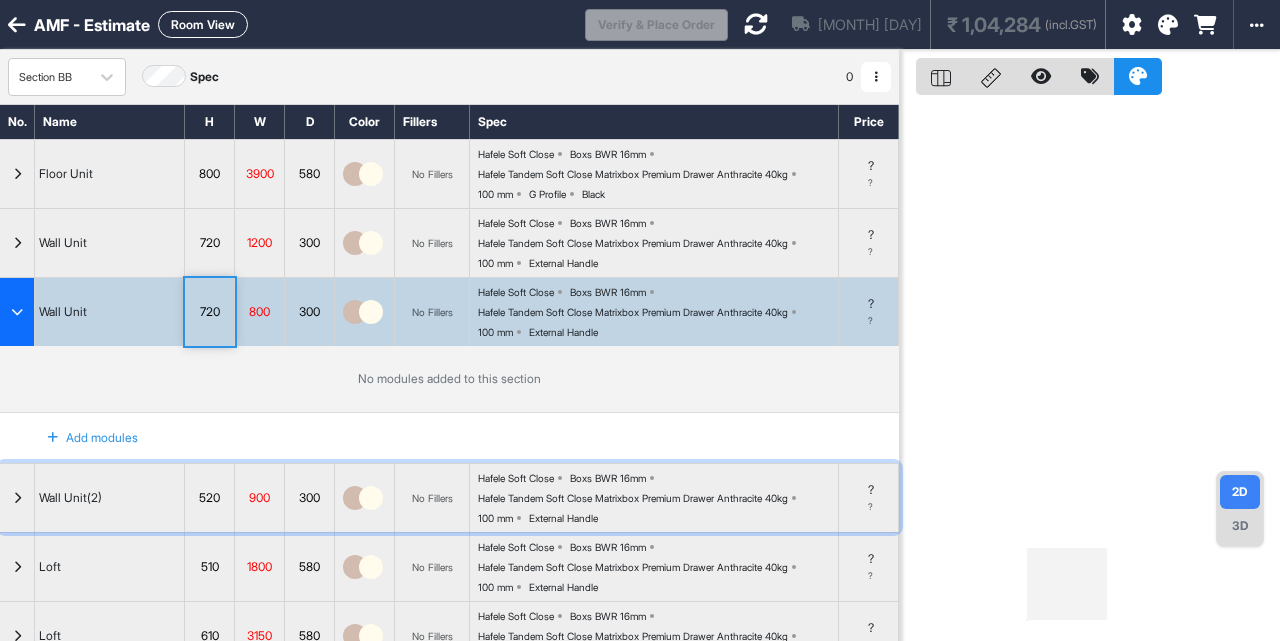 click on "Wall Unit(2)" at bounding box center (110, 498) 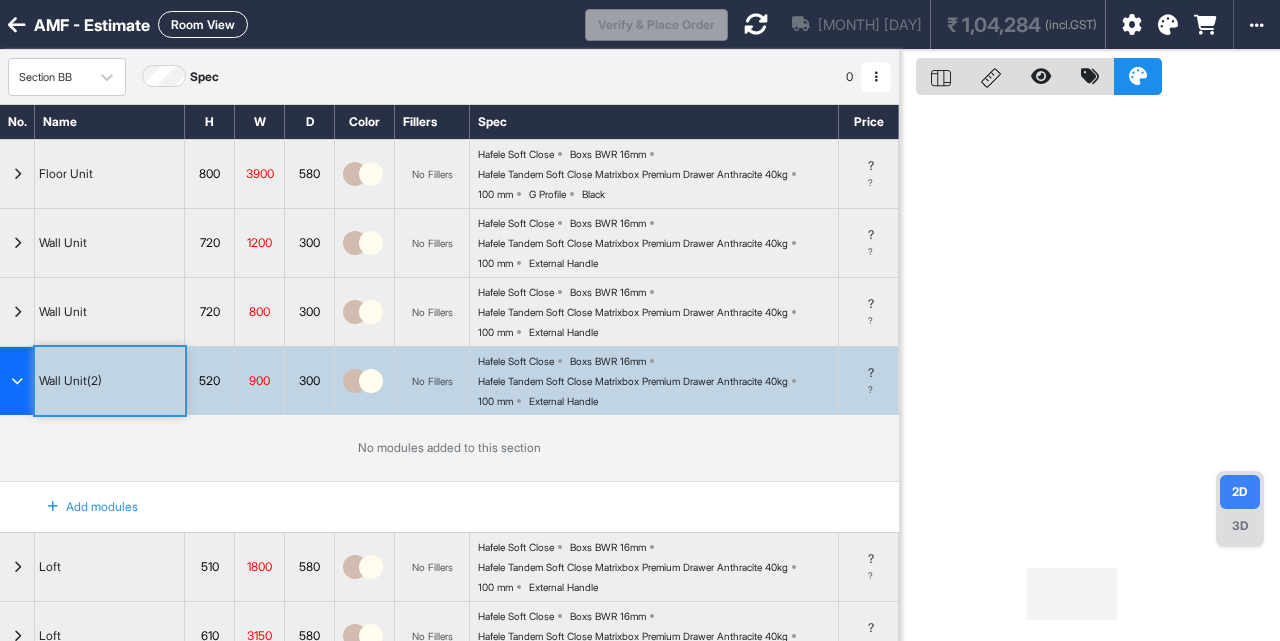 click on "Add modules" at bounding box center (81, 507) 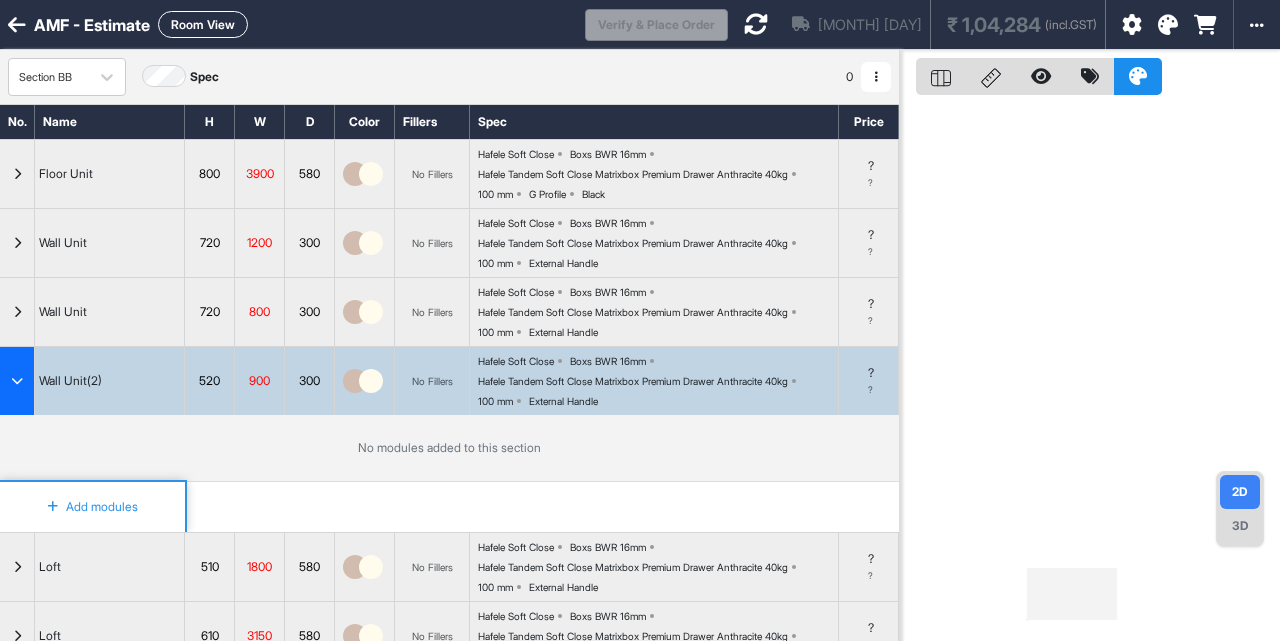 drag, startPoint x: 141, startPoint y: 382, endPoint x: 119, endPoint y: 569, distance: 188.28967 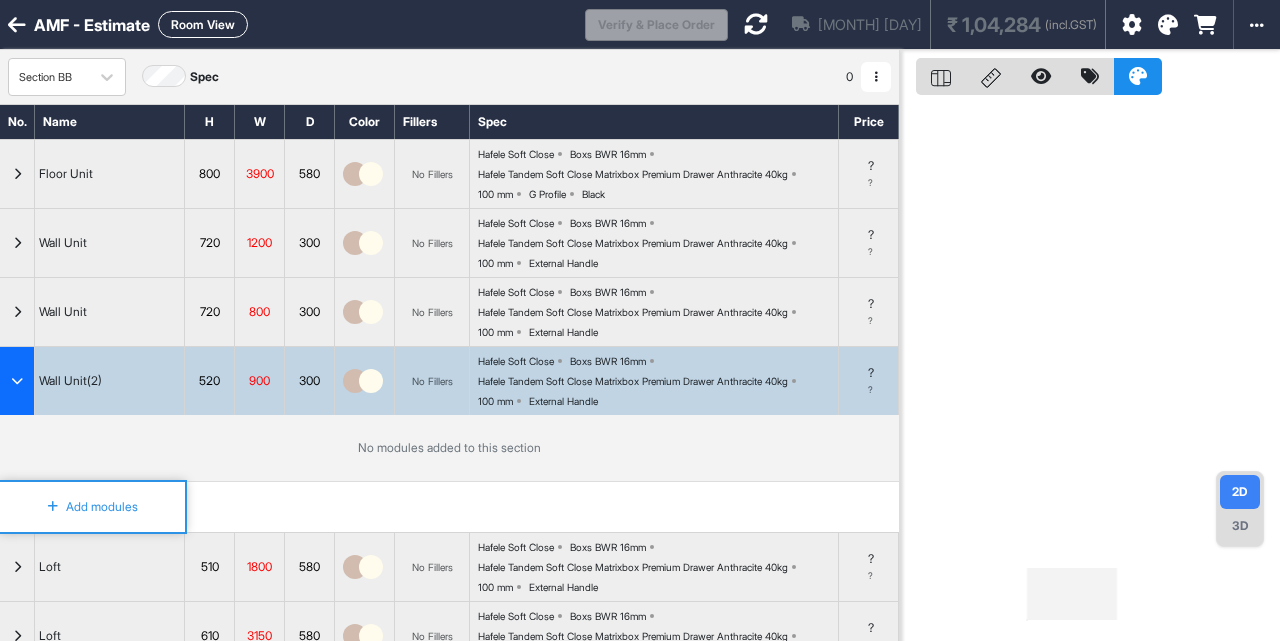 click on "Wall Unit(2)" at bounding box center [110, 381] 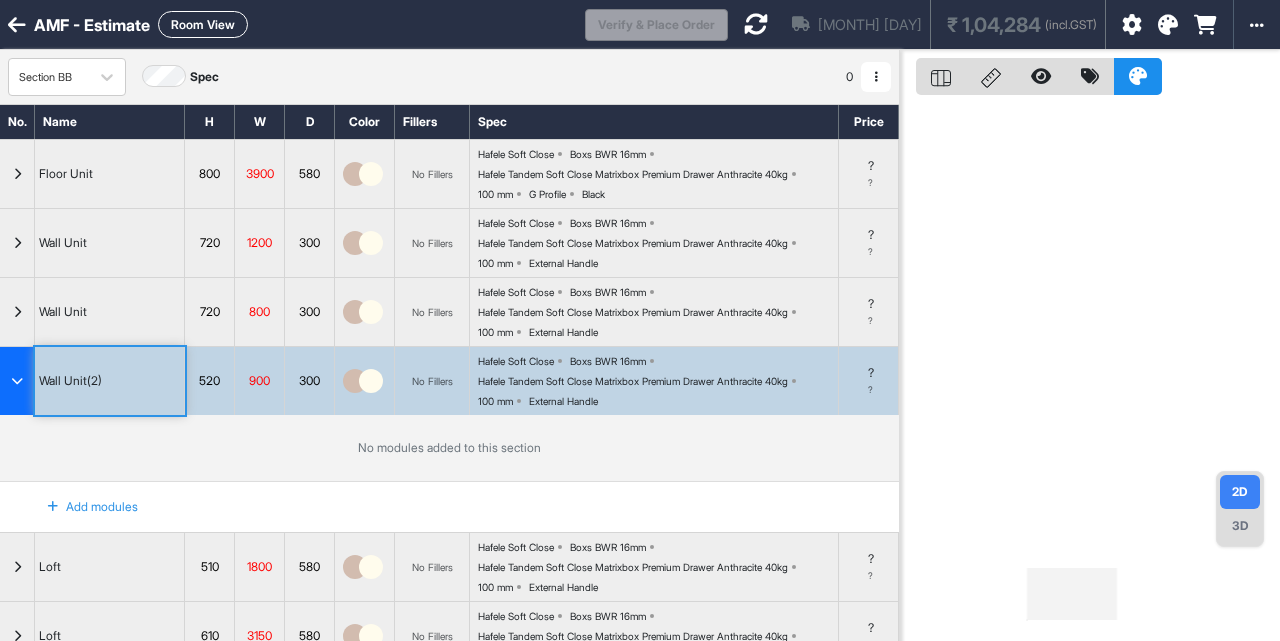 click on "Wall Unit(2)" at bounding box center [110, 381] 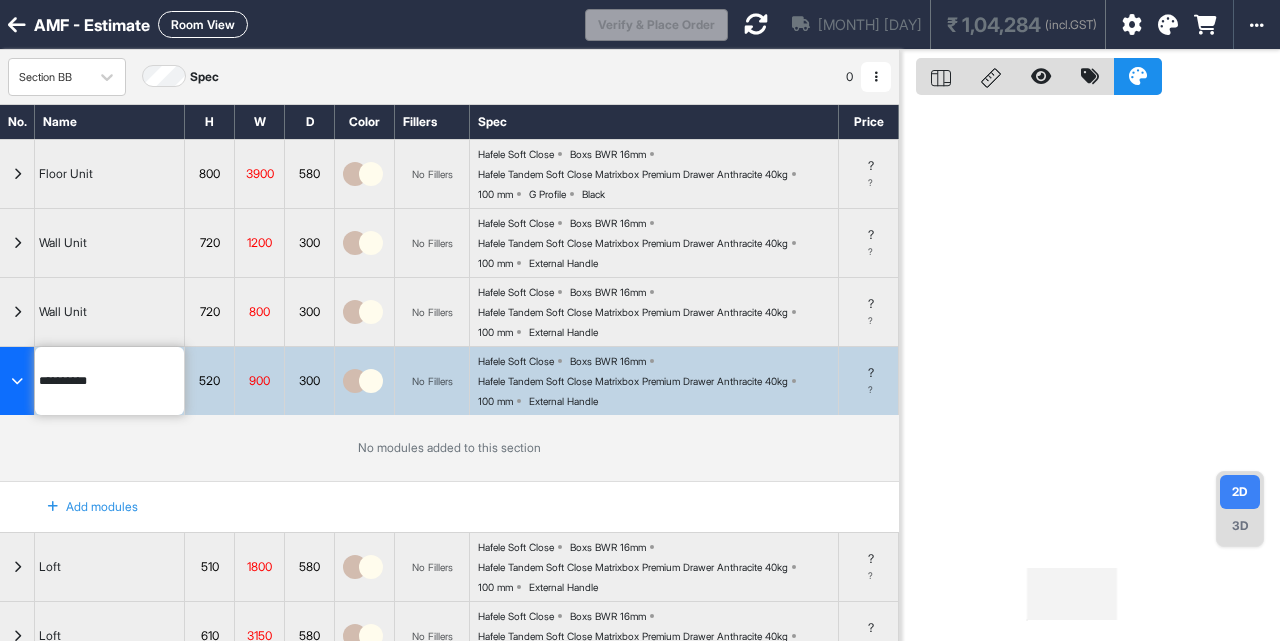 type on "*********" 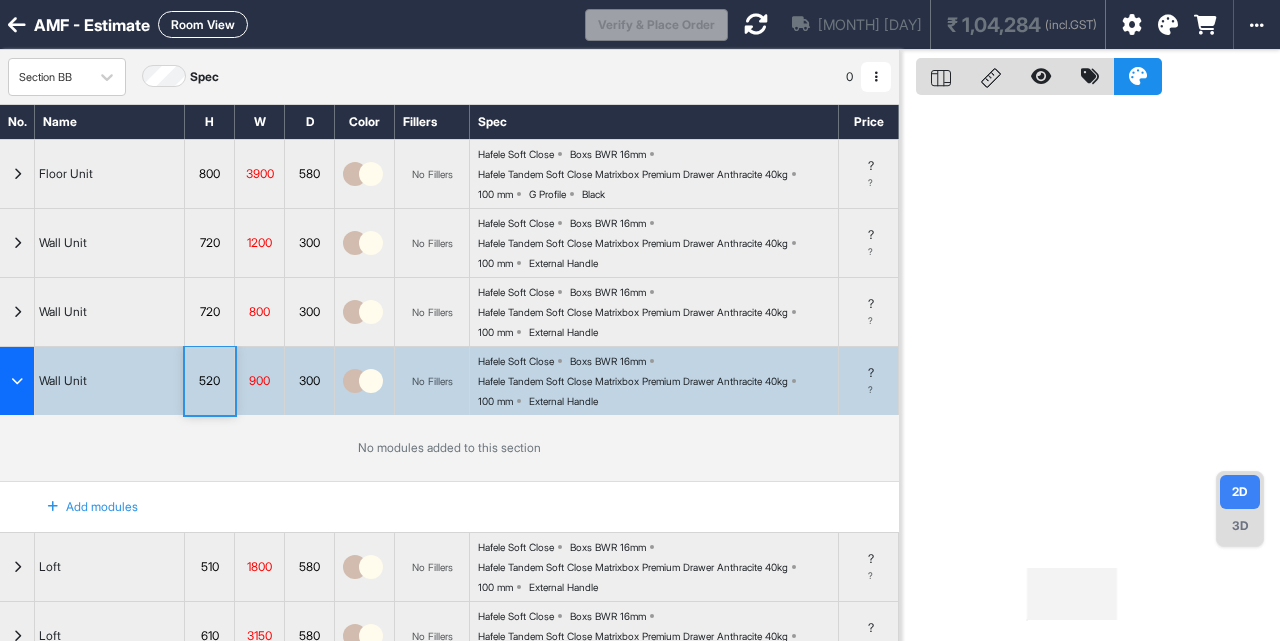 click on "No modules added to this section" at bounding box center [449, 448] 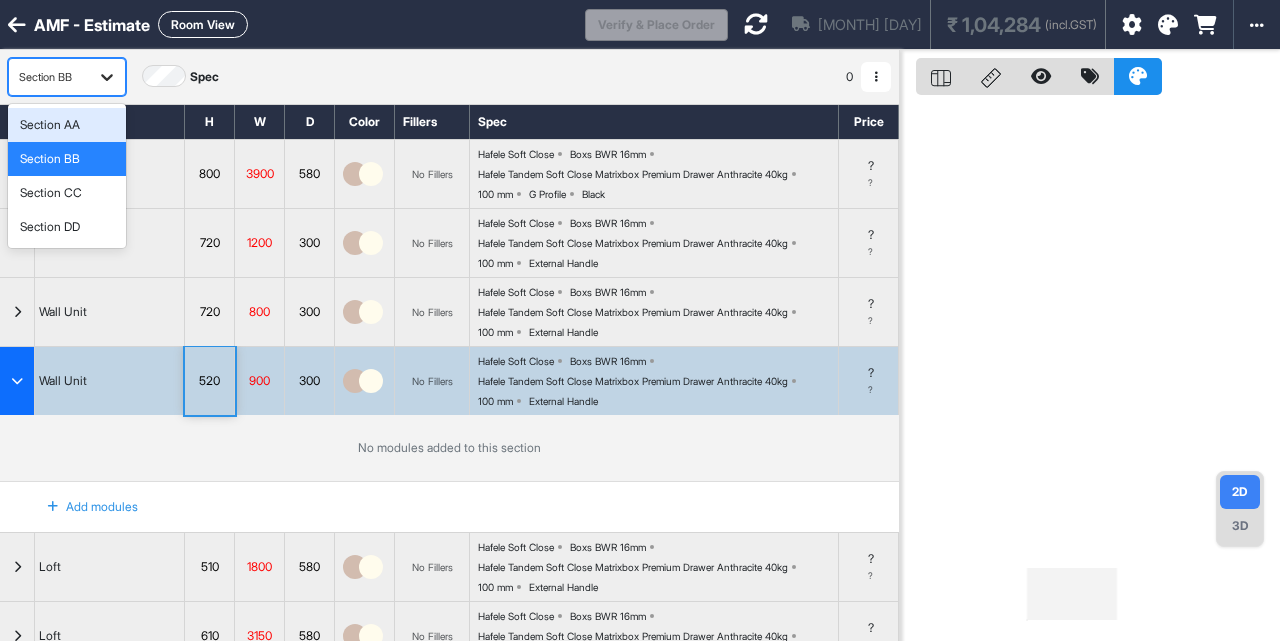 click at bounding box center [107, 77] 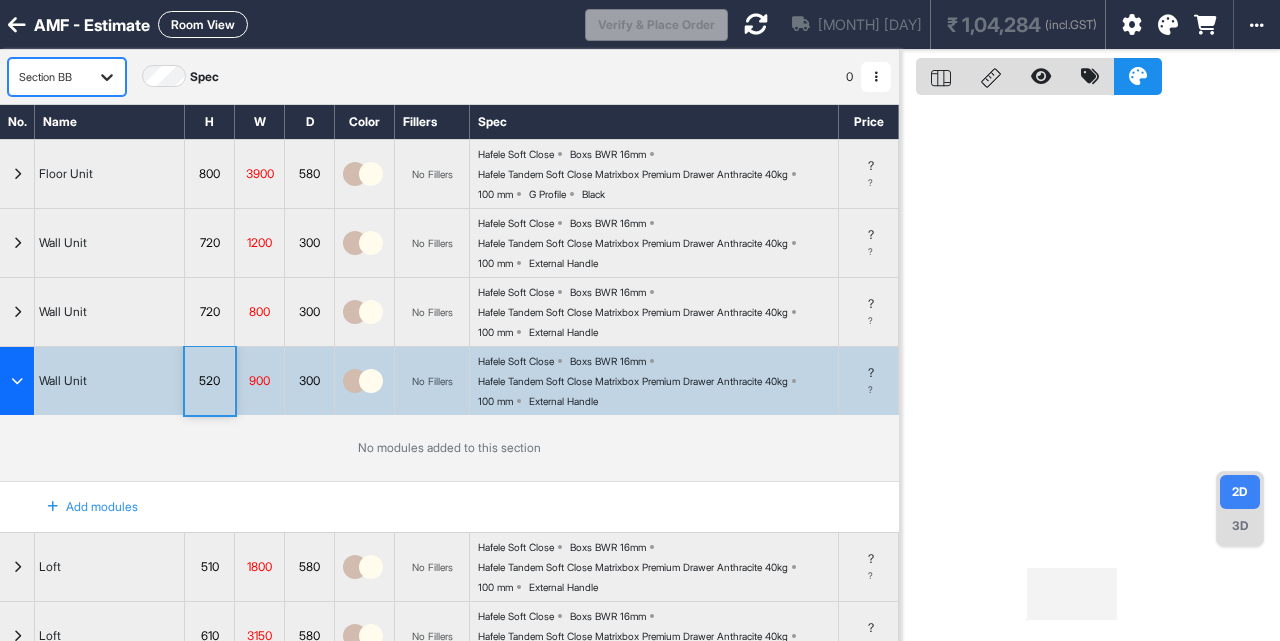 click at bounding box center (107, 77) 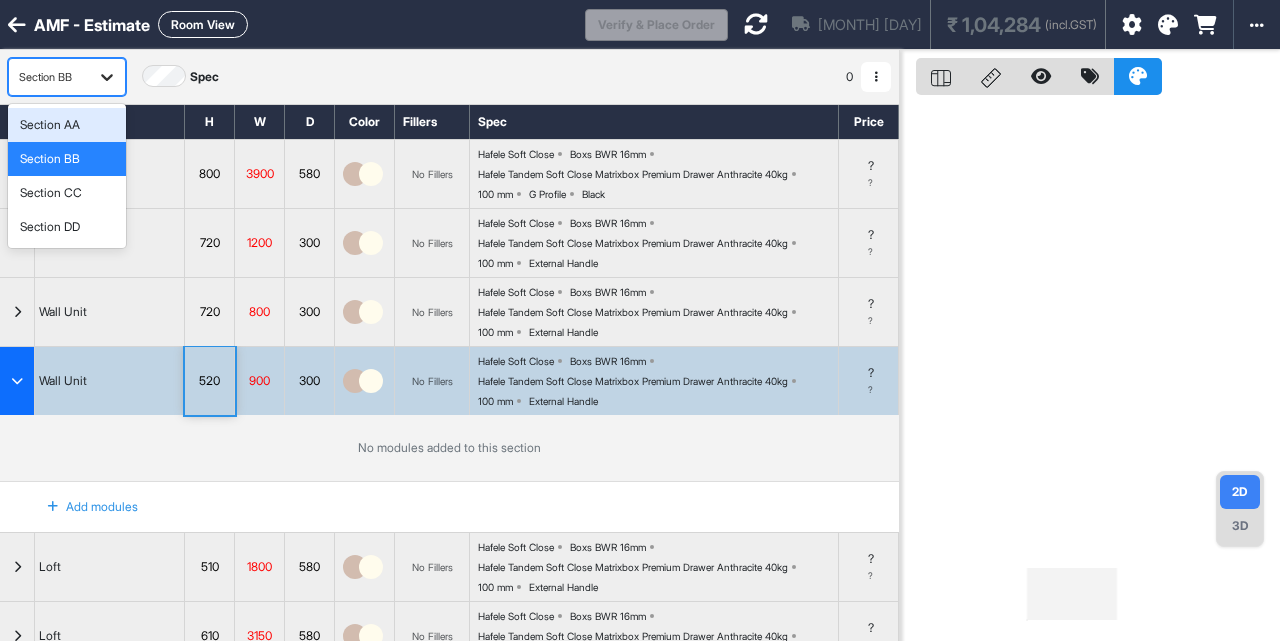 click at bounding box center (107, 77) 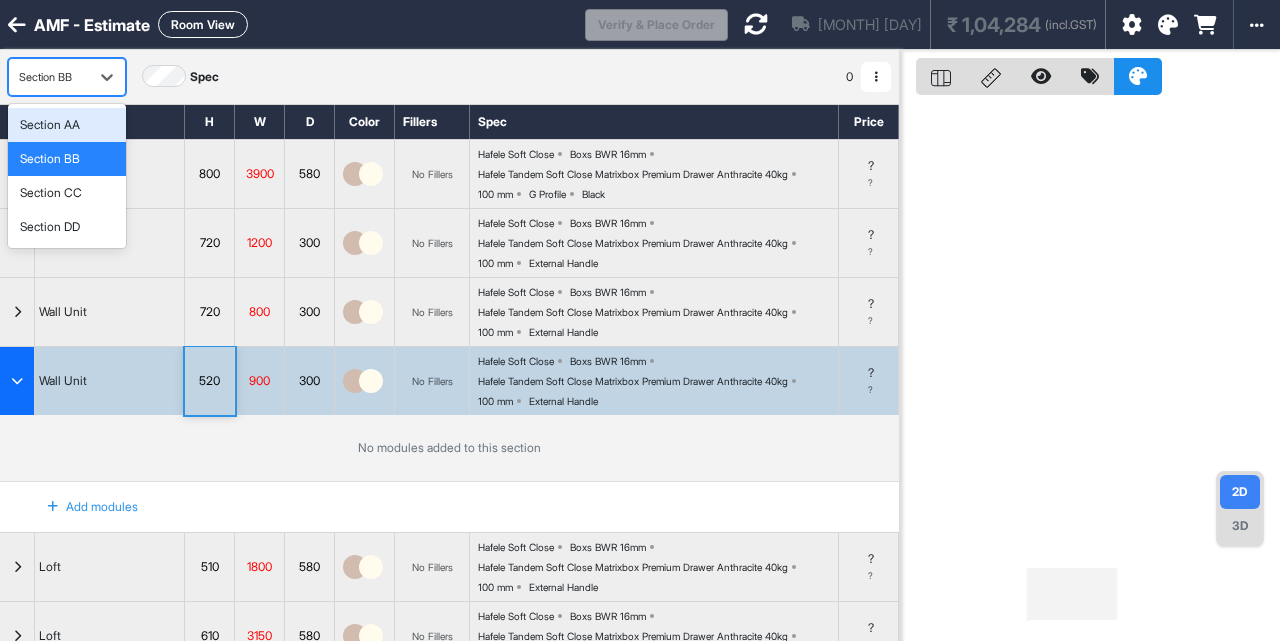 click on "Section AA" at bounding box center [67, 125] 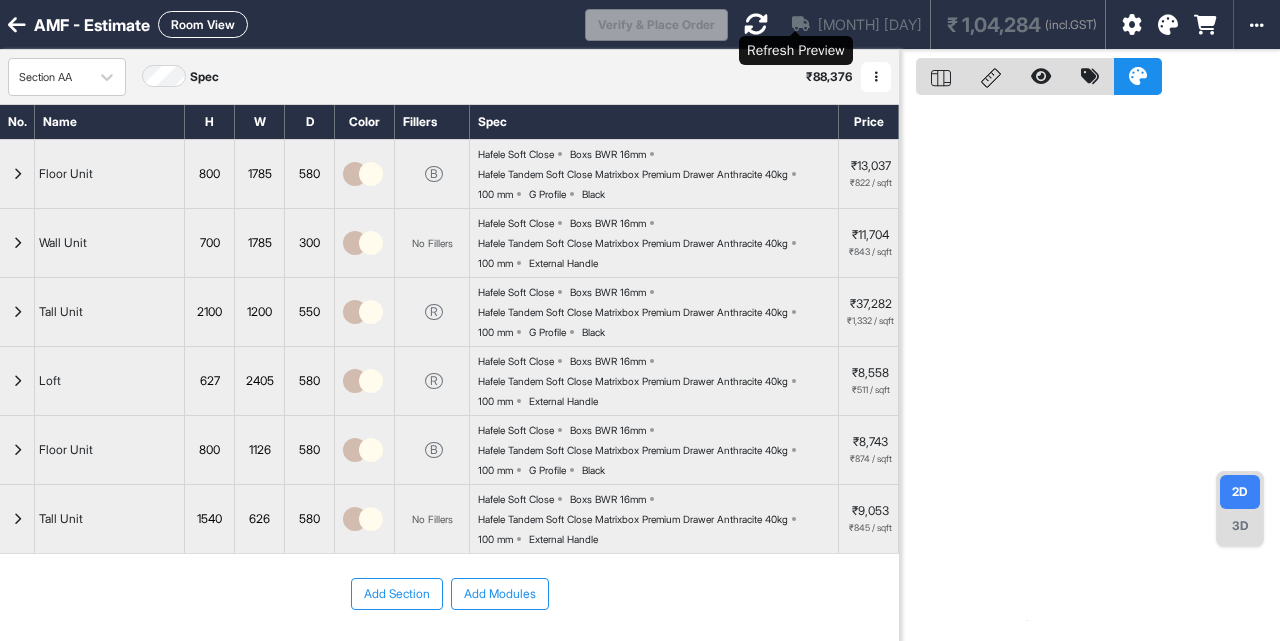 click at bounding box center (756, 24) 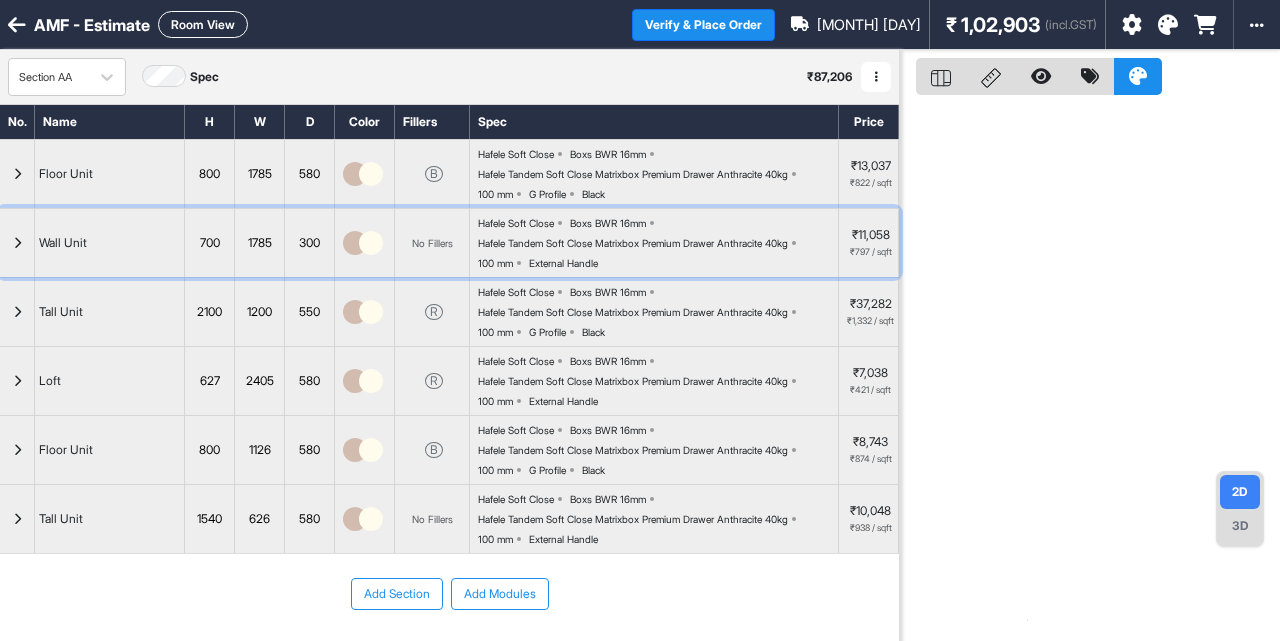 click at bounding box center [17, 243] 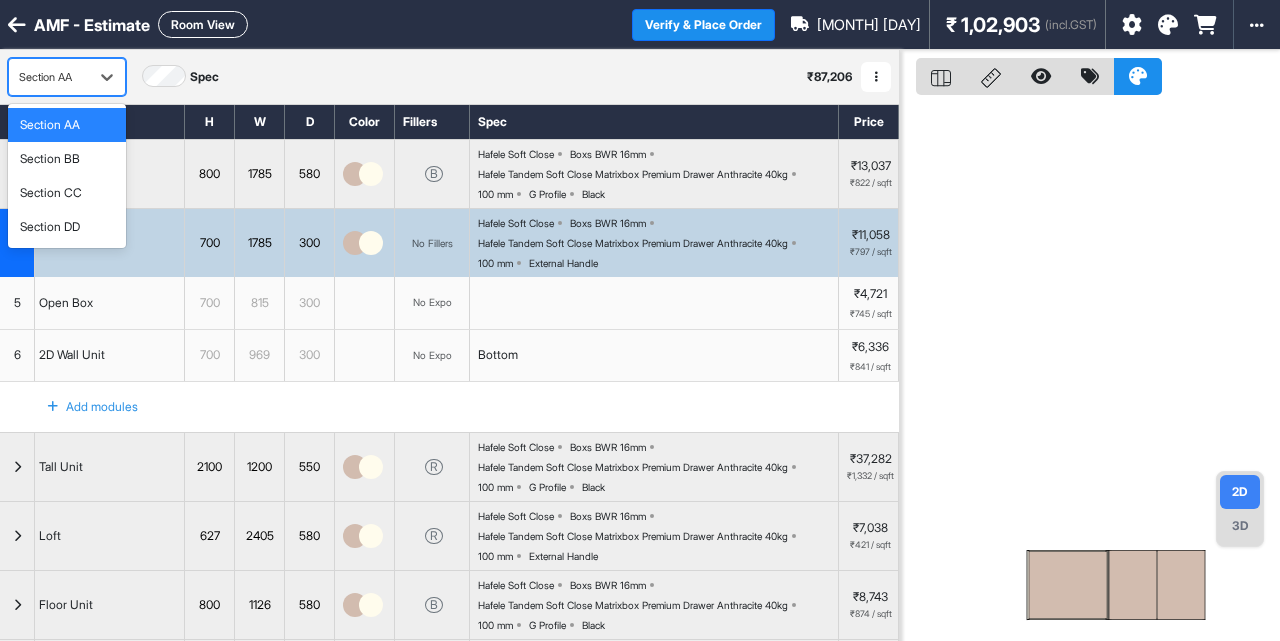 click on "Section AA" at bounding box center [49, 77] 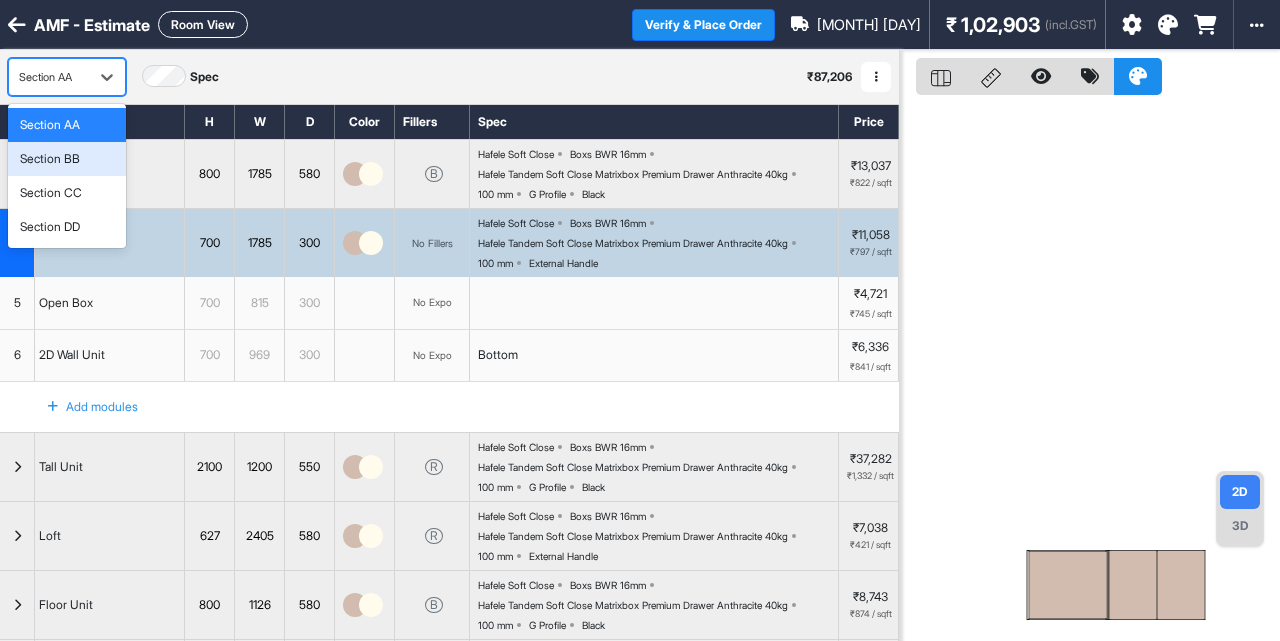 click on "Section BB" at bounding box center [50, 159] 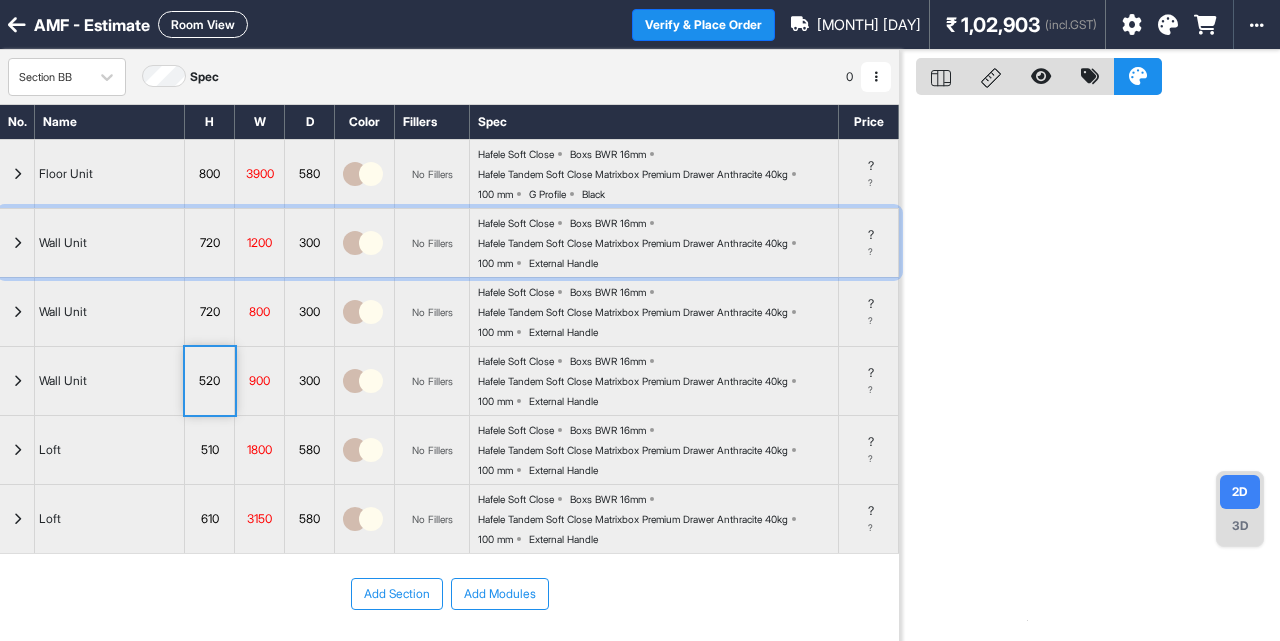 click at bounding box center [17, 243] 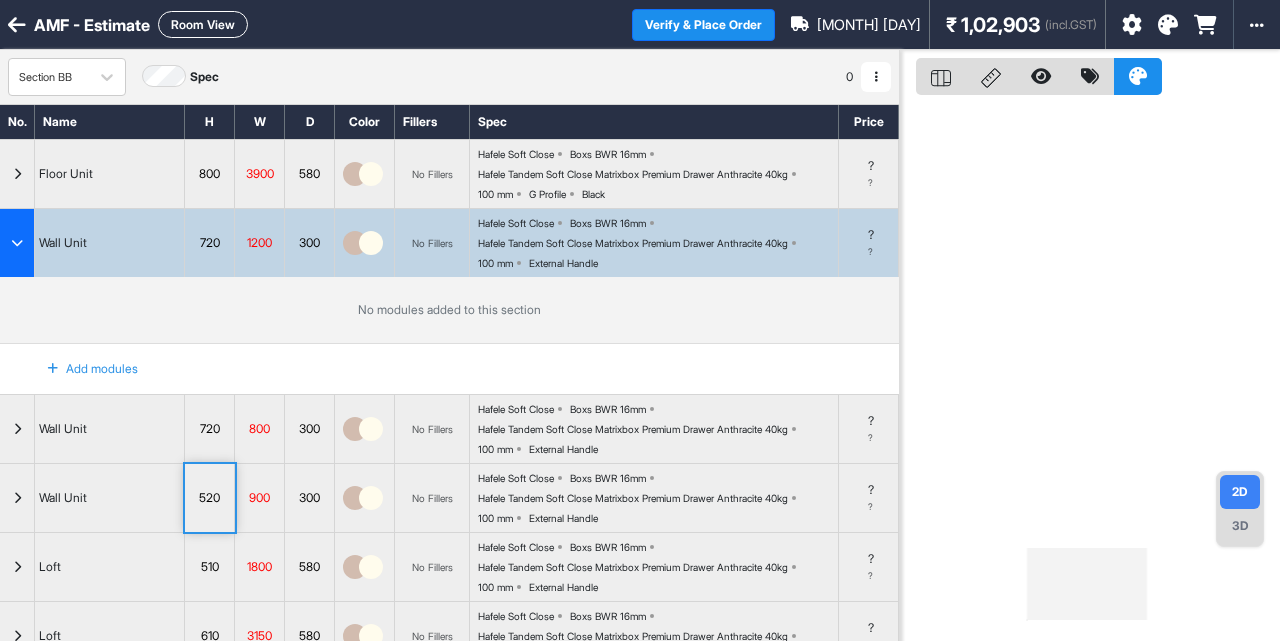 click on "Add modules" at bounding box center (81, 369) 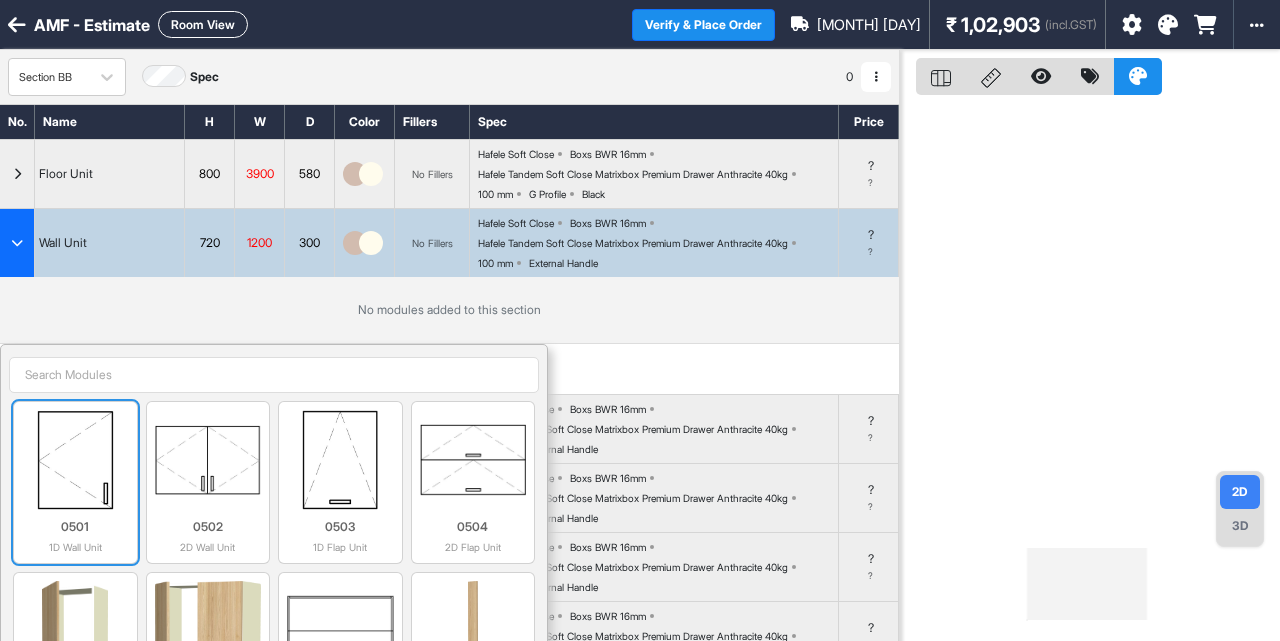 click at bounding box center (75, 460) 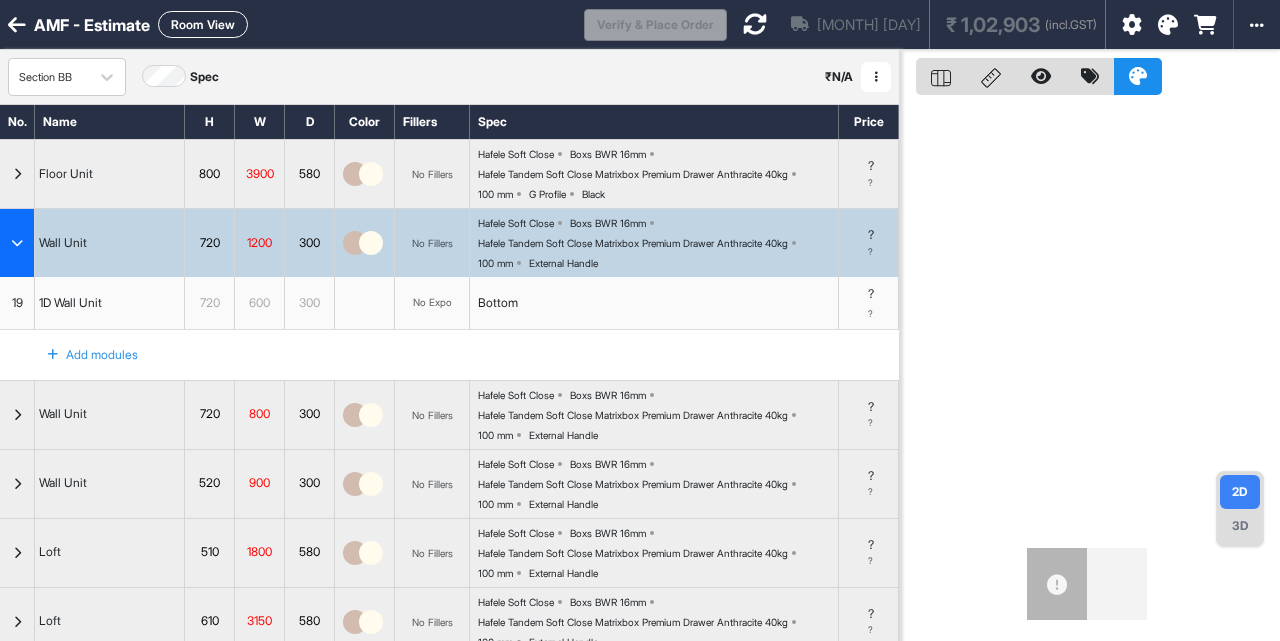 click on "Add modules" at bounding box center [81, 355] 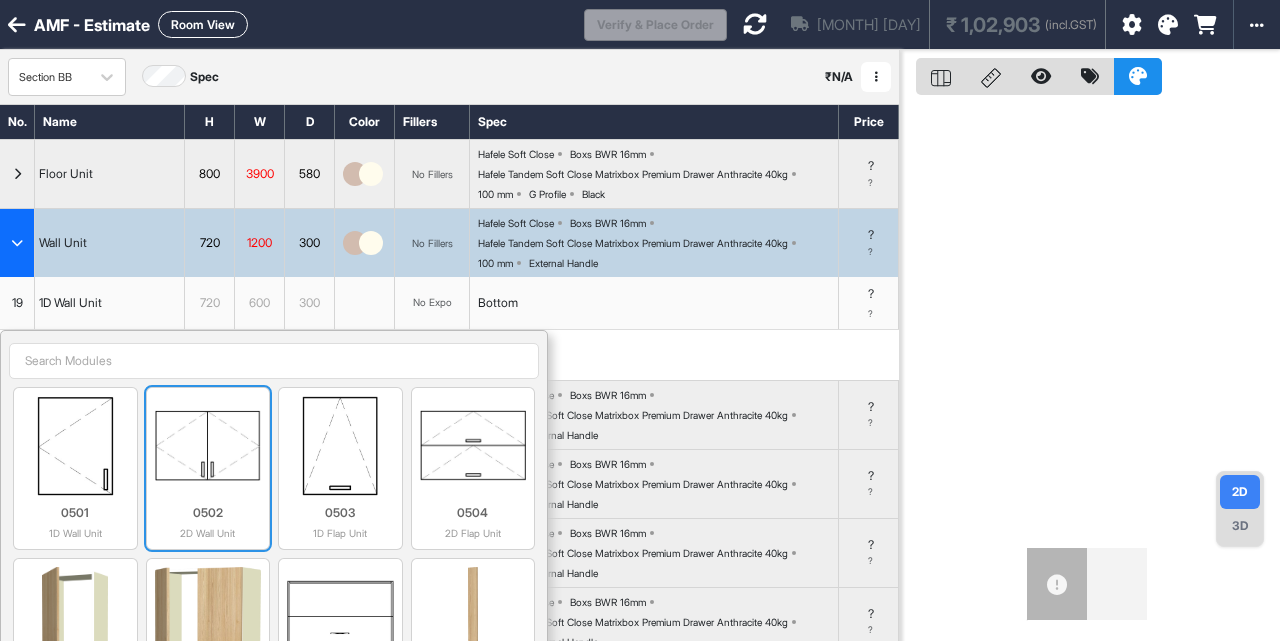 click at bounding box center [208, 446] 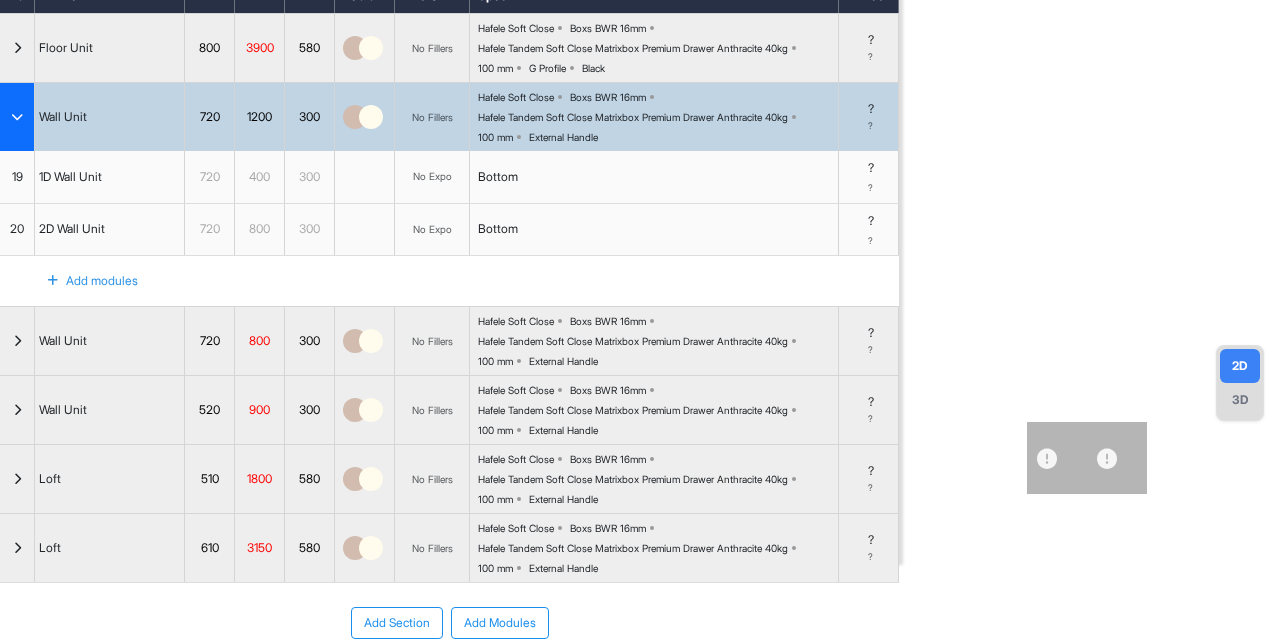 scroll, scrollTop: 129, scrollLeft: 0, axis: vertical 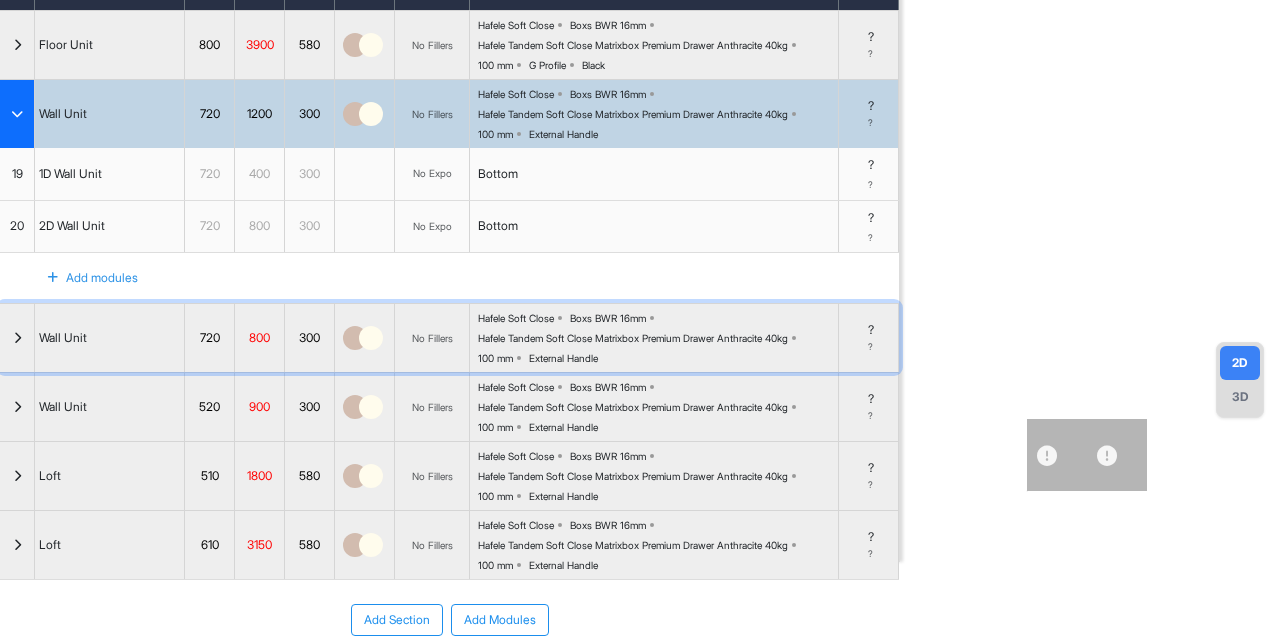 click at bounding box center [17, 338] 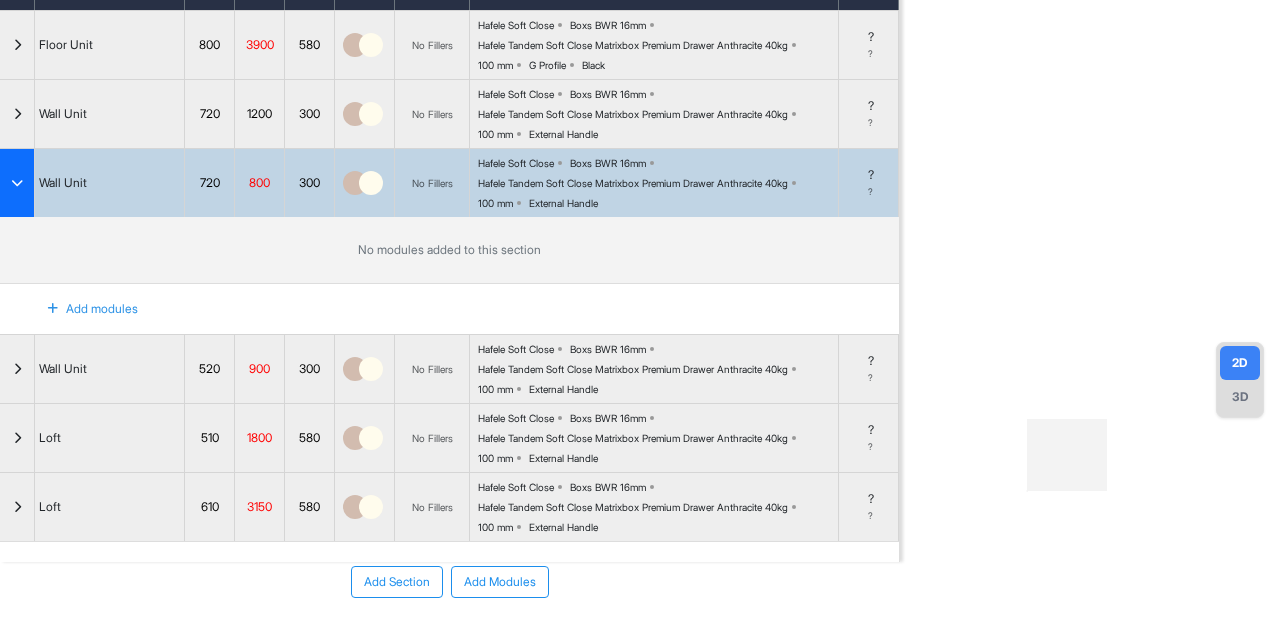 click on "Add modules" at bounding box center (81, 309) 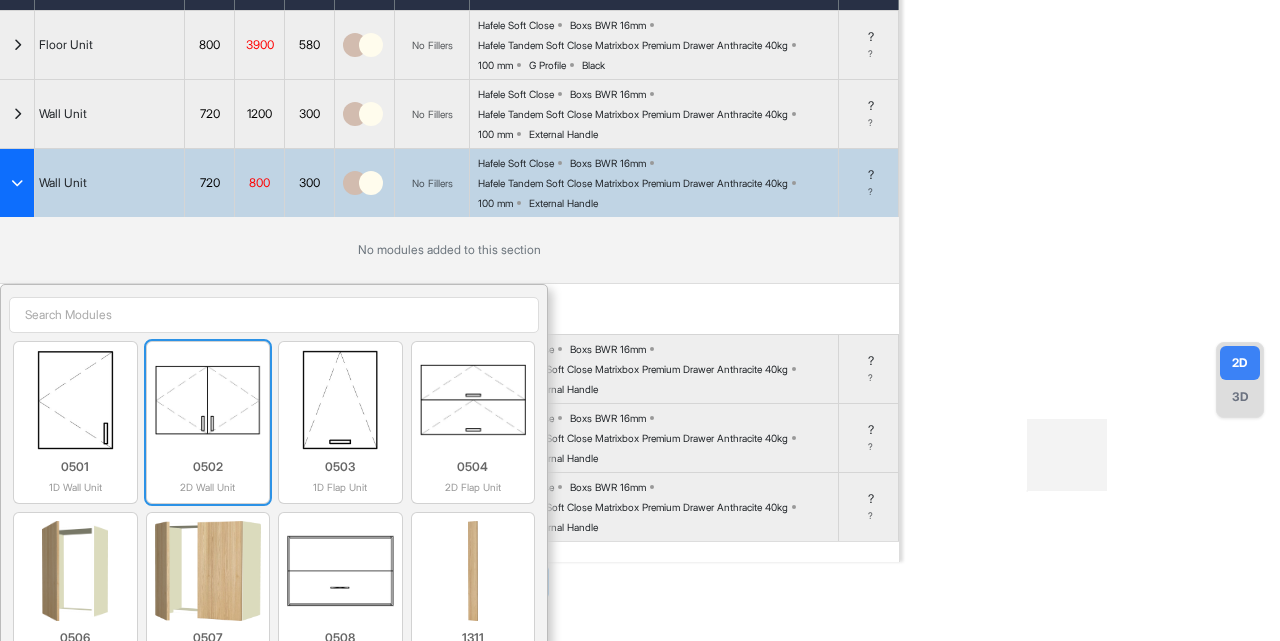 click at bounding box center [208, 400] 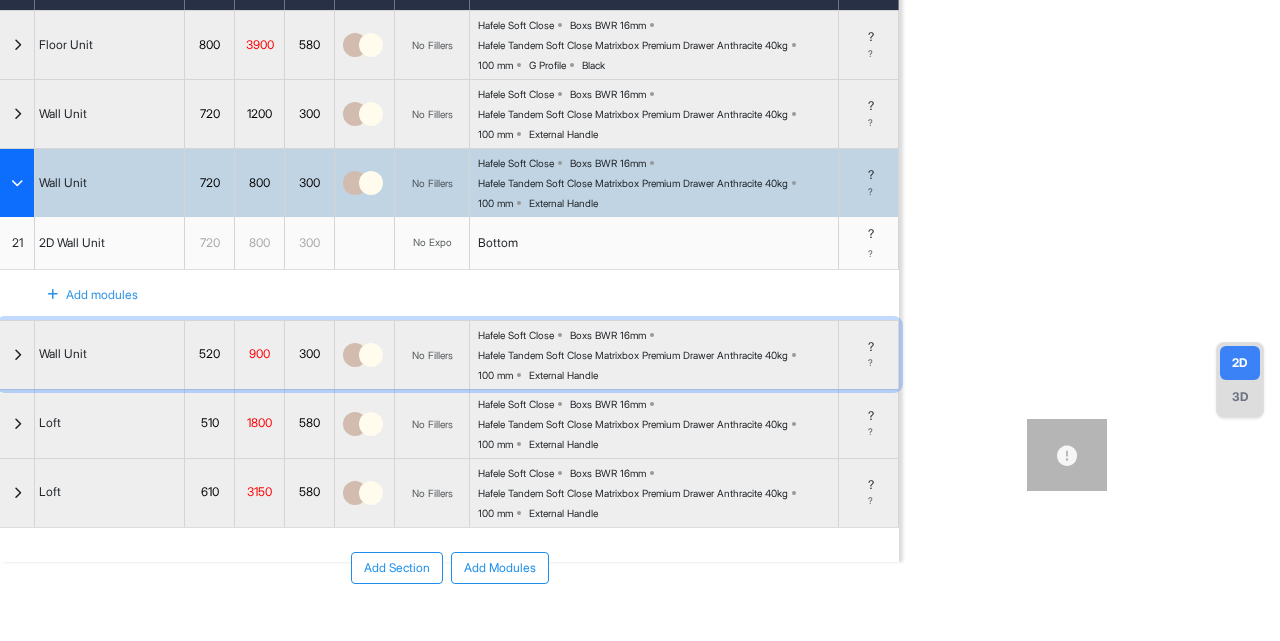 click at bounding box center [17, 355] 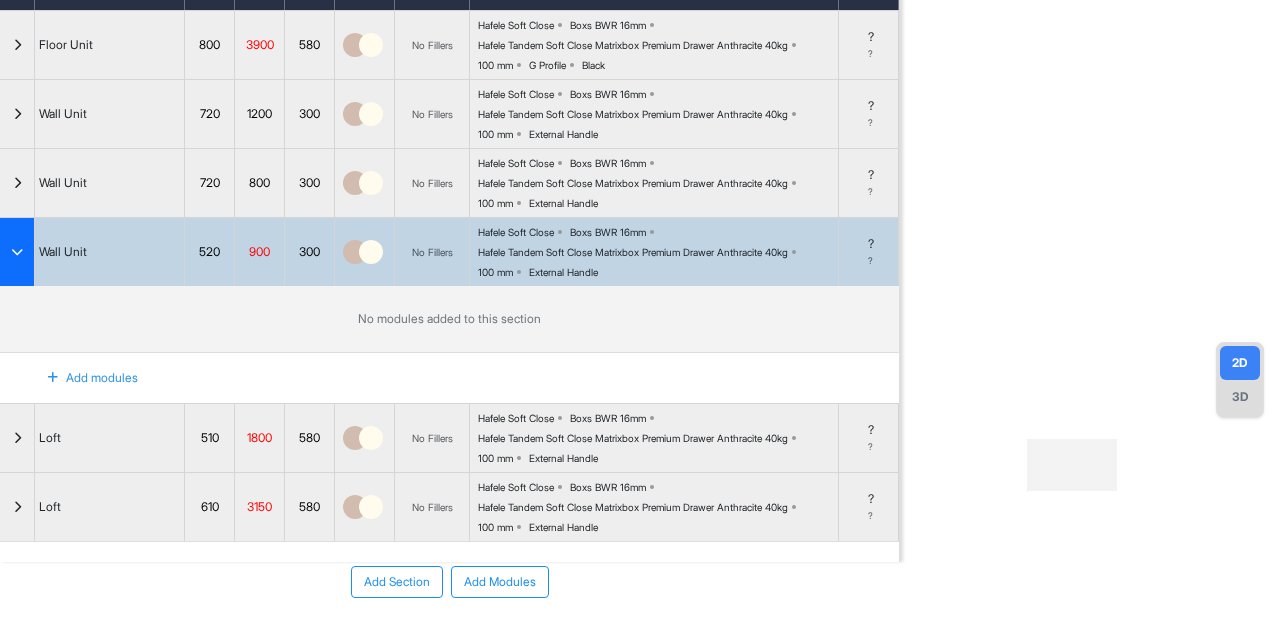 click on "Add modules" at bounding box center [81, 378] 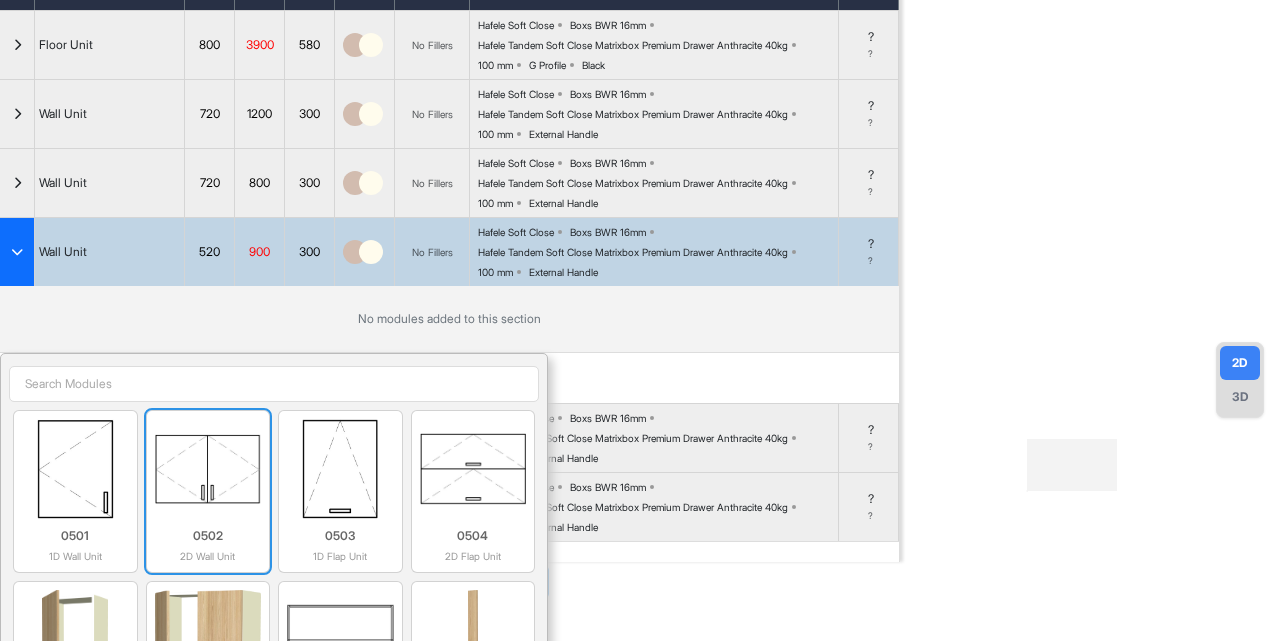 click at bounding box center (208, 469) 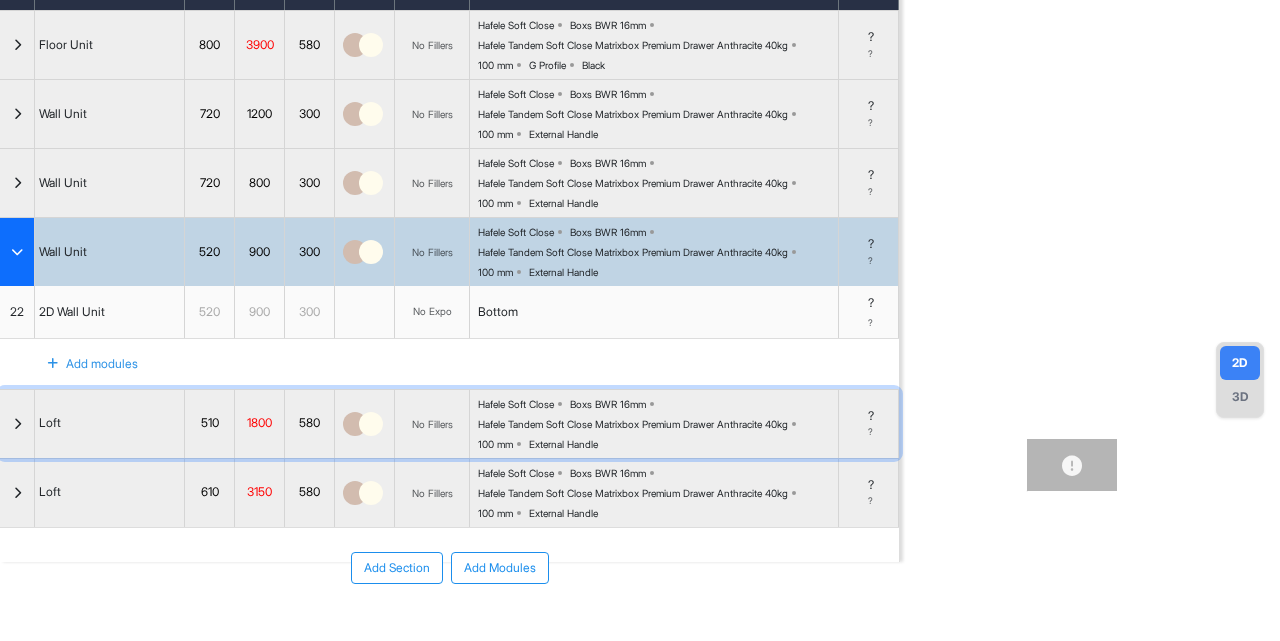 click at bounding box center [17, 424] 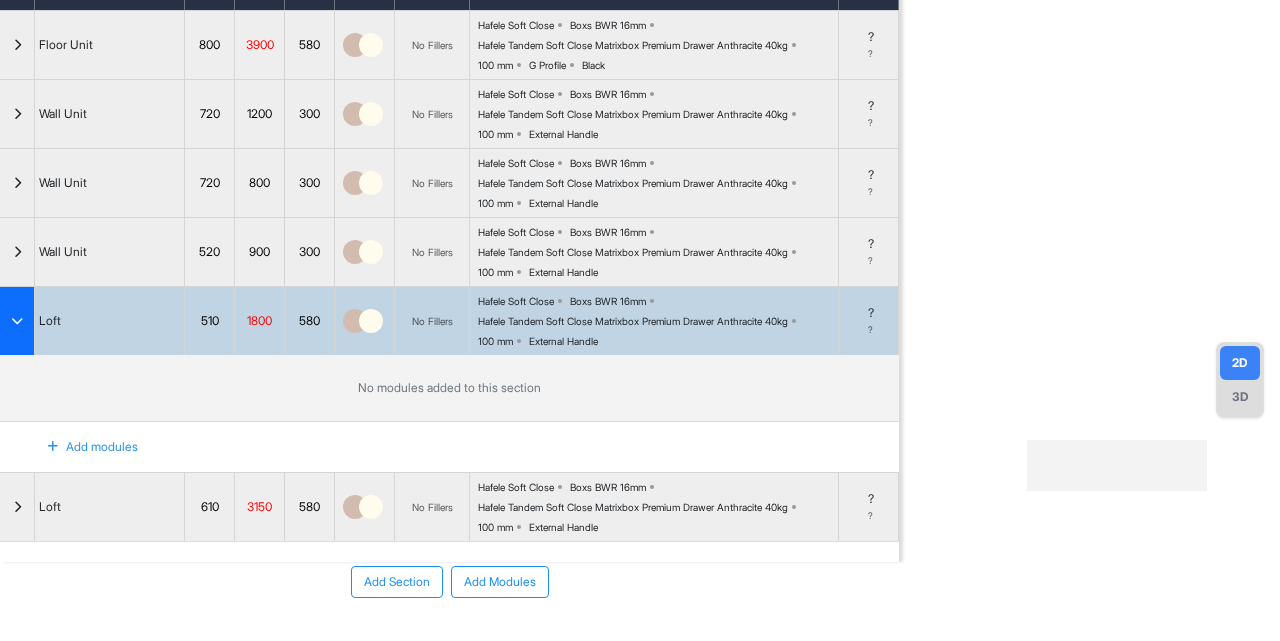 click on "Add modules" at bounding box center [81, 447] 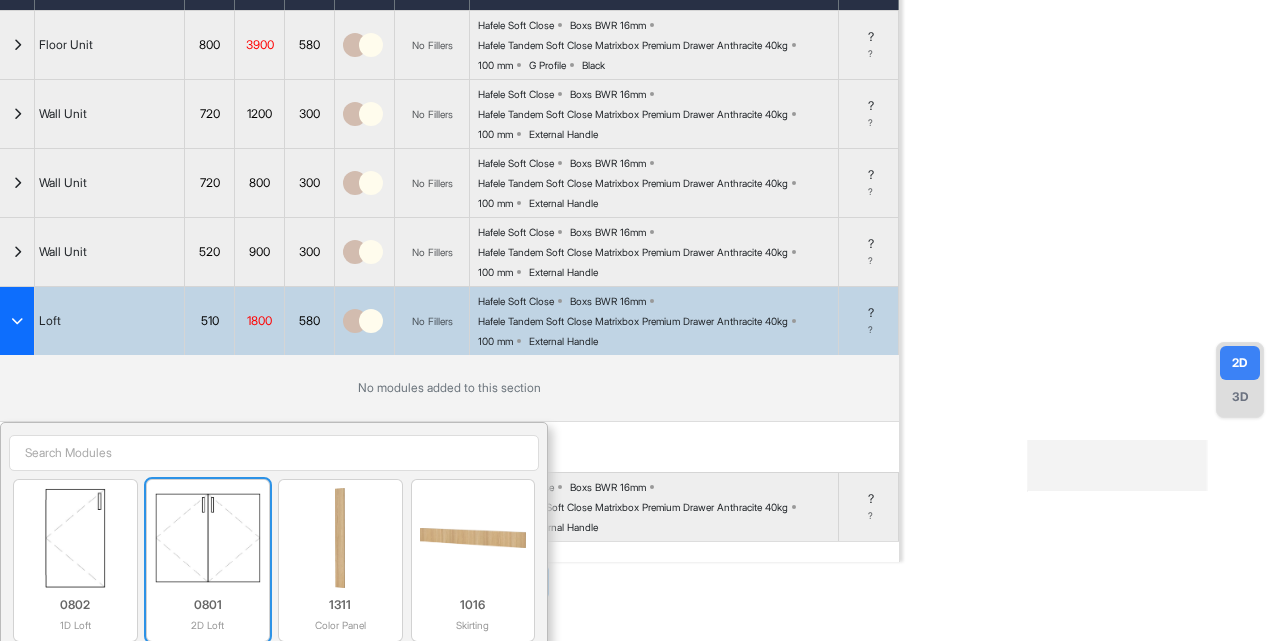 click at bounding box center (208, 538) 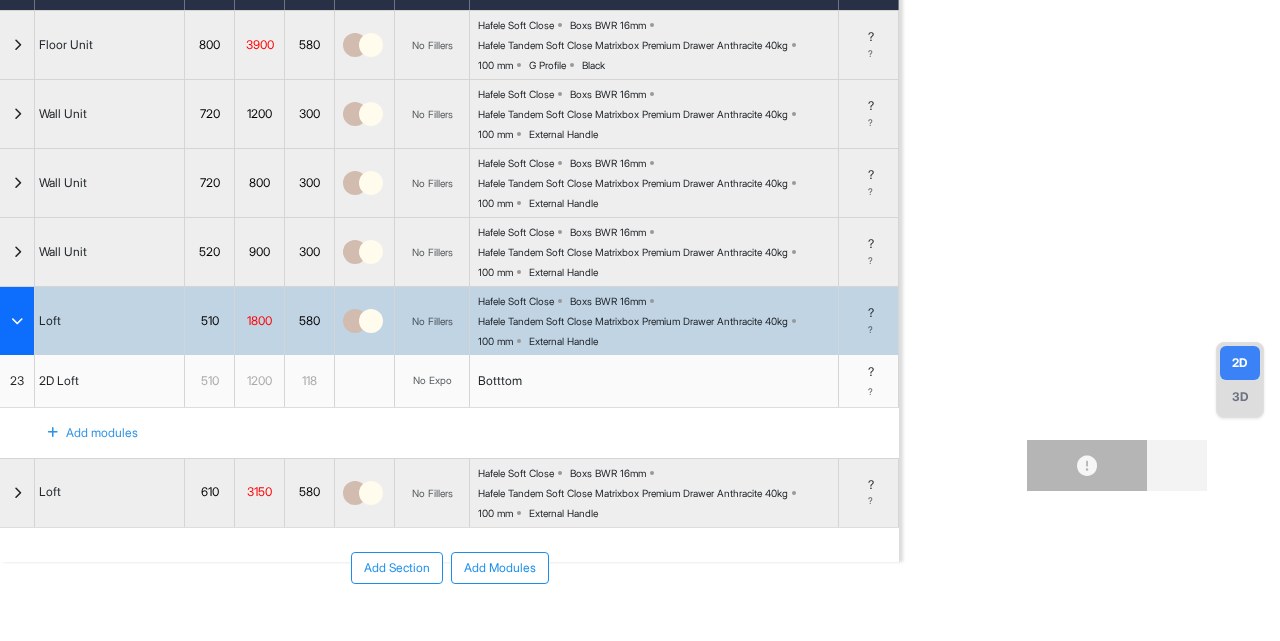 click on "Add modules" at bounding box center (81, 433) 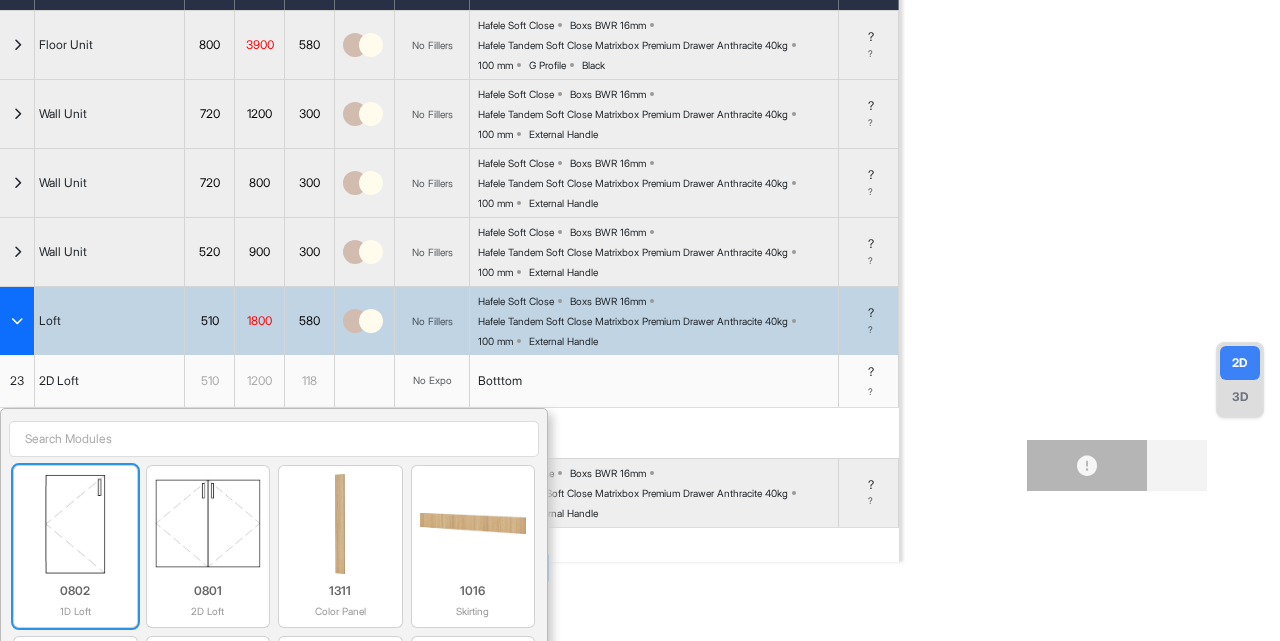 click at bounding box center (75, 524) 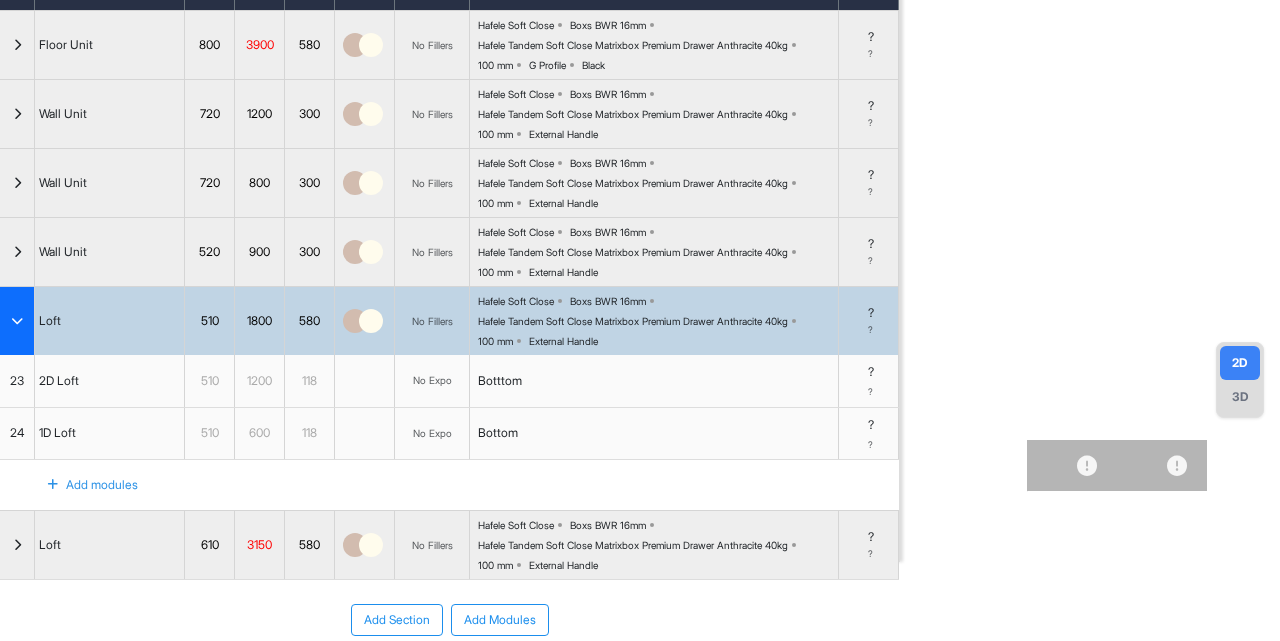click on "24" at bounding box center [17, 433] 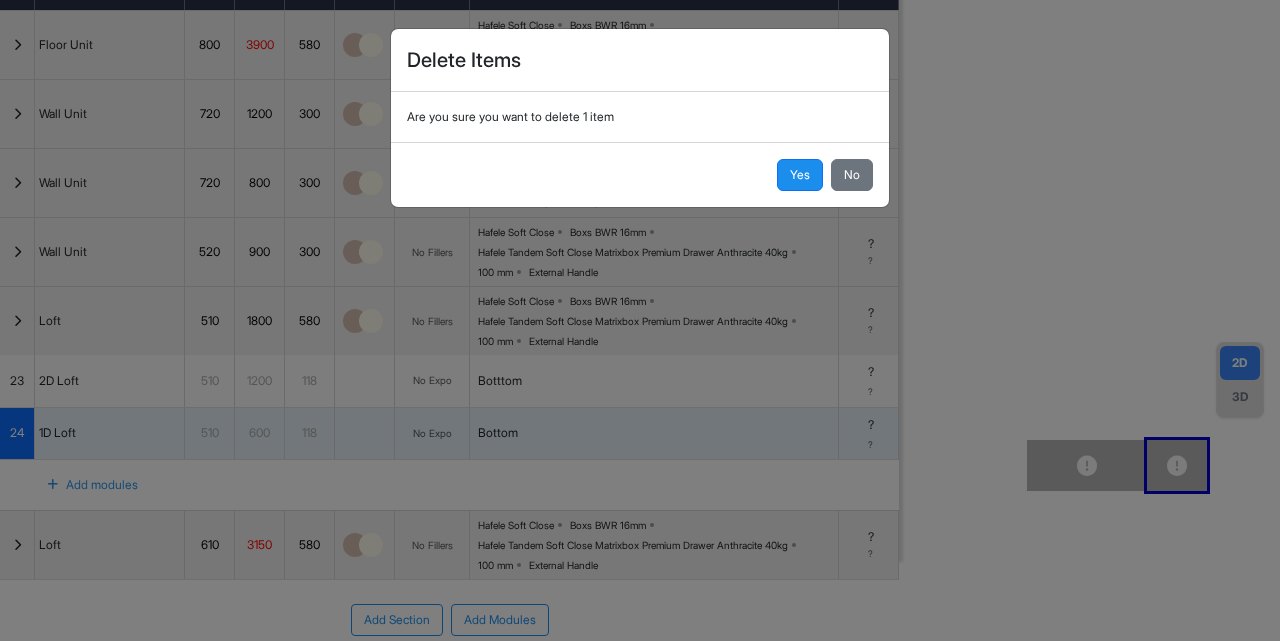 click on "Yes   No" at bounding box center (640, 174) 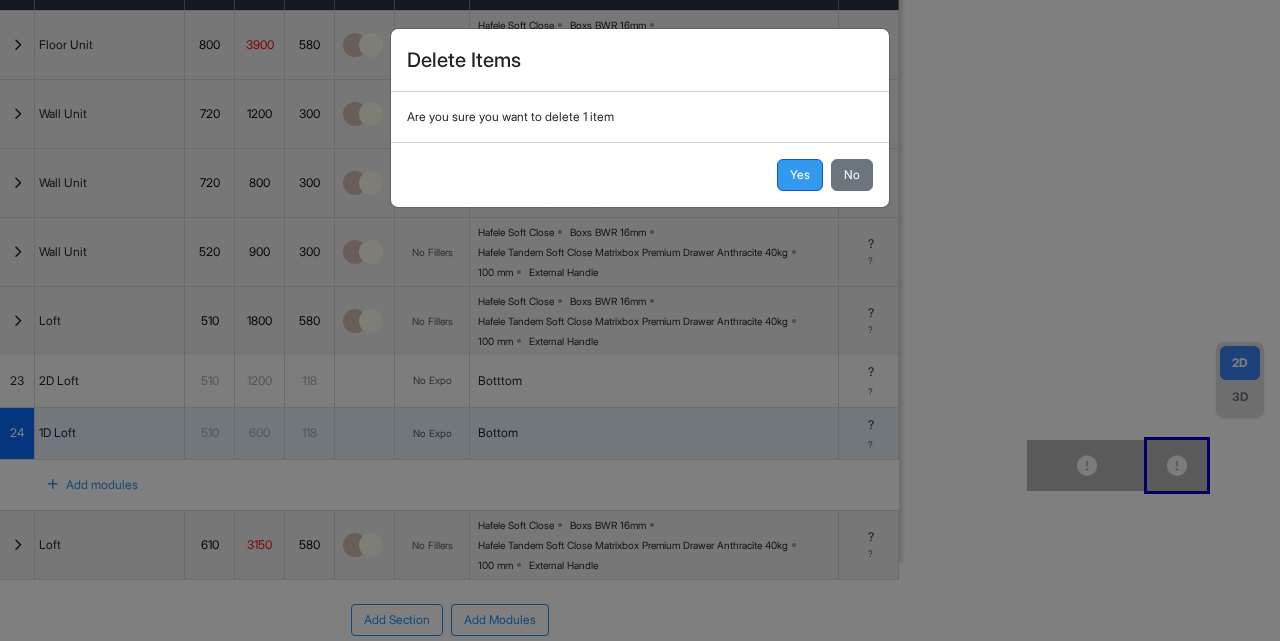 click on "Yes" at bounding box center [800, 175] 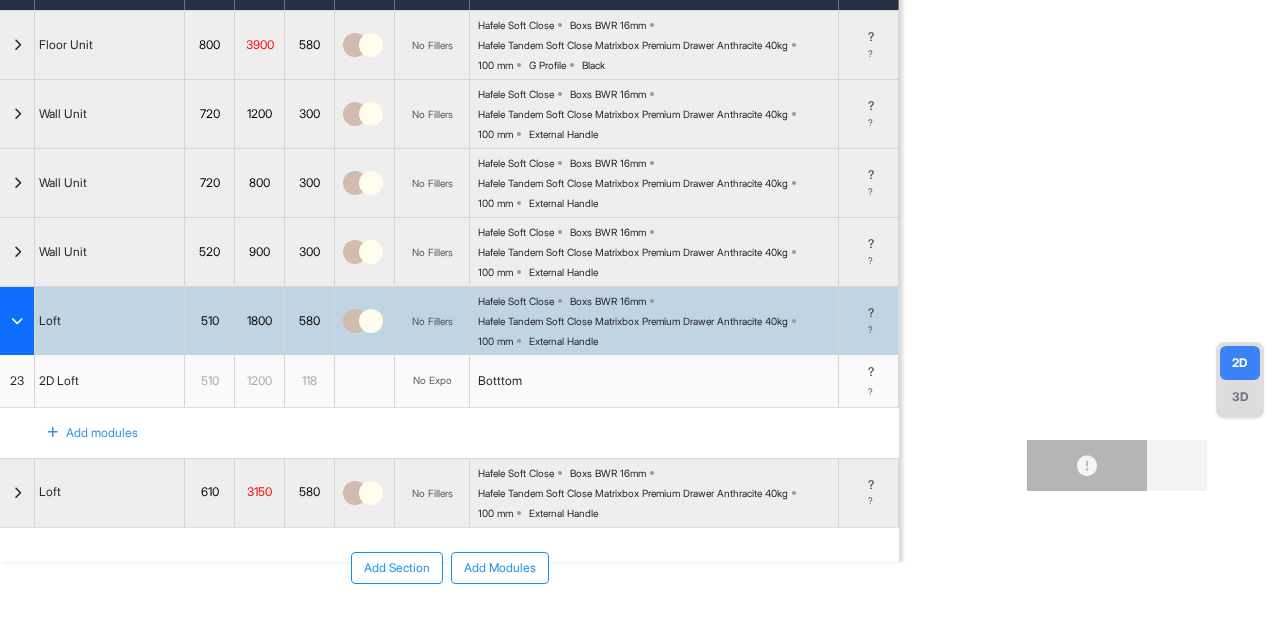 click on "Add modules" at bounding box center [81, 433] 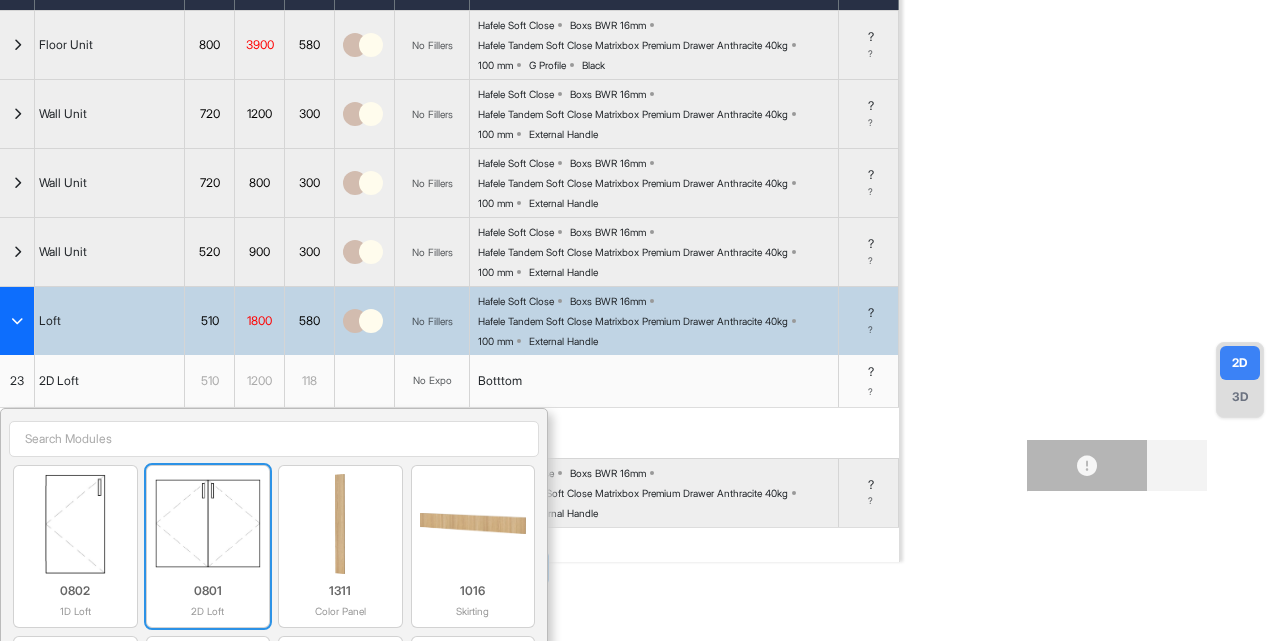 click at bounding box center [208, 524] 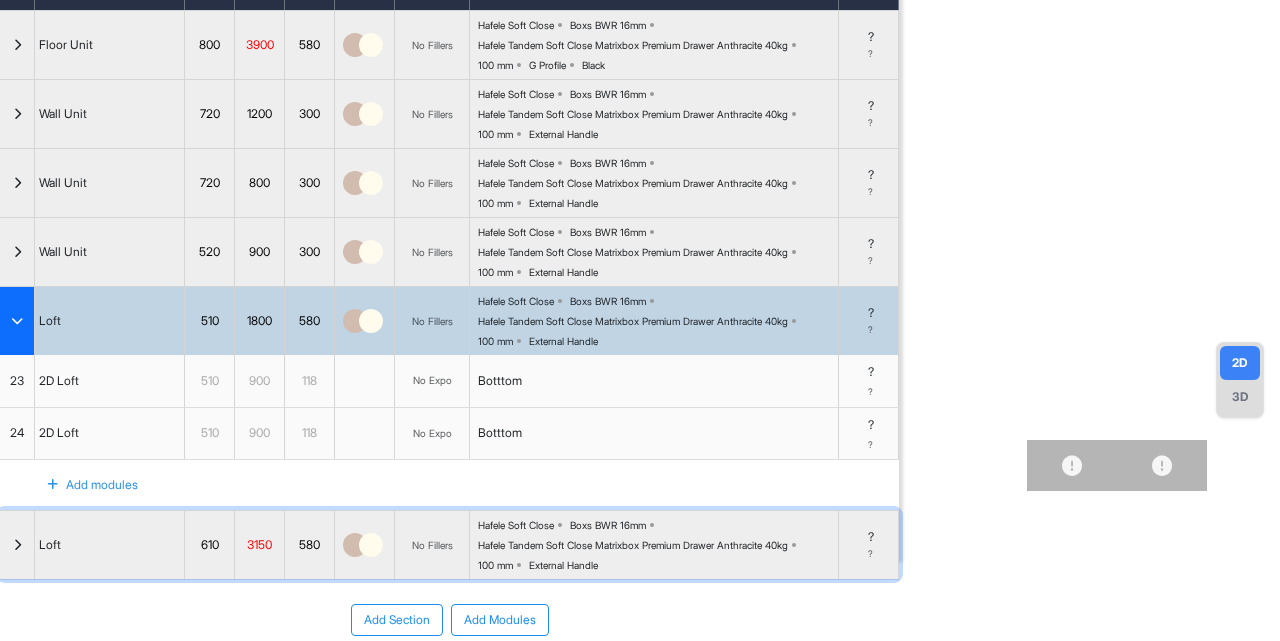 click at bounding box center (17, 545) 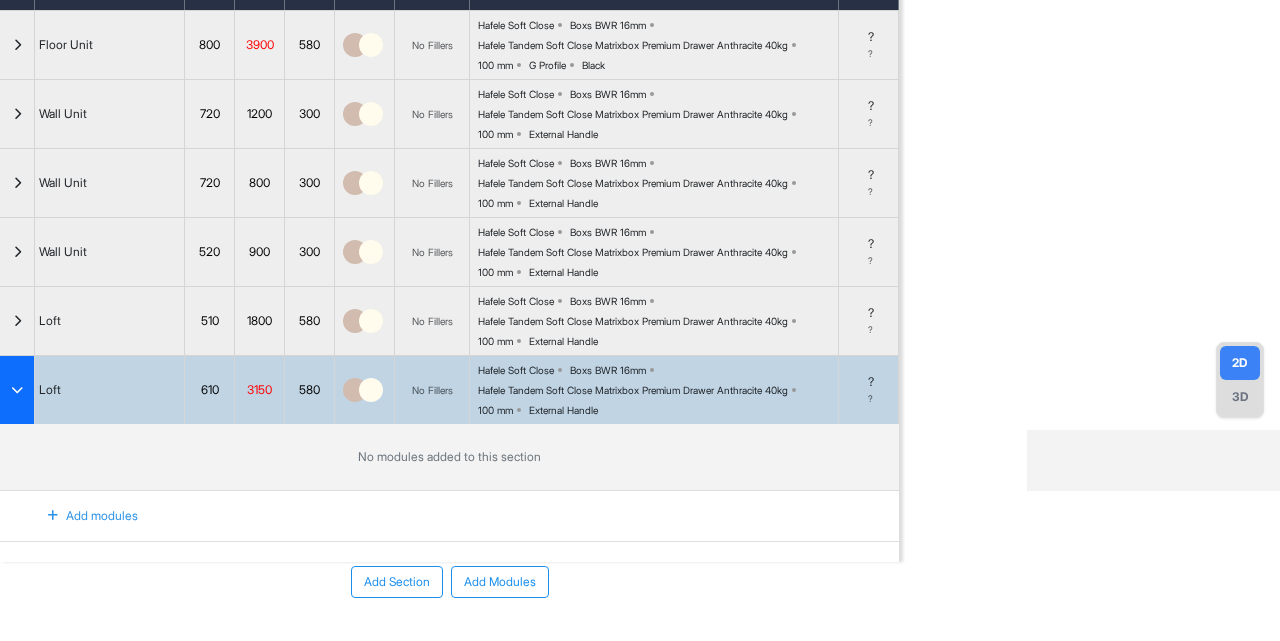 click at bounding box center (53, 516) 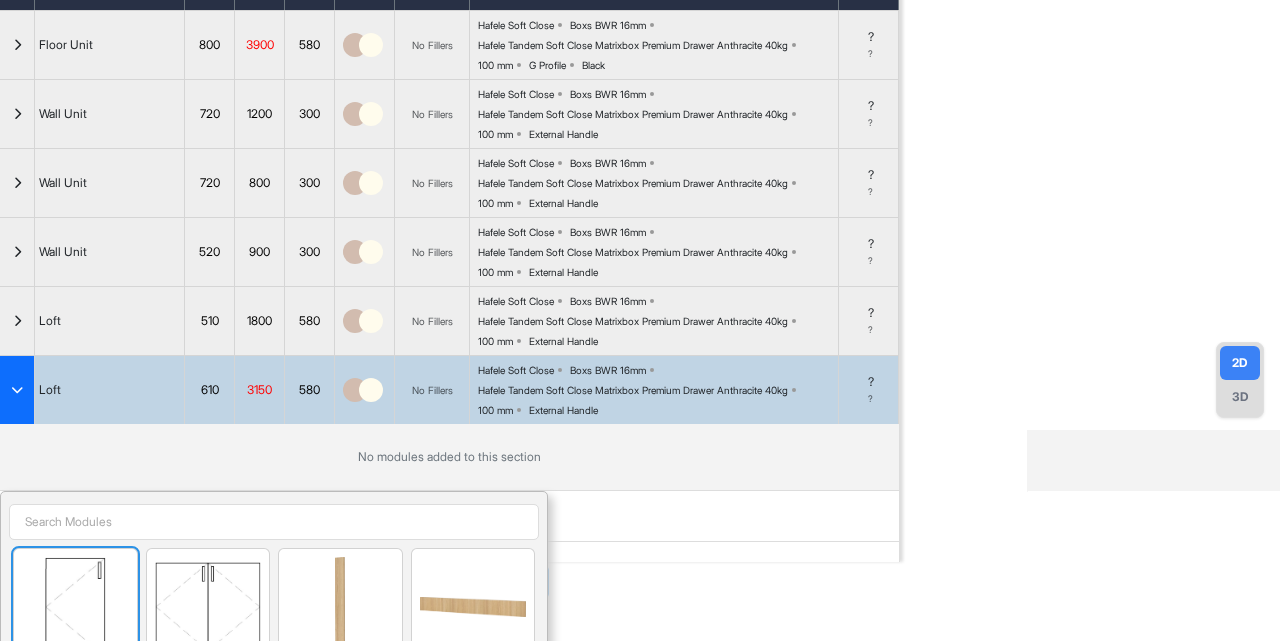 click at bounding box center (75, 607) 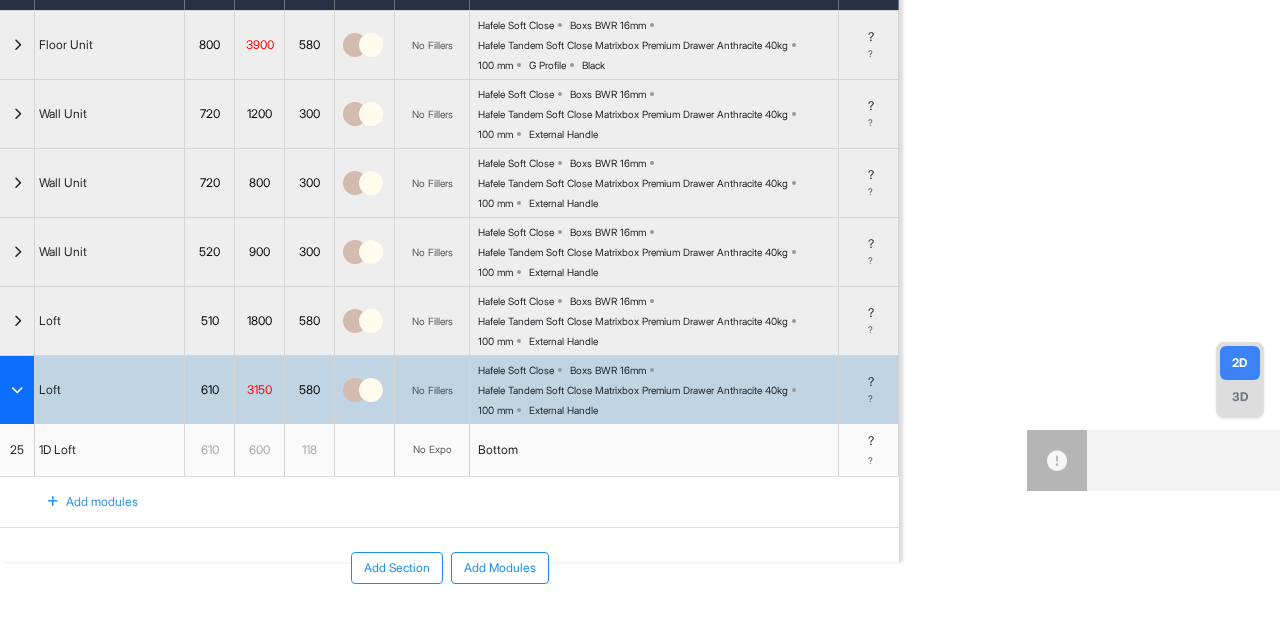 click on "Add modules" at bounding box center (81, 502) 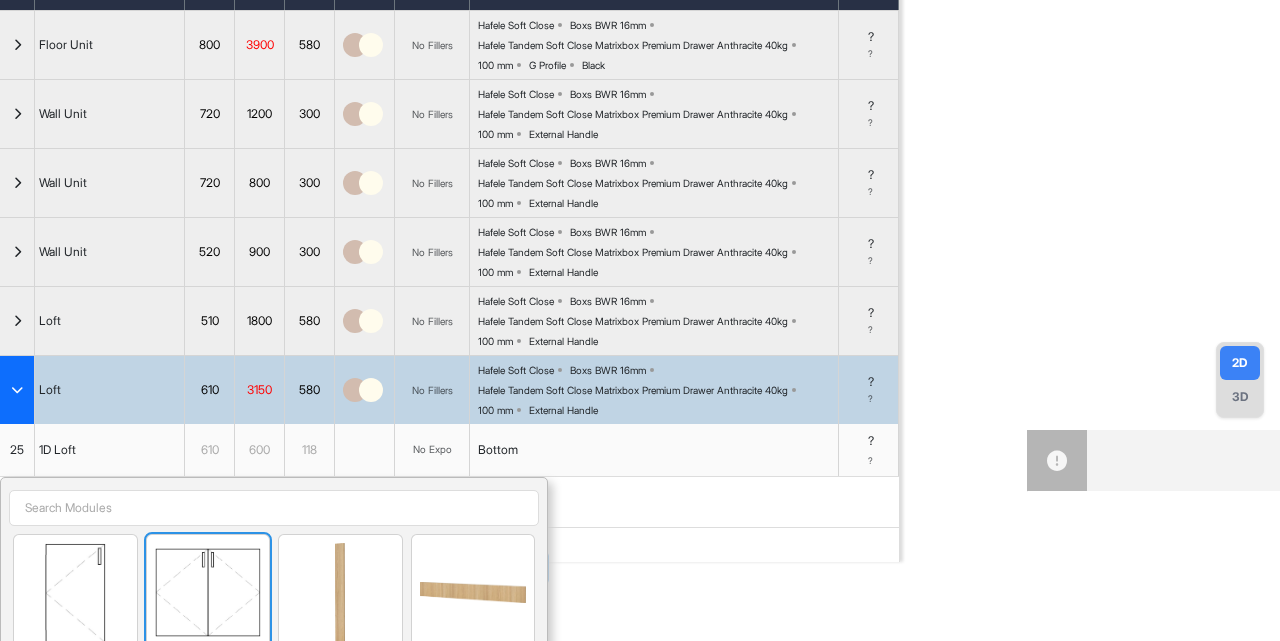 click at bounding box center (208, 593) 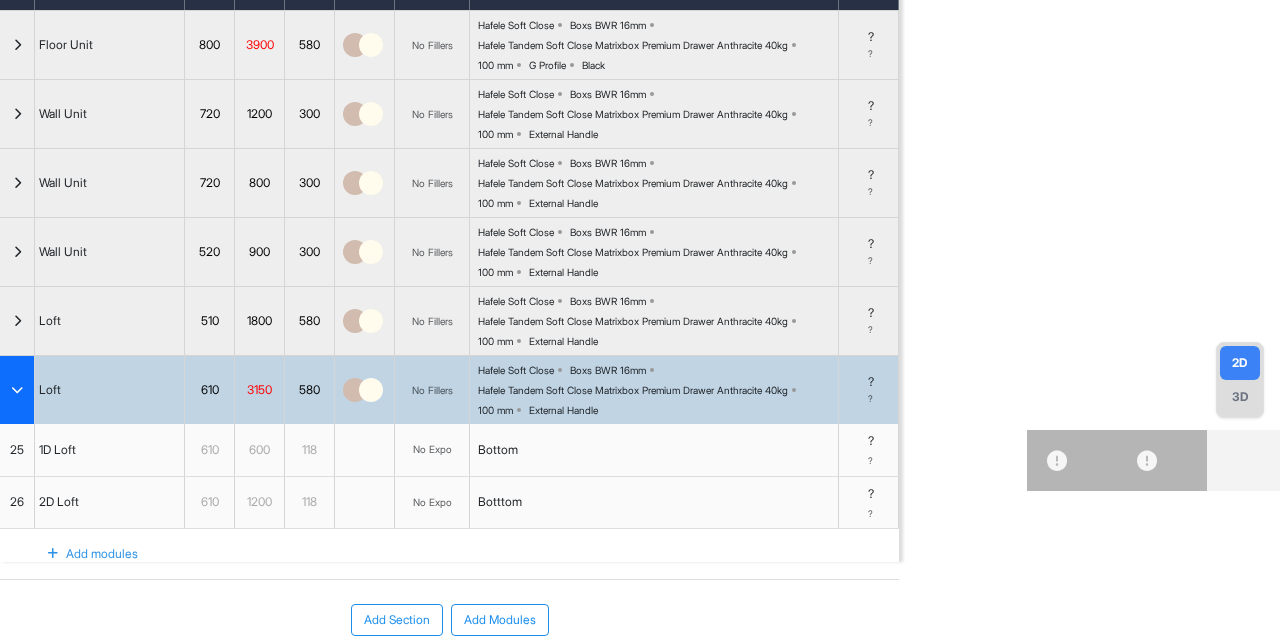 click on "26" at bounding box center [17, 503] 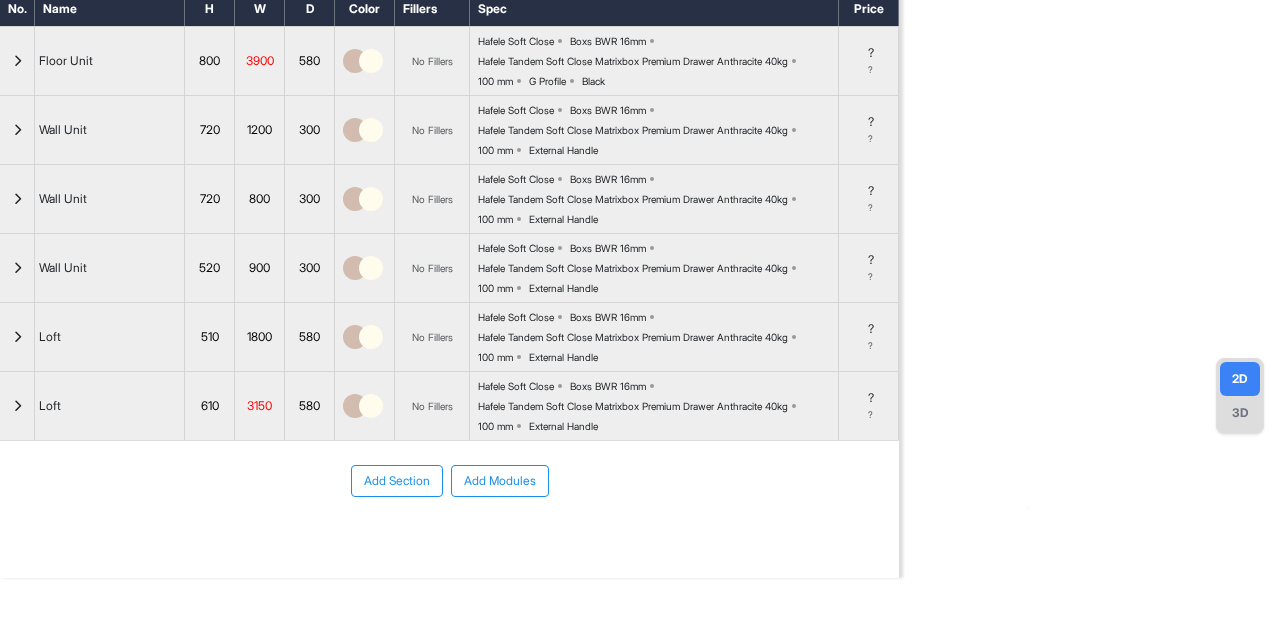 scroll, scrollTop: 113, scrollLeft: 0, axis: vertical 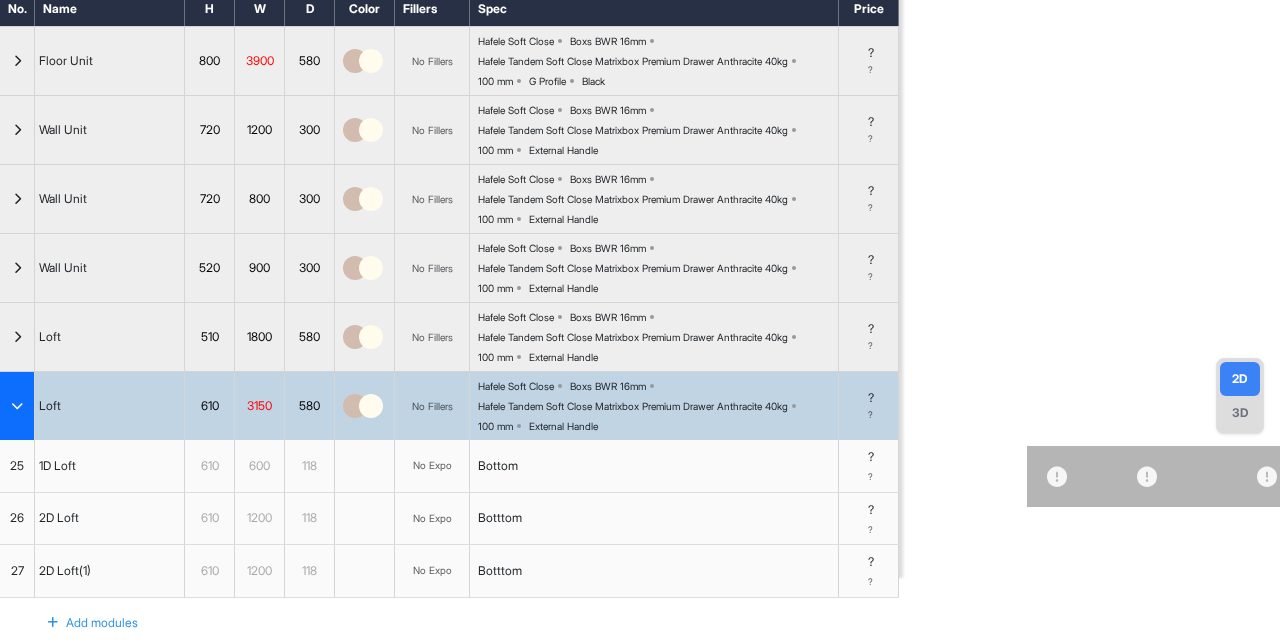 click on "27" at bounding box center (17, 571) 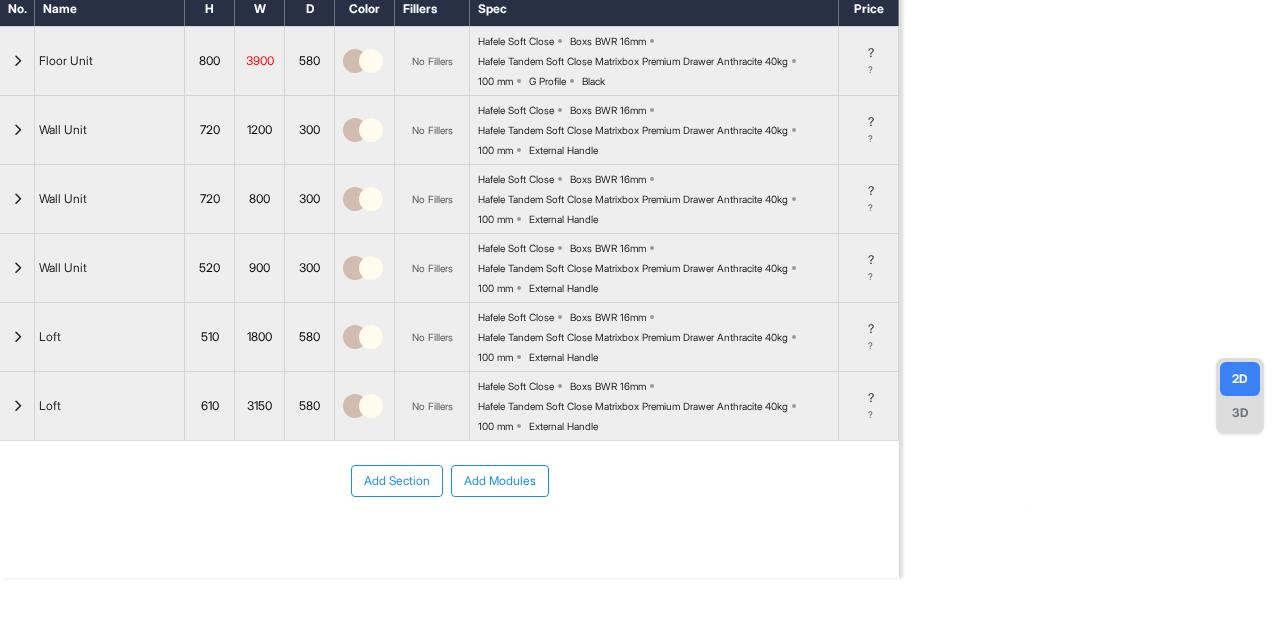click at bounding box center [17, 406] 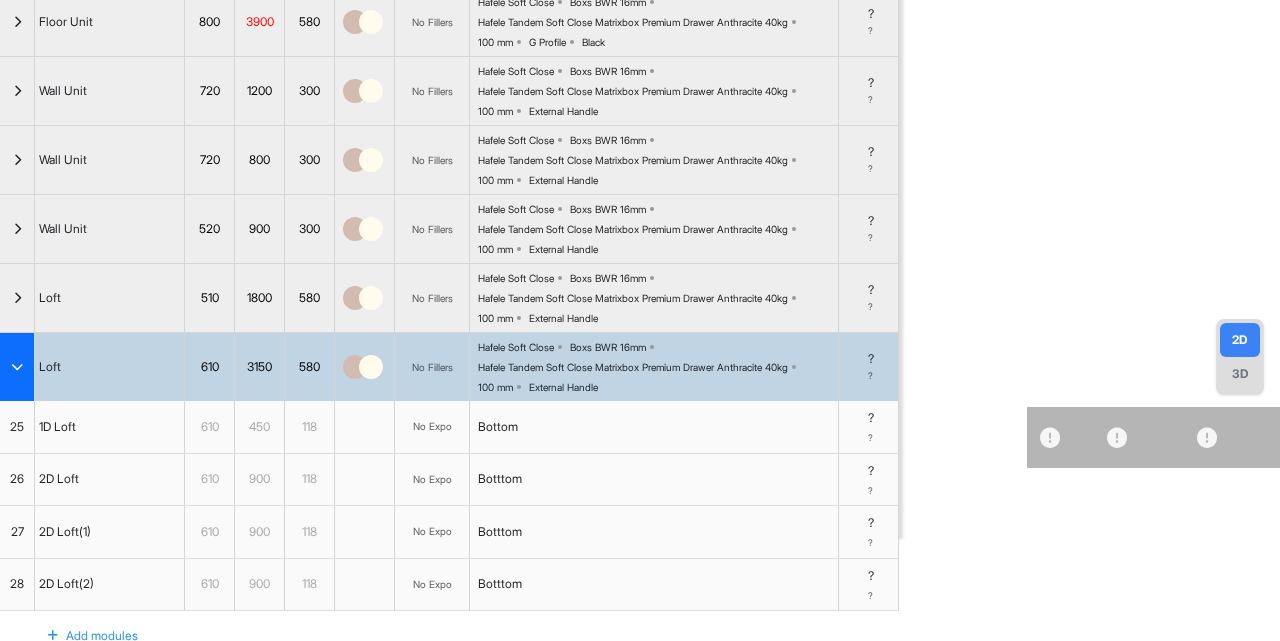 scroll, scrollTop: 153, scrollLeft: 0, axis: vertical 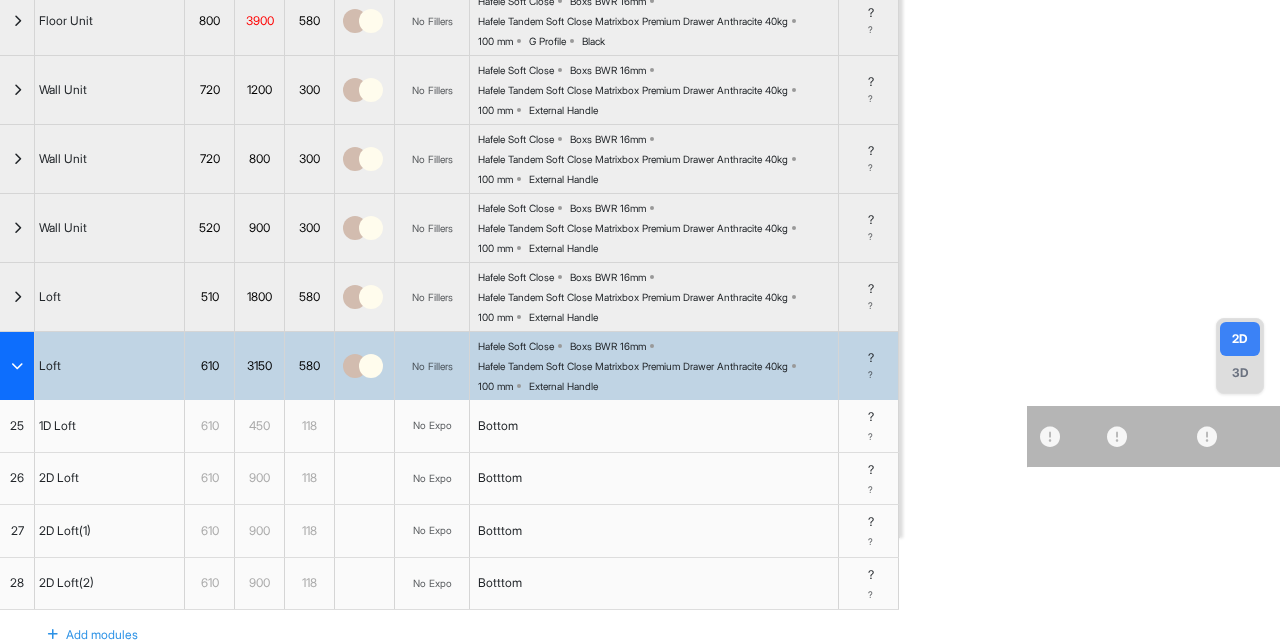 click on "2D Loft(1)" at bounding box center (65, 531) 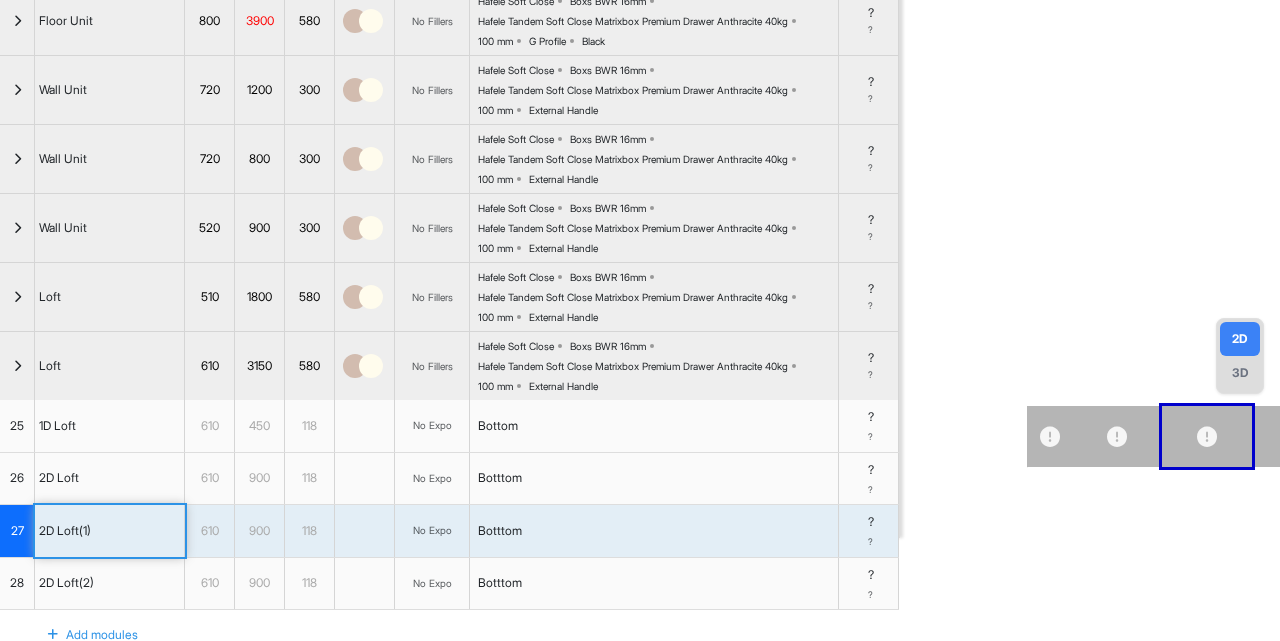 click on "2D Loft(1)" at bounding box center [65, 531] 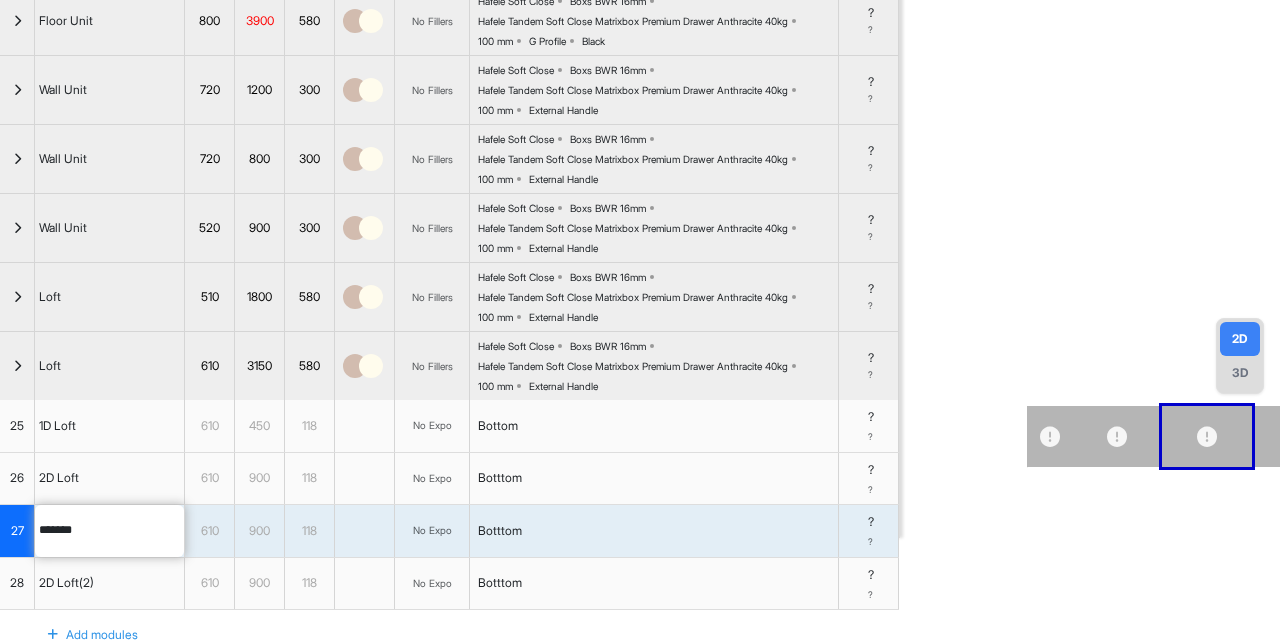 type on "*******" 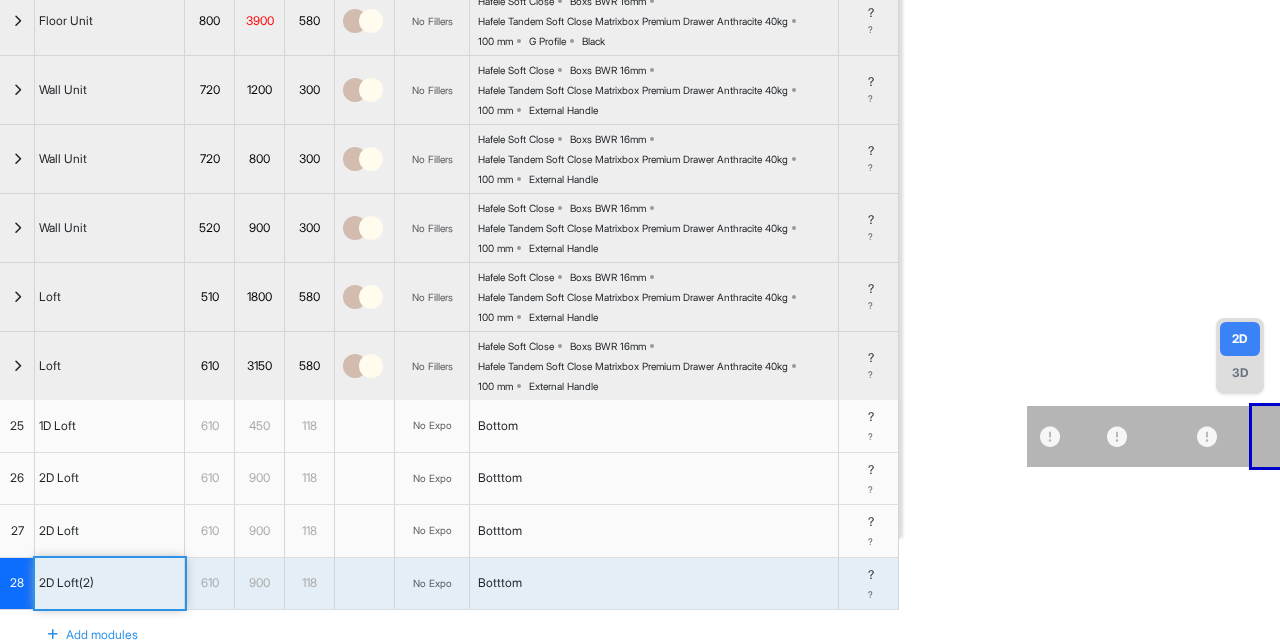 click on "2D Loft(2)" at bounding box center (110, 584) 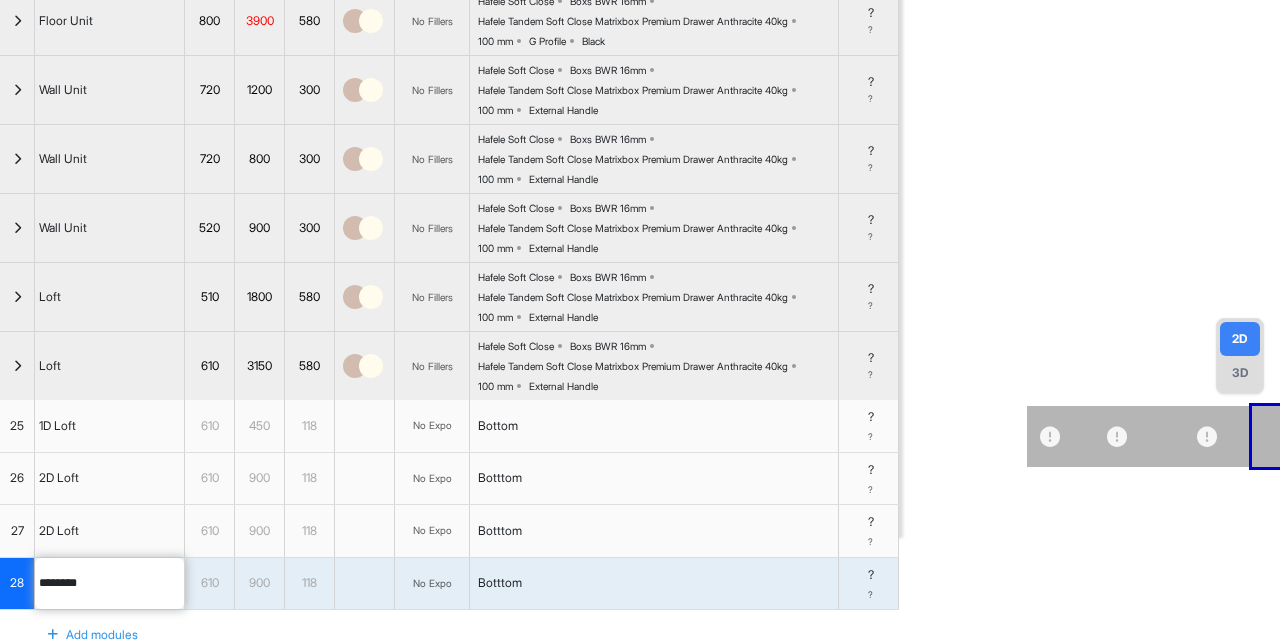 type on "*******" 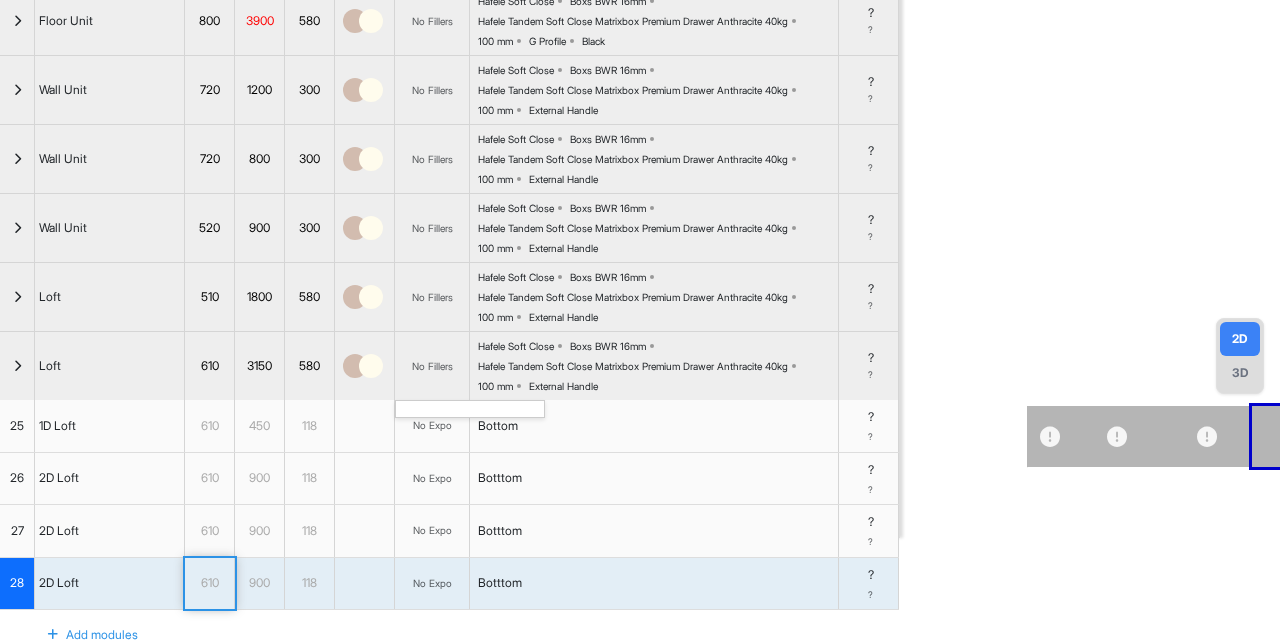 click on "No Fillers" at bounding box center (432, 366) 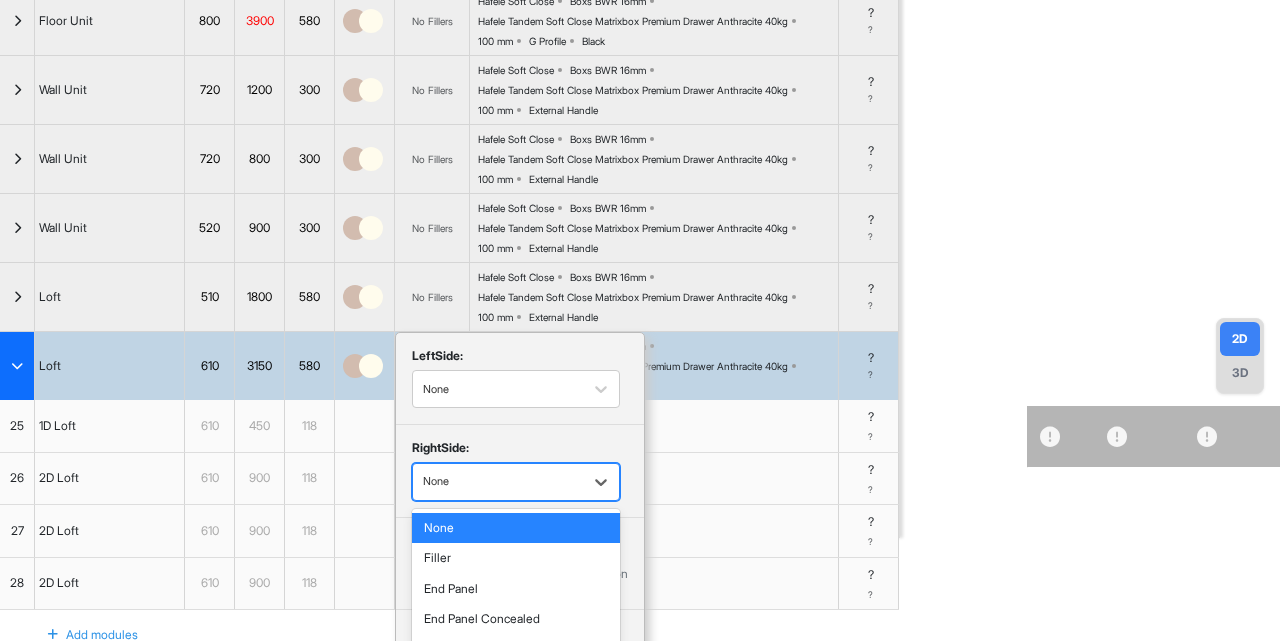 click at bounding box center [498, 482] 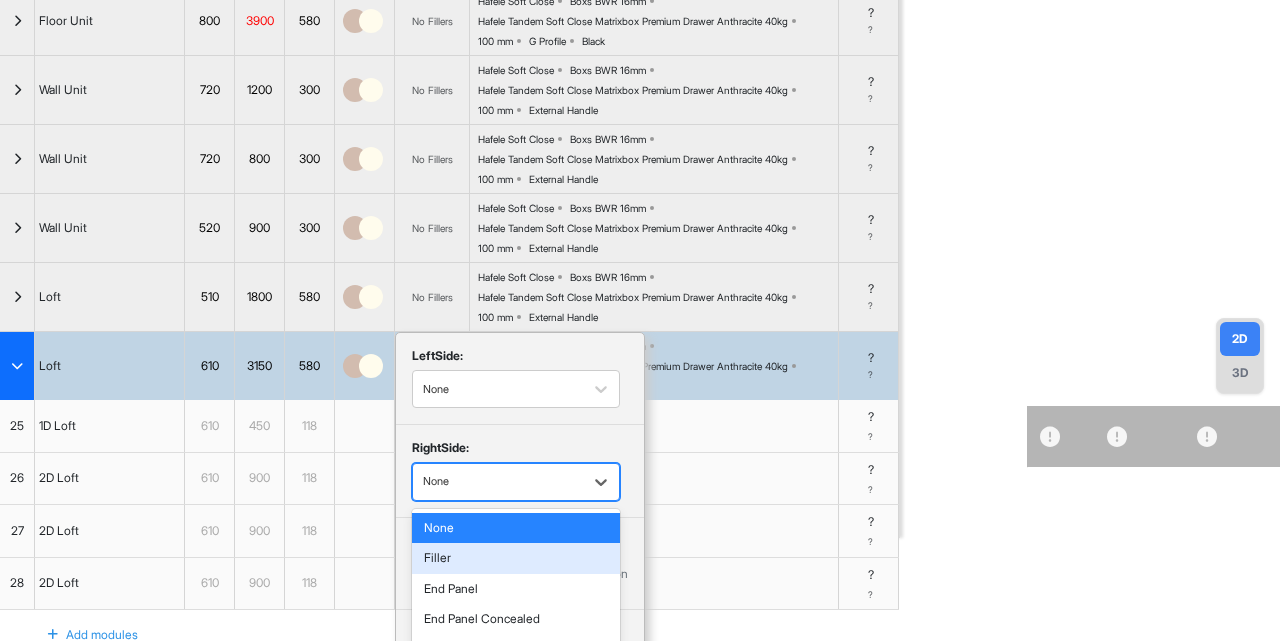 click on "Filler" at bounding box center [516, 558] 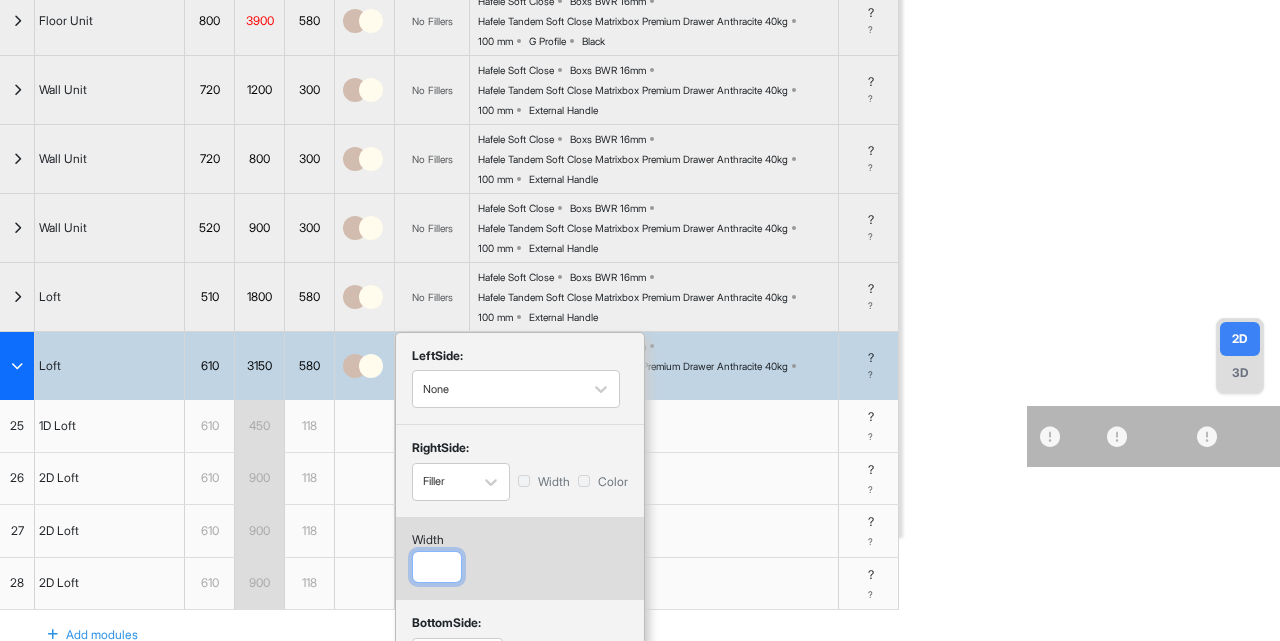 click at bounding box center [437, 567] 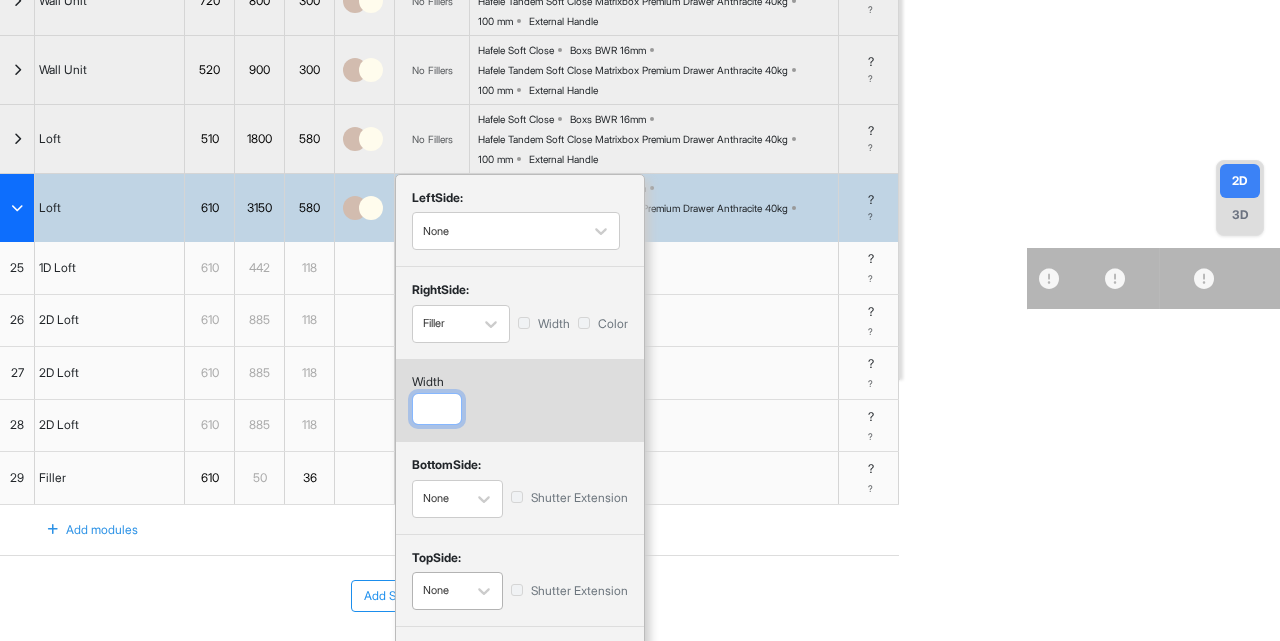 scroll, scrollTop: 426, scrollLeft: 0, axis: vertical 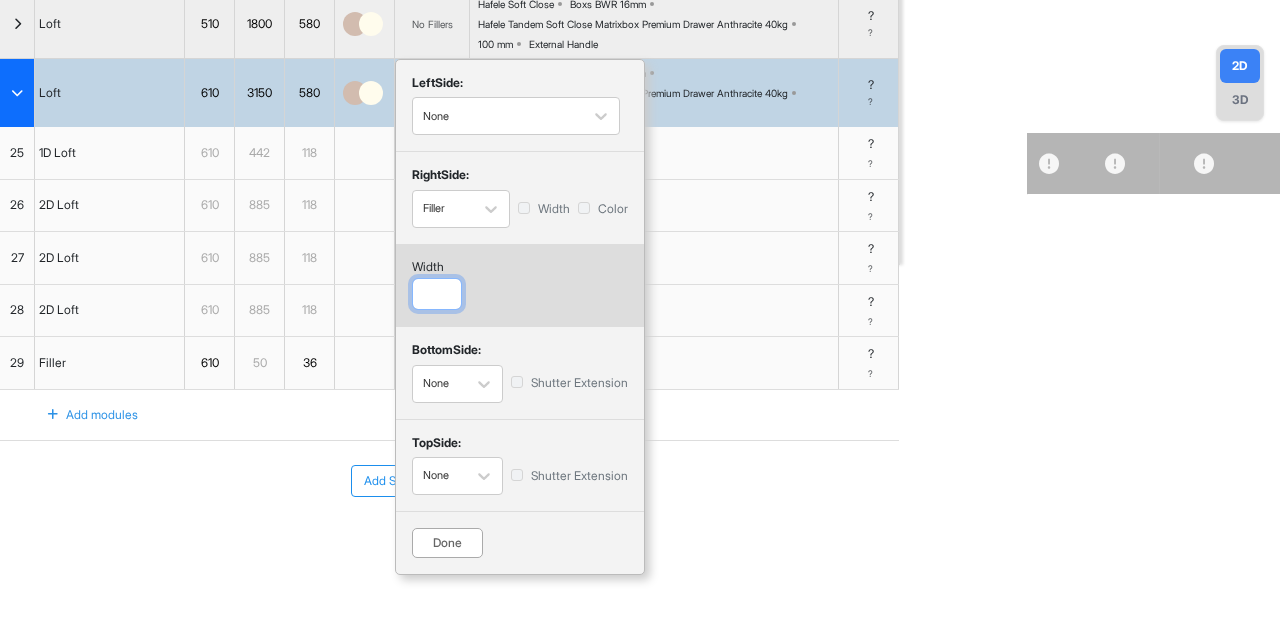 type on "***" 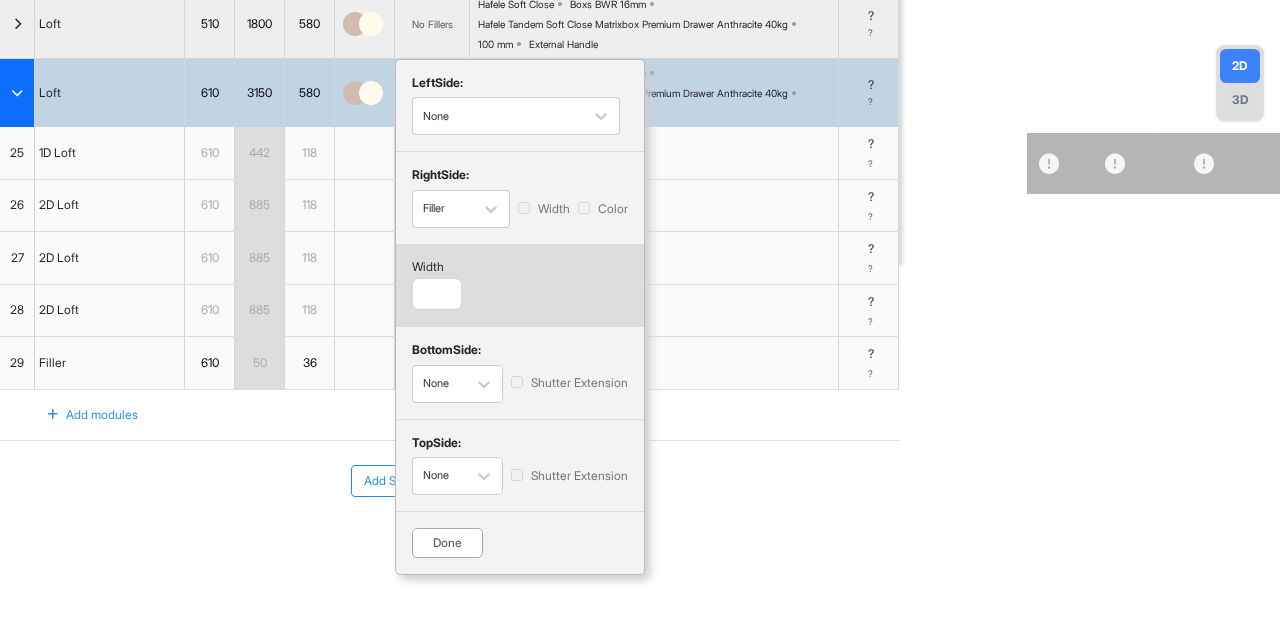 click on "Done" at bounding box center [447, 543] 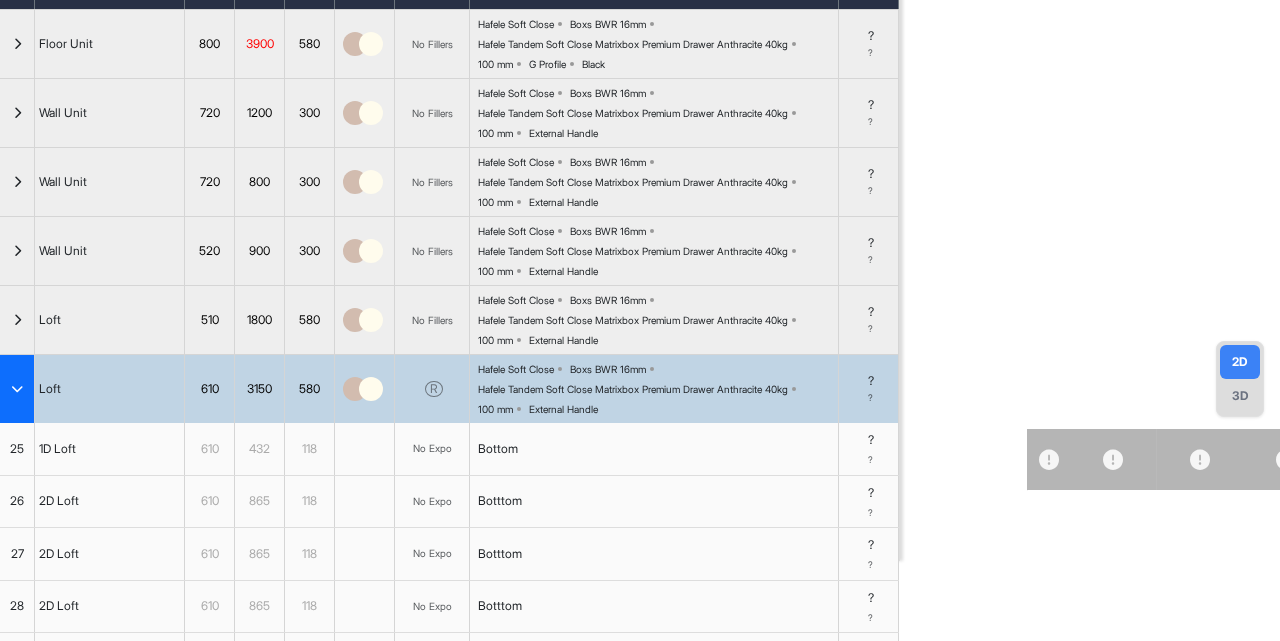 scroll, scrollTop: 0, scrollLeft: 0, axis: both 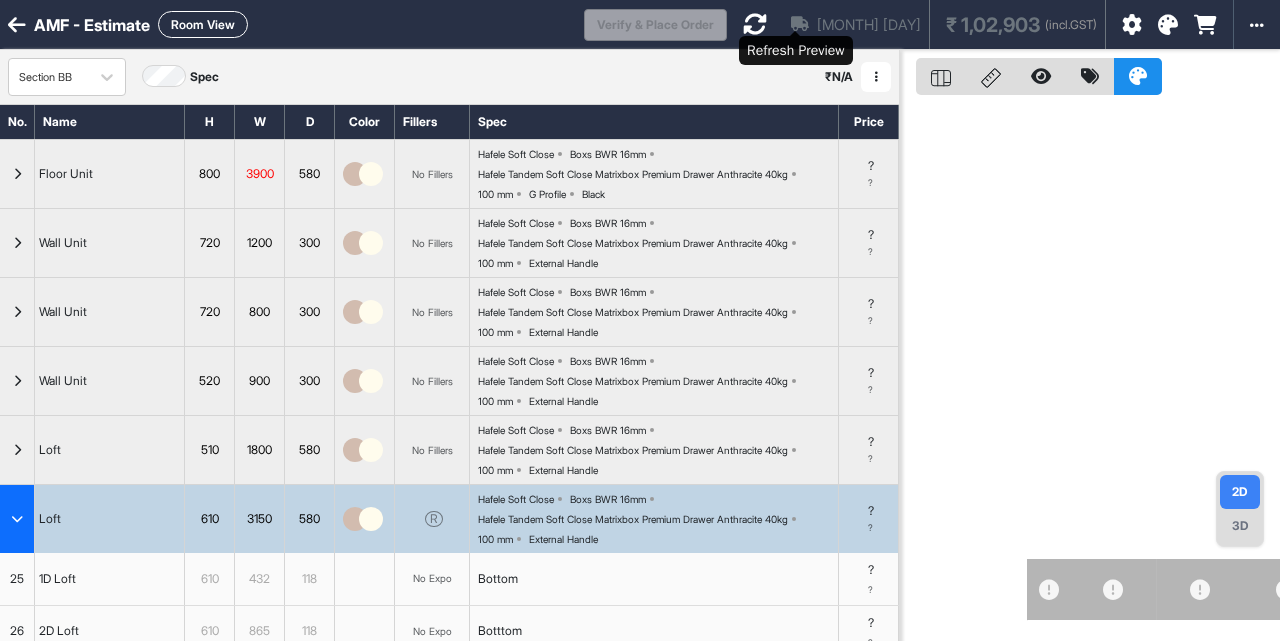 click at bounding box center (755, 24) 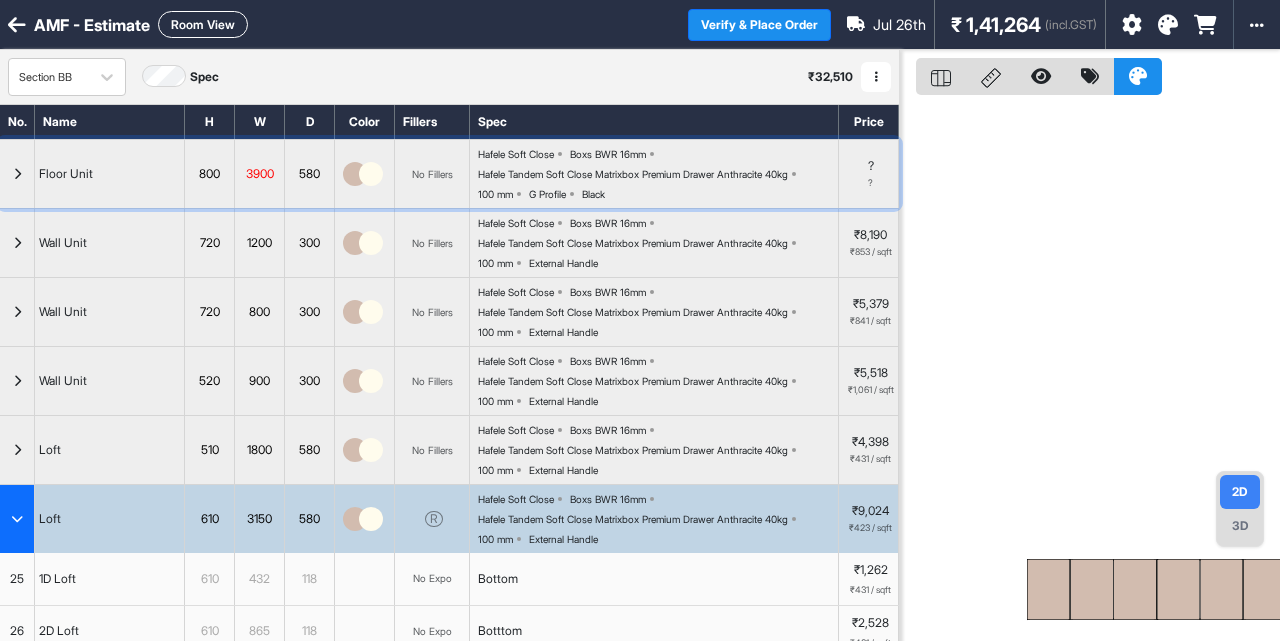 click at bounding box center [17, 174] 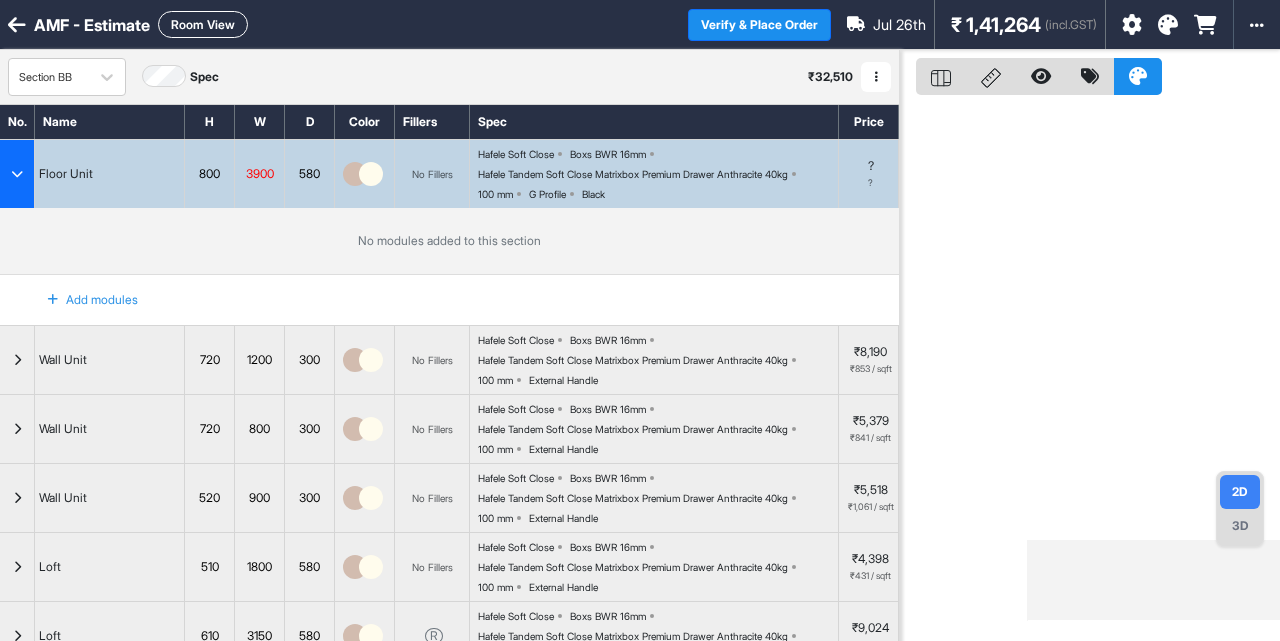 click on "Add modules" at bounding box center [81, 300] 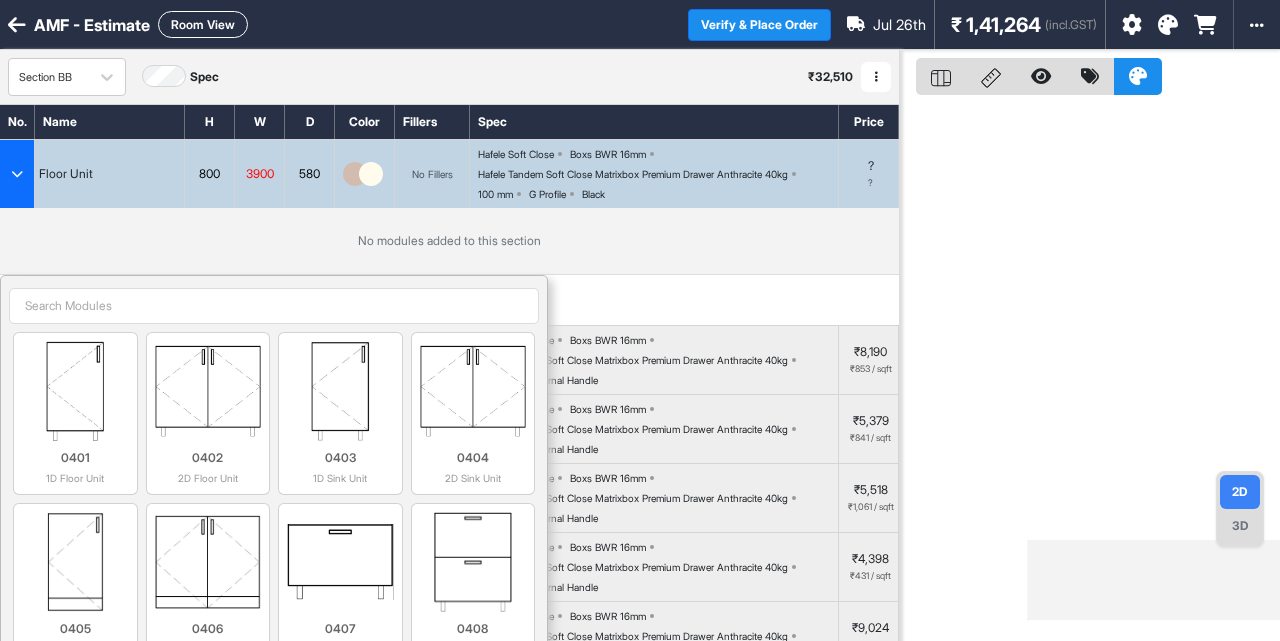 type on "i" 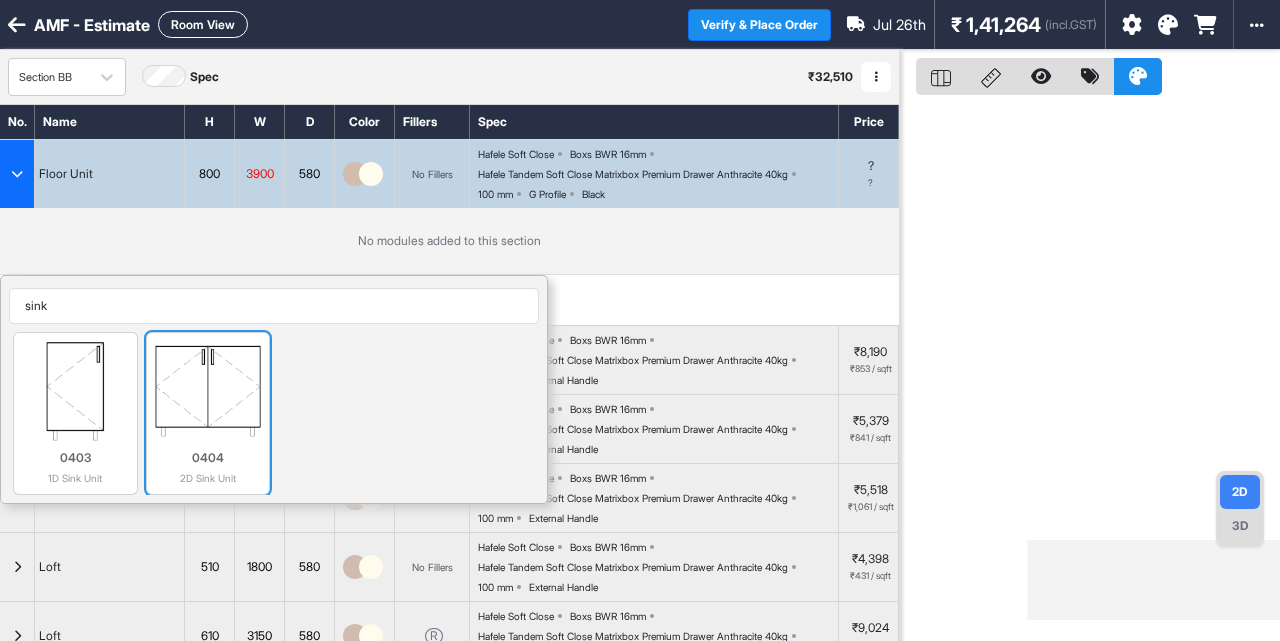 type on "sink" 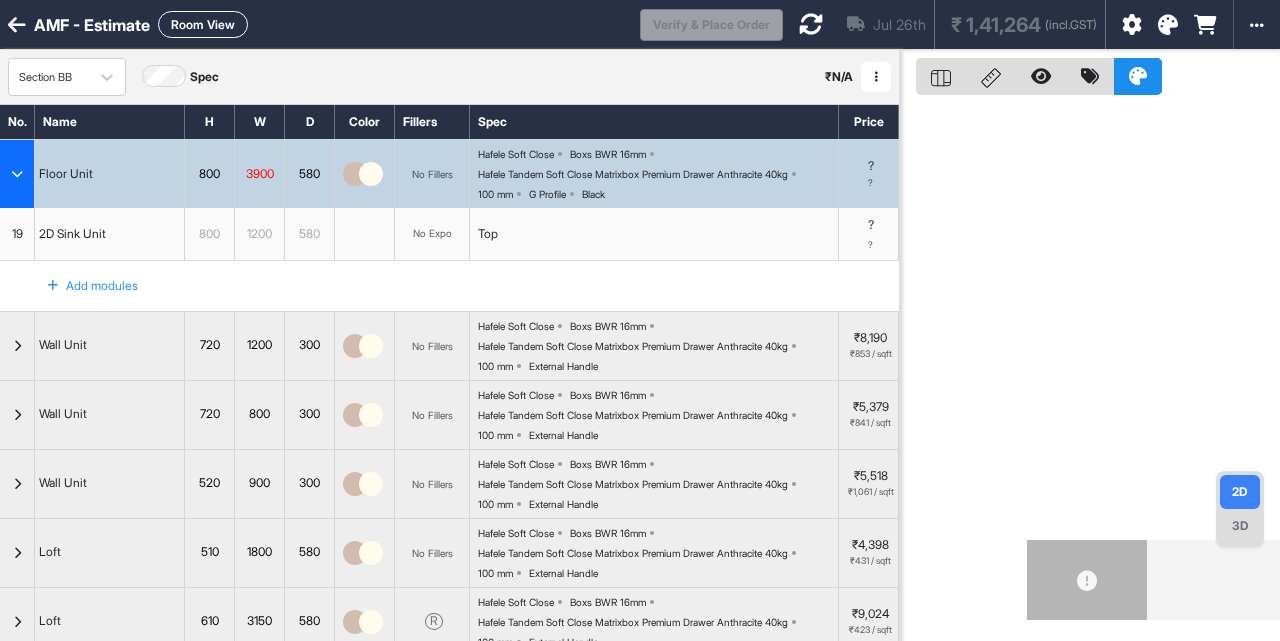 click at bounding box center [17, 174] 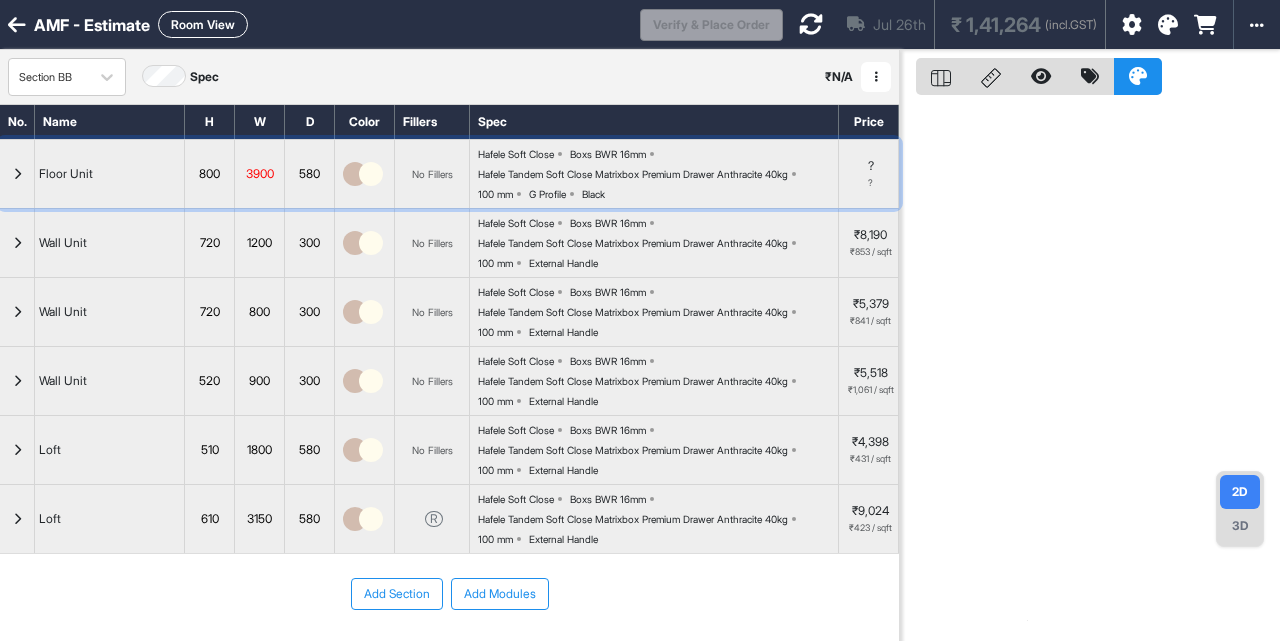 click at bounding box center (17, 174) 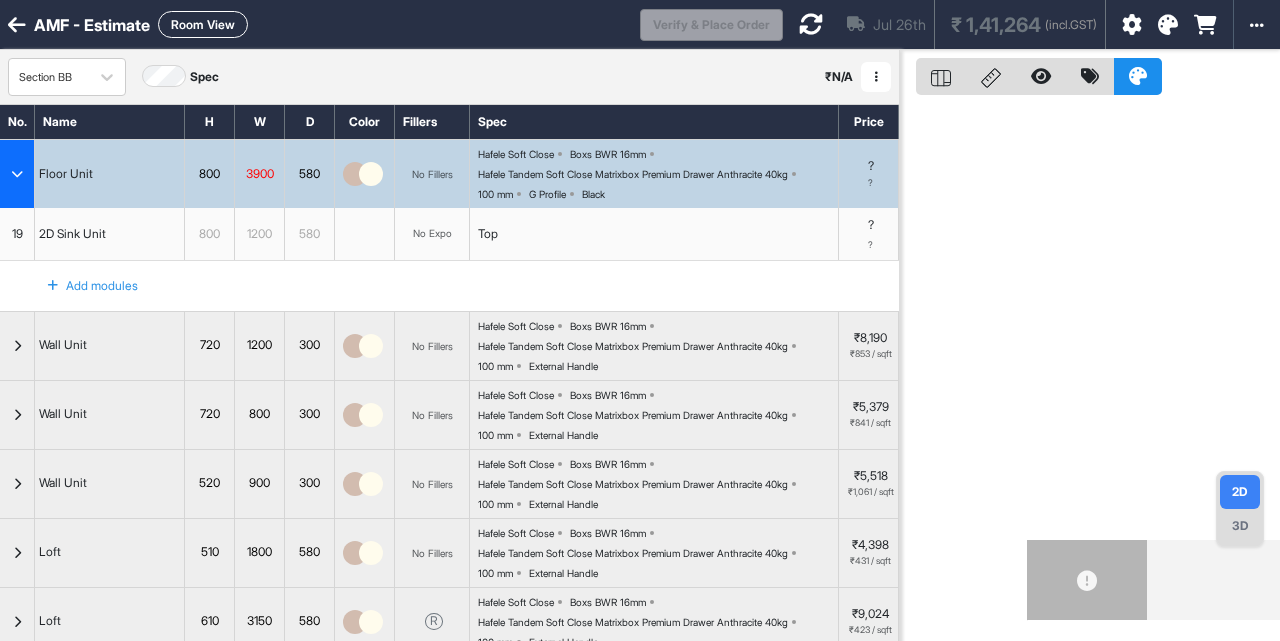 type 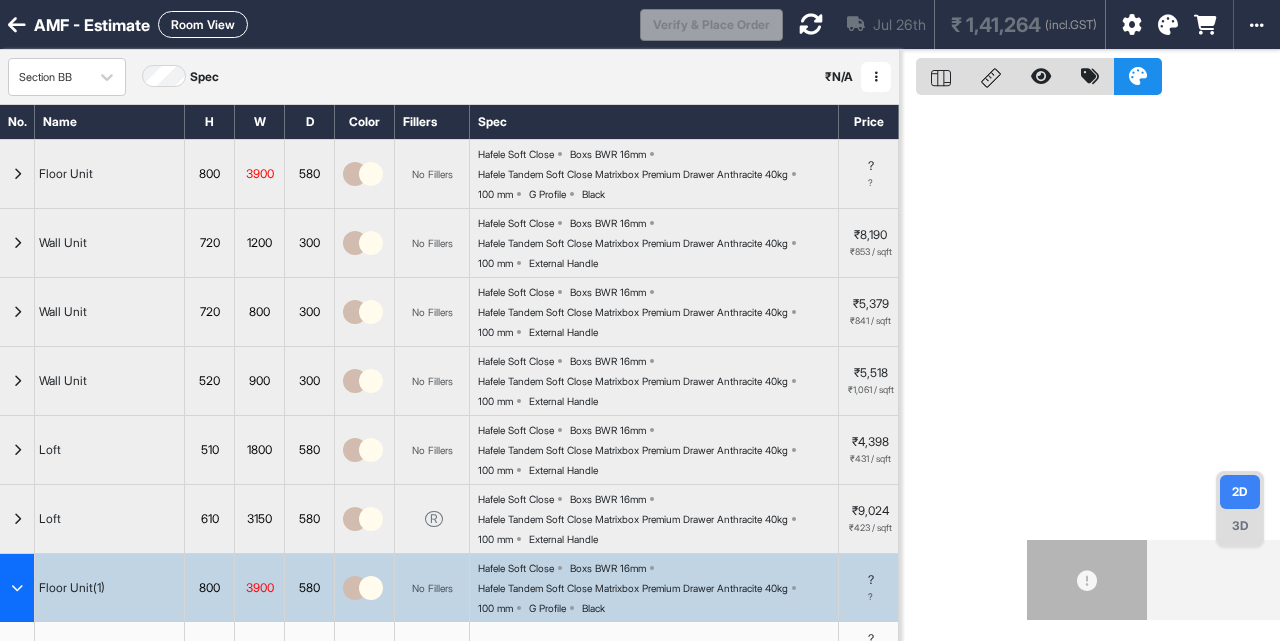 click at bounding box center (17, 588) 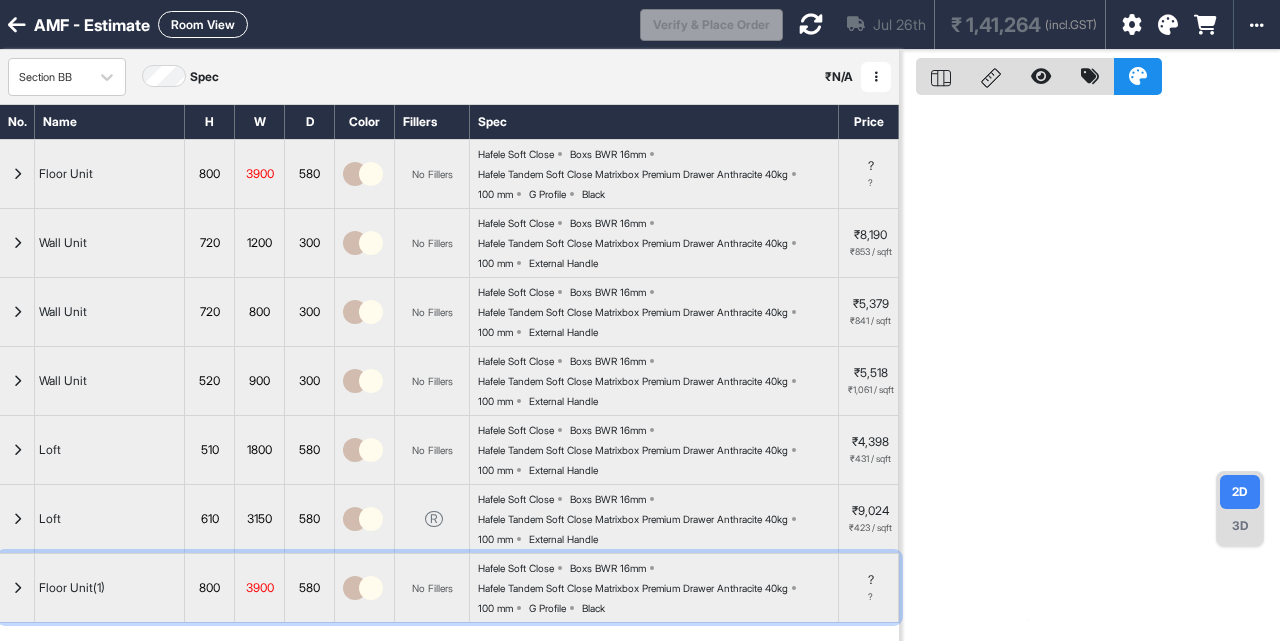 drag, startPoint x: 0, startPoint y: 594, endPoint x: 16, endPoint y: 211, distance: 383.33405 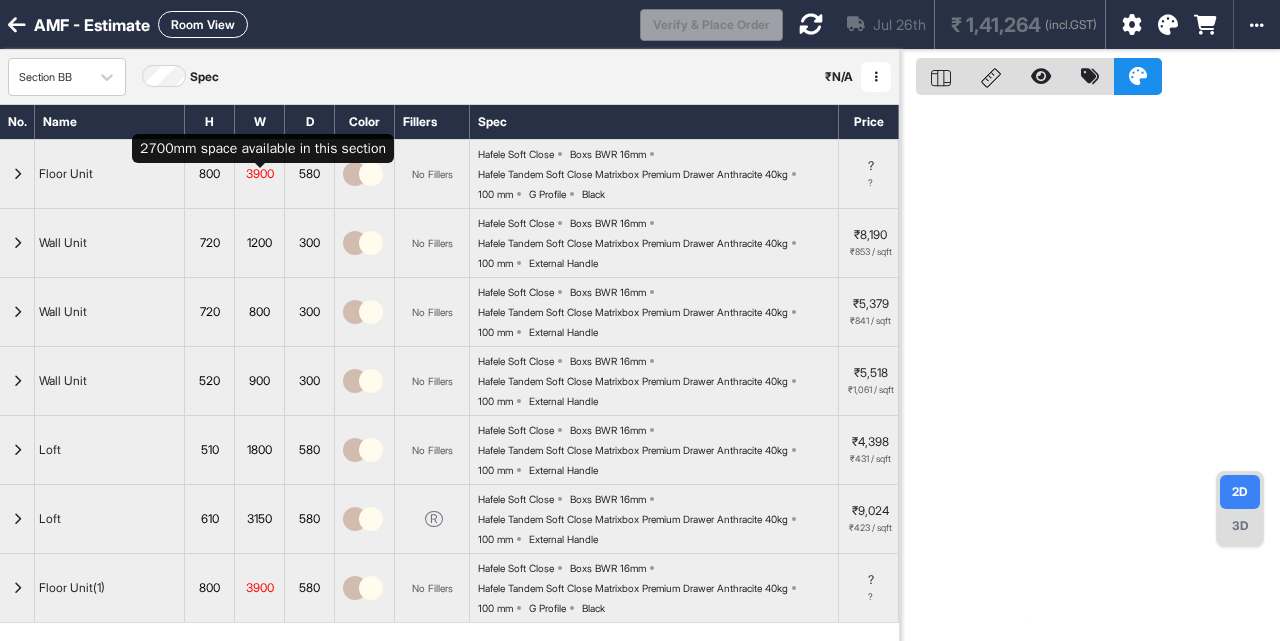 click on "3900" at bounding box center [259, 174] 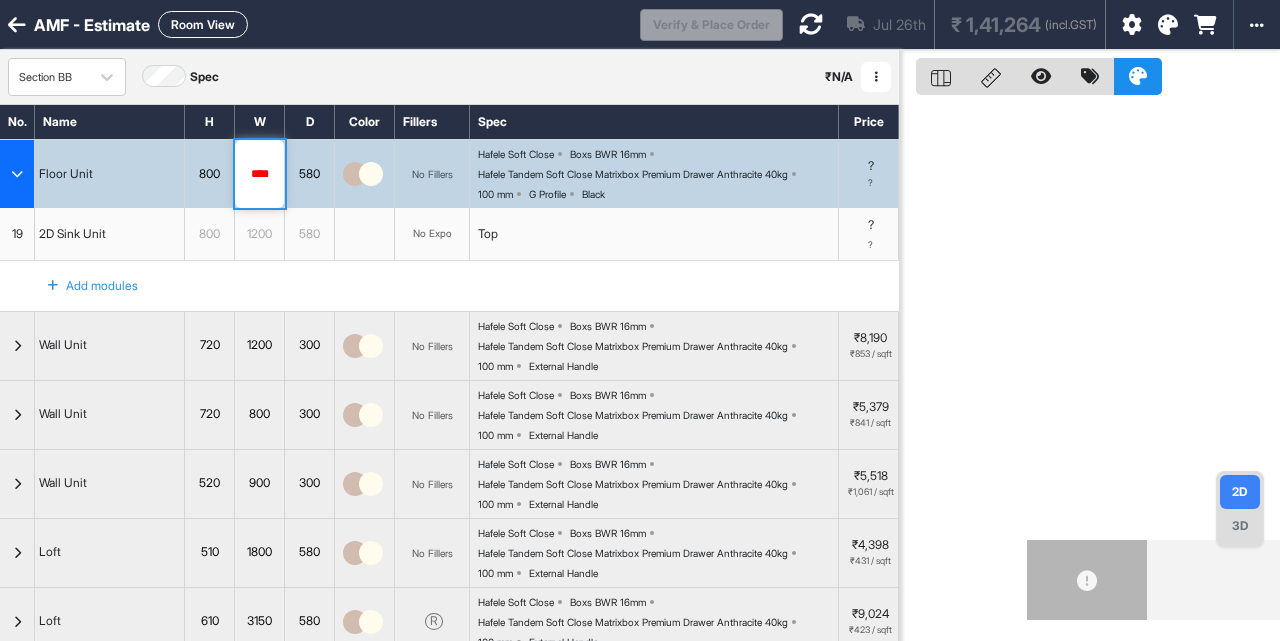 click on "****" at bounding box center [259, 174] 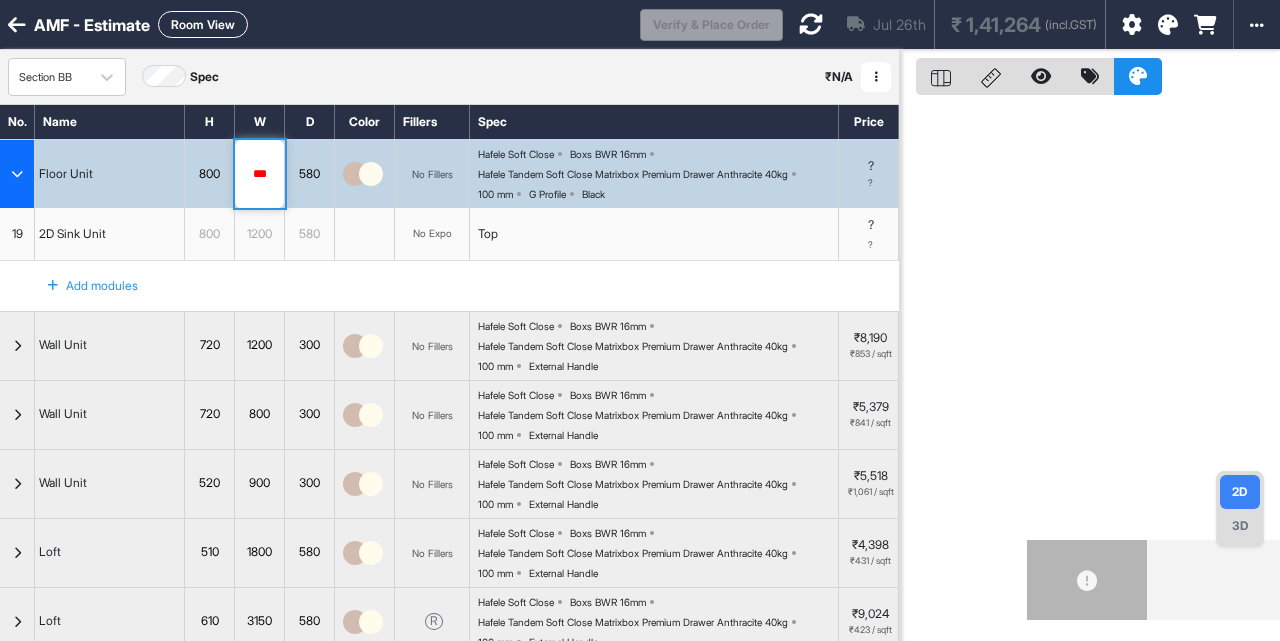 type on "****" 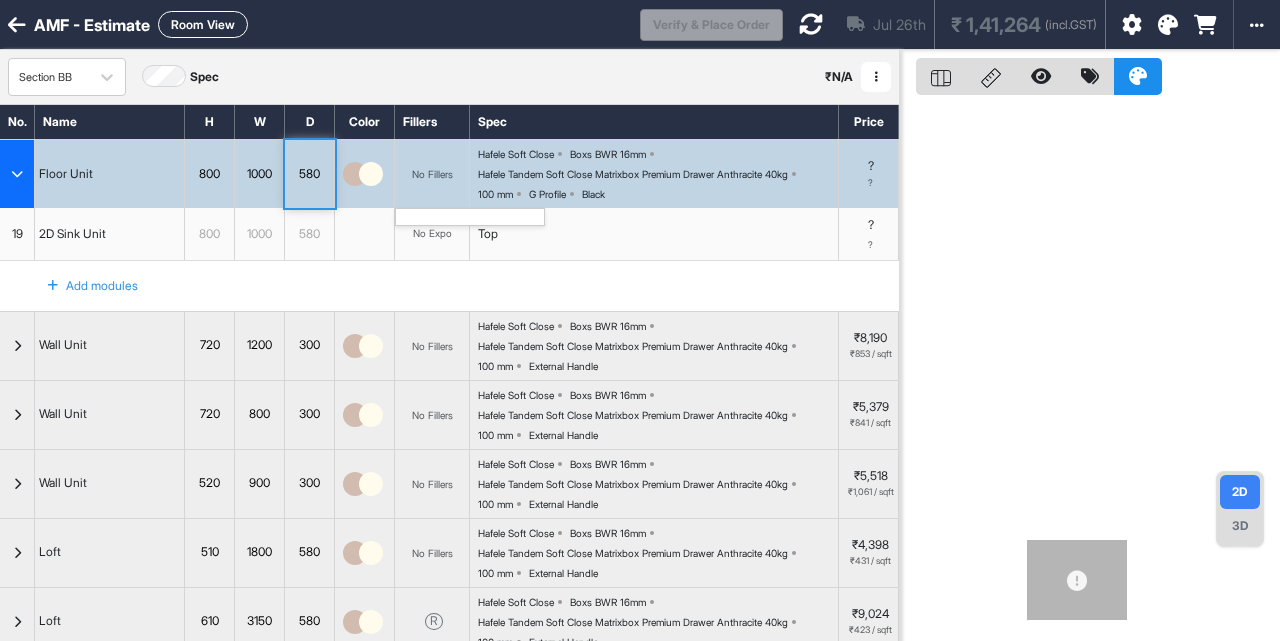 click on "No Fillers" at bounding box center (432, 174) 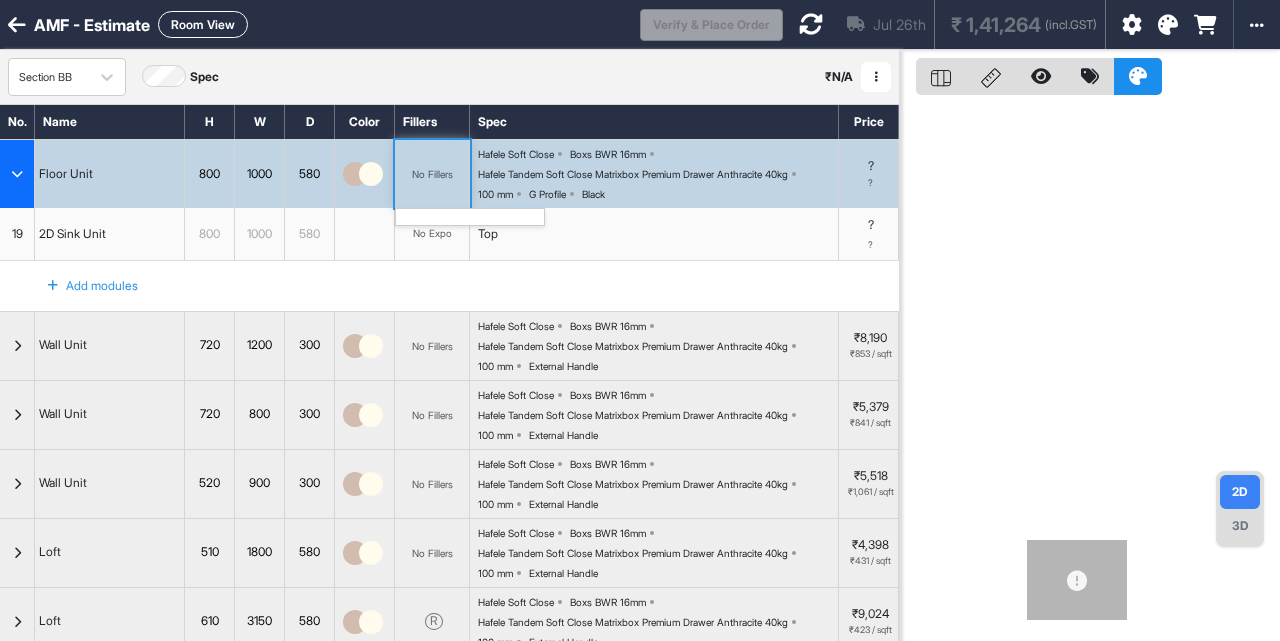 click on "No Fillers" at bounding box center (432, 174) 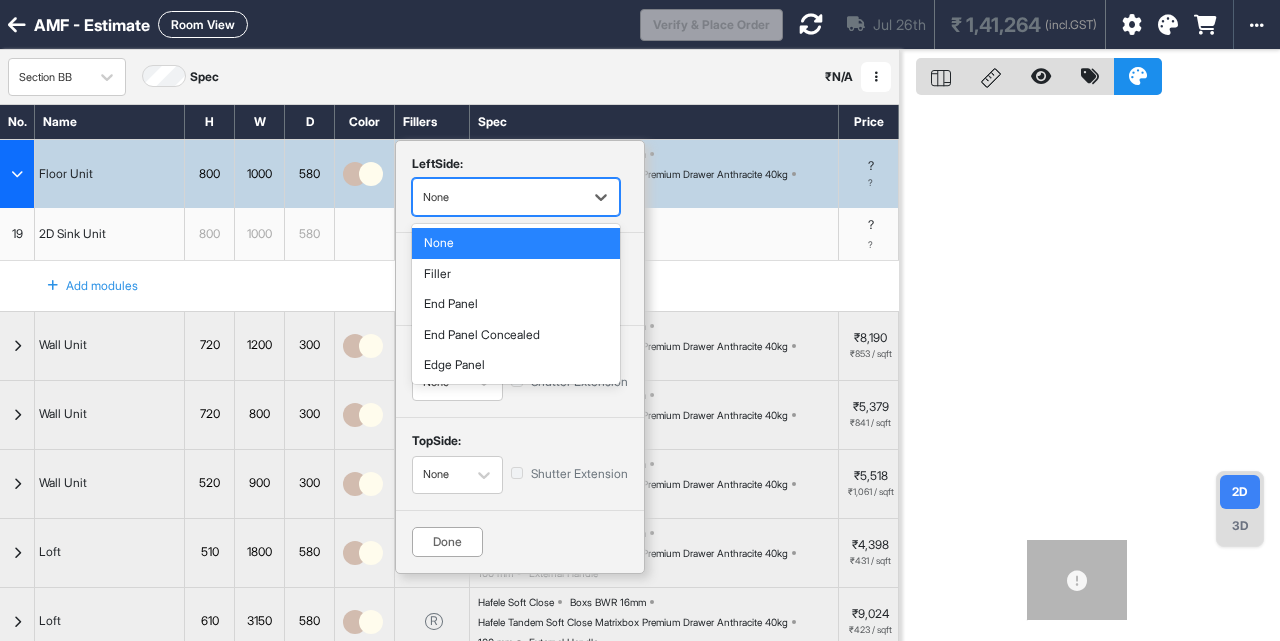 click on "None" at bounding box center (498, 197) 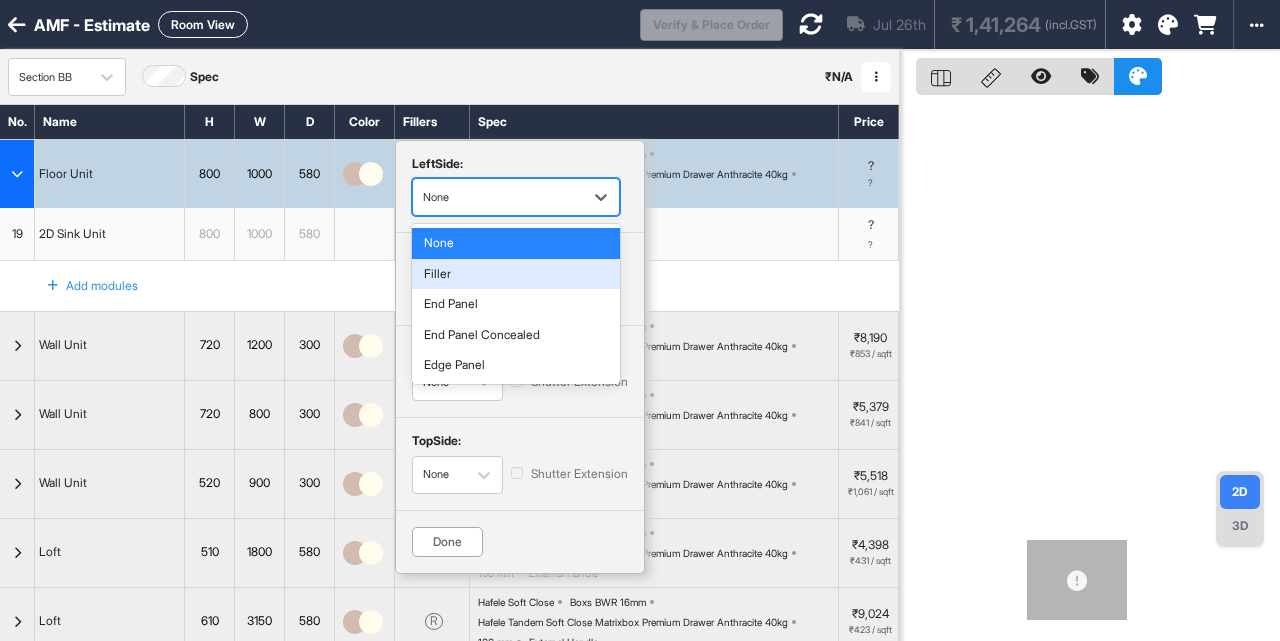 click on "Filler" at bounding box center (516, 274) 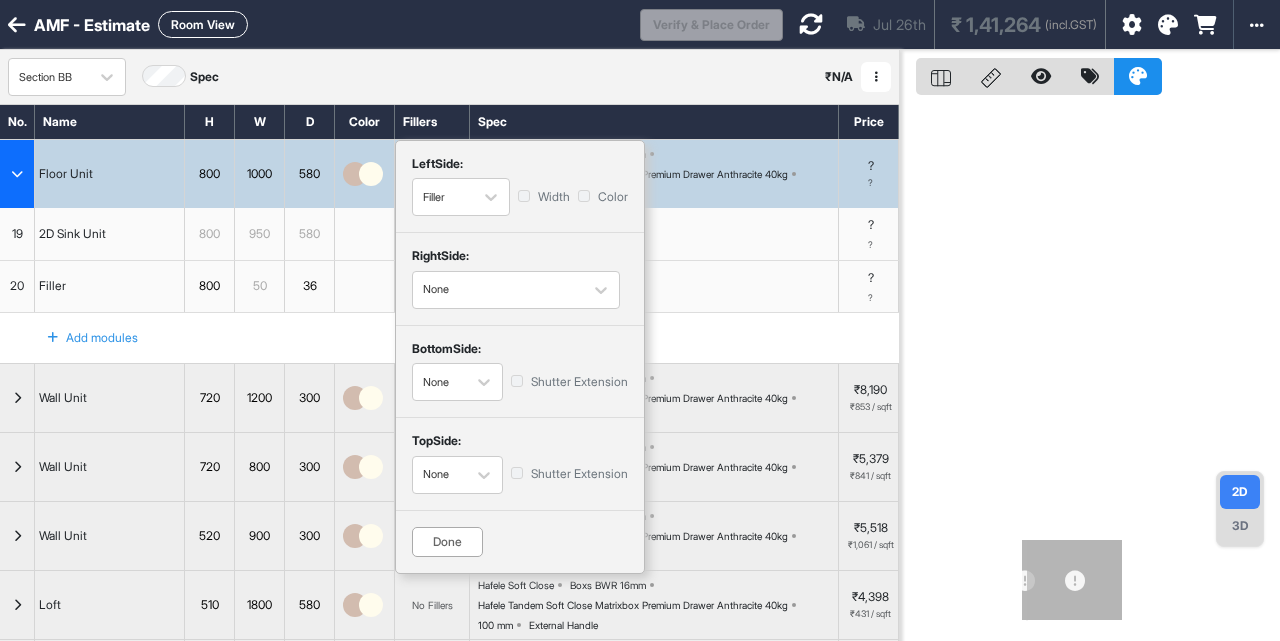 click on "Done" at bounding box center (447, 542) 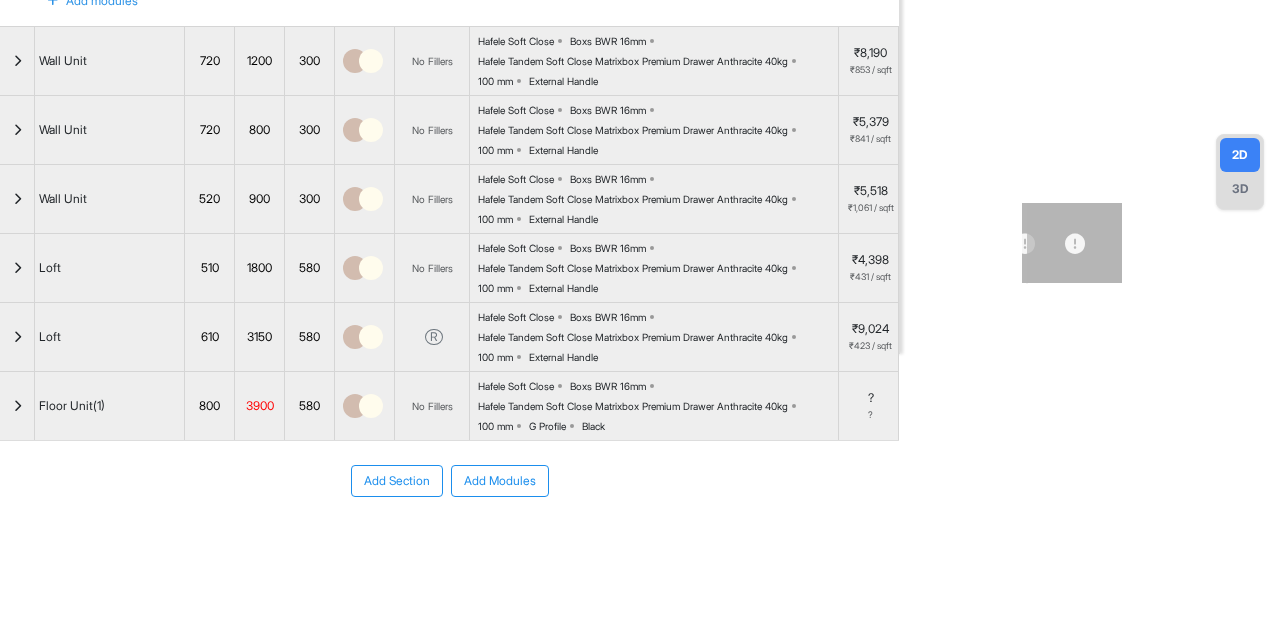 scroll, scrollTop: 337, scrollLeft: 0, axis: vertical 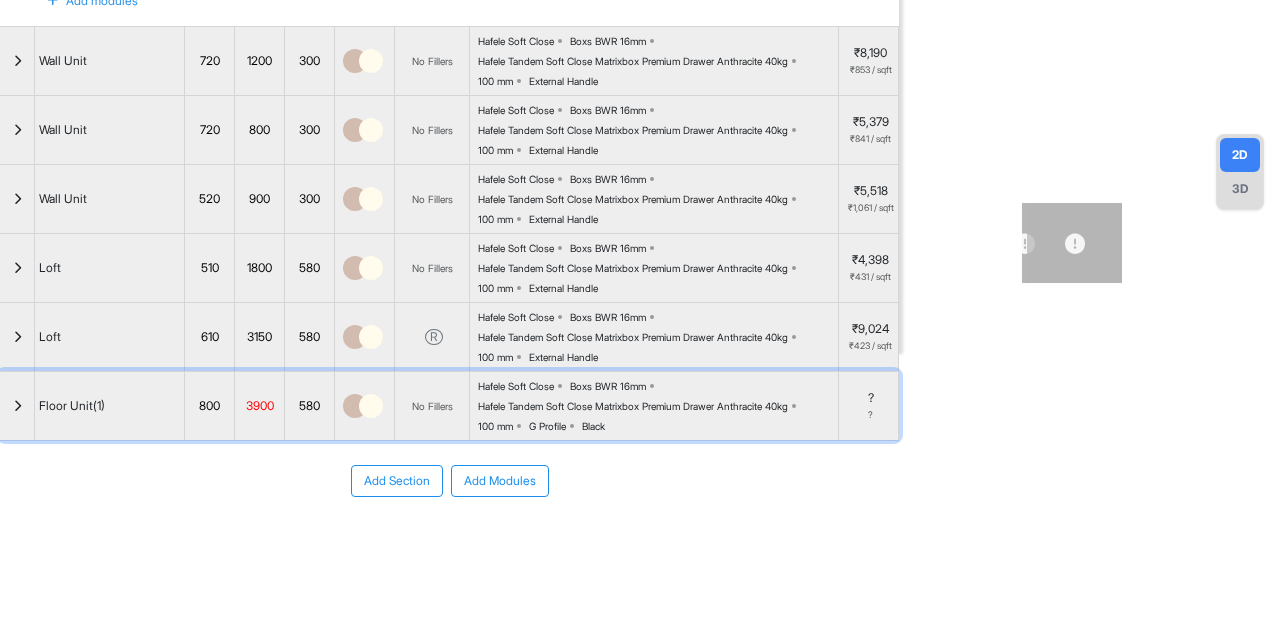 click at bounding box center [17, 406] 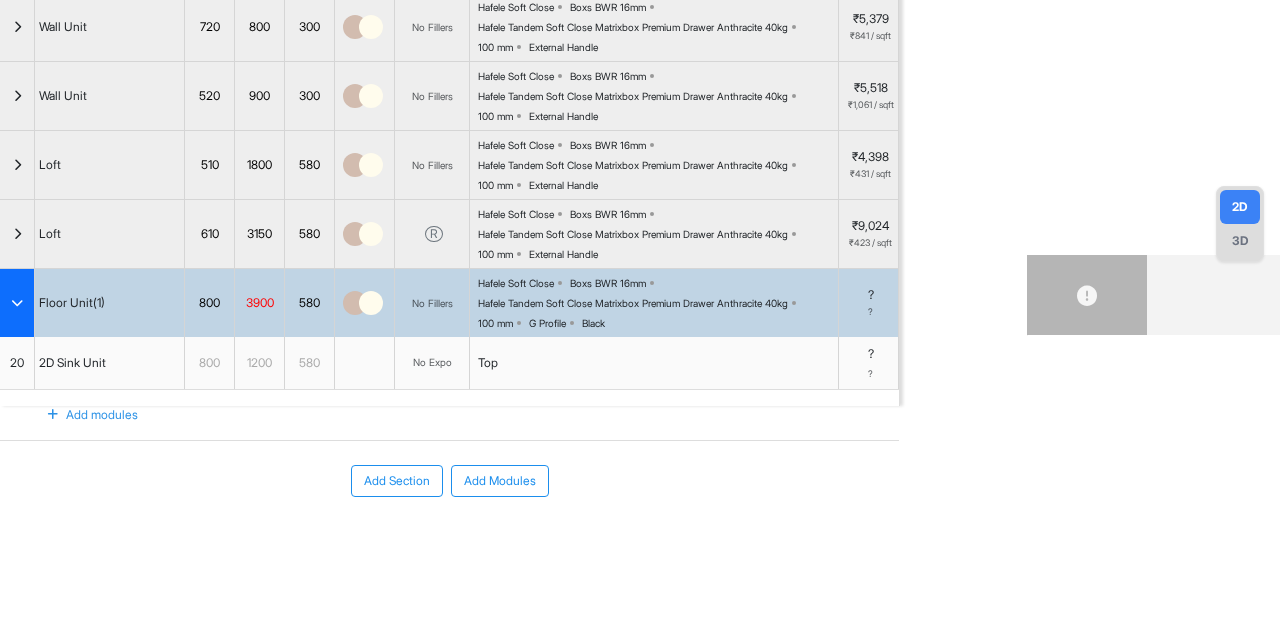 scroll, scrollTop: 285, scrollLeft: 0, axis: vertical 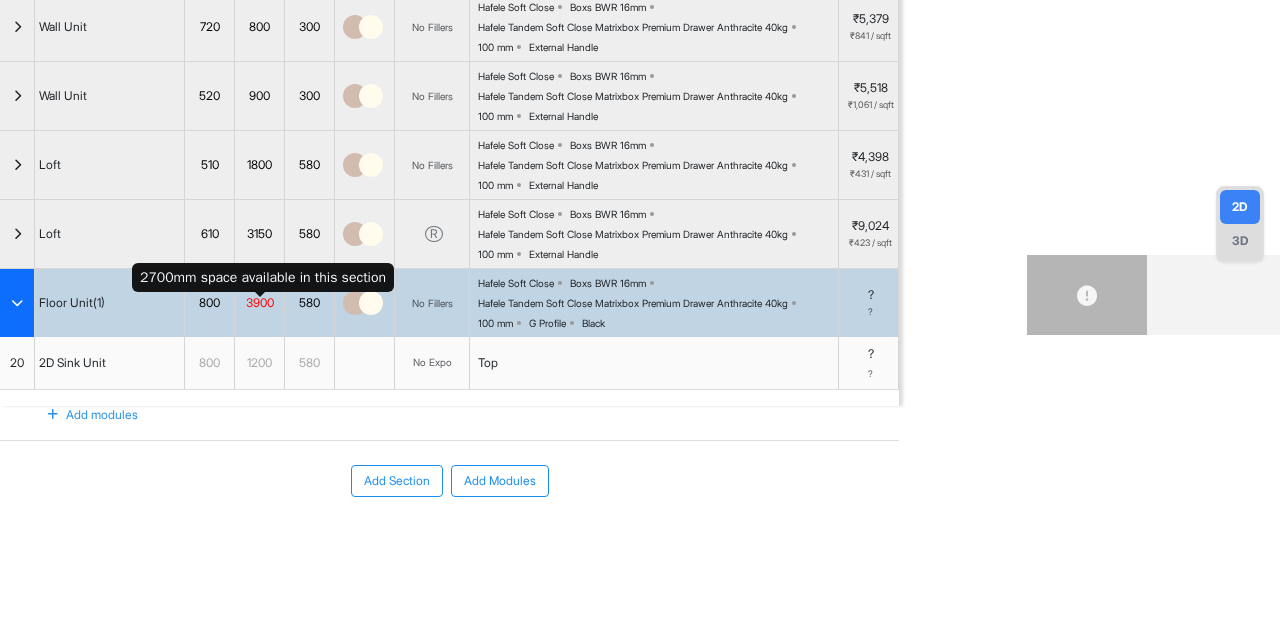 click on "3900" at bounding box center [259, 303] 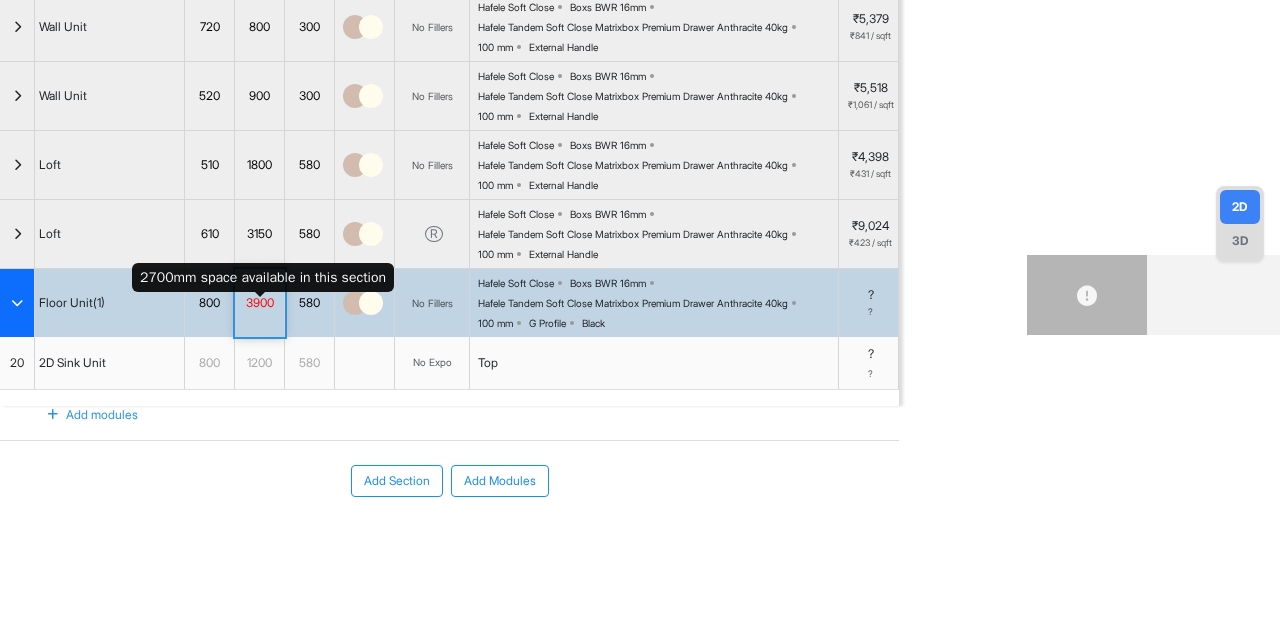 click on "3900" at bounding box center (259, 303) 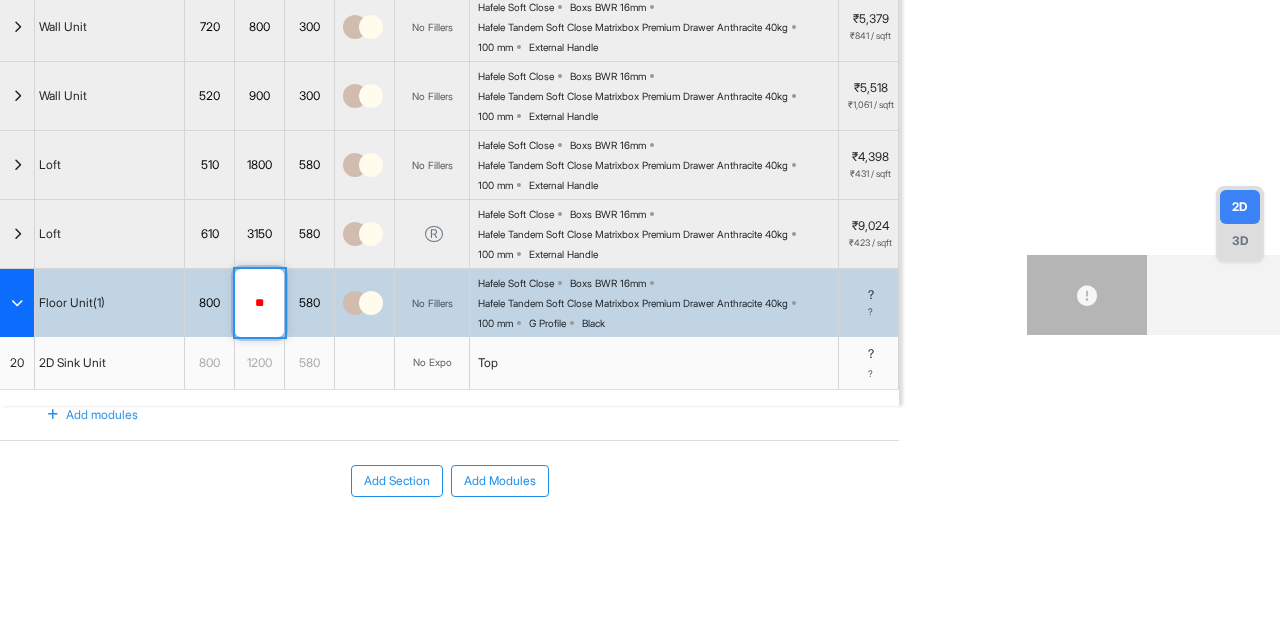 type on "*" 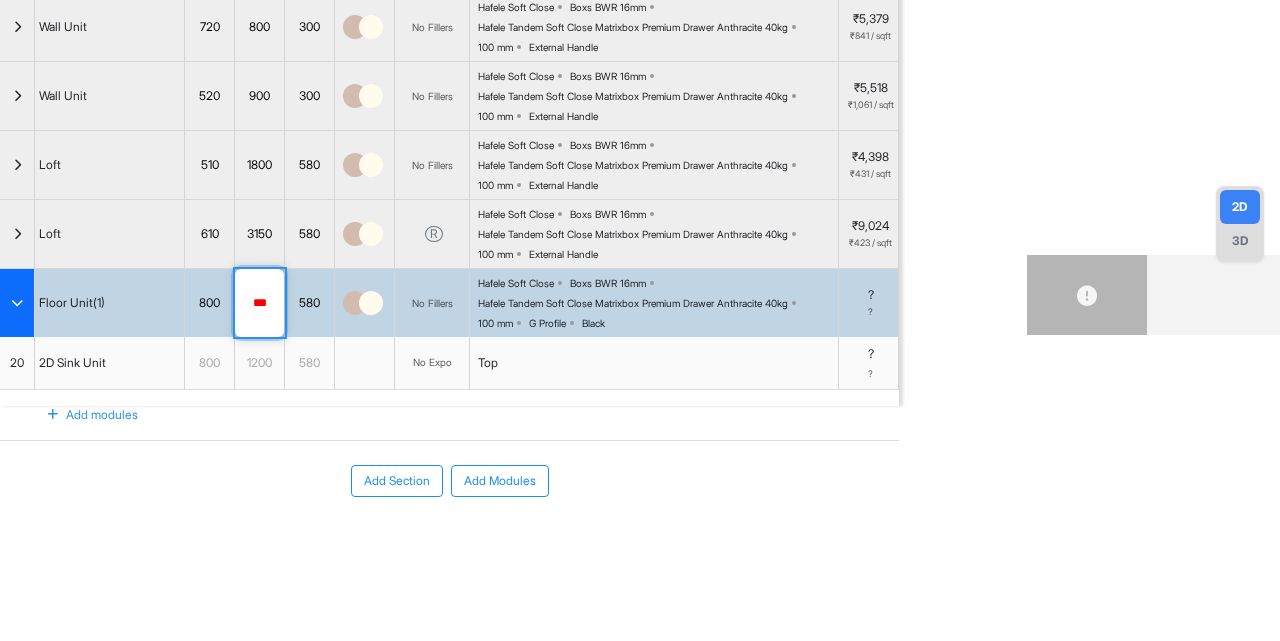 type on "****" 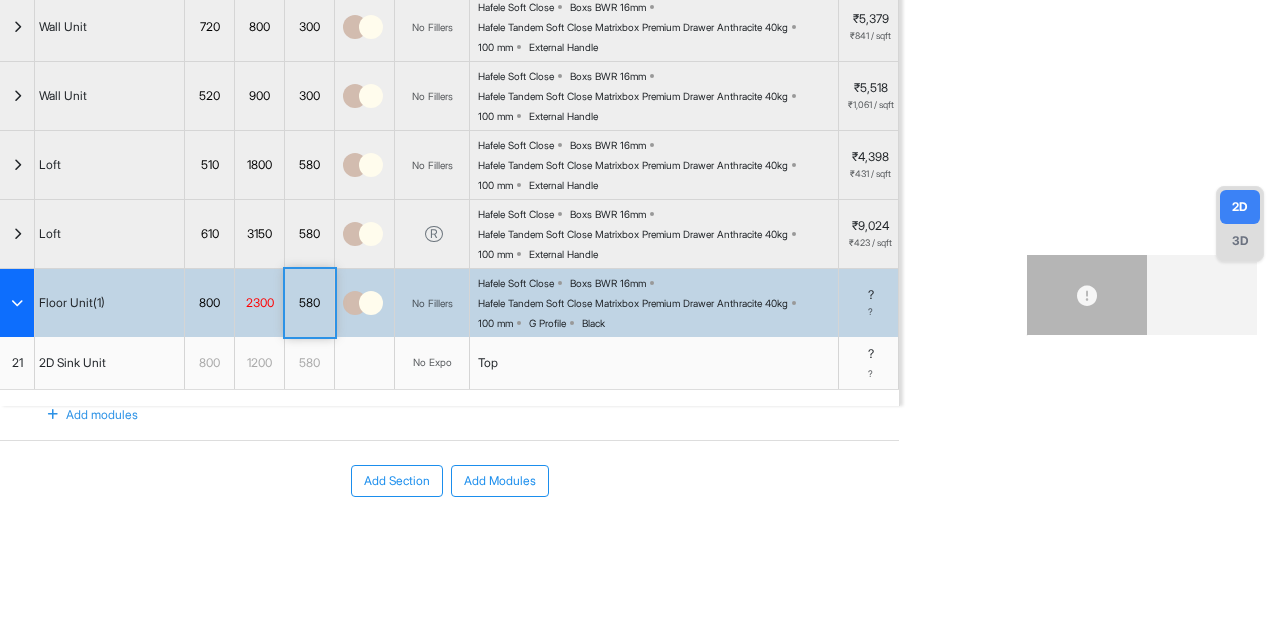 click on "21" at bounding box center [17, 363] 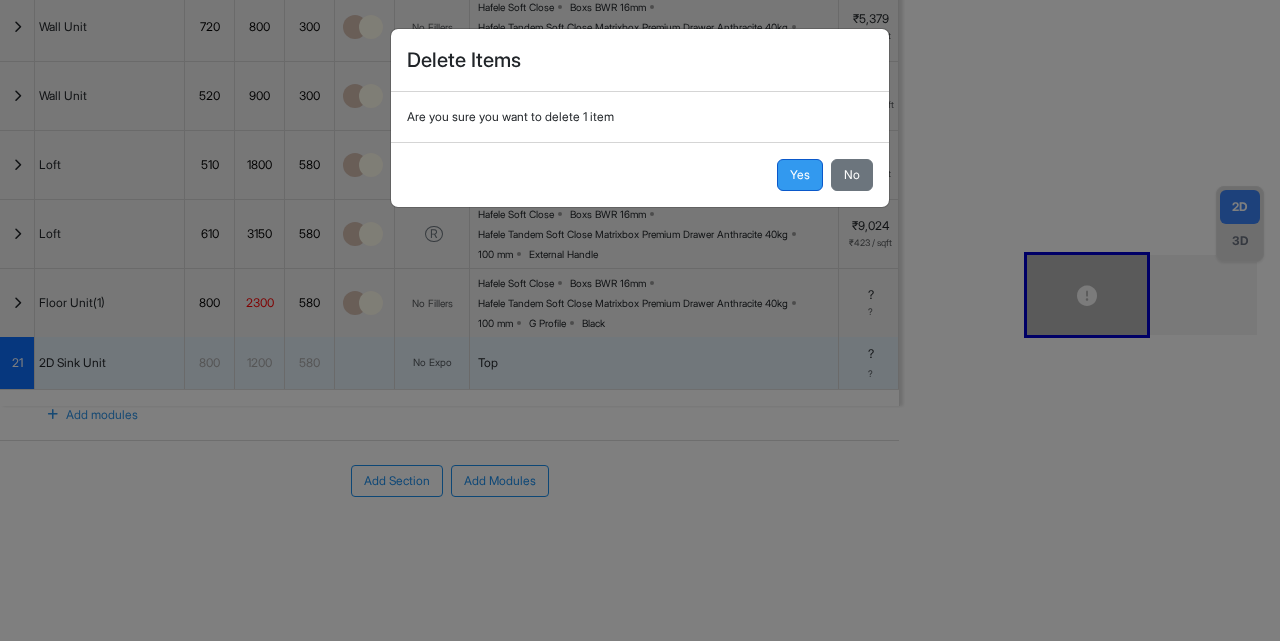 drag, startPoint x: 768, startPoint y: 182, endPoint x: 798, endPoint y: 182, distance: 30 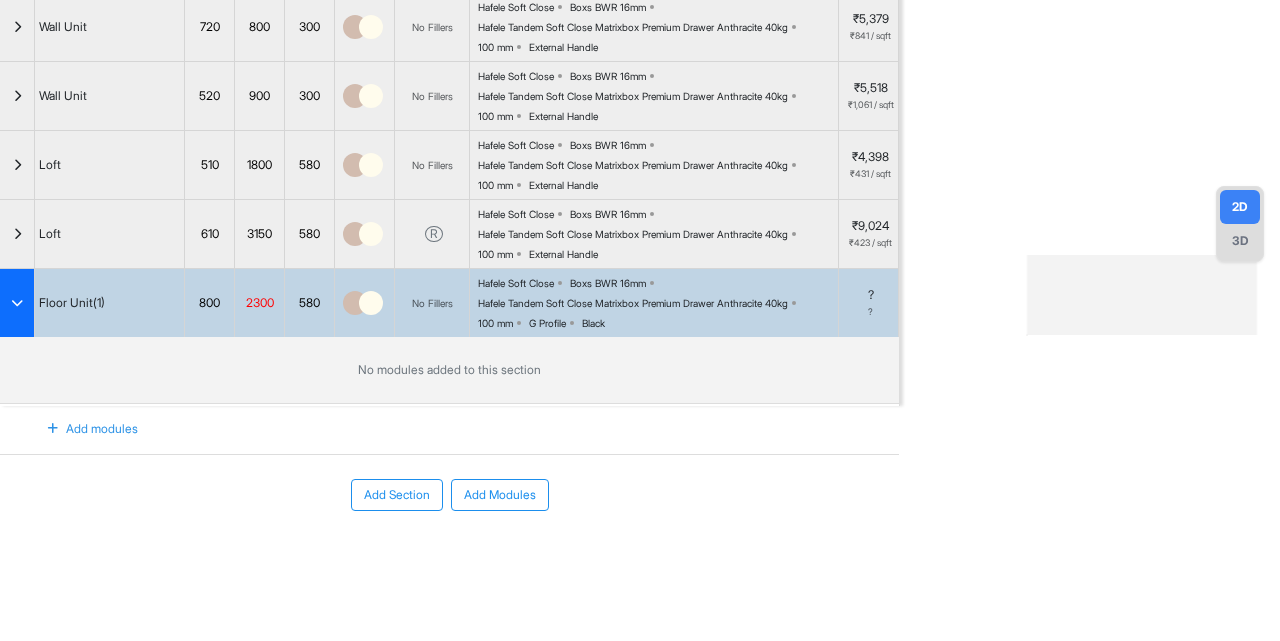 click on "Add modules" at bounding box center (81, 429) 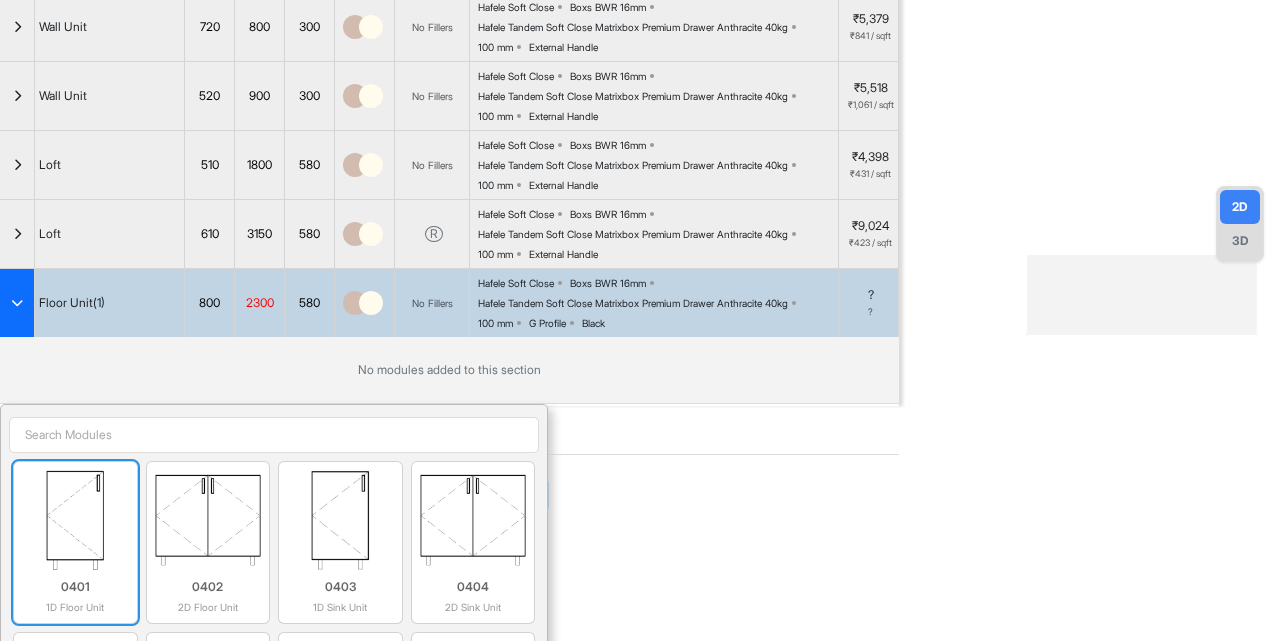click at bounding box center (75, 520) 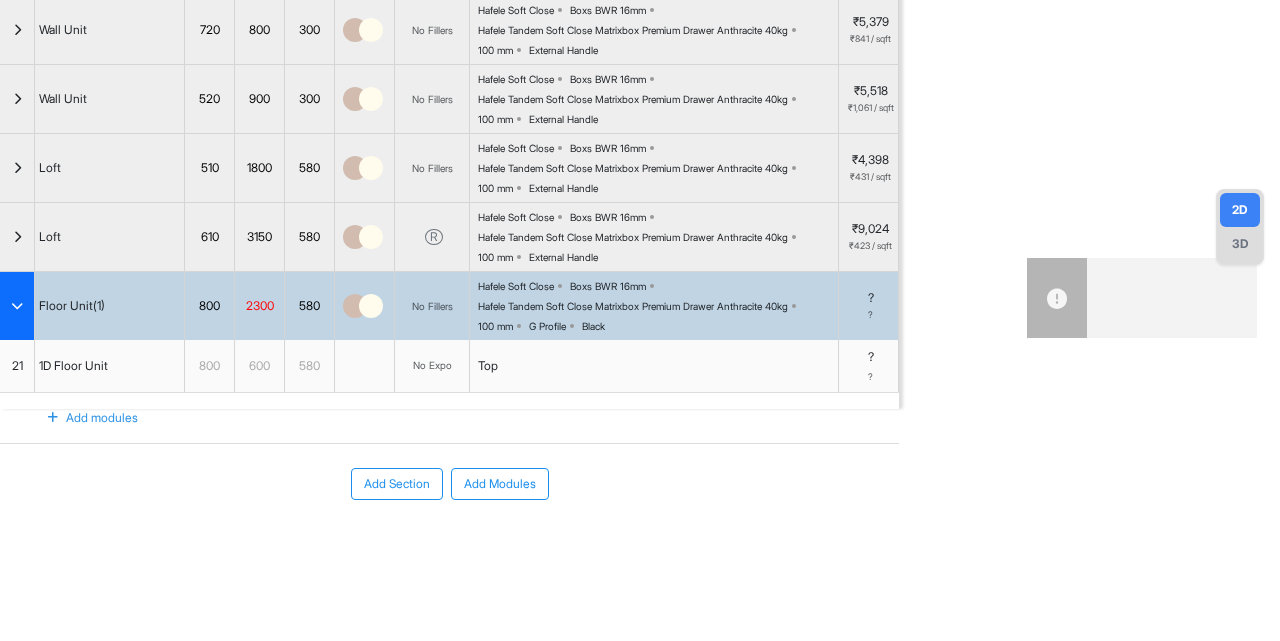 scroll, scrollTop: 285, scrollLeft: 0, axis: vertical 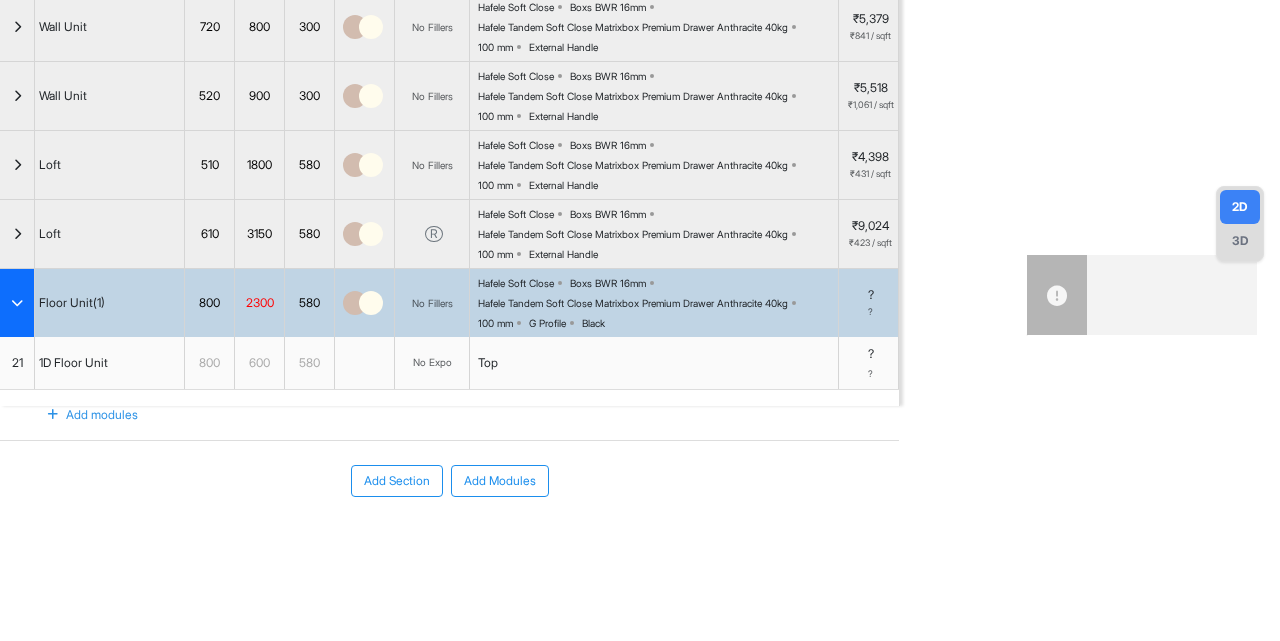 click on "Add modules" at bounding box center [81, 415] 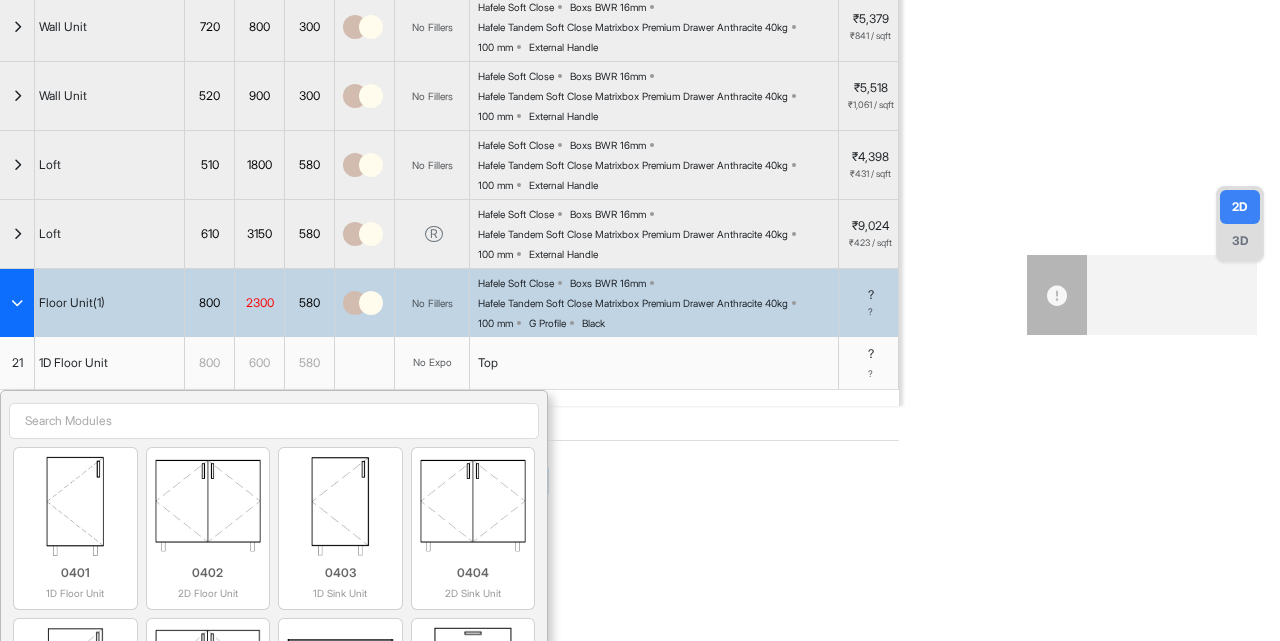 click at bounding box center [274, 421] 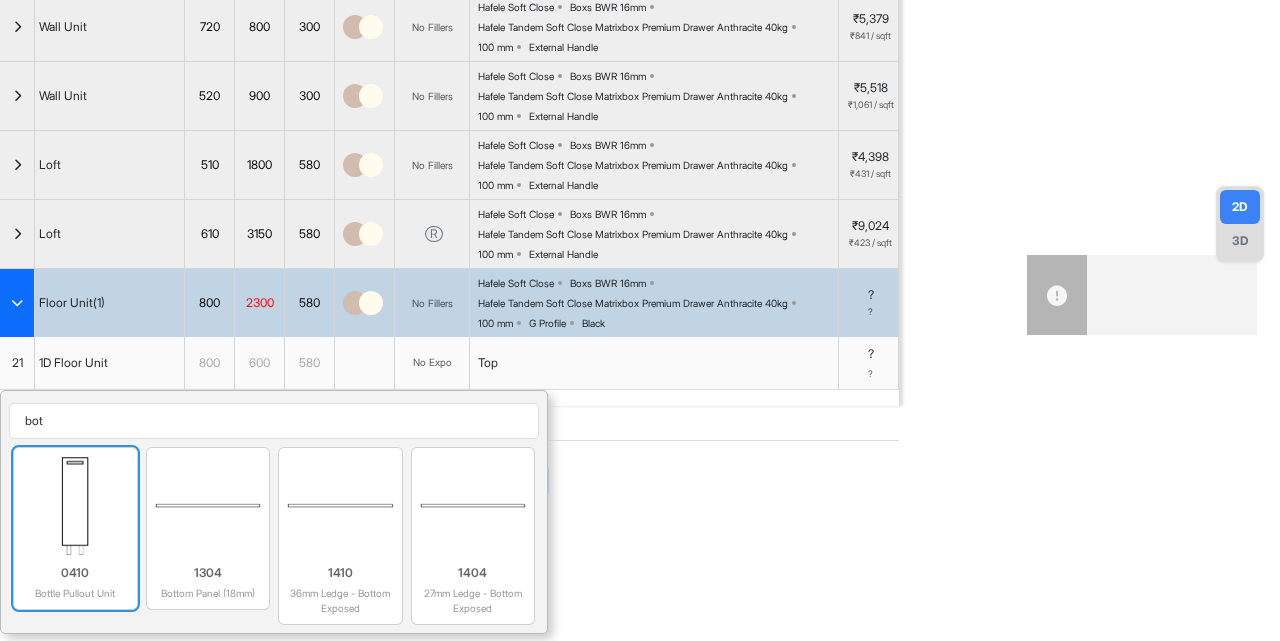 type on "bot" 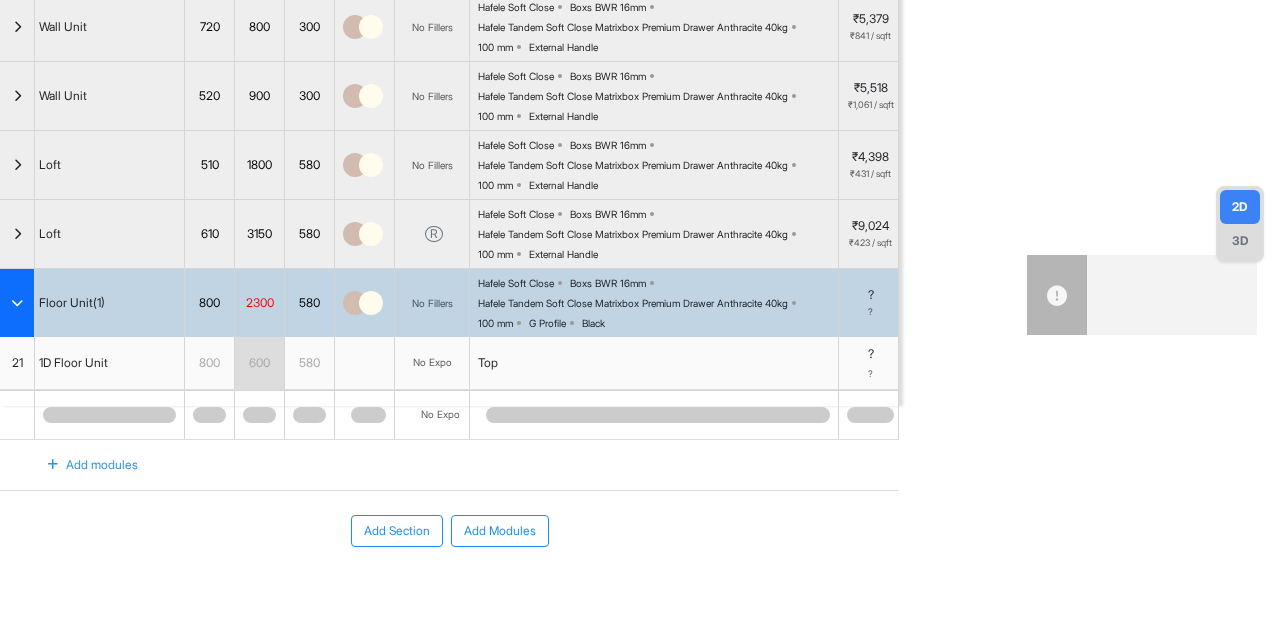 click on "Add modules" at bounding box center (81, 465) 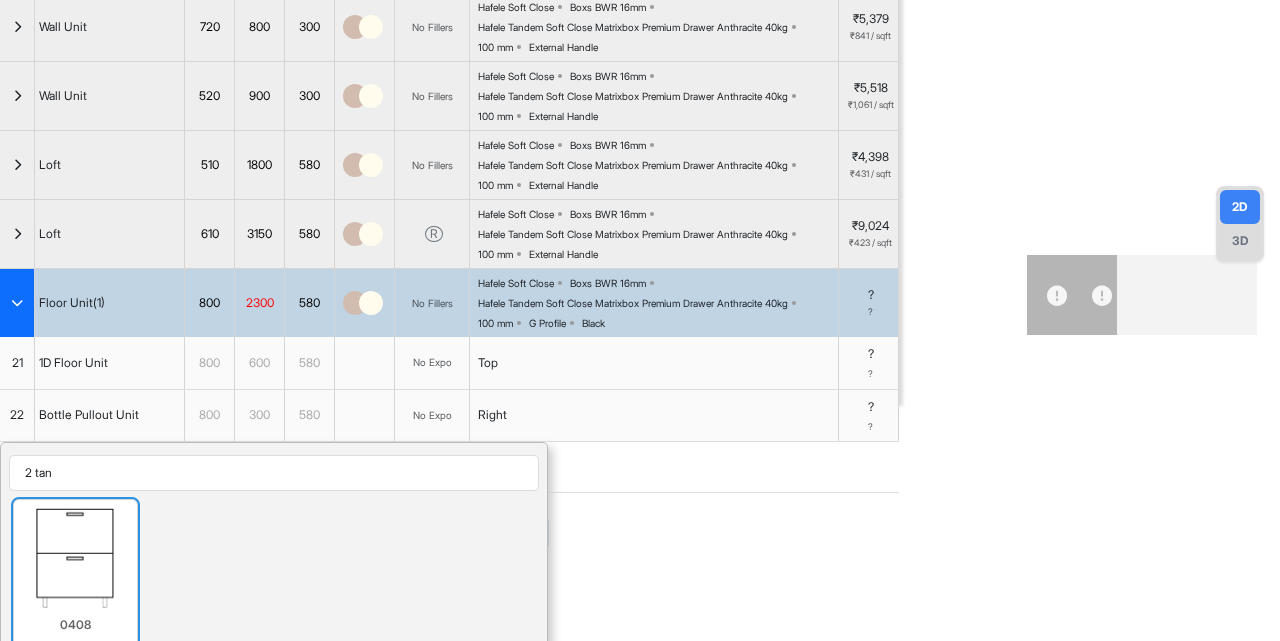 type on "2 tan" 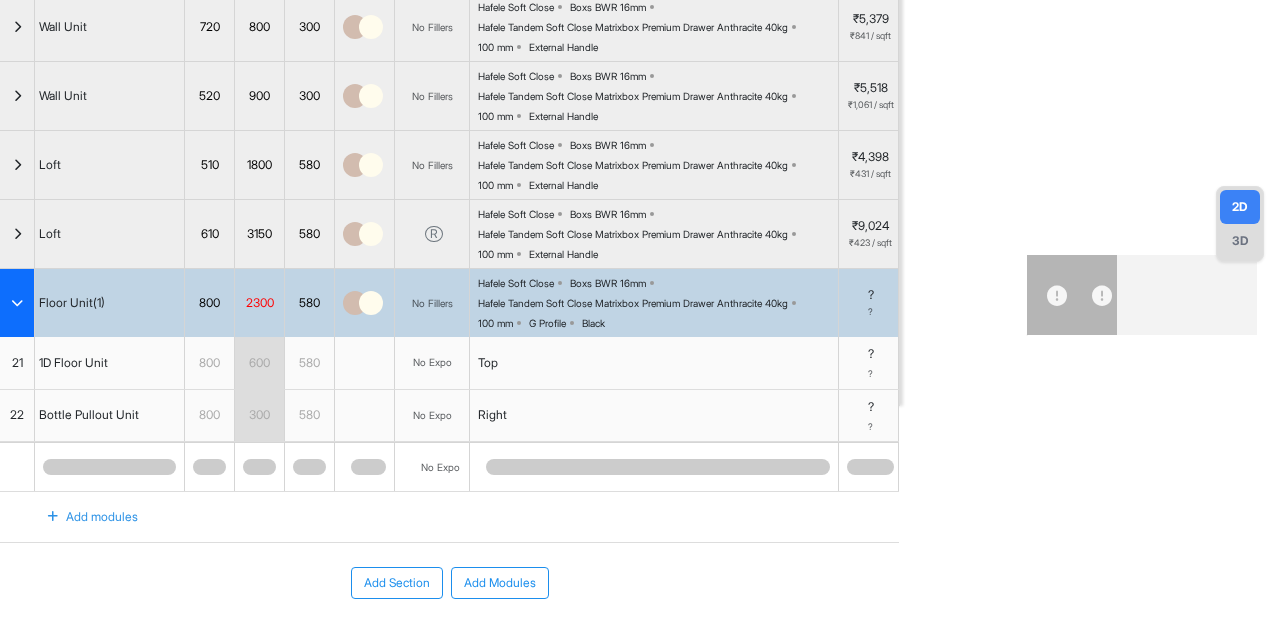 drag, startPoint x: 101, startPoint y: 498, endPoint x: 101, endPoint y: 510, distance: 12 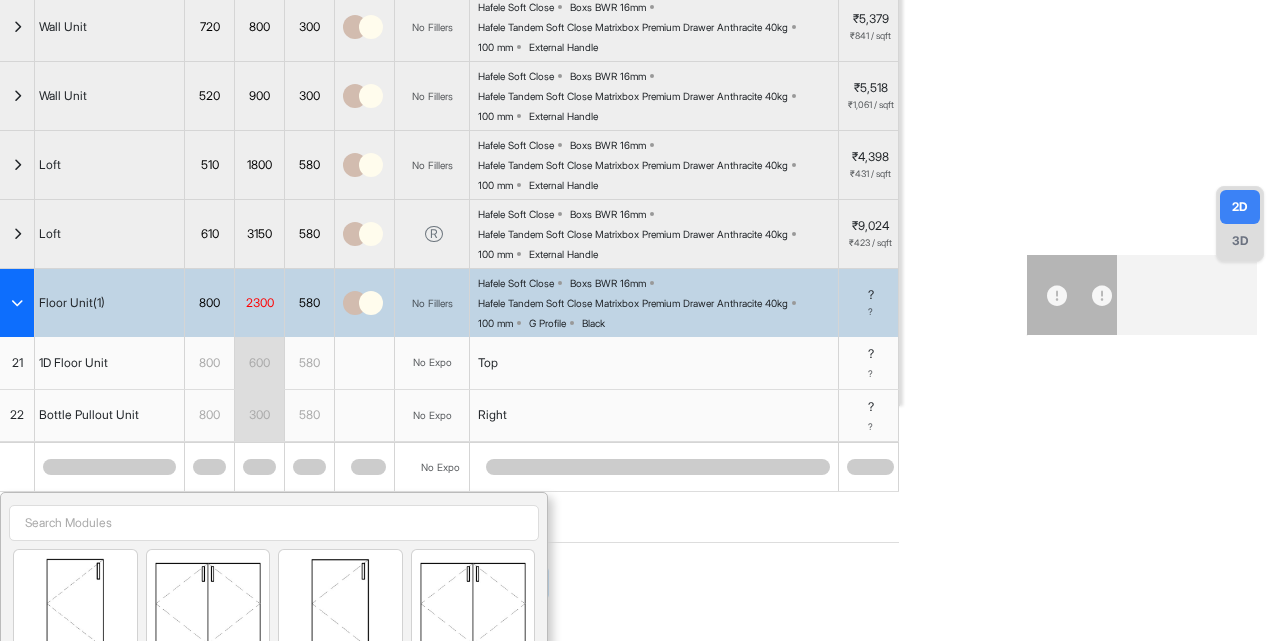click at bounding box center [274, 523] 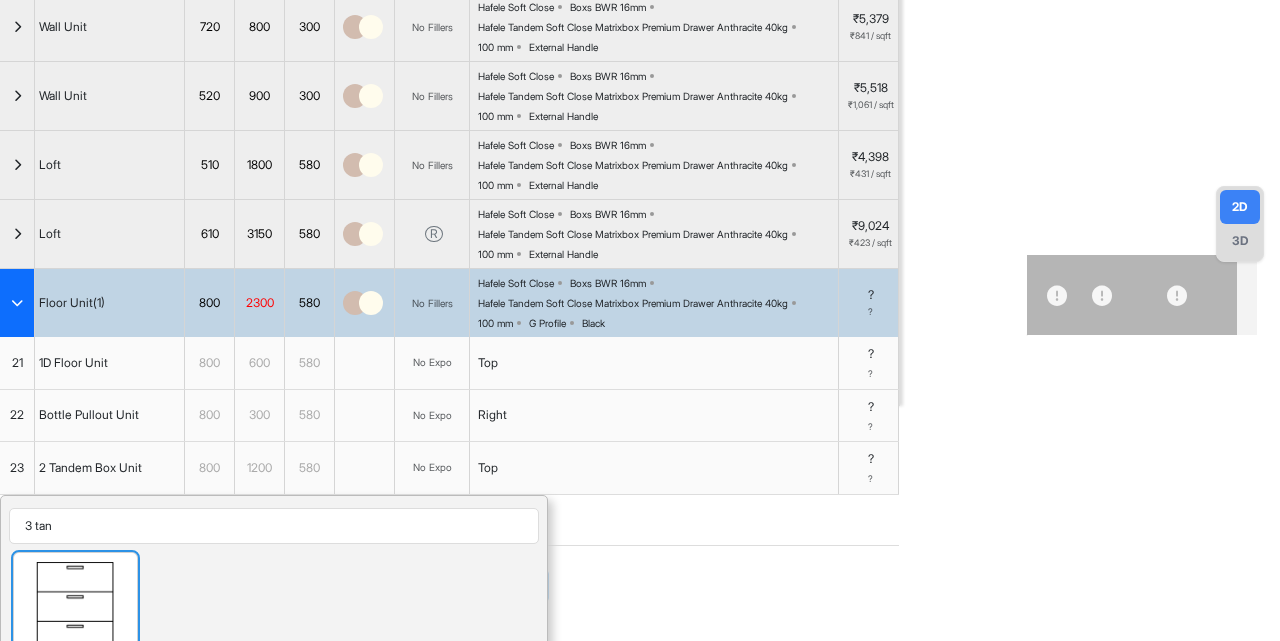 type on "3 tan" 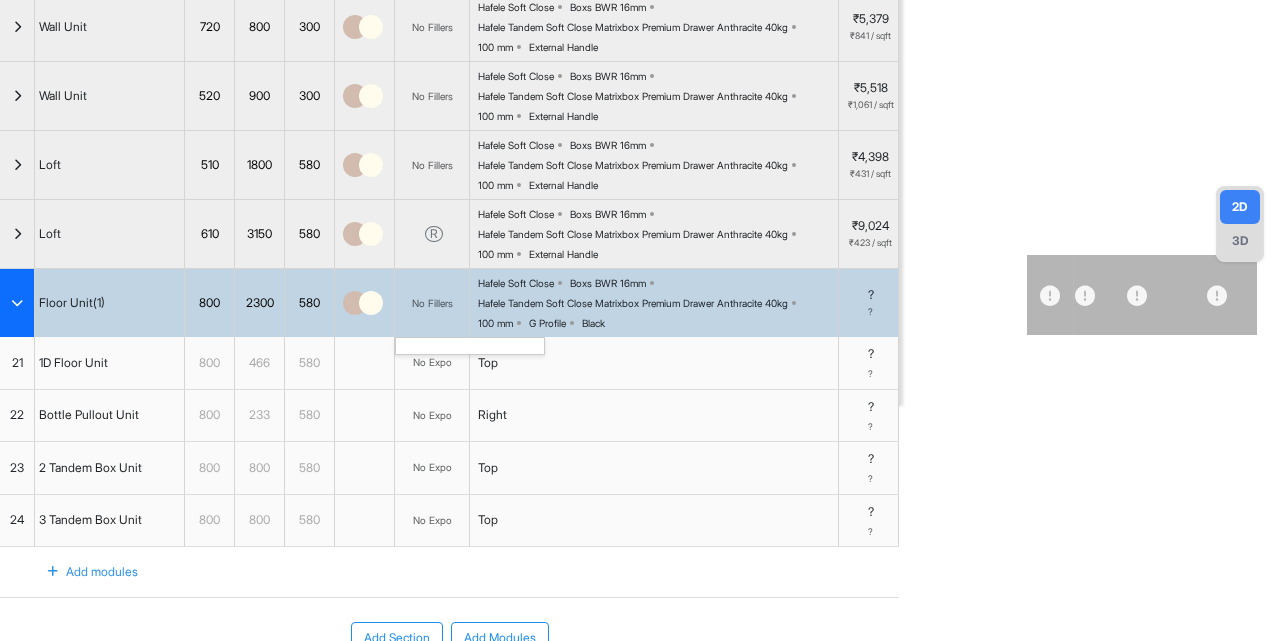 click on "No Fillers" at bounding box center (432, 303) 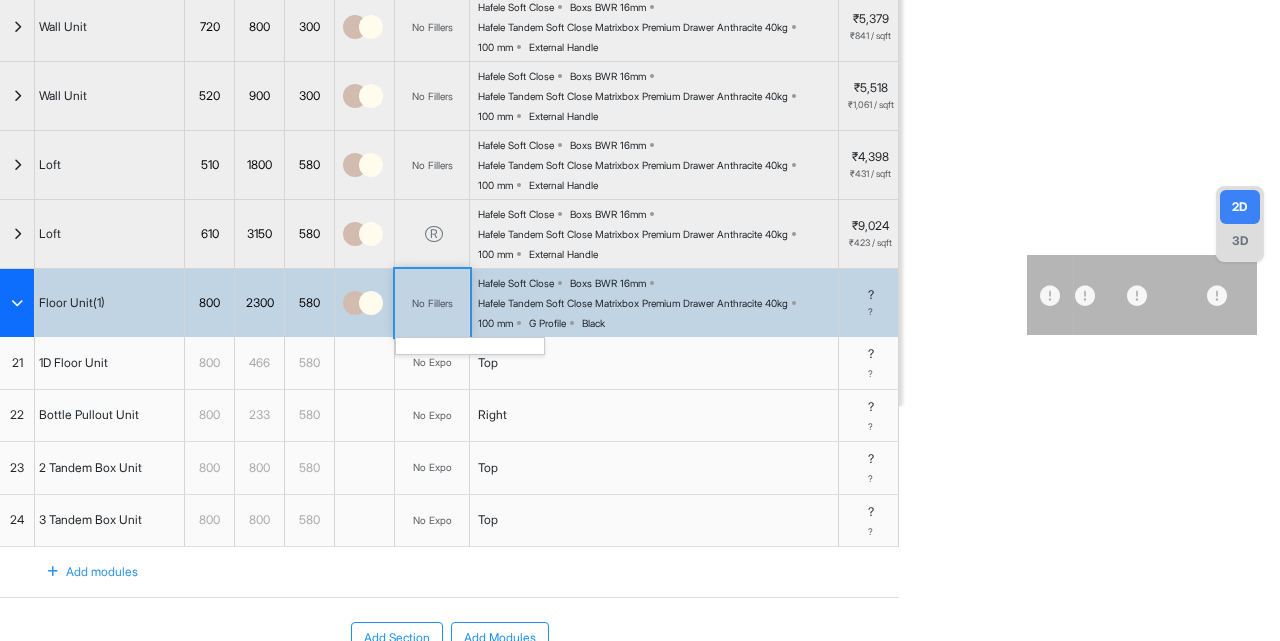 click on "No Fillers" at bounding box center [432, 303] 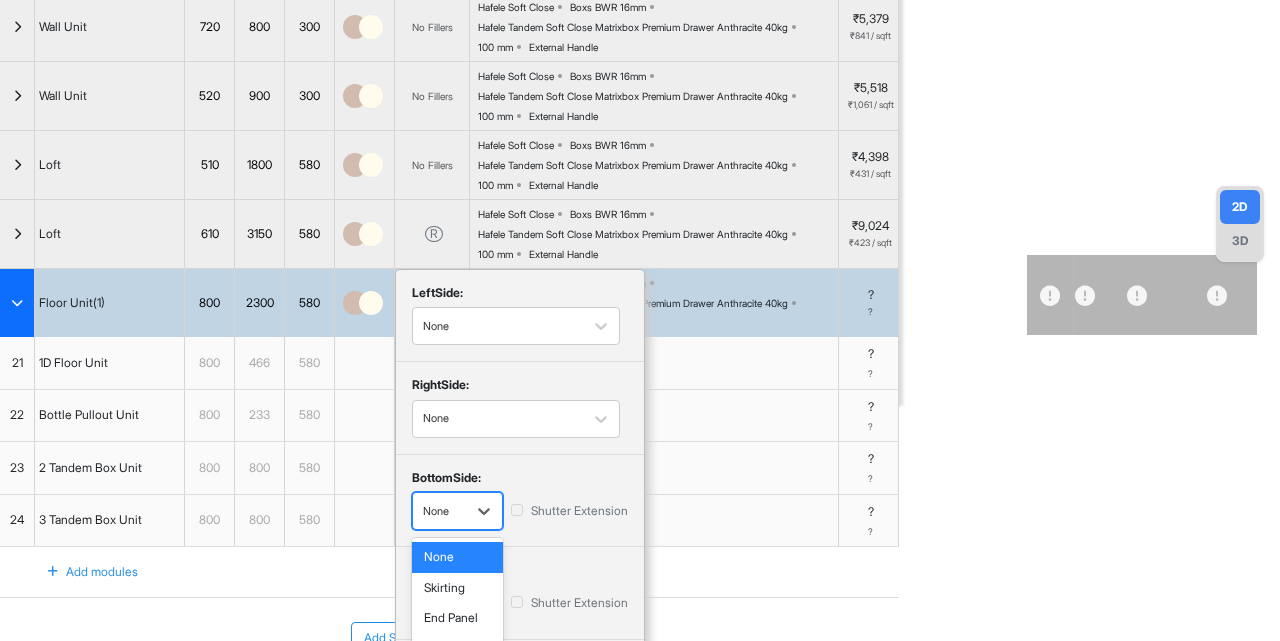 click on "None" at bounding box center (439, 511) 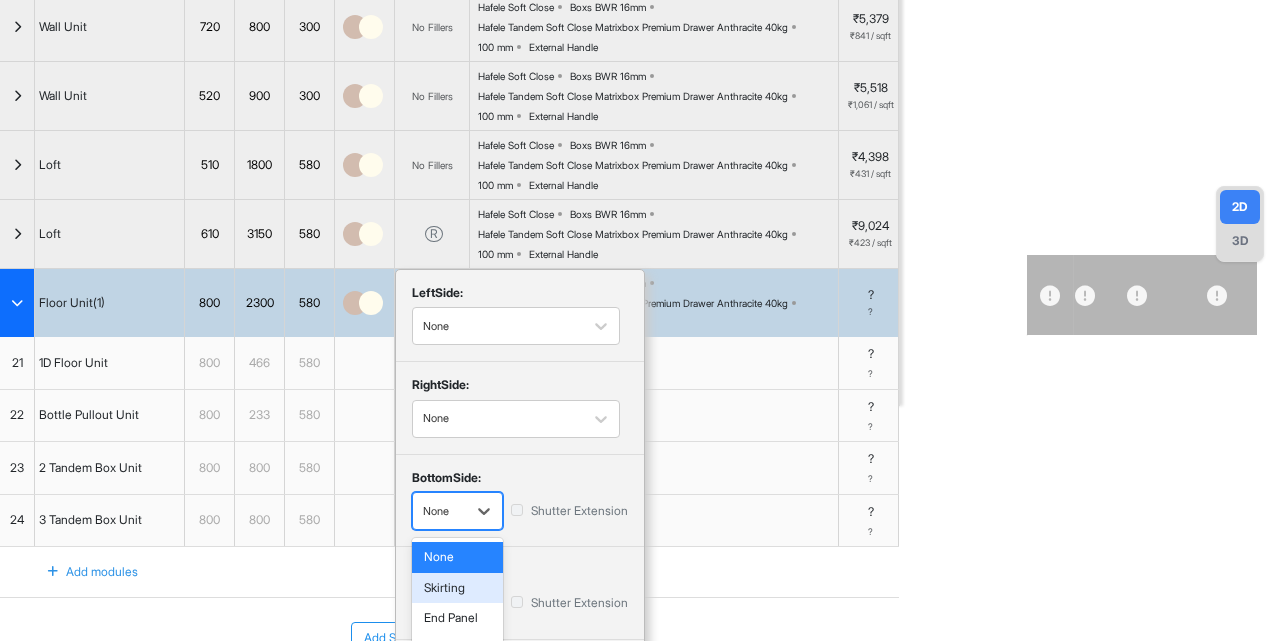 click on "Skirting" at bounding box center [457, 588] 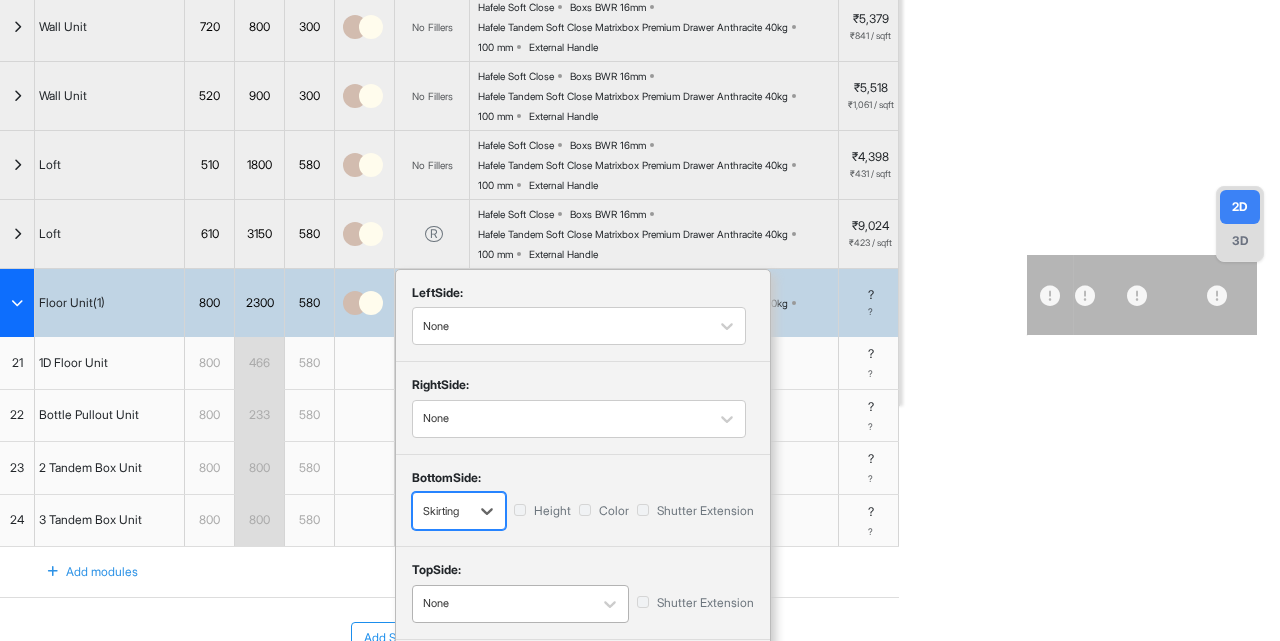 scroll, scrollTop: 442, scrollLeft: 0, axis: vertical 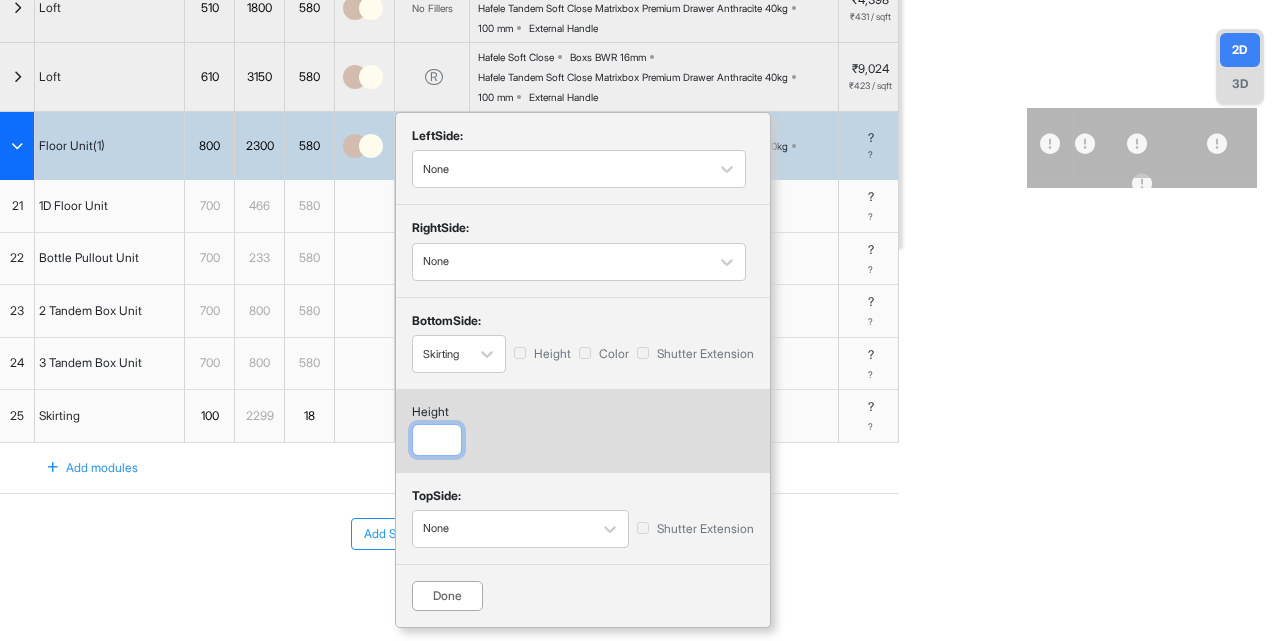 click at bounding box center (437, 440) 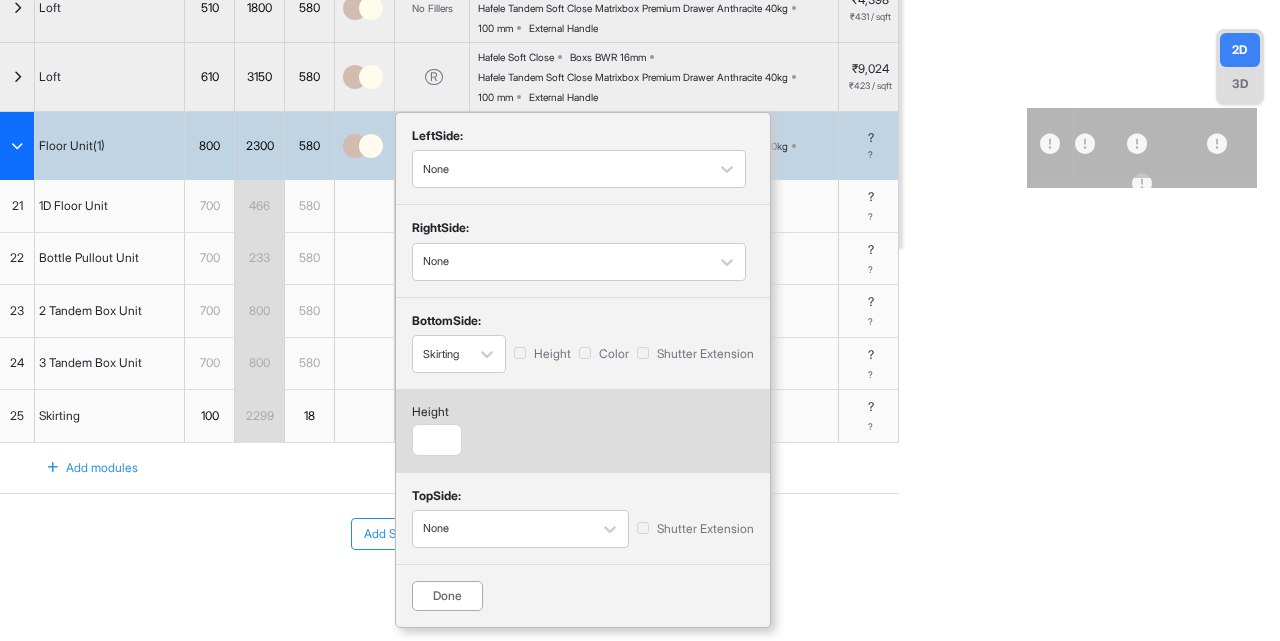 click on "Done" at bounding box center (447, 596) 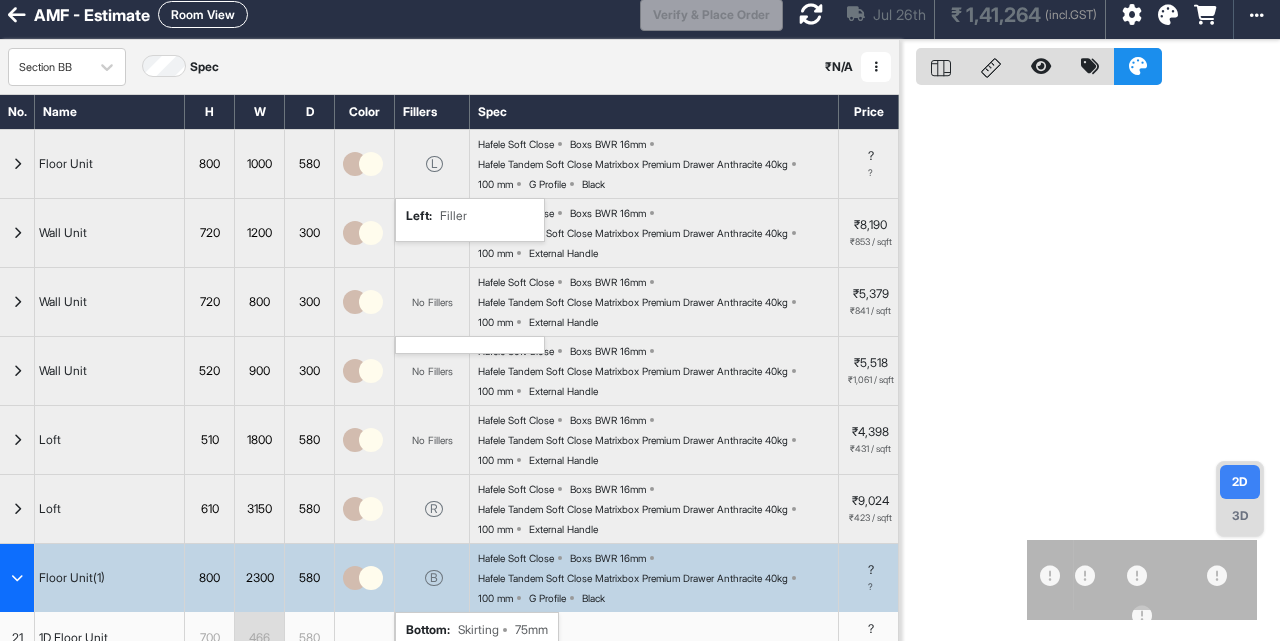 scroll, scrollTop: 0, scrollLeft: 0, axis: both 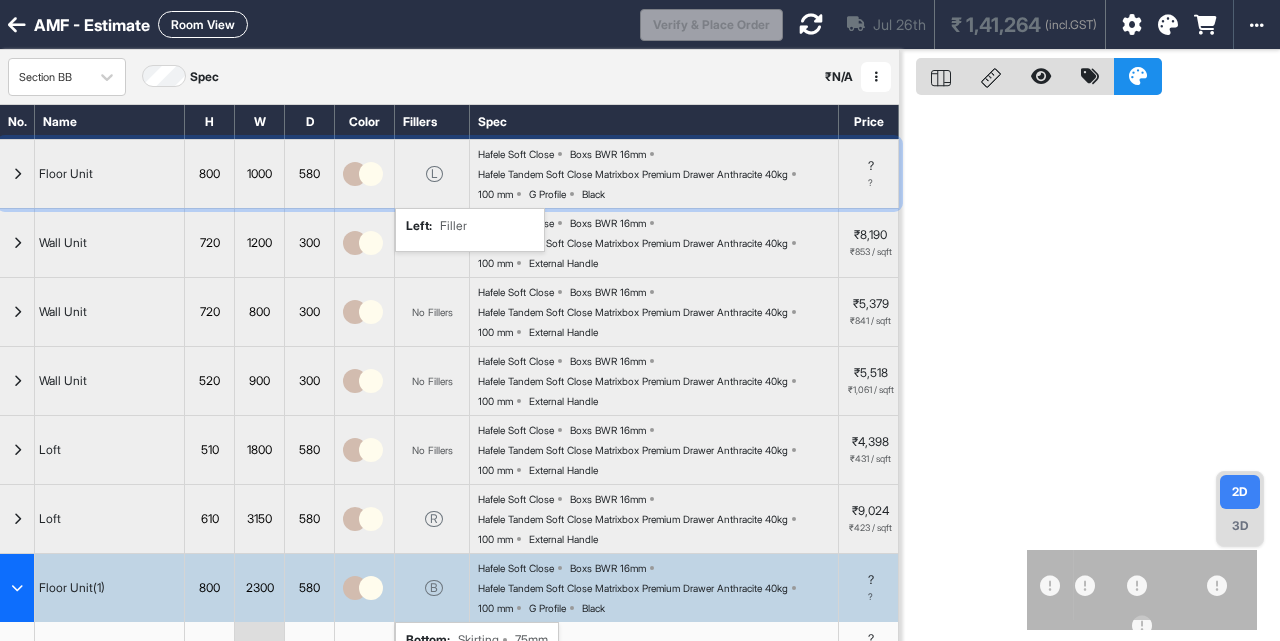 click on "L" at bounding box center [432, 174] 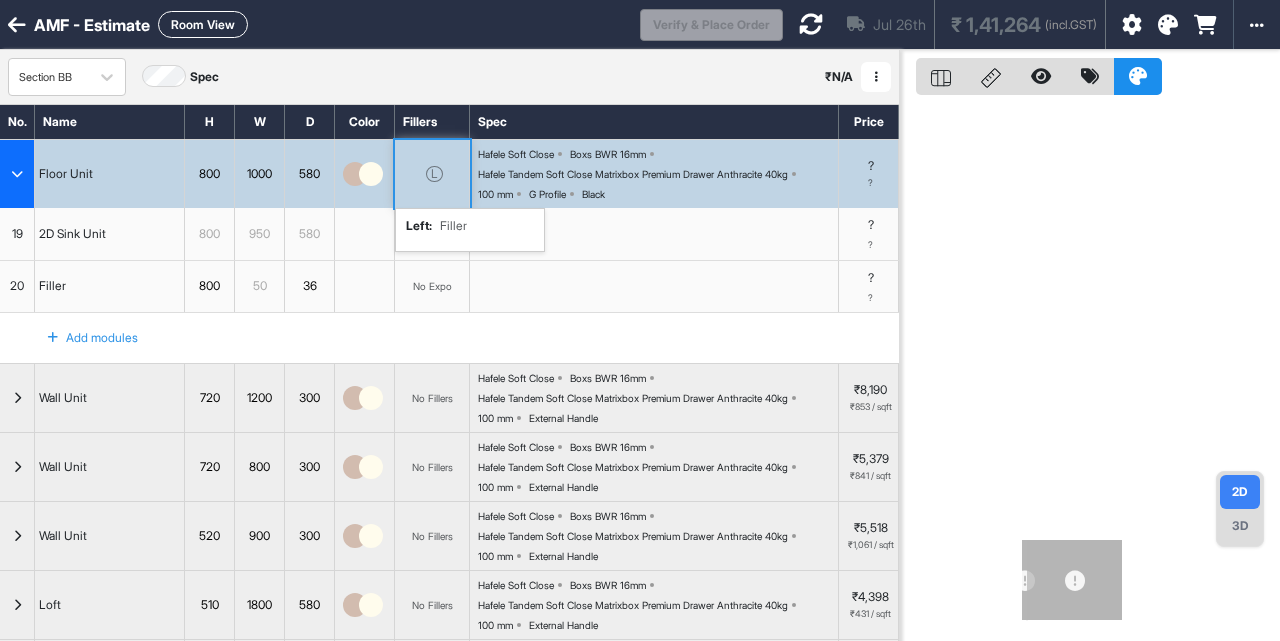 click on "L" at bounding box center (432, 174) 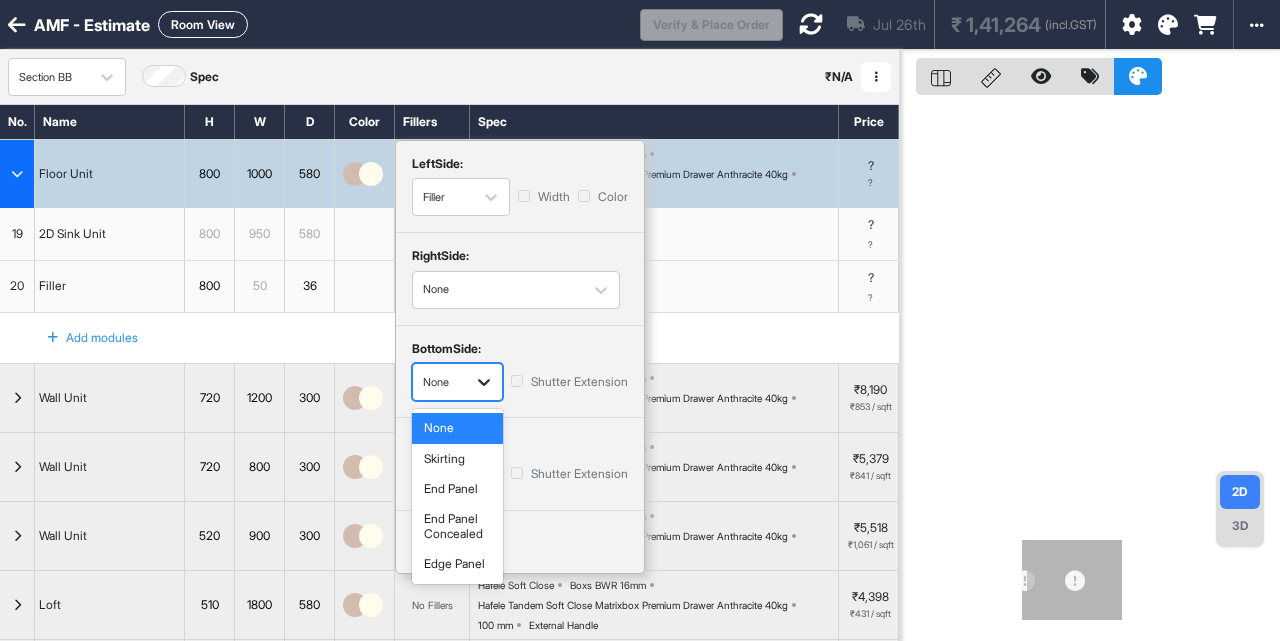click at bounding box center [484, 382] 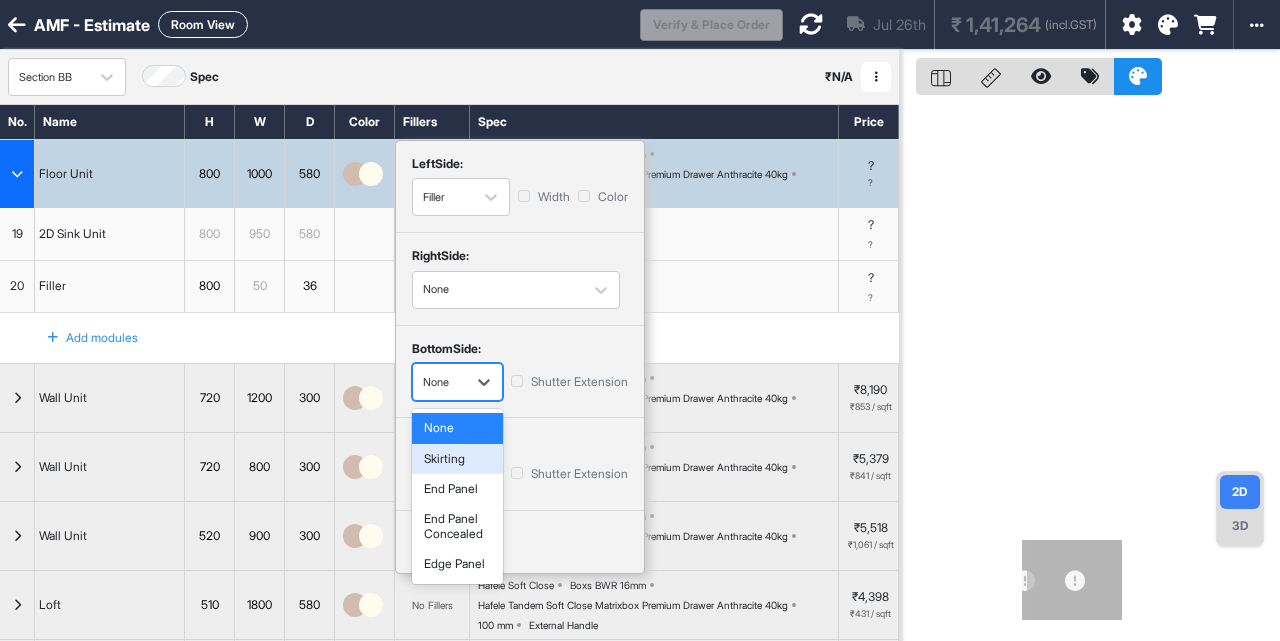 click on "Skirting" at bounding box center [457, 459] 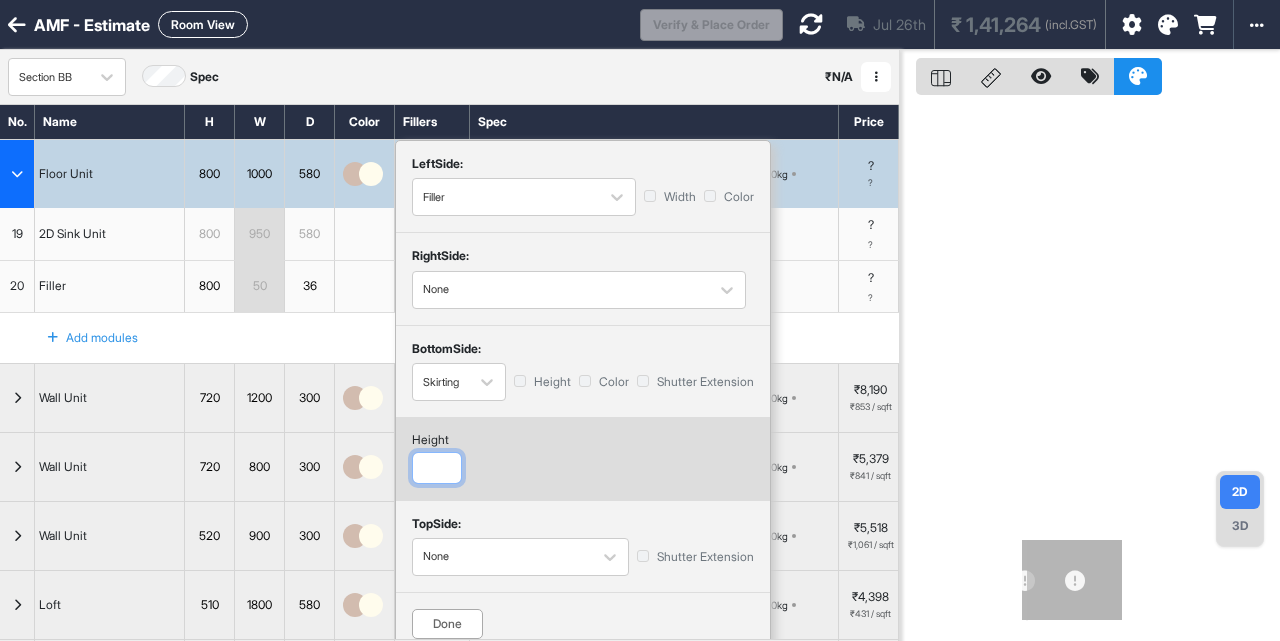 click at bounding box center (437, 468) 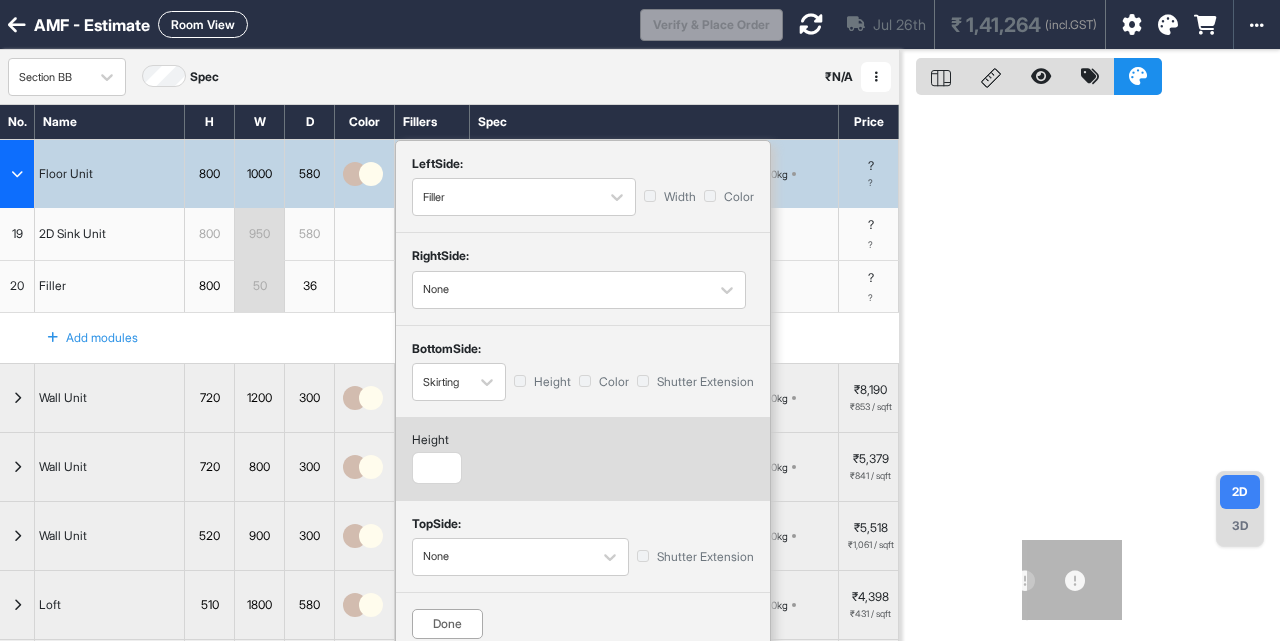click on "Done" at bounding box center (447, 624) 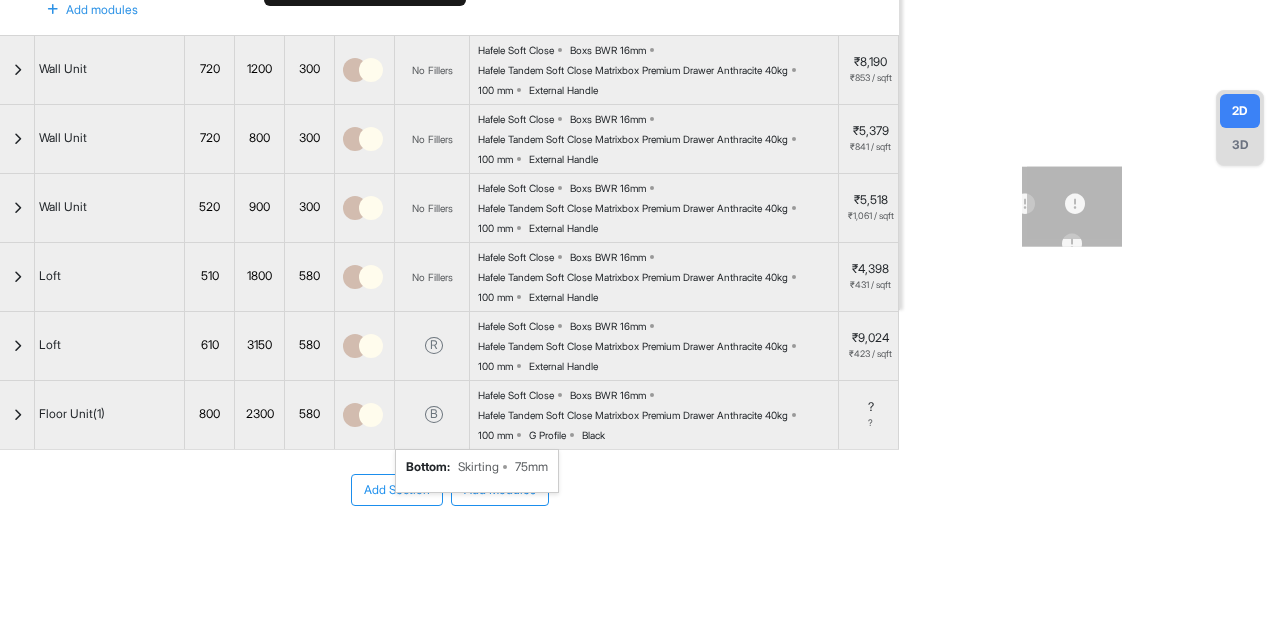 scroll, scrollTop: 390, scrollLeft: 0, axis: vertical 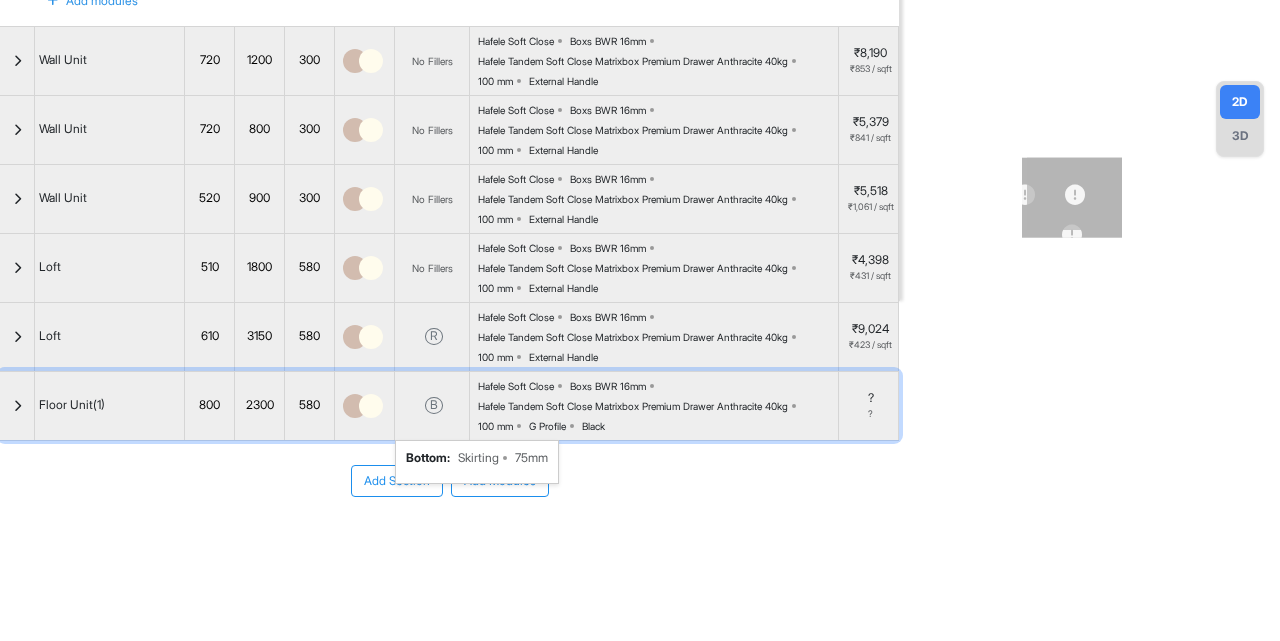 click on "B" at bounding box center [434, 405] 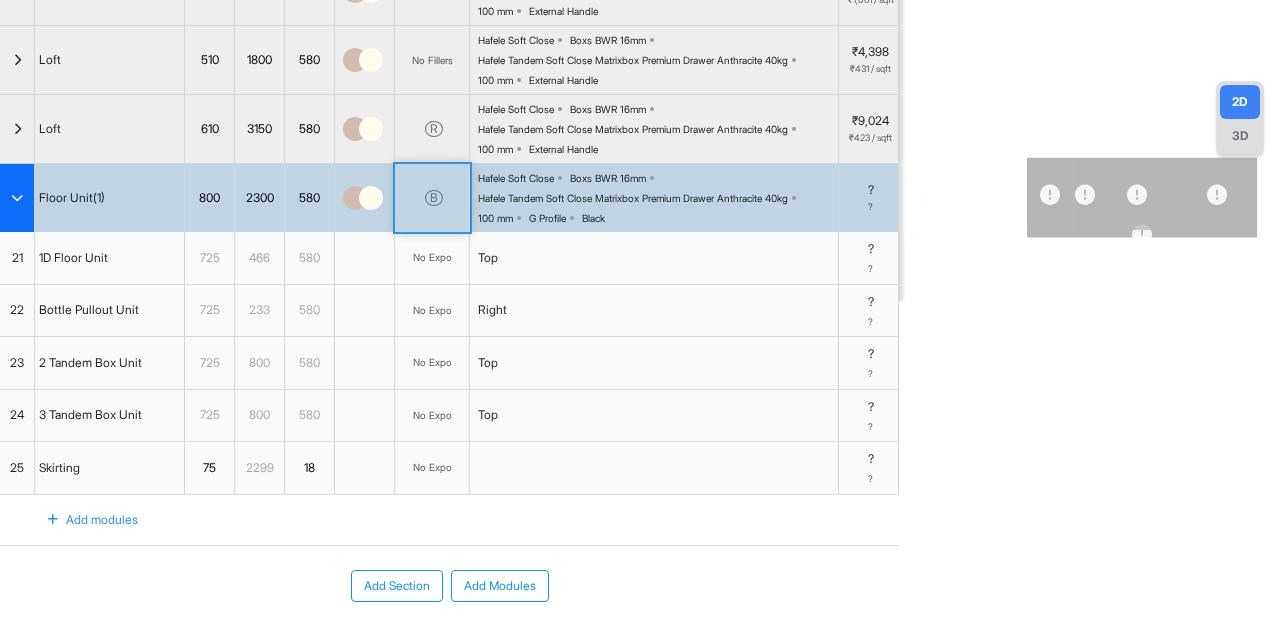 click on "No Expo" at bounding box center [432, 415] 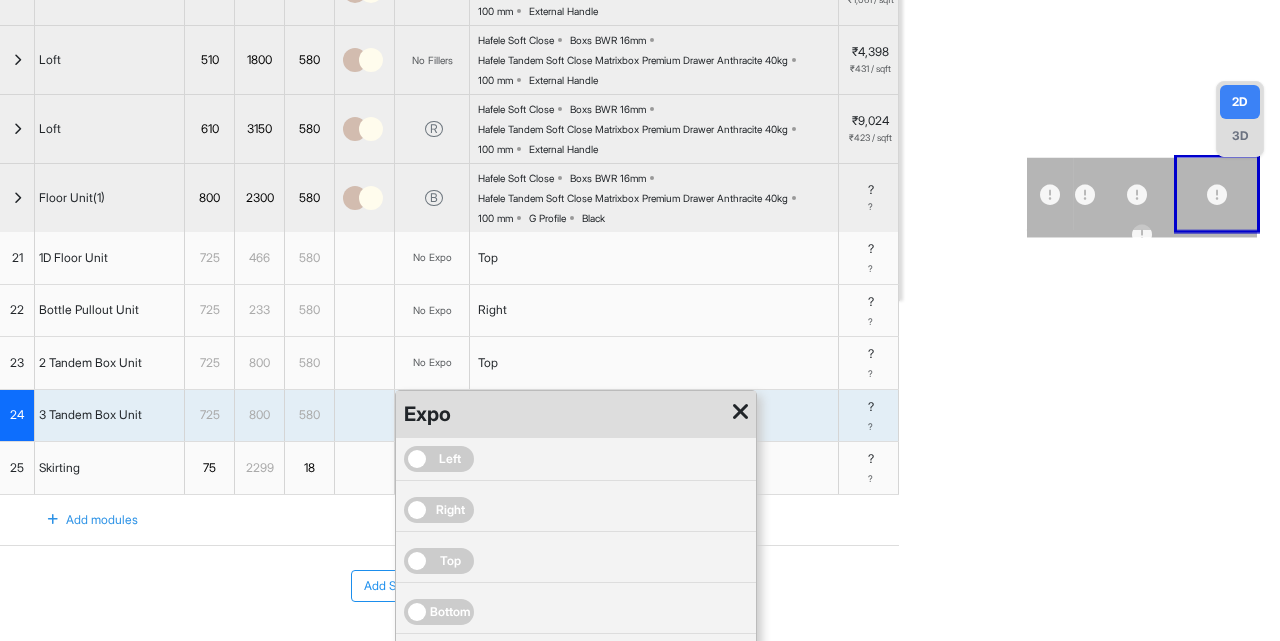 click at bounding box center [740, 412] 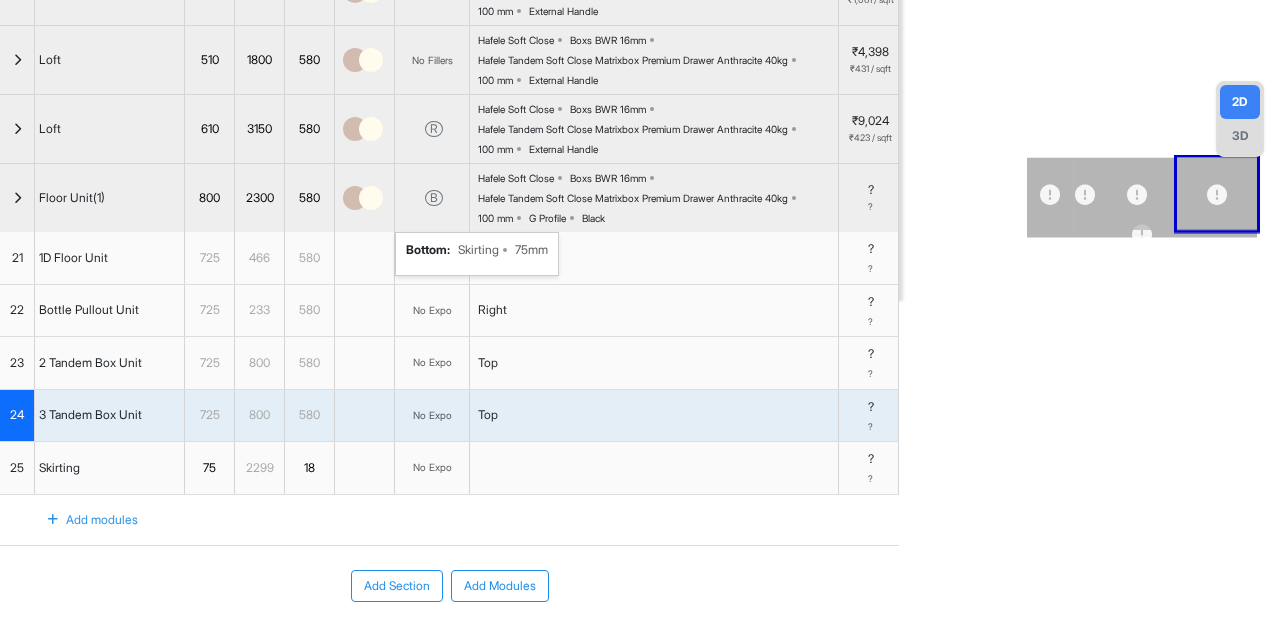 click on "B bottom : Skirting 75mm" at bounding box center (432, 198) 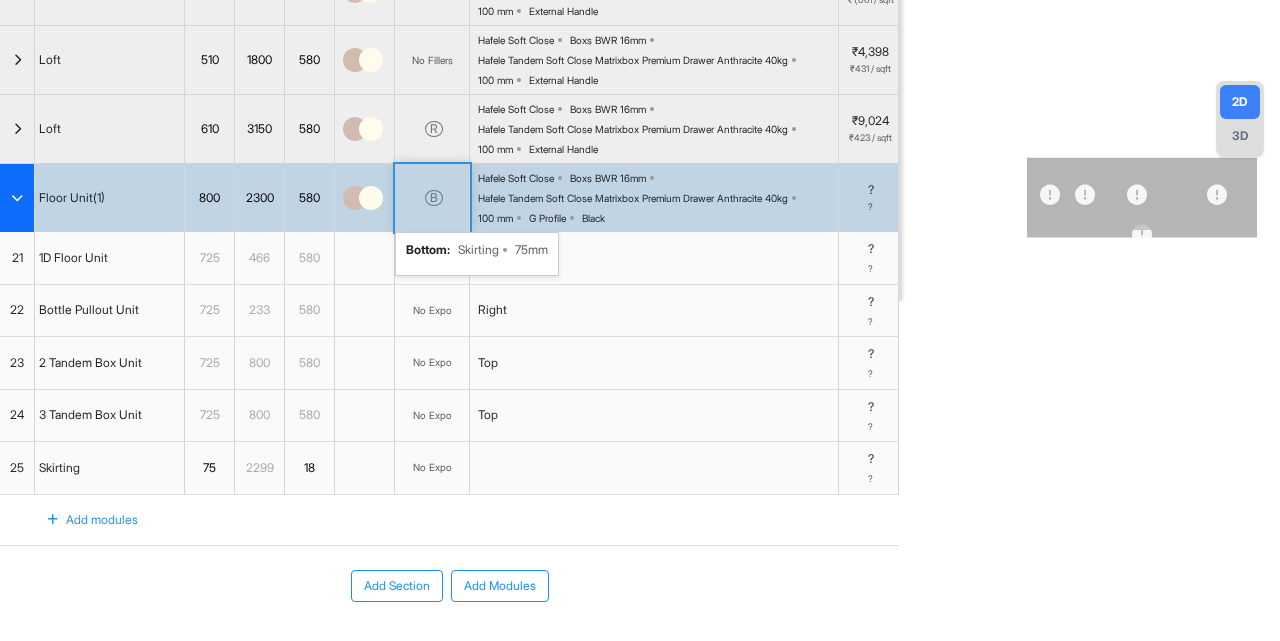 click on "B bottom : Skirting 75mm" at bounding box center (432, 198) 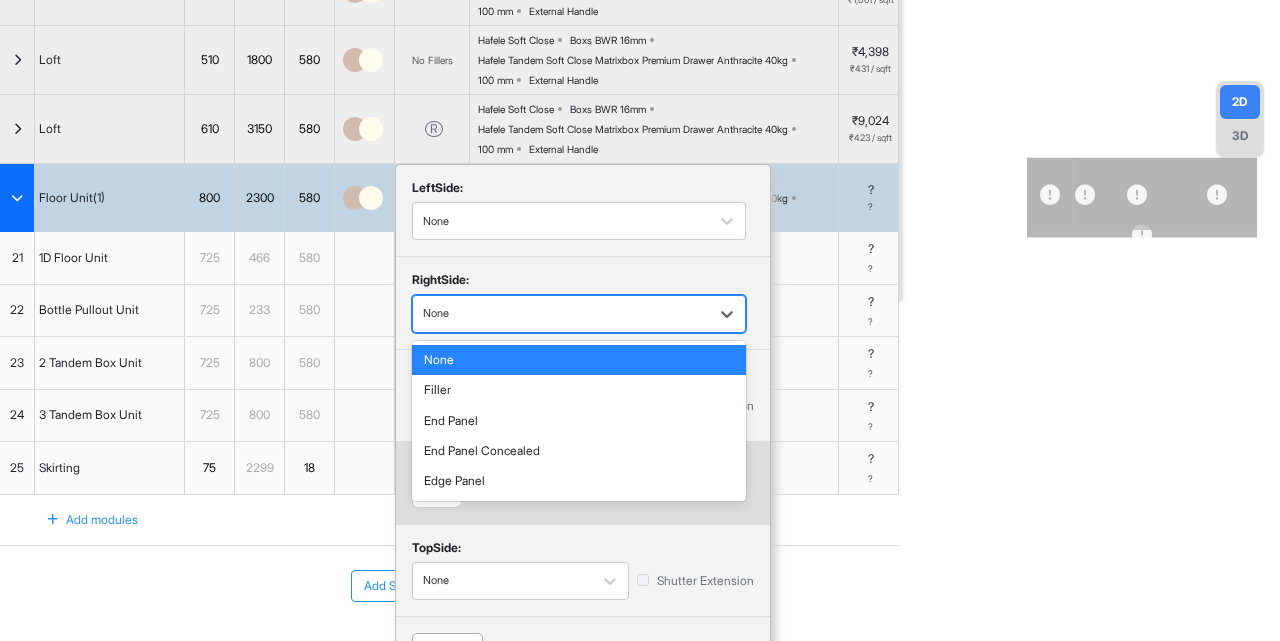 drag, startPoint x: 528, startPoint y: 315, endPoint x: 489, endPoint y: 383, distance: 78.39005 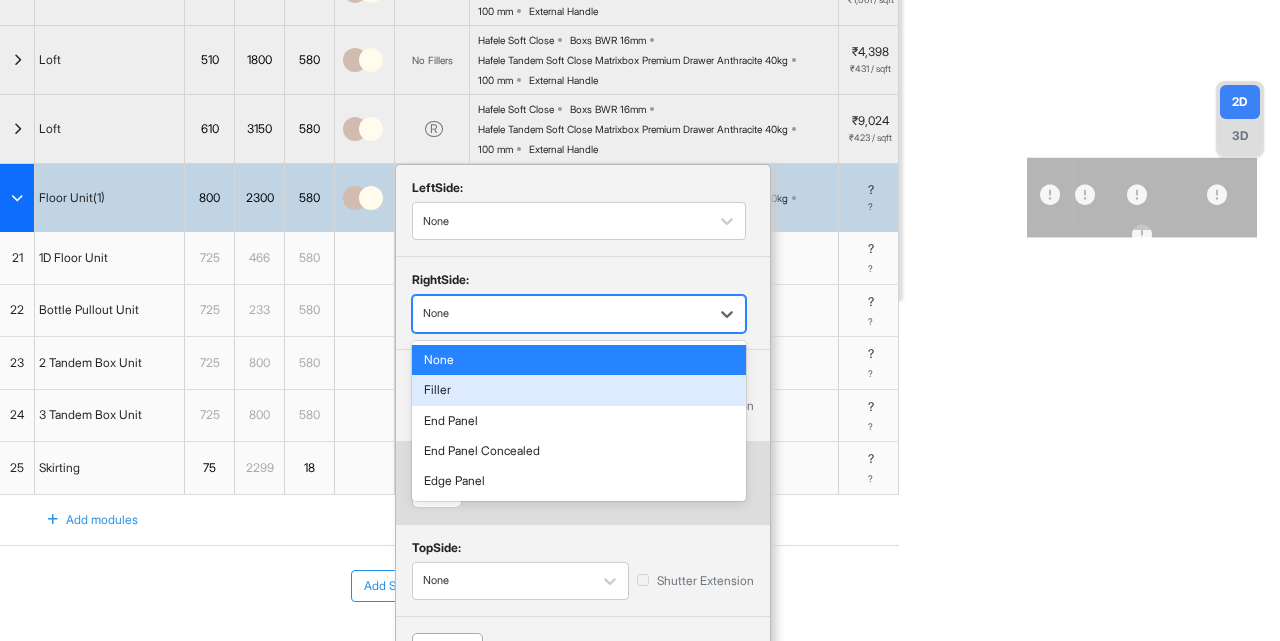 click on "Filler" at bounding box center (579, 390) 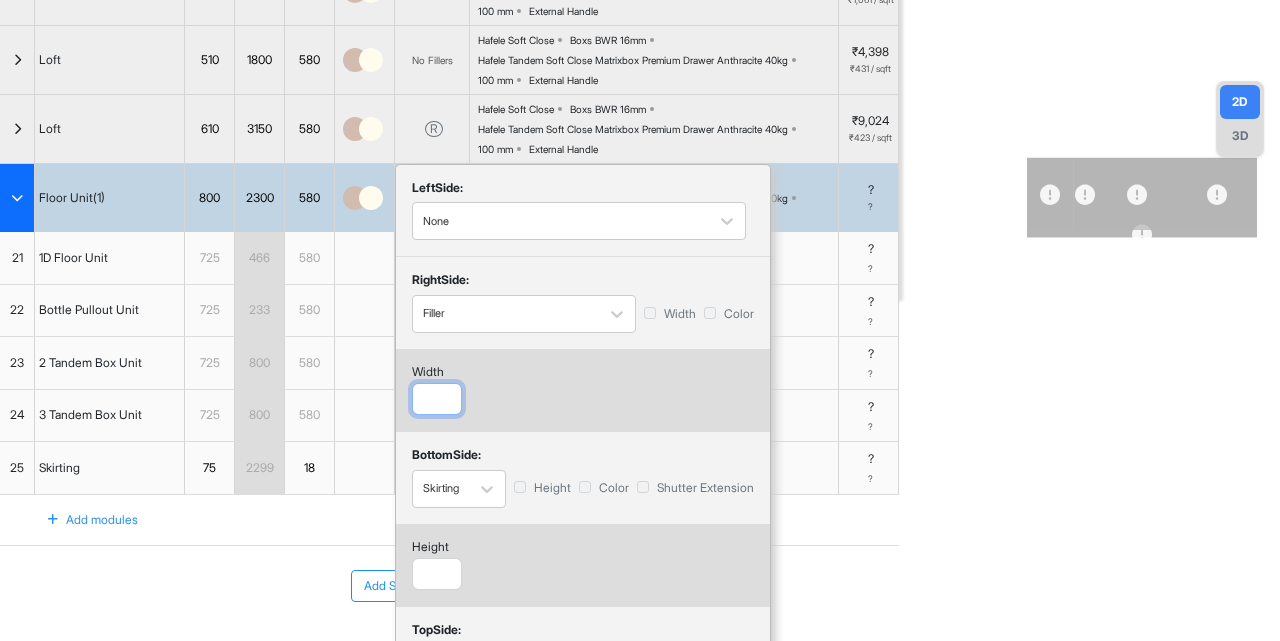 click at bounding box center (437, 399) 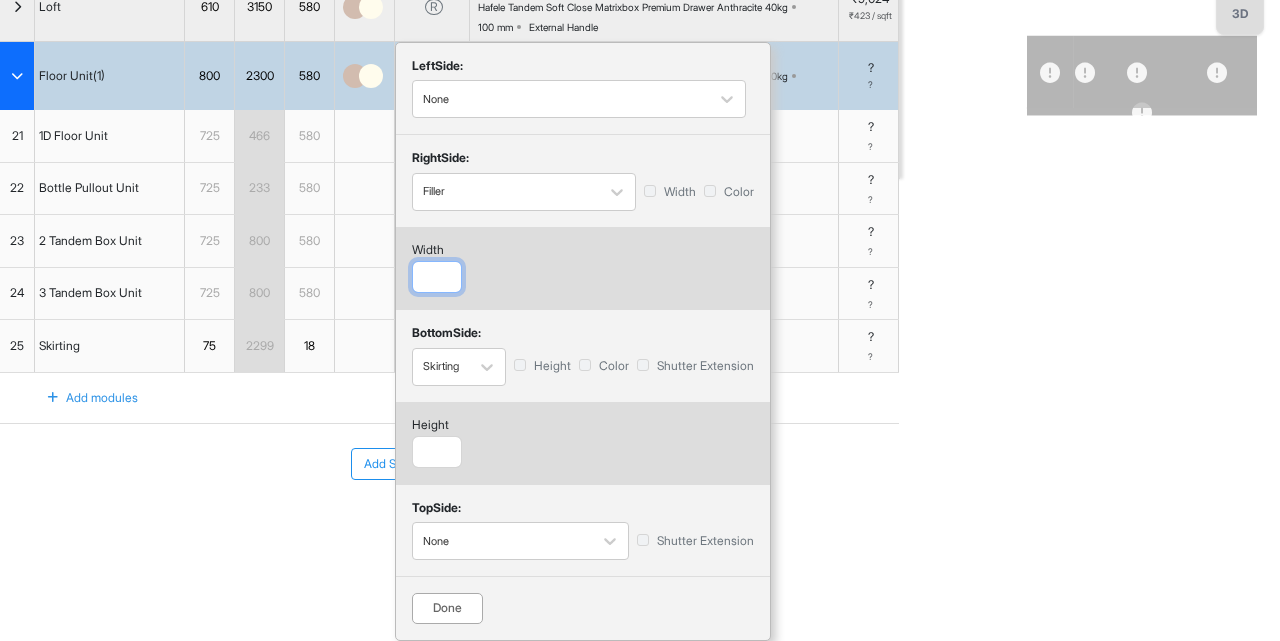 type on "**" 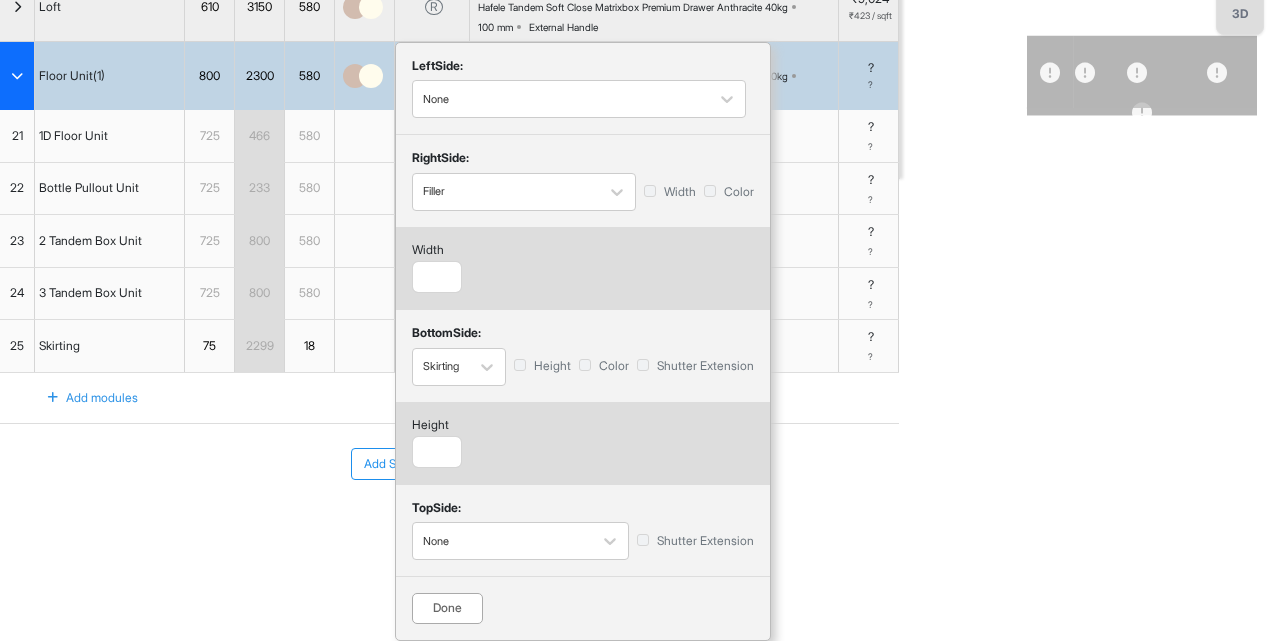 click on "Done" at bounding box center [447, 608] 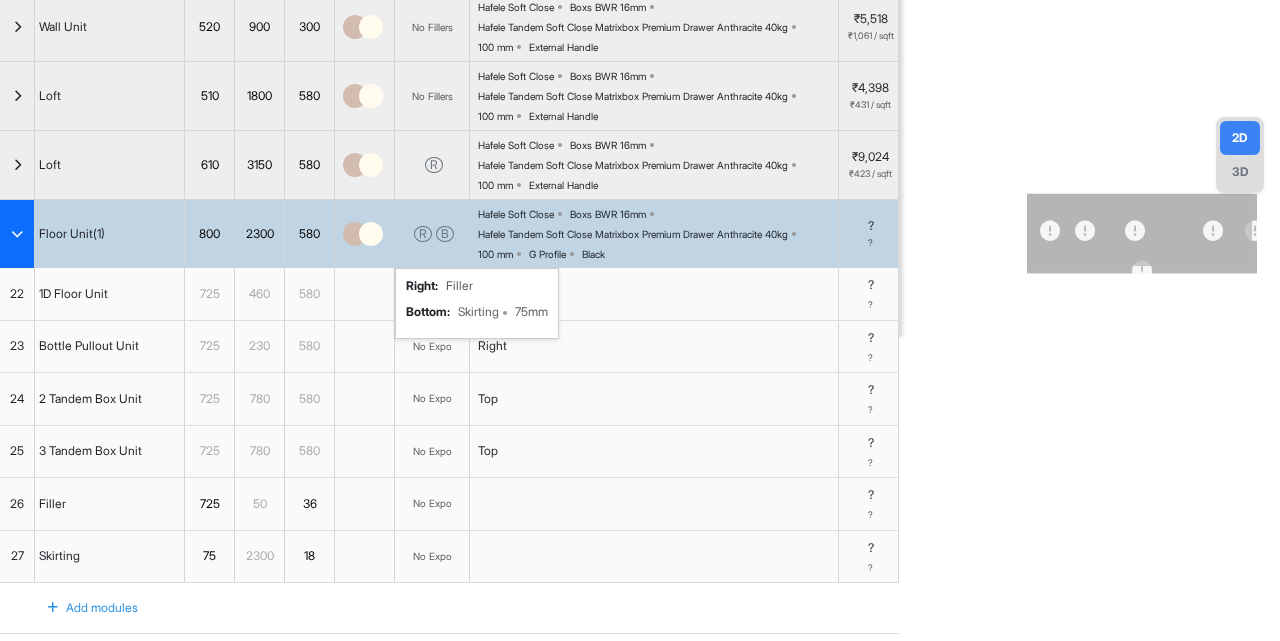 scroll, scrollTop: 0, scrollLeft: 0, axis: both 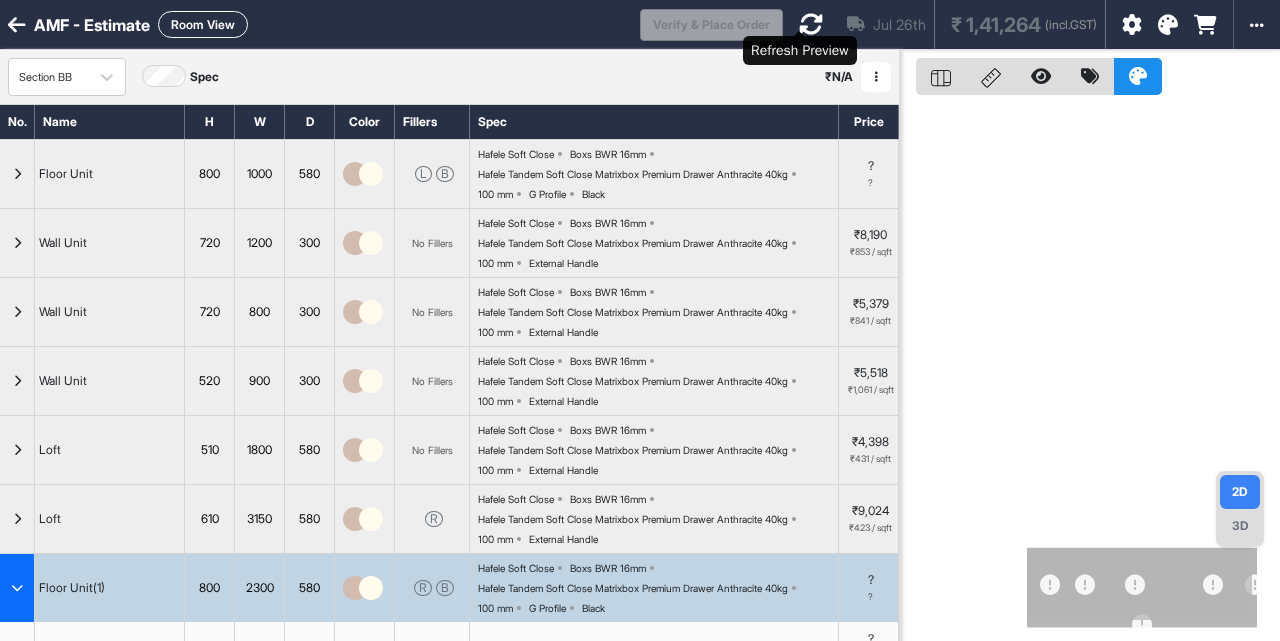 click at bounding box center (811, 24) 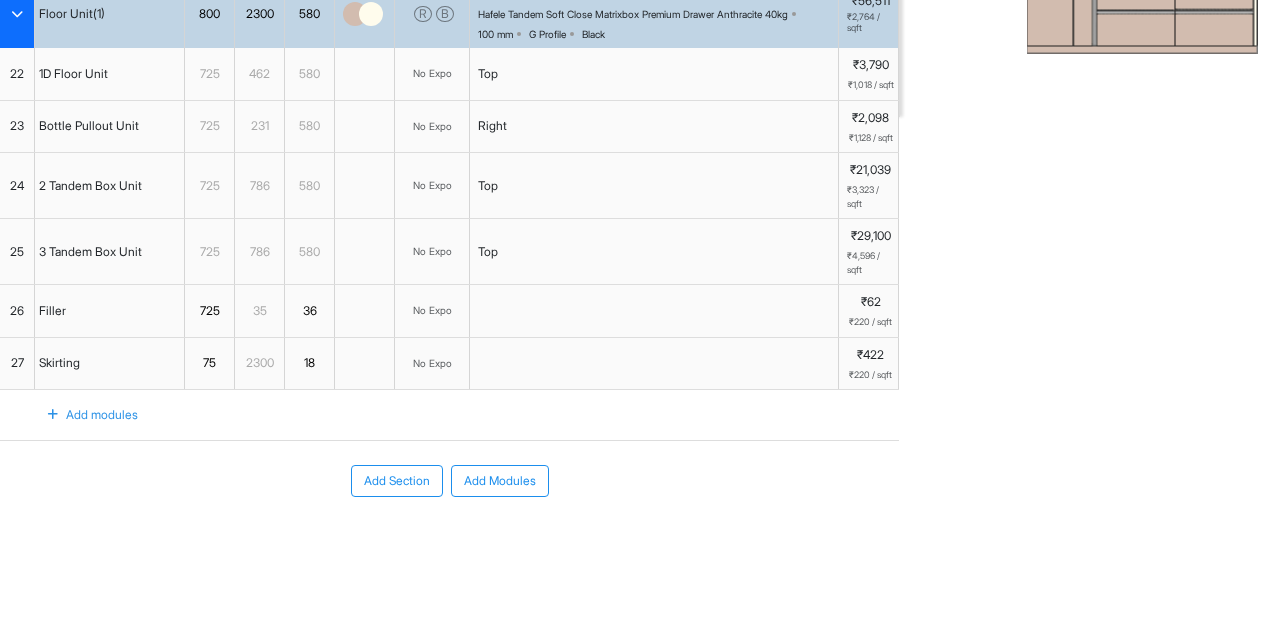scroll, scrollTop: 0, scrollLeft: 0, axis: both 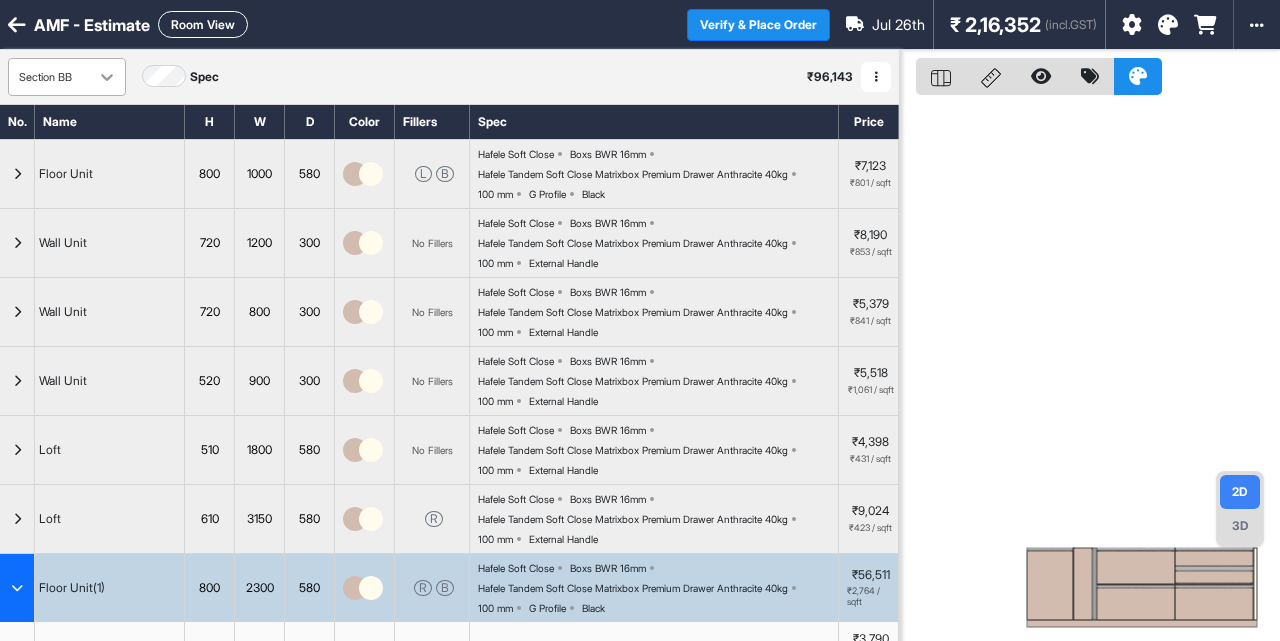 click at bounding box center [107, 77] 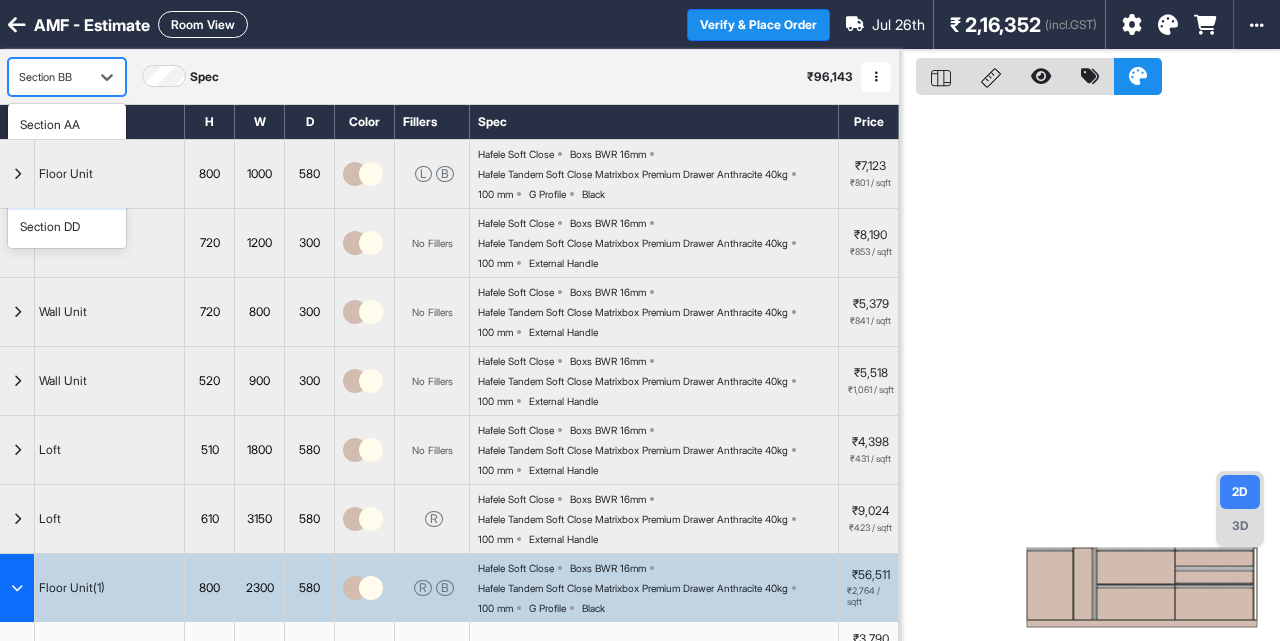 click on "Section CC" at bounding box center [51, 193] 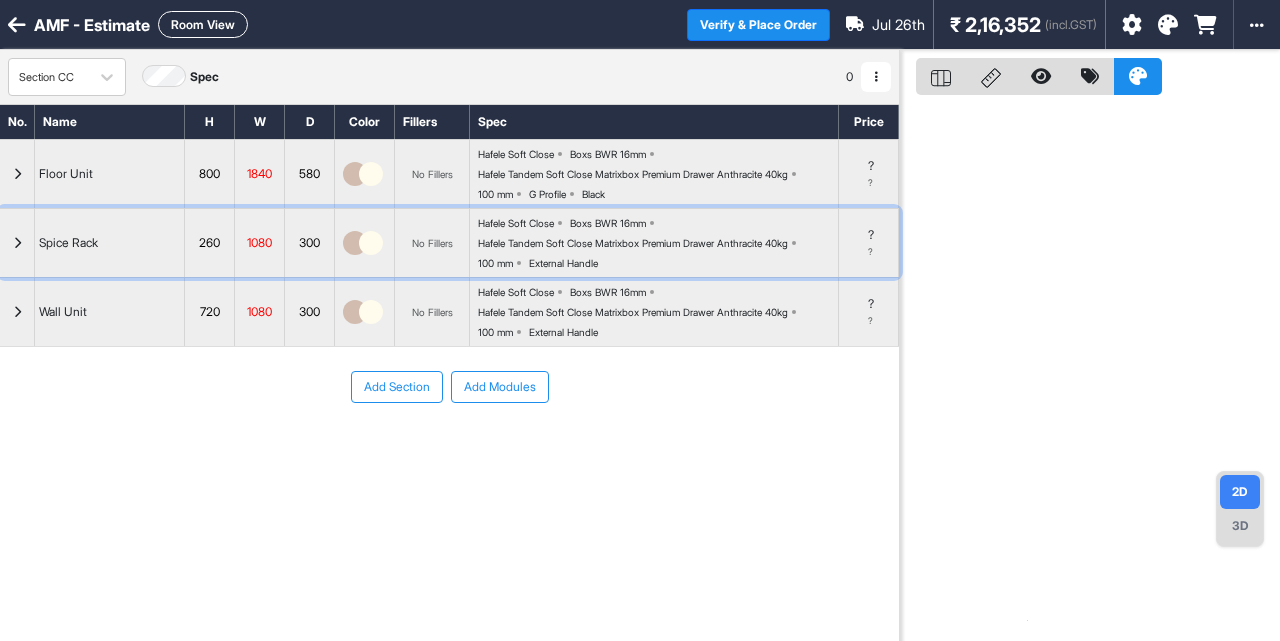 click at bounding box center [17, 243] 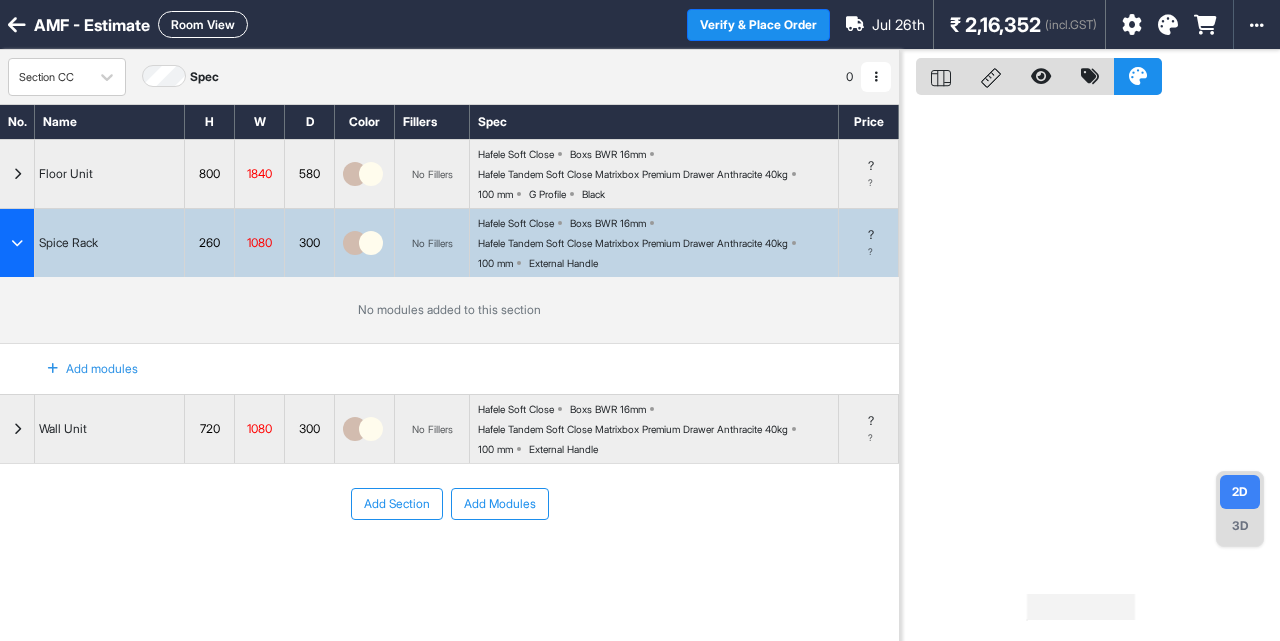 click on "Add modules" at bounding box center (81, 369) 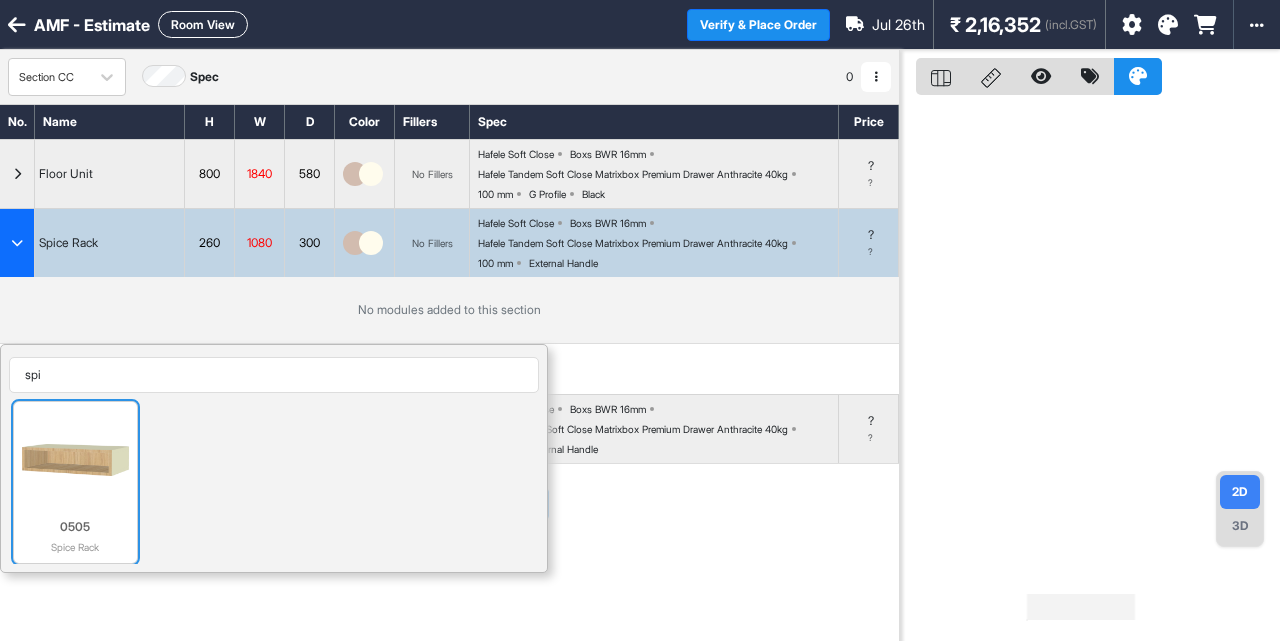 type on "spi" 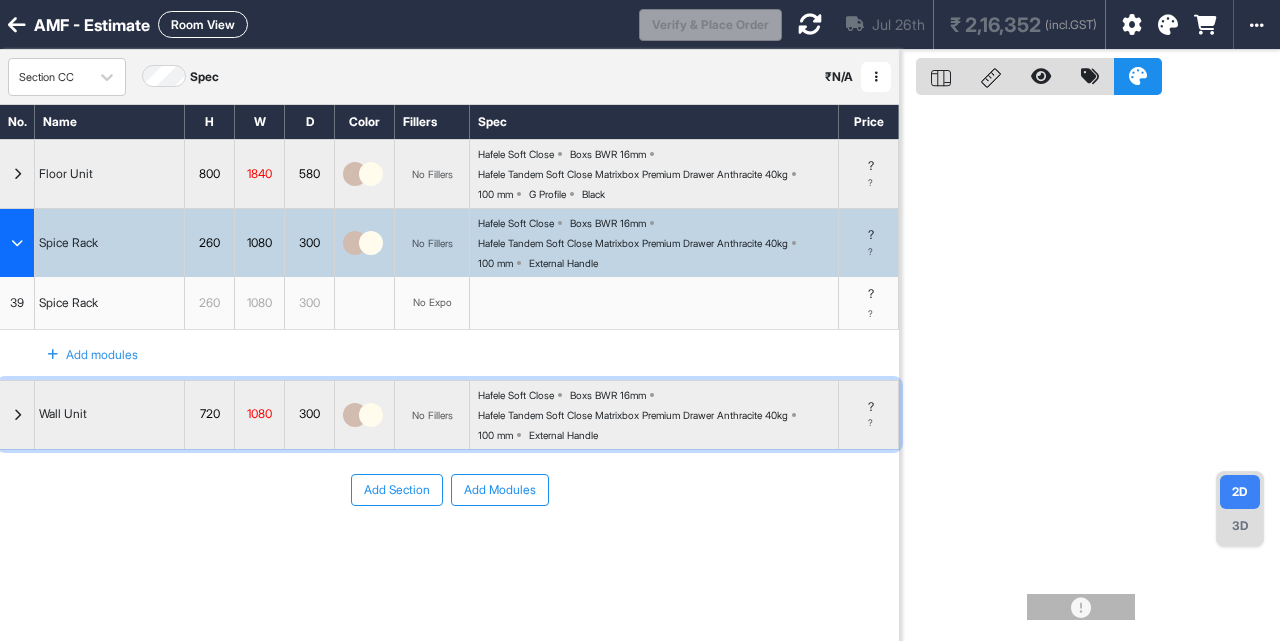 click at bounding box center [17, 415] 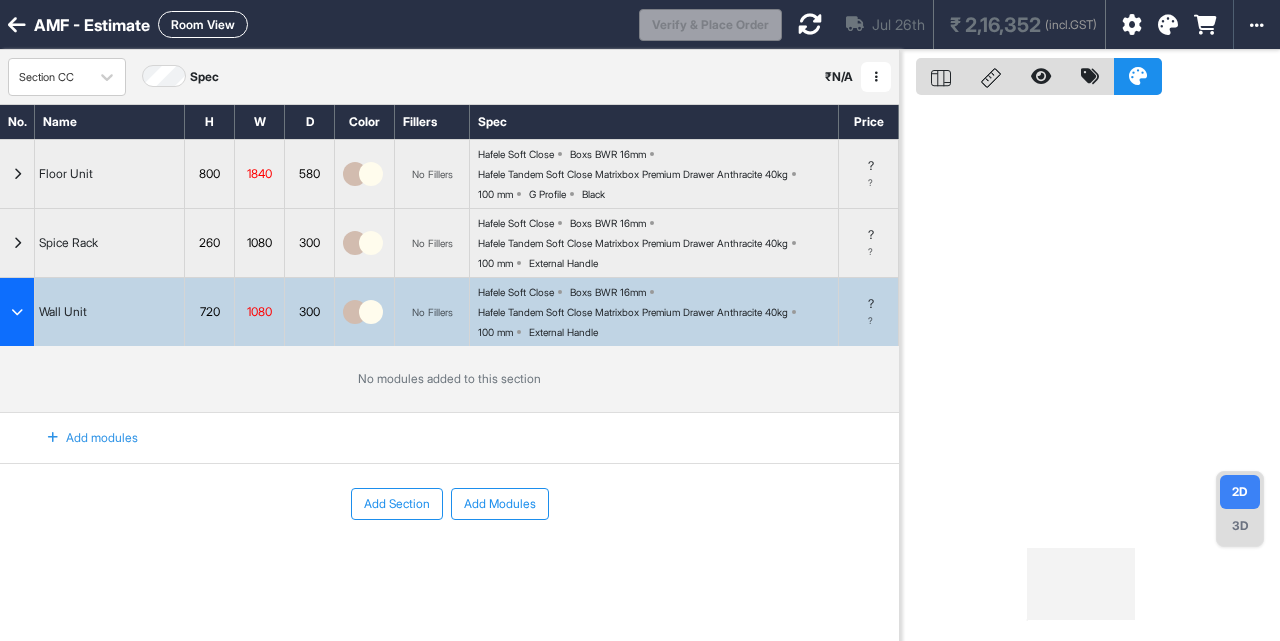 click on "Add modules" at bounding box center (81, 438) 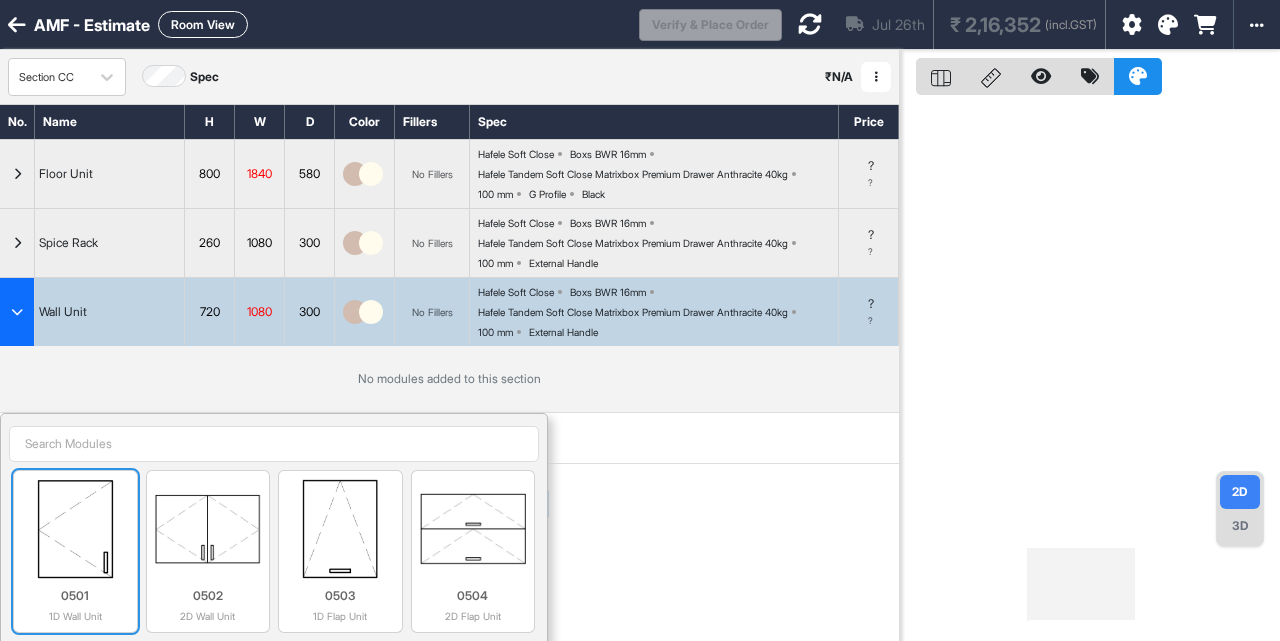 click at bounding box center [75, 529] 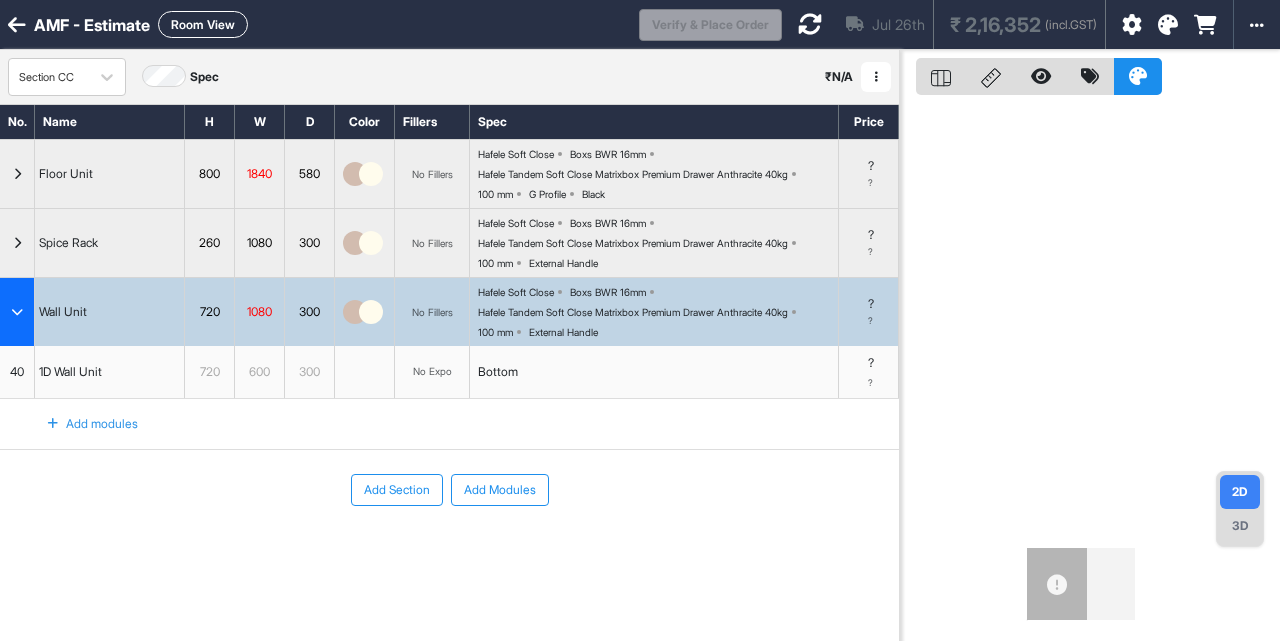 click on "Add modules" at bounding box center (81, 424) 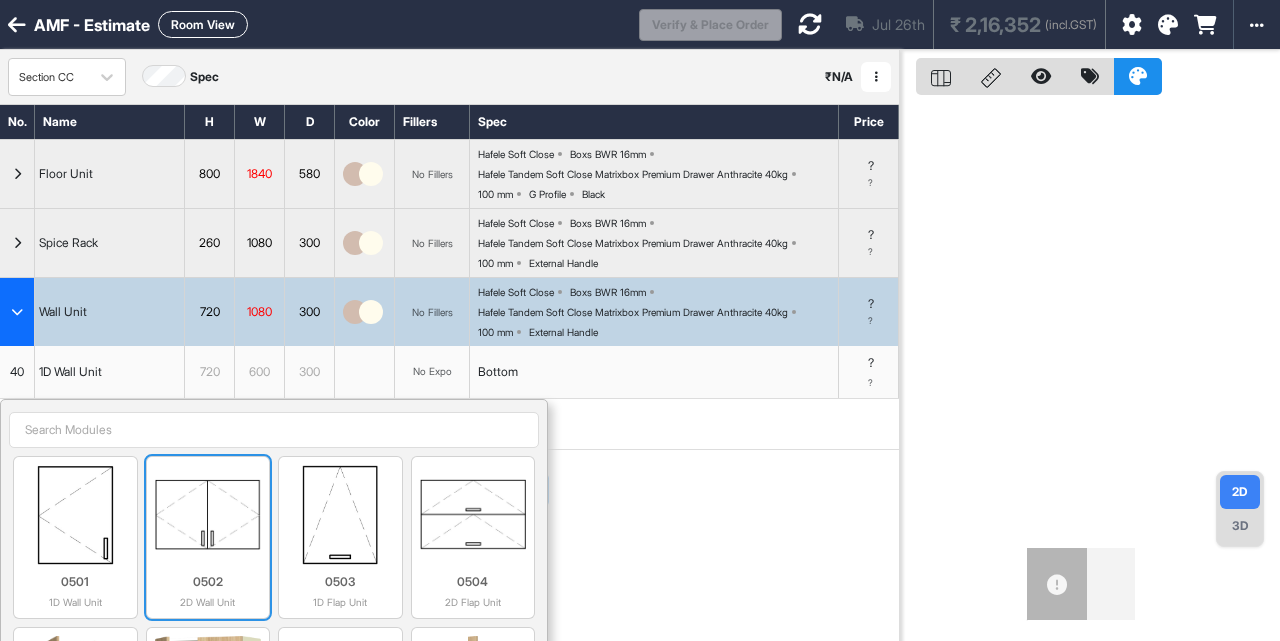 click at bounding box center [208, 515] 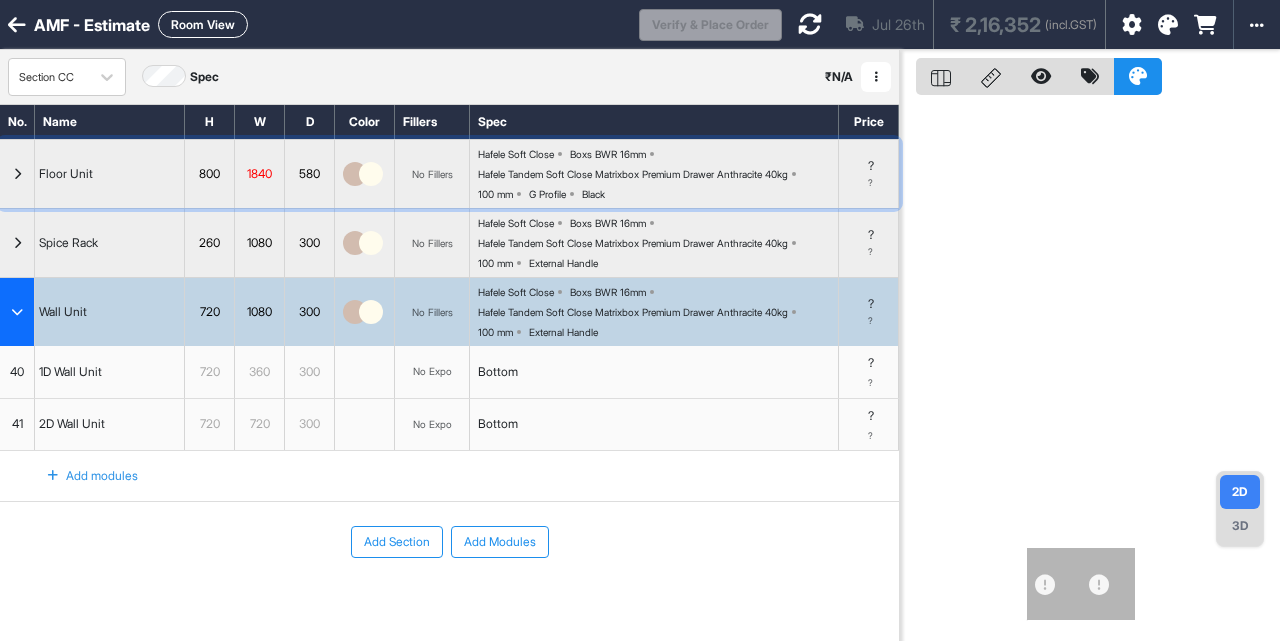 click at bounding box center (17, 174) 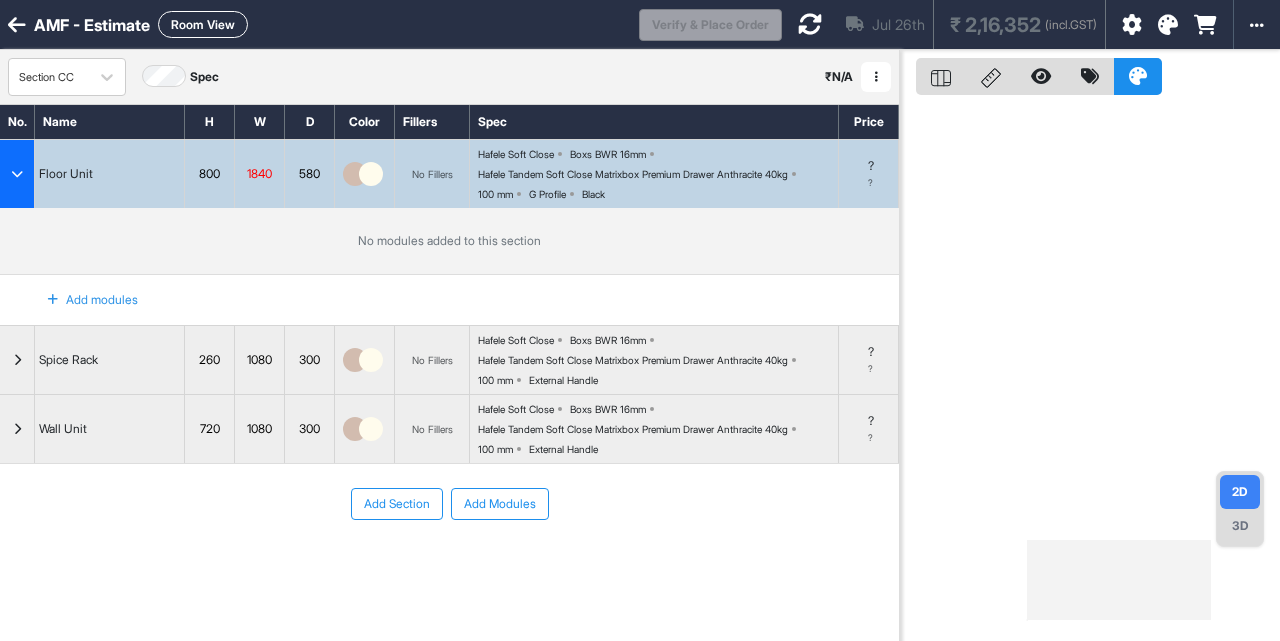 click on "Add modules" at bounding box center [81, 300] 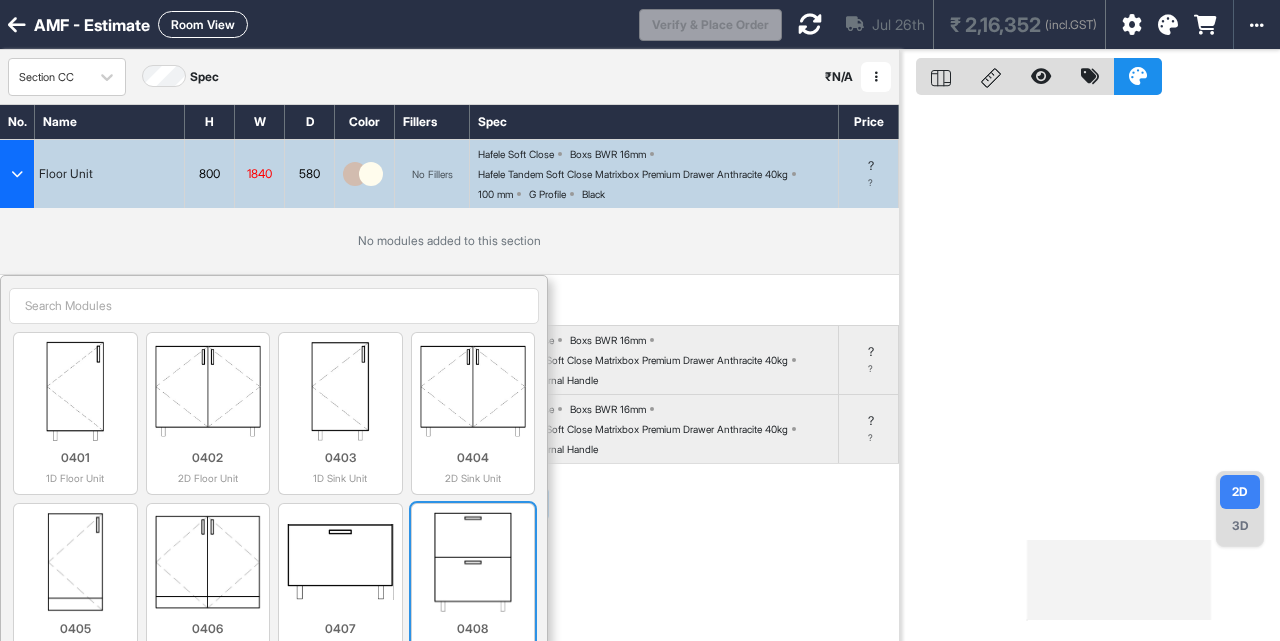 click at bounding box center [473, 562] 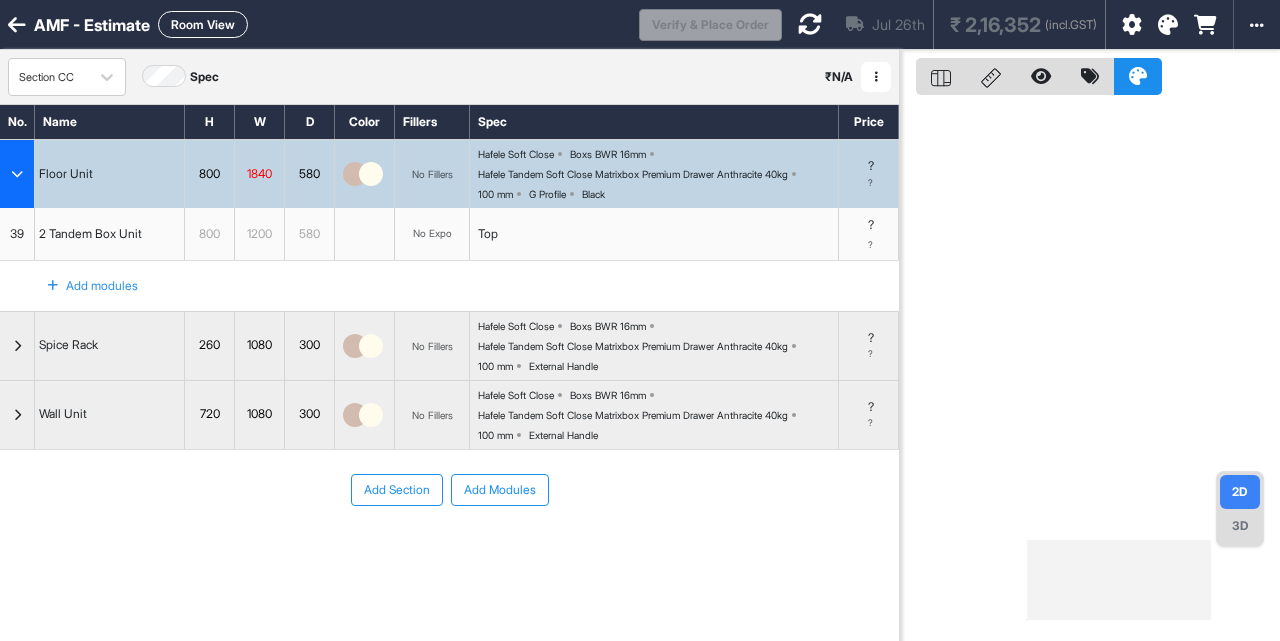 click on "Add modules" at bounding box center (81, 286) 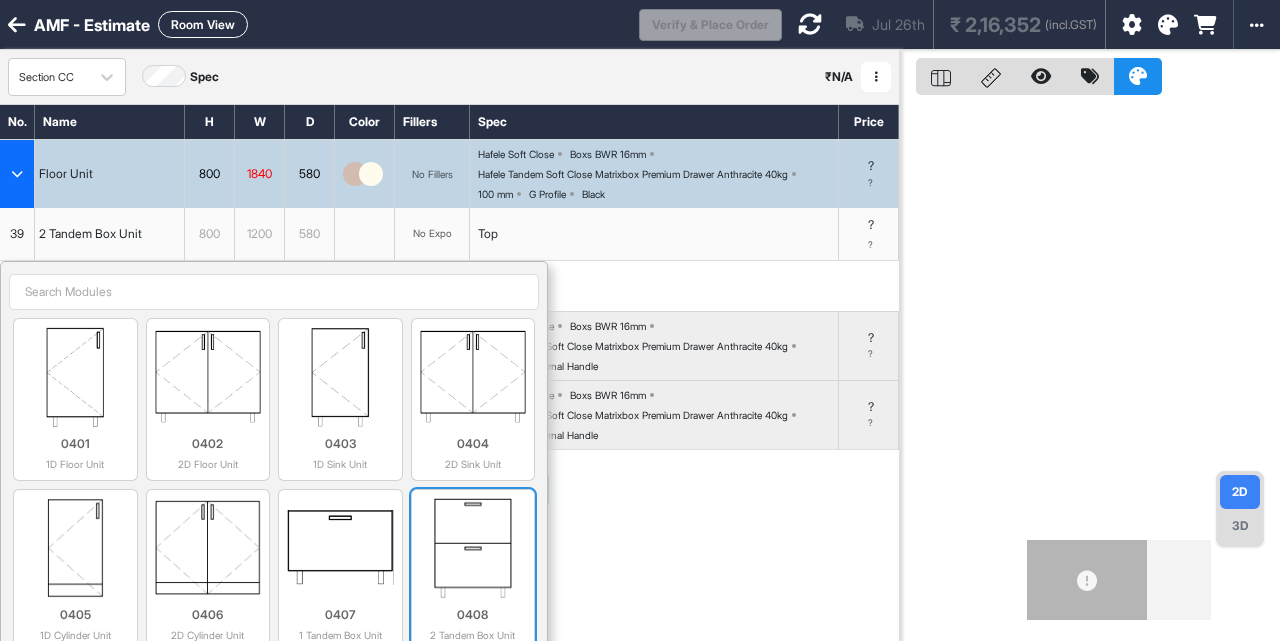 click at bounding box center [473, 548] 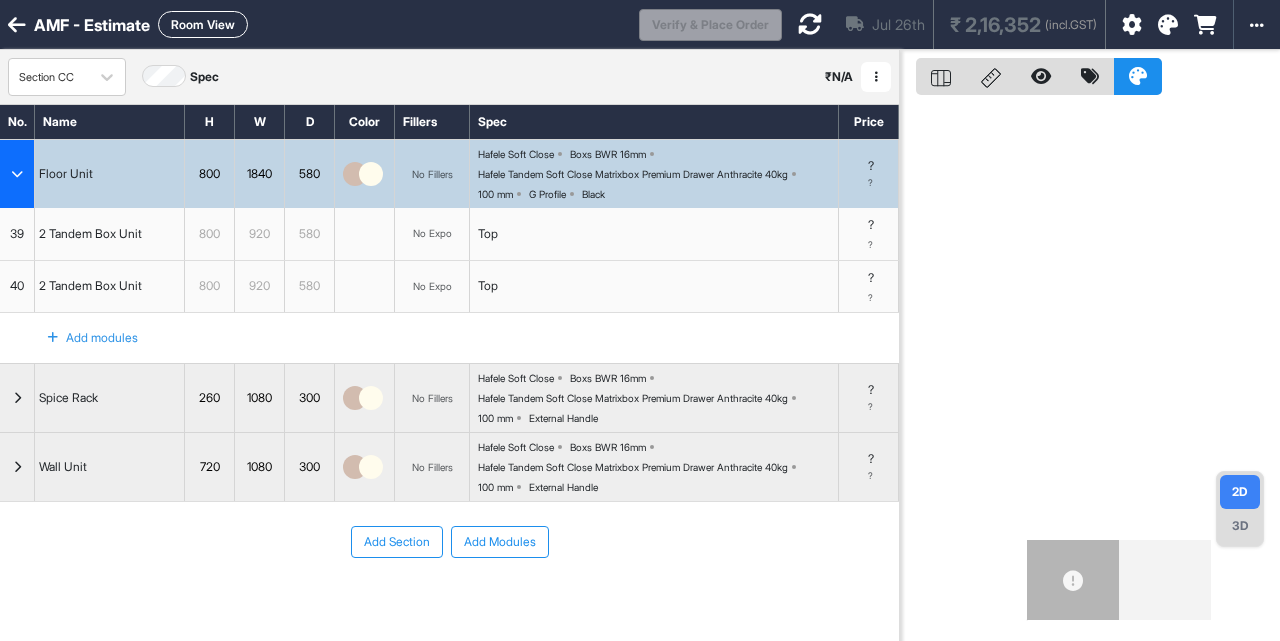 click on "Add modules" at bounding box center (81, 338) 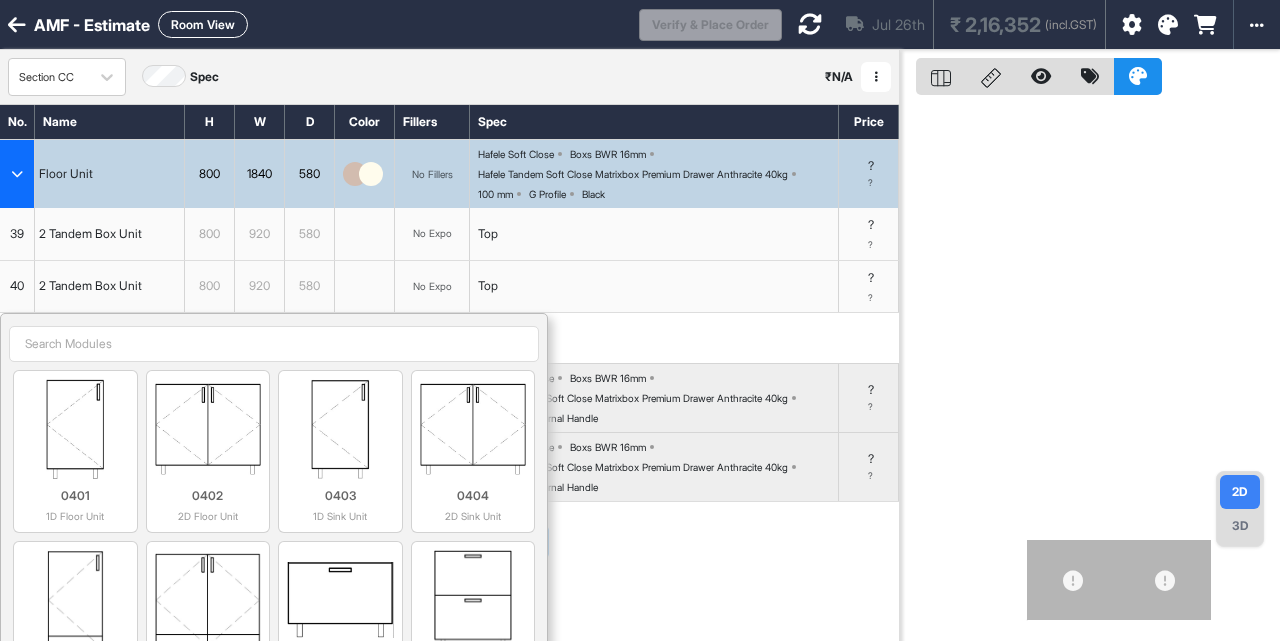 click at bounding box center (274, 344) 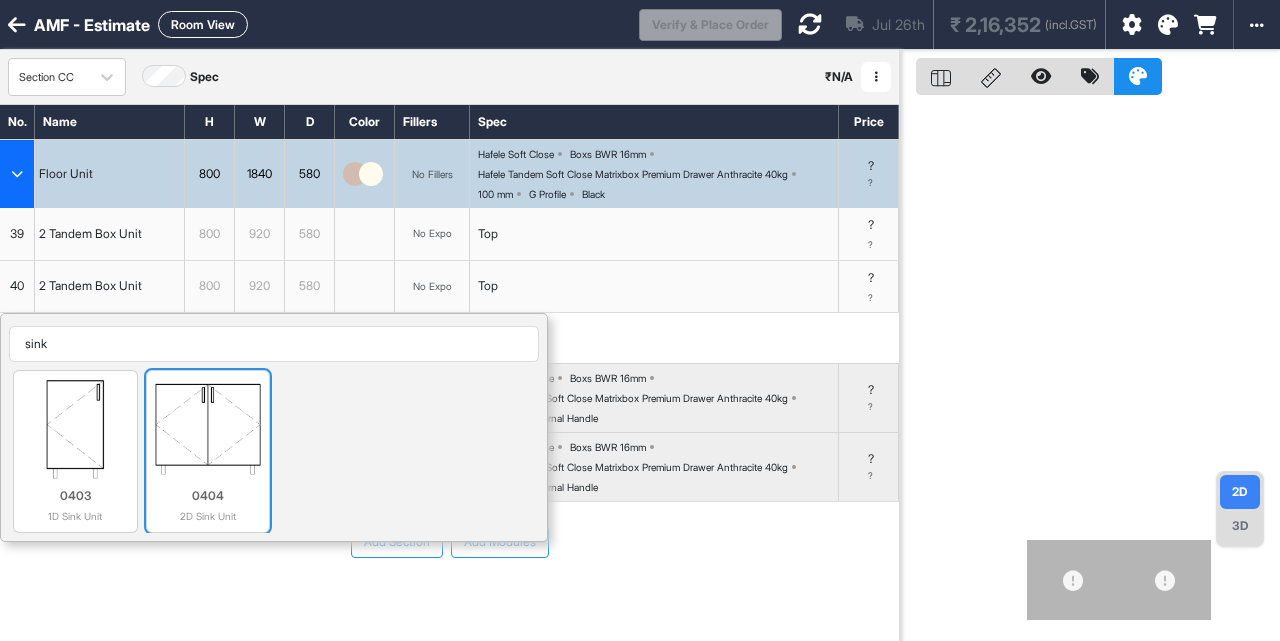 type on "sink" 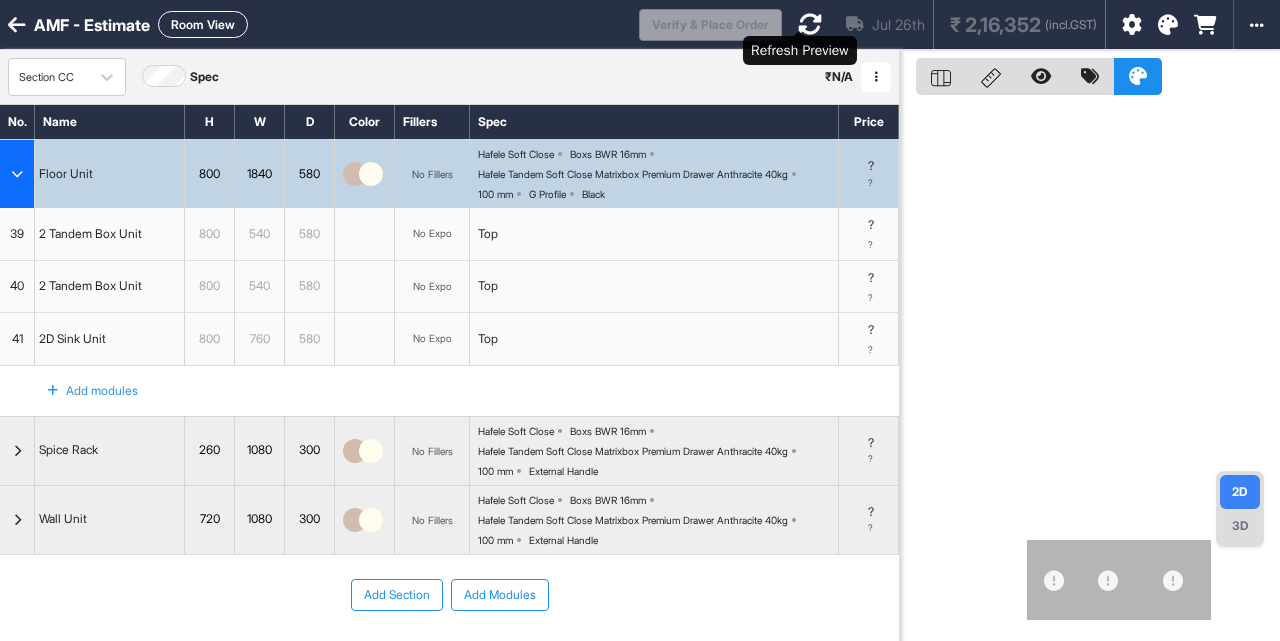 click at bounding box center (810, 24) 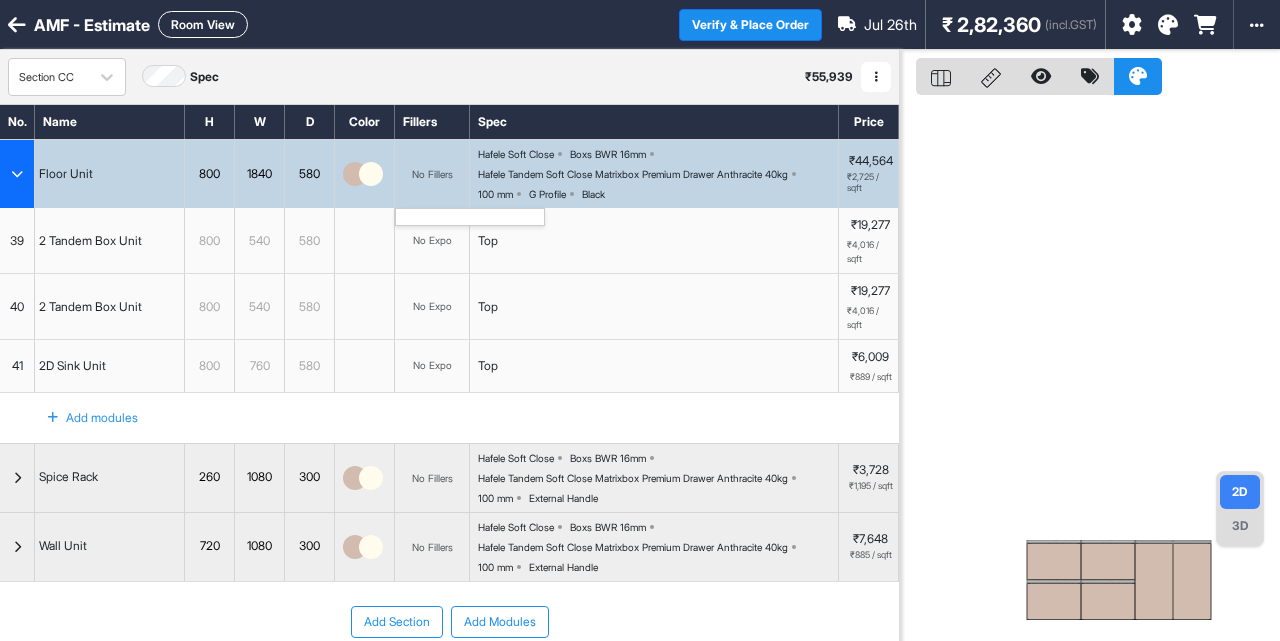 click on "No Fillers" at bounding box center [432, 174] 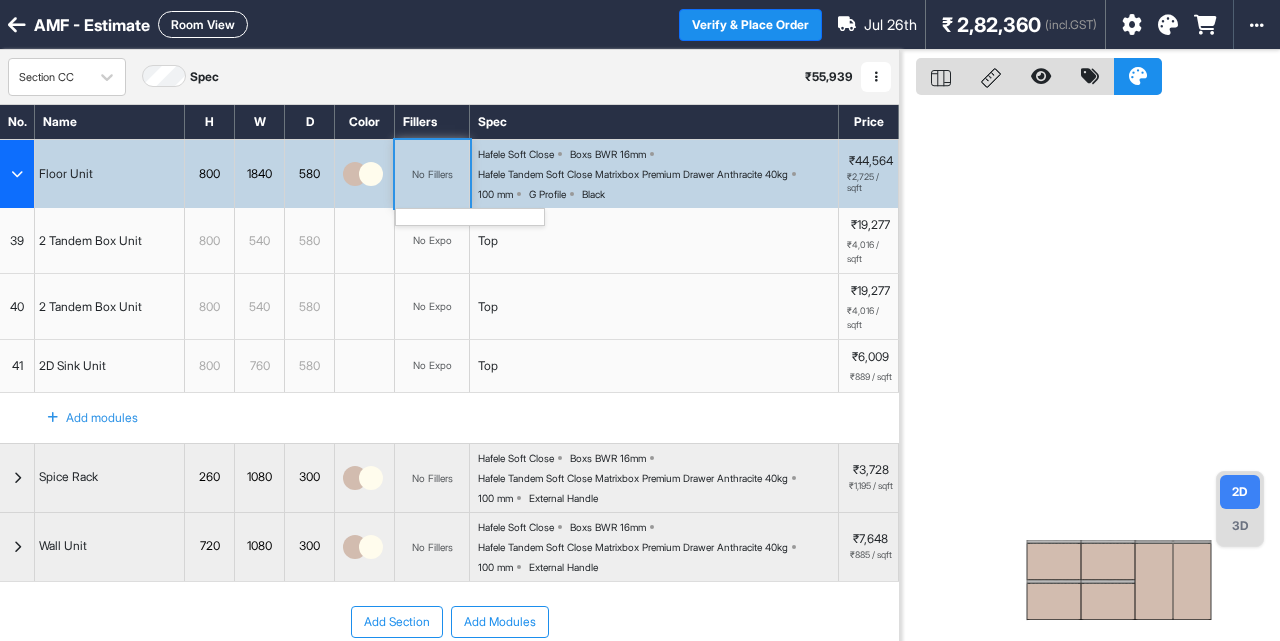 click on "No Fillers" at bounding box center (432, 174) 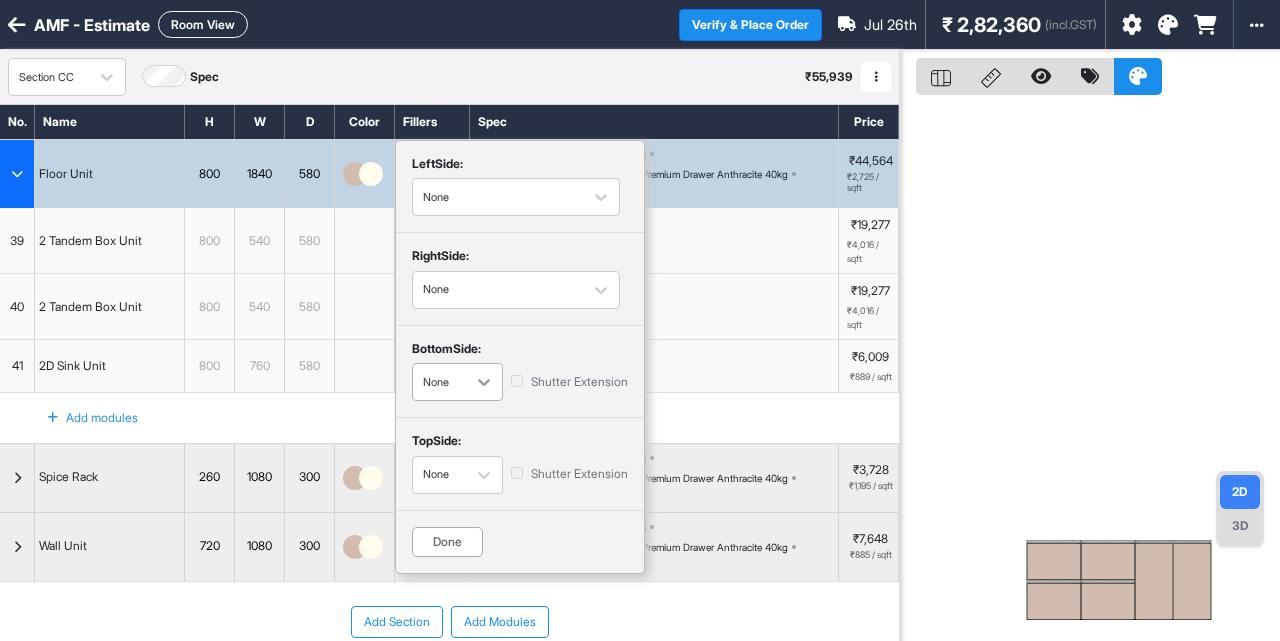 click 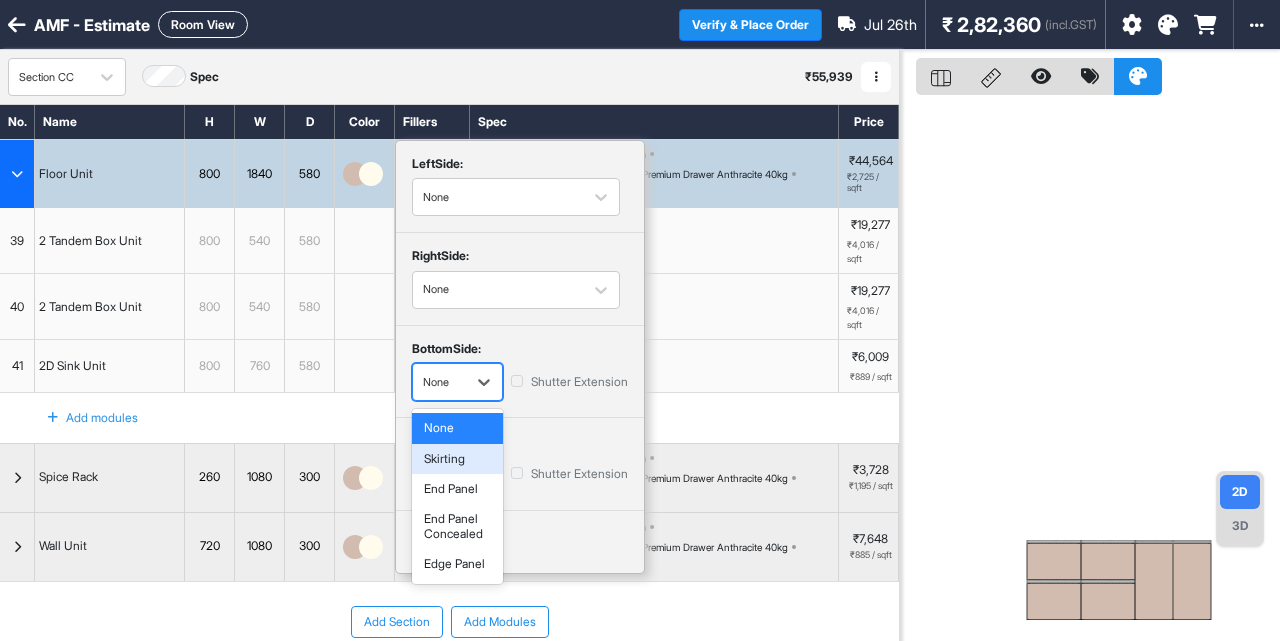 click on "Skirting" at bounding box center [457, 459] 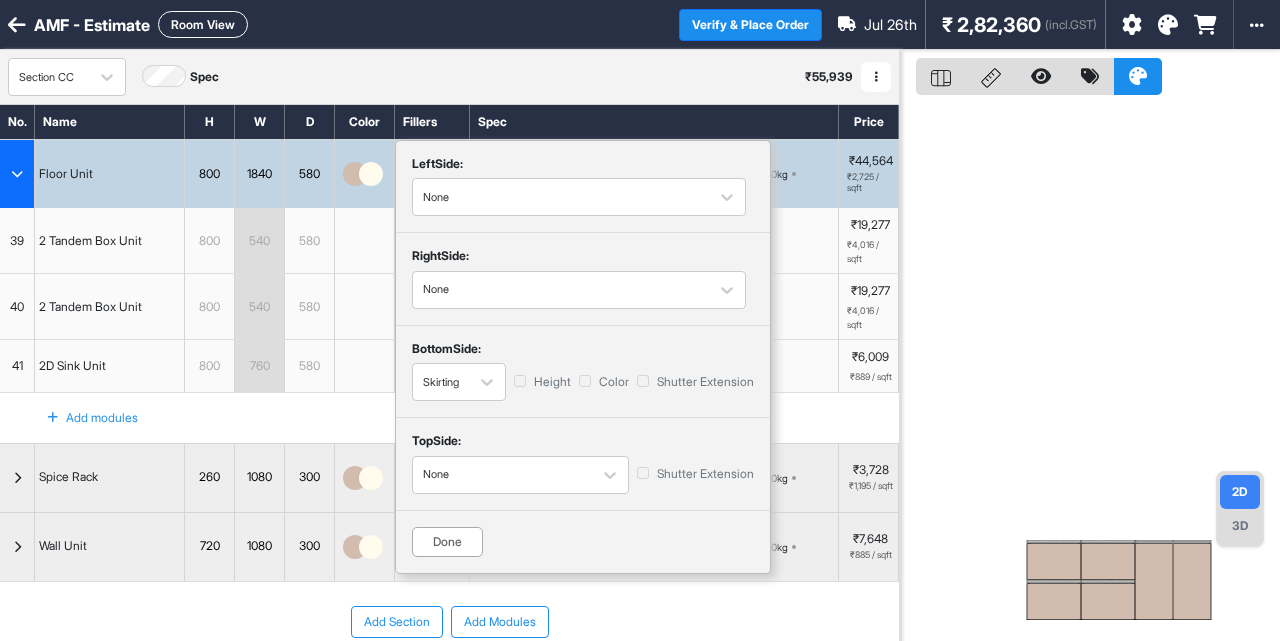 click on "Height" at bounding box center [542, 382] 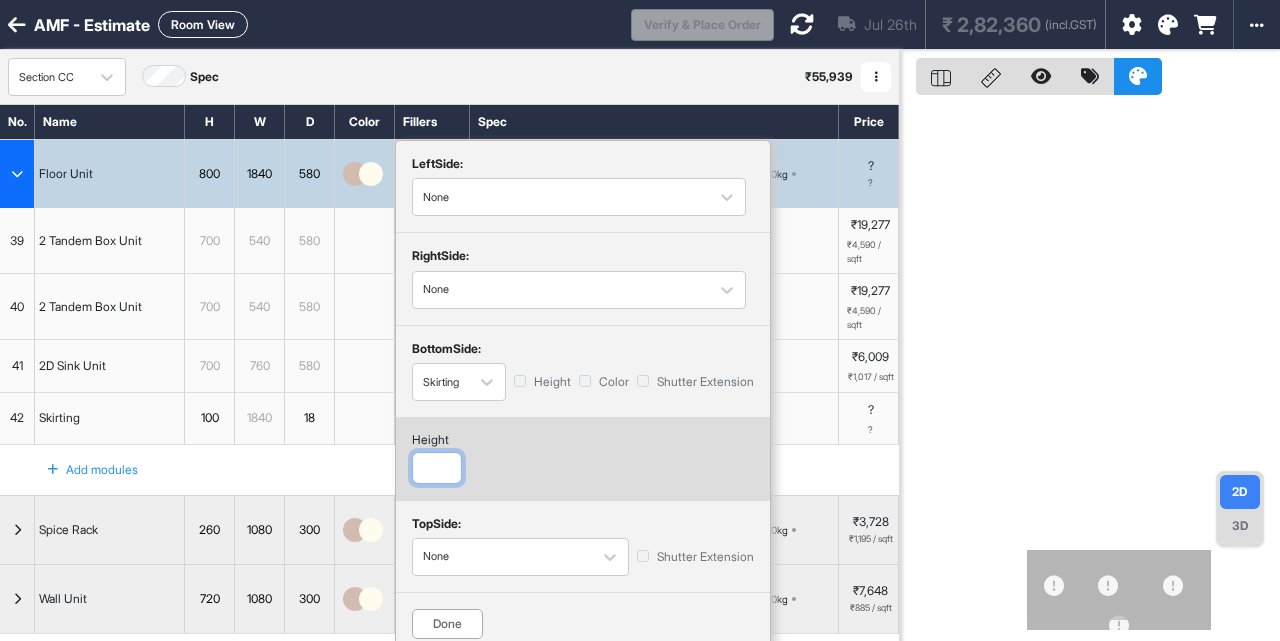 click at bounding box center (437, 468) 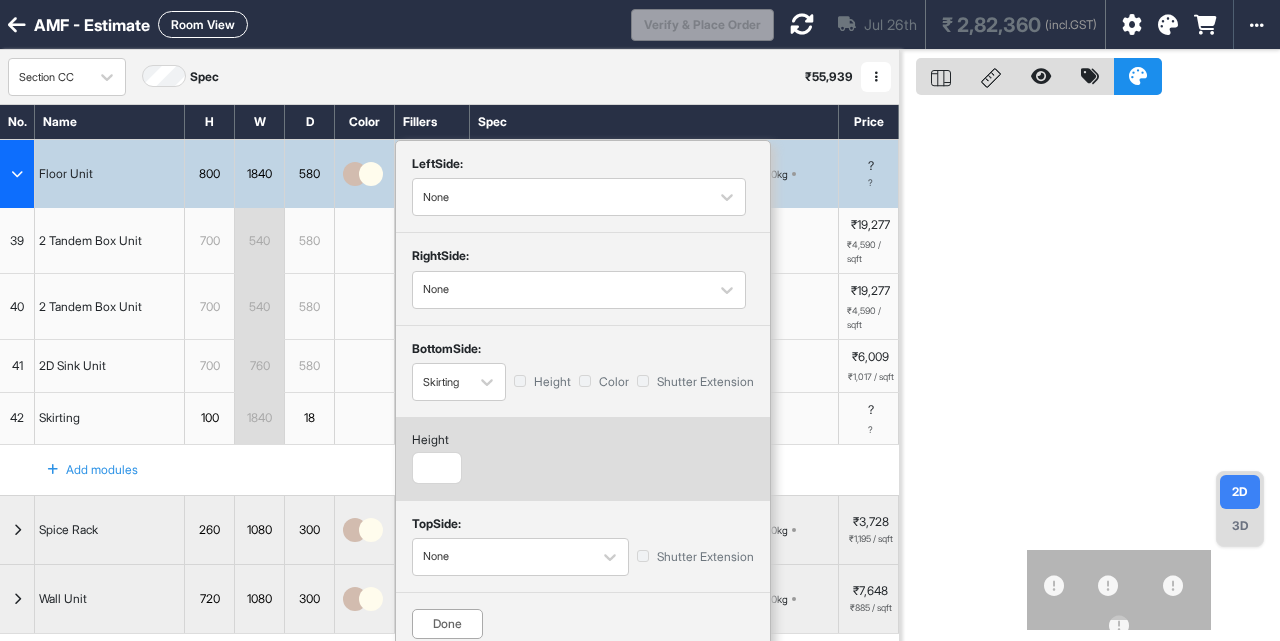 click on "Done" at bounding box center [447, 624] 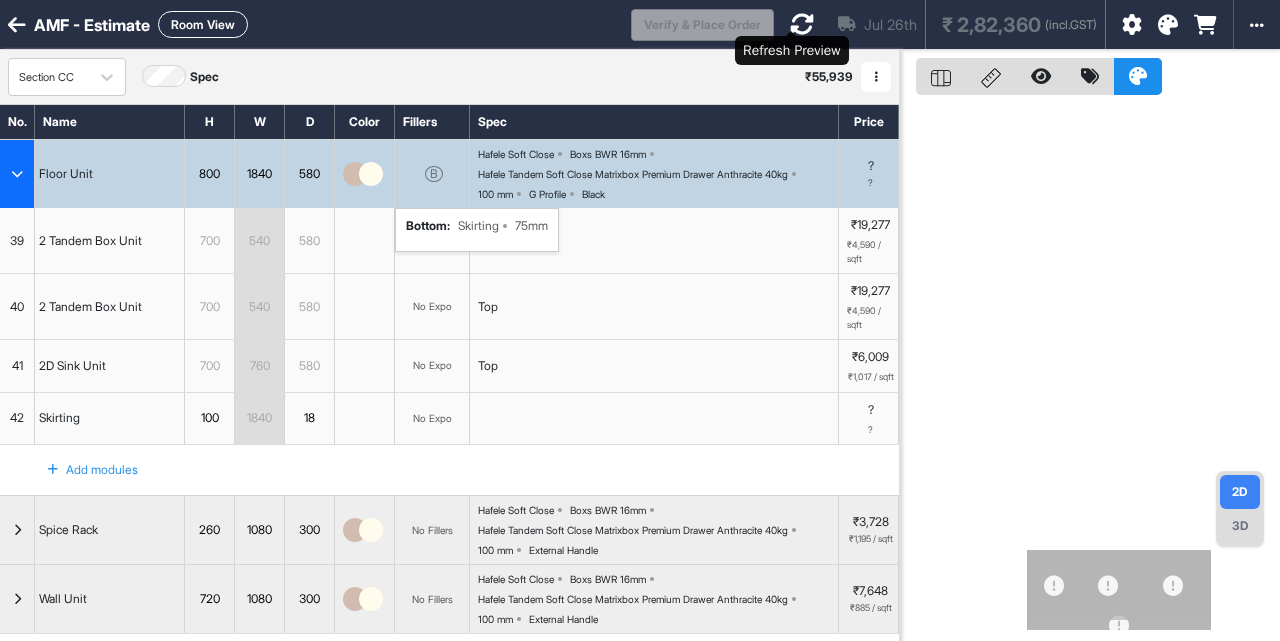 click at bounding box center [802, 24] 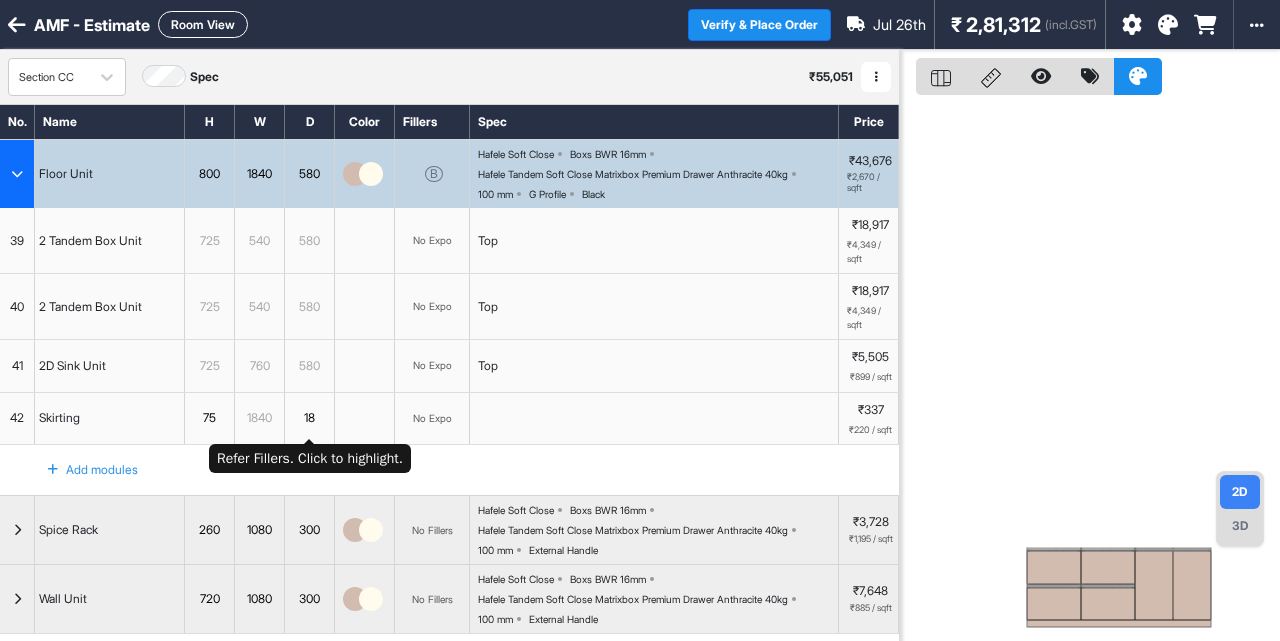click on "18" at bounding box center [309, 418] 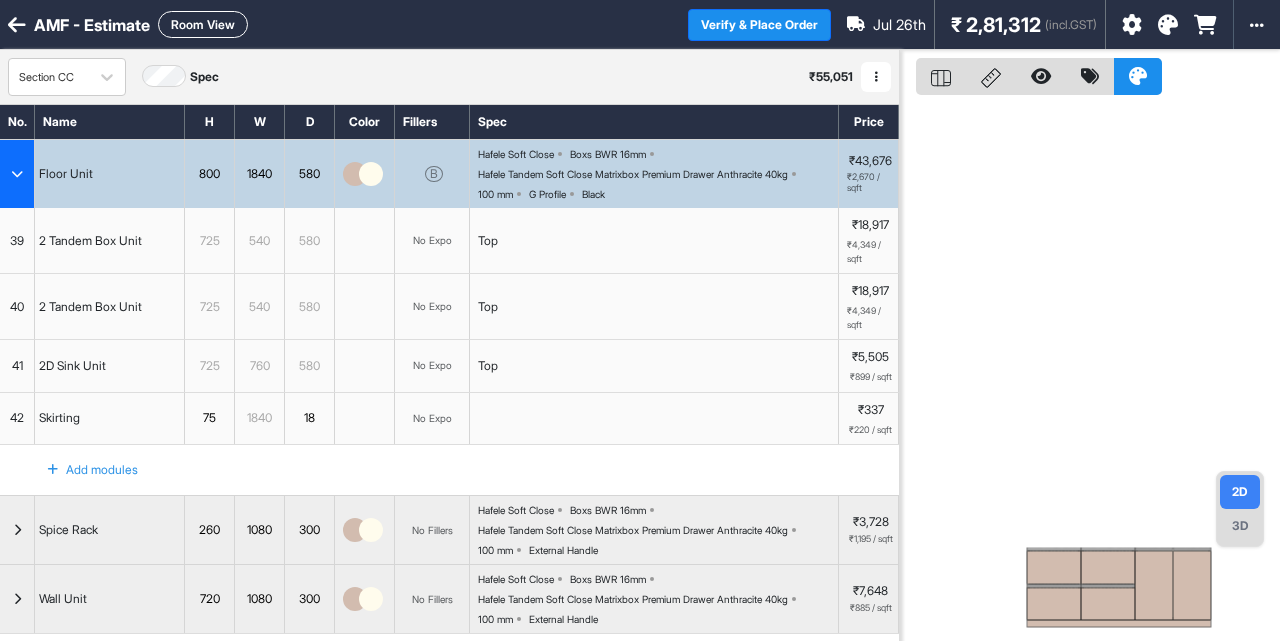 scroll, scrollTop: 1, scrollLeft: 0, axis: vertical 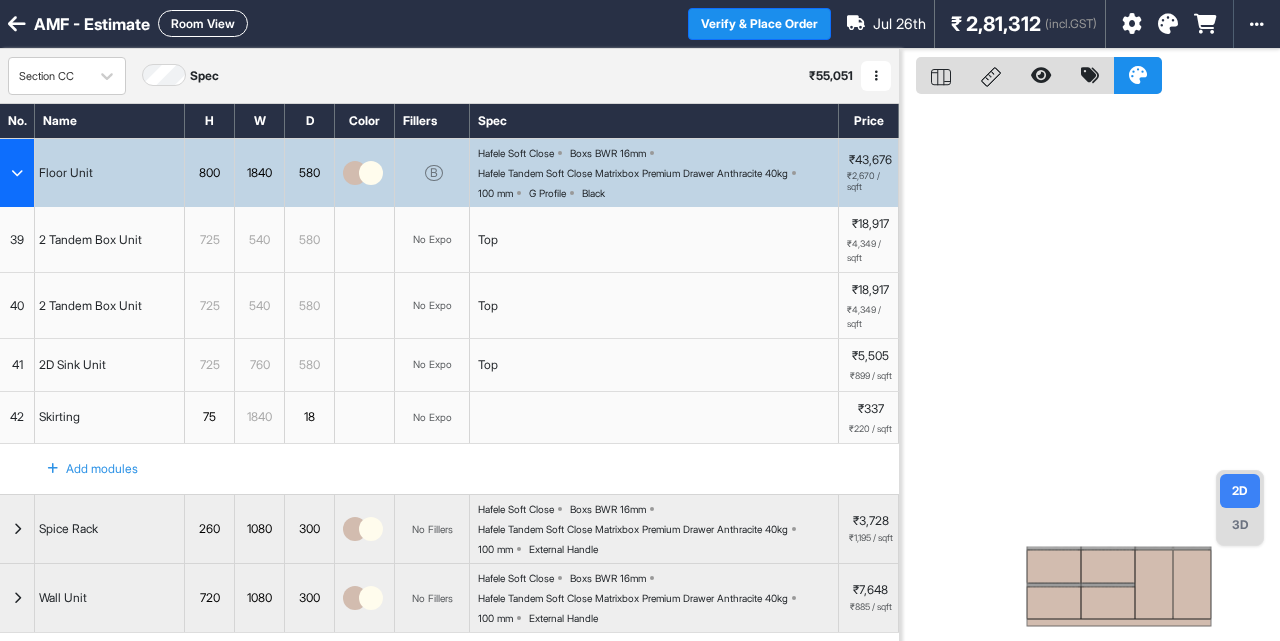 click at bounding box center (17, 173) 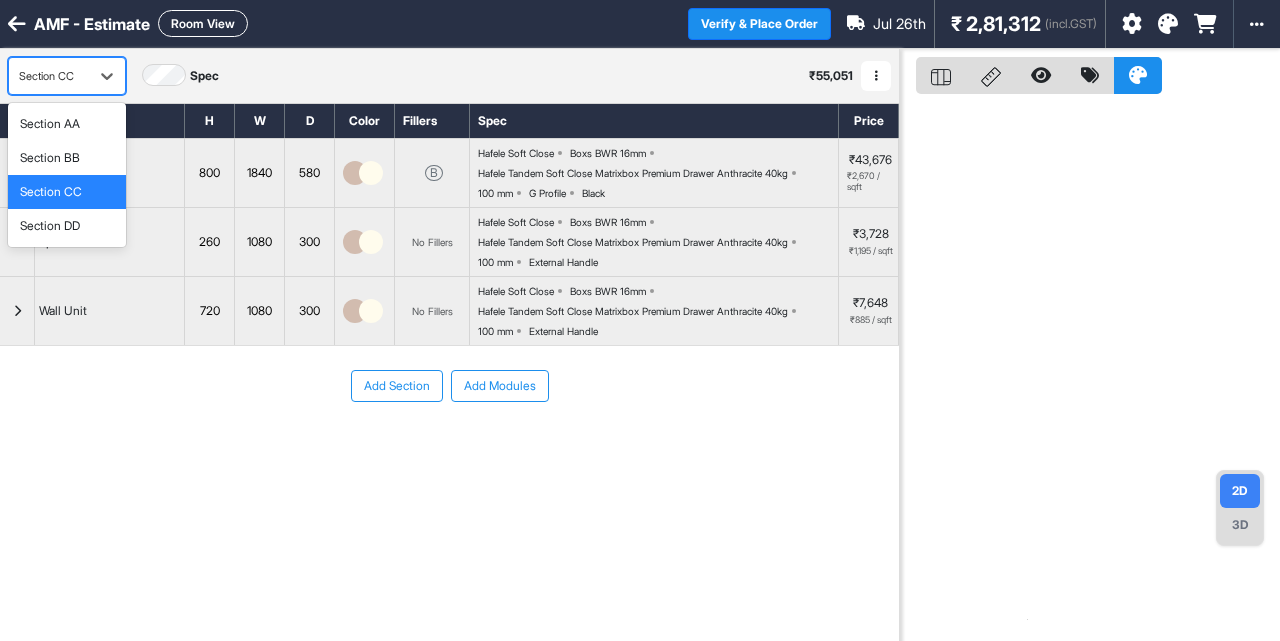 drag, startPoint x: 40, startPoint y: 75, endPoint x: 70, endPoint y: 216, distance: 144.15616 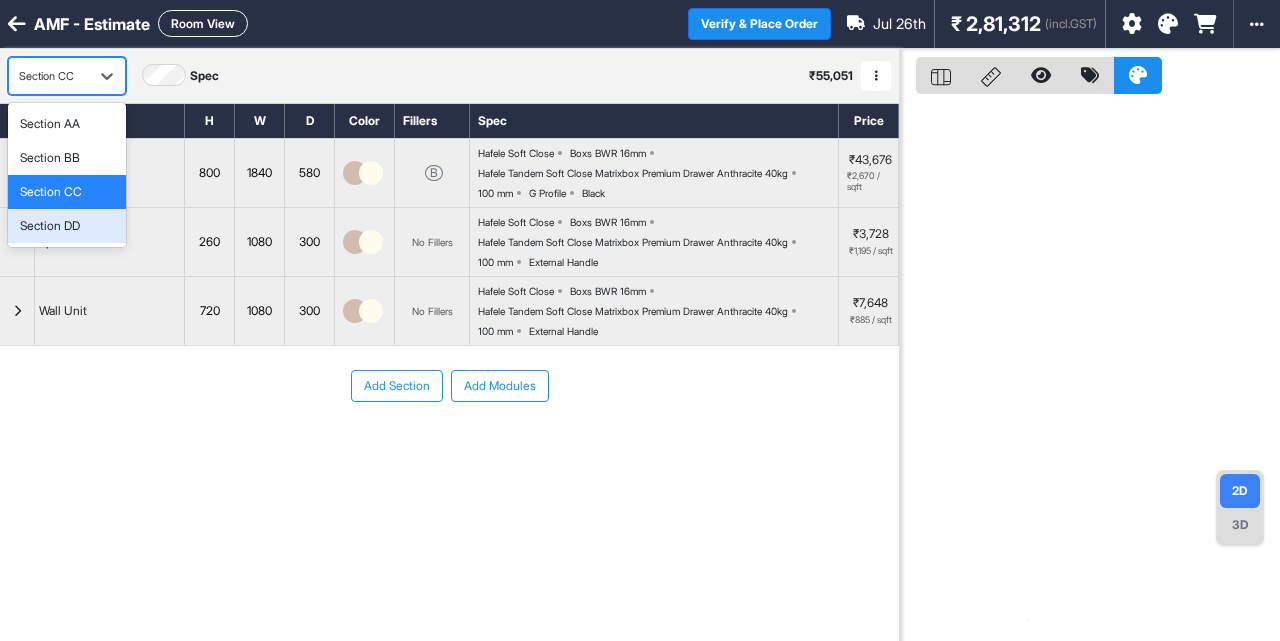 click on "Section DD" at bounding box center [67, 226] 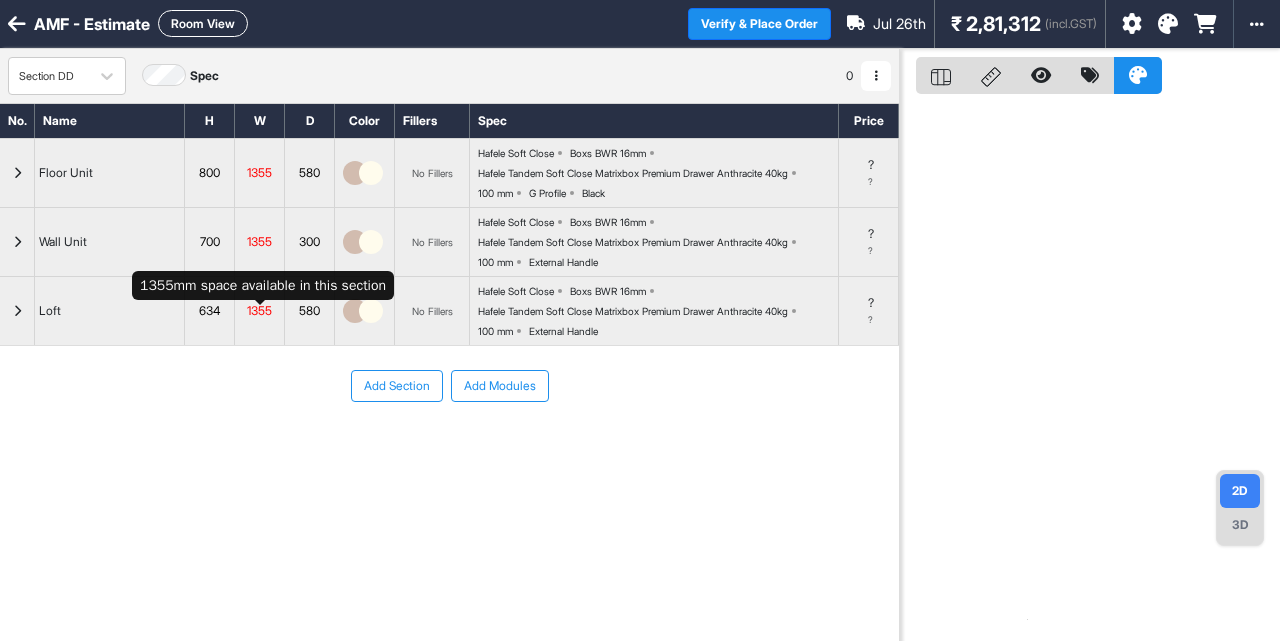 click on "1355" at bounding box center (259, 311) 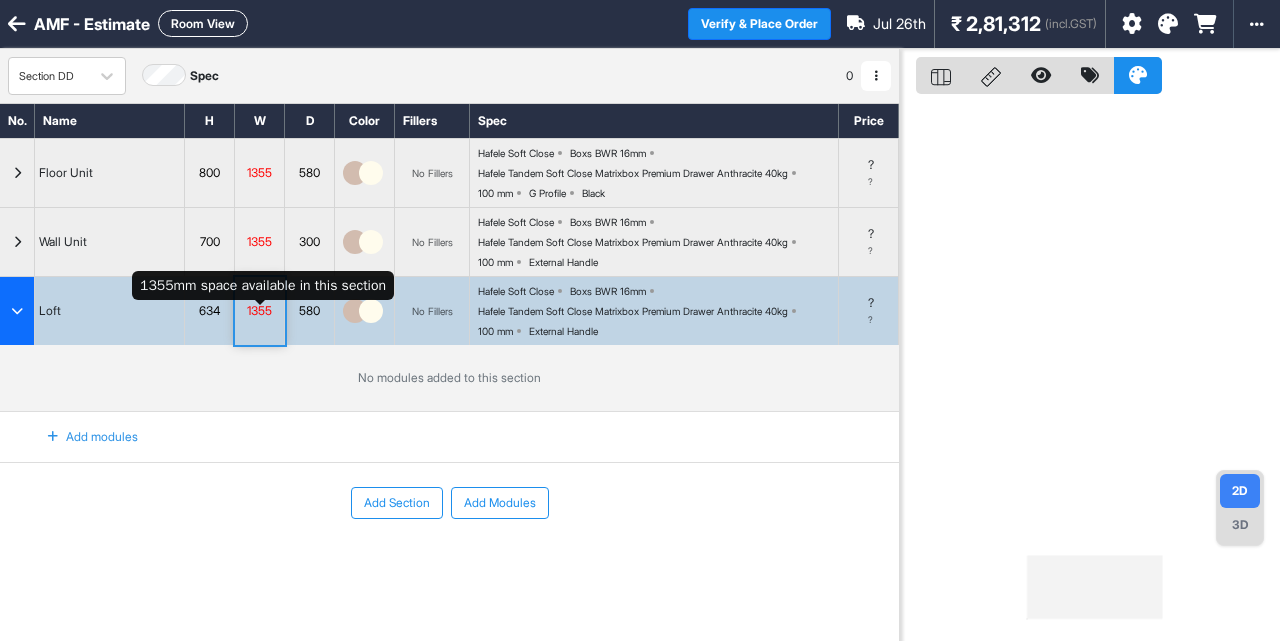 click on "1355" at bounding box center [259, 311] 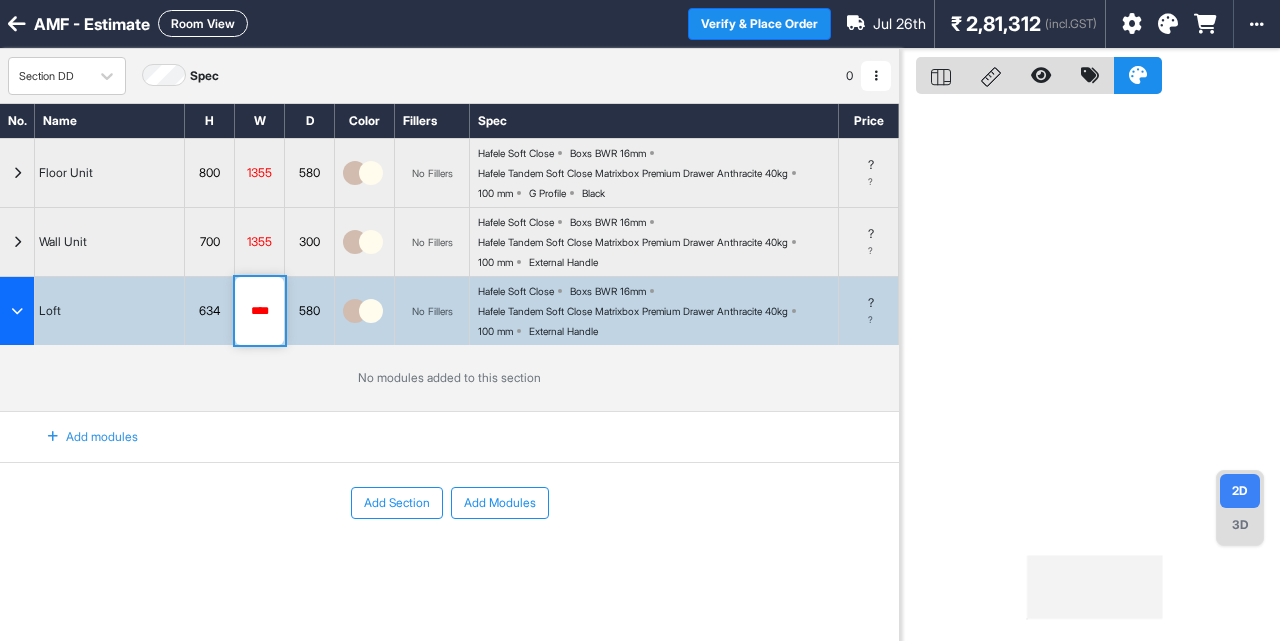 click on "****" at bounding box center (259, 311) 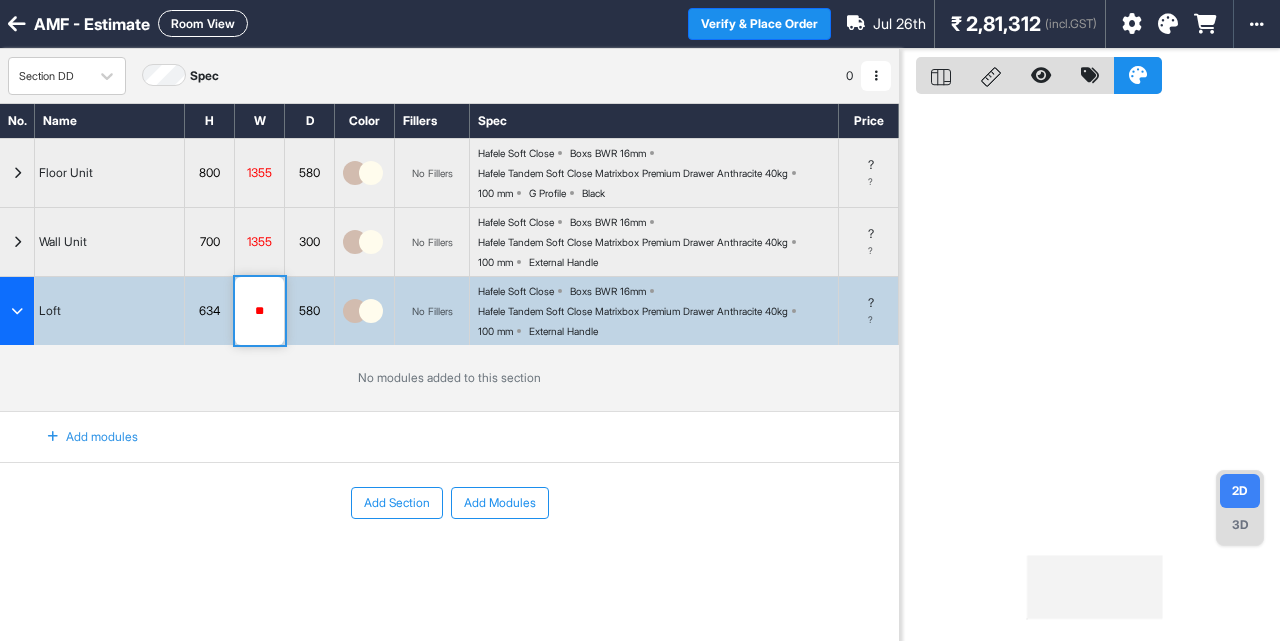 type on "***" 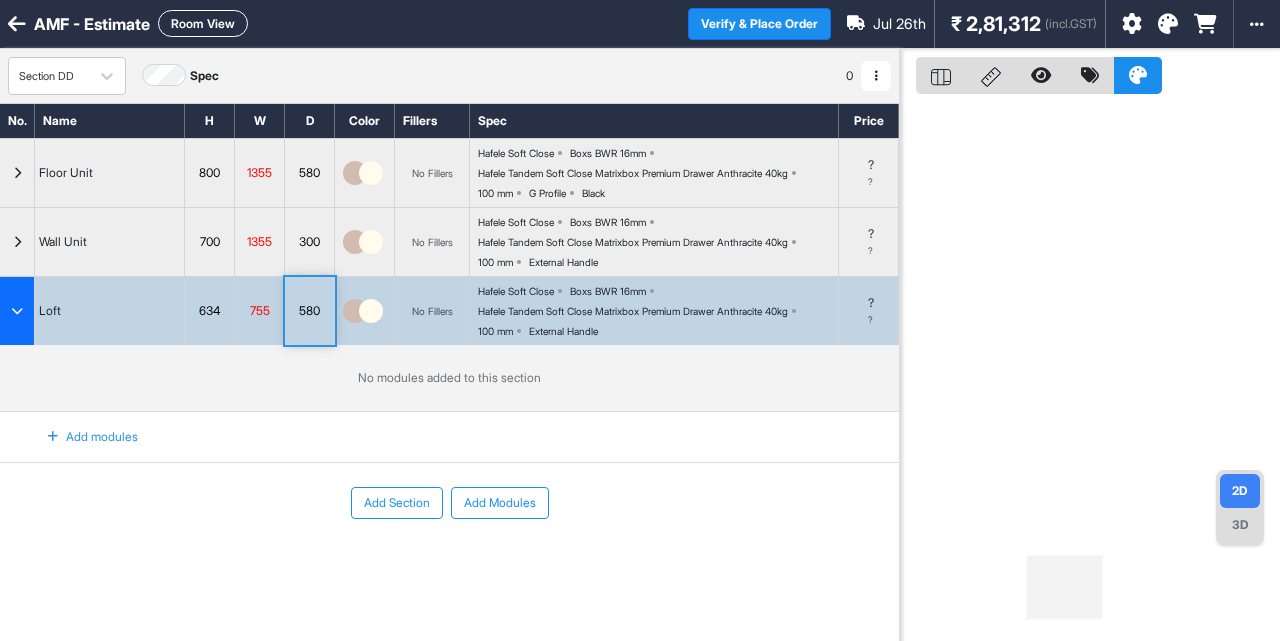 click at bounding box center (17, 311) 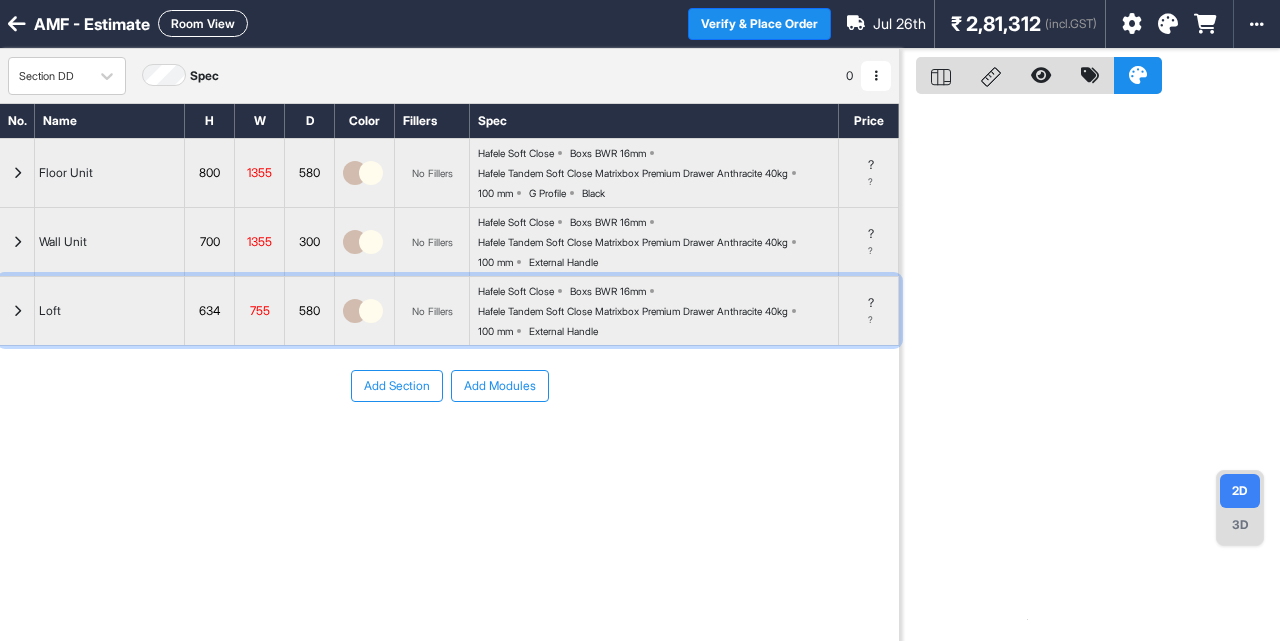 click at bounding box center [17, 311] 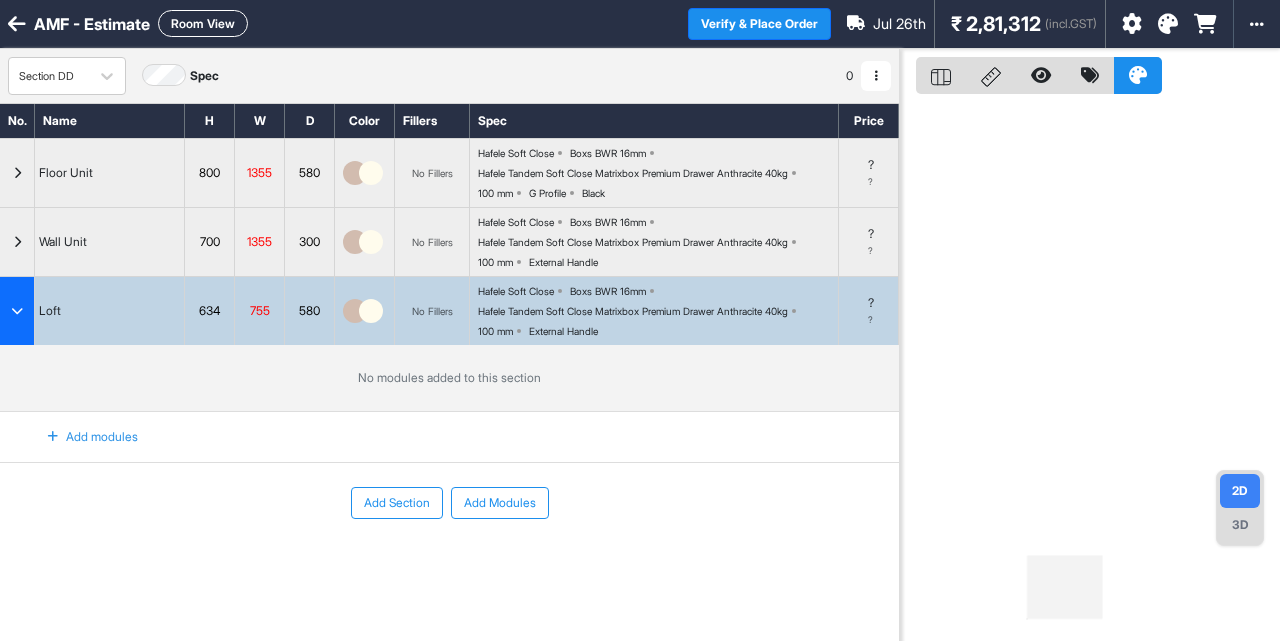 click on "Add modules" at bounding box center (92, 437) 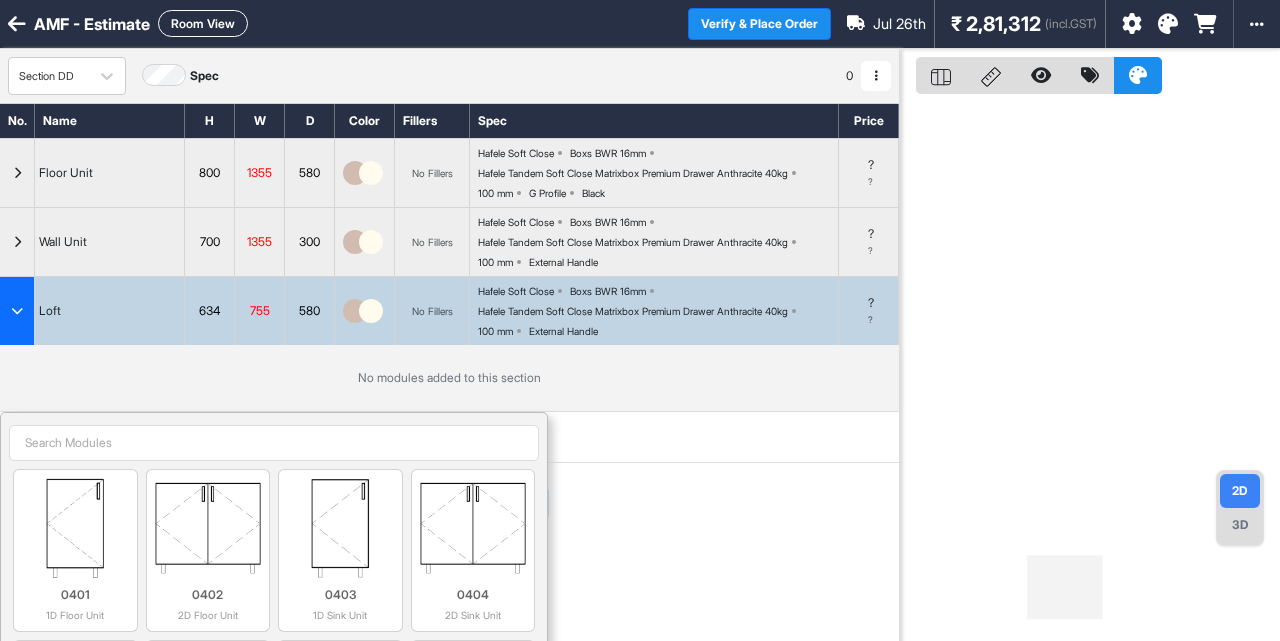 click at bounding box center [274, 443] 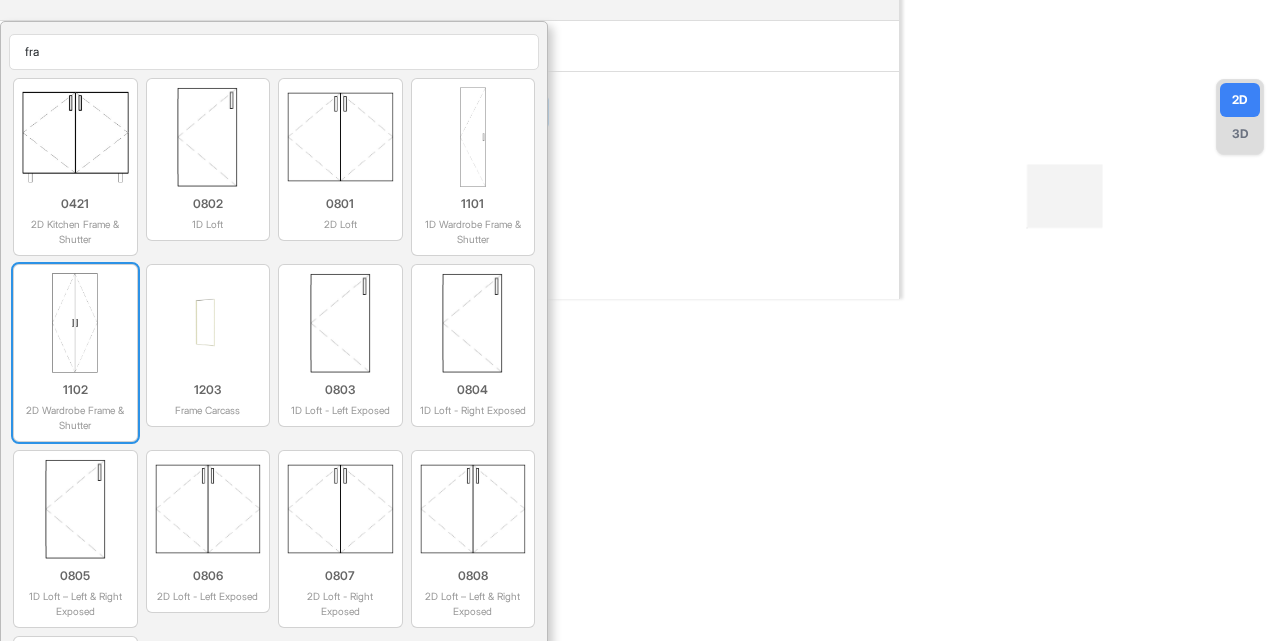scroll, scrollTop: 396, scrollLeft: 0, axis: vertical 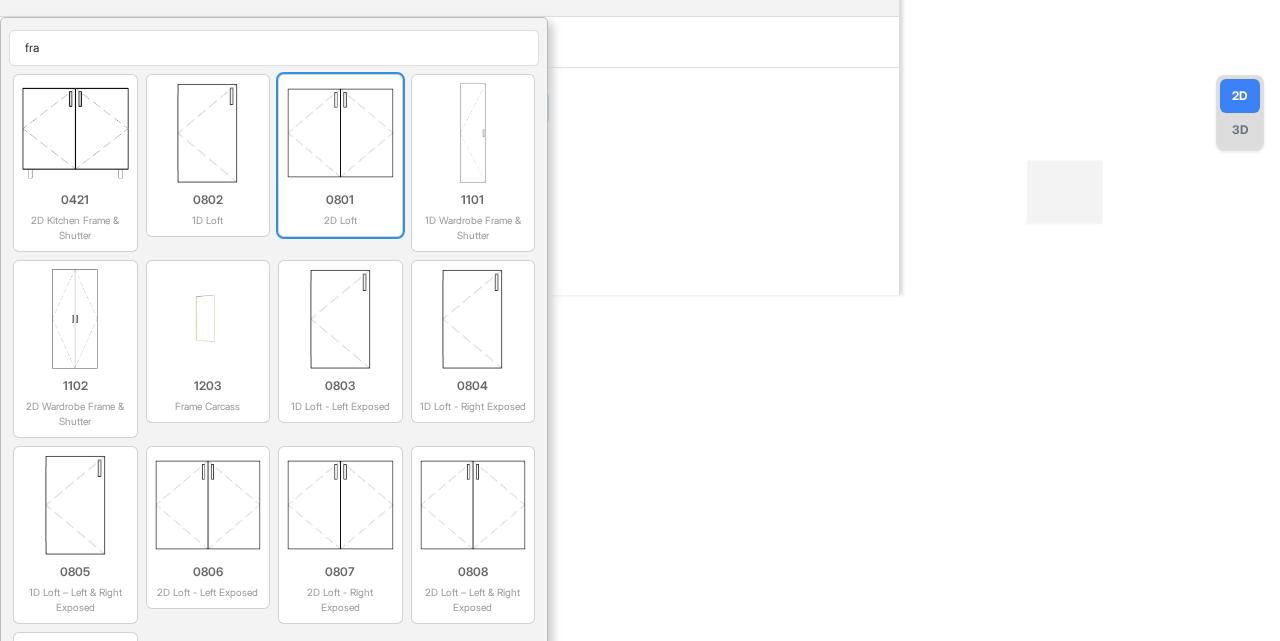 type on "fra" 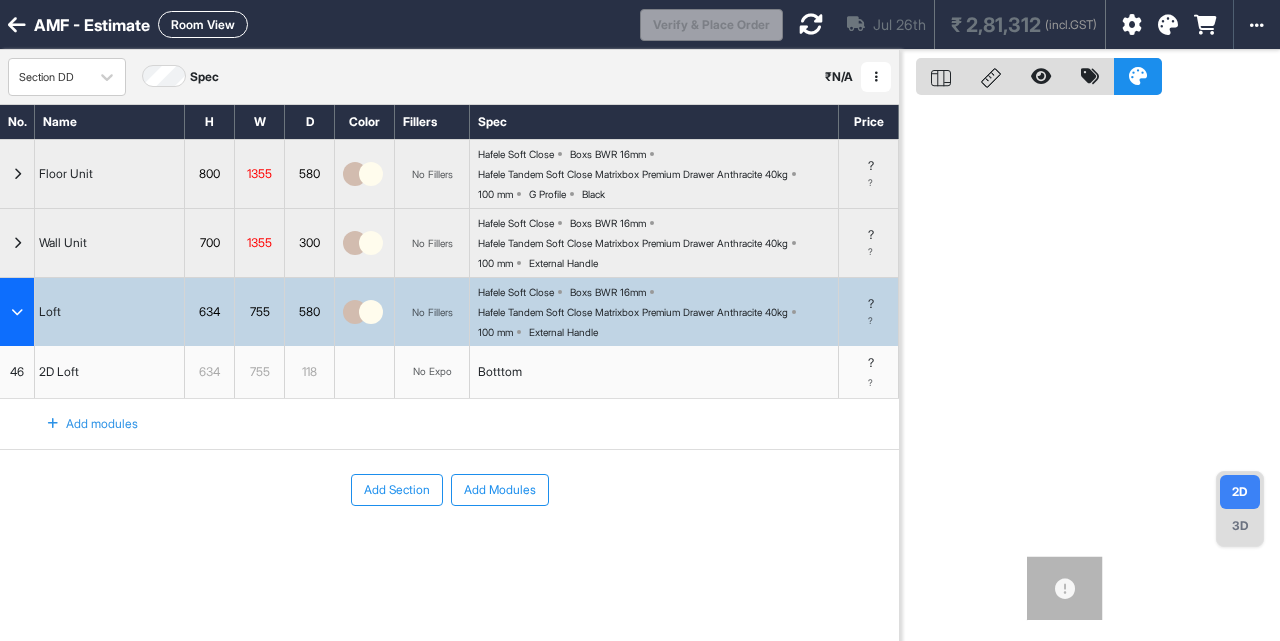 scroll, scrollTop: 0, scrollLeft: 0, axis: both 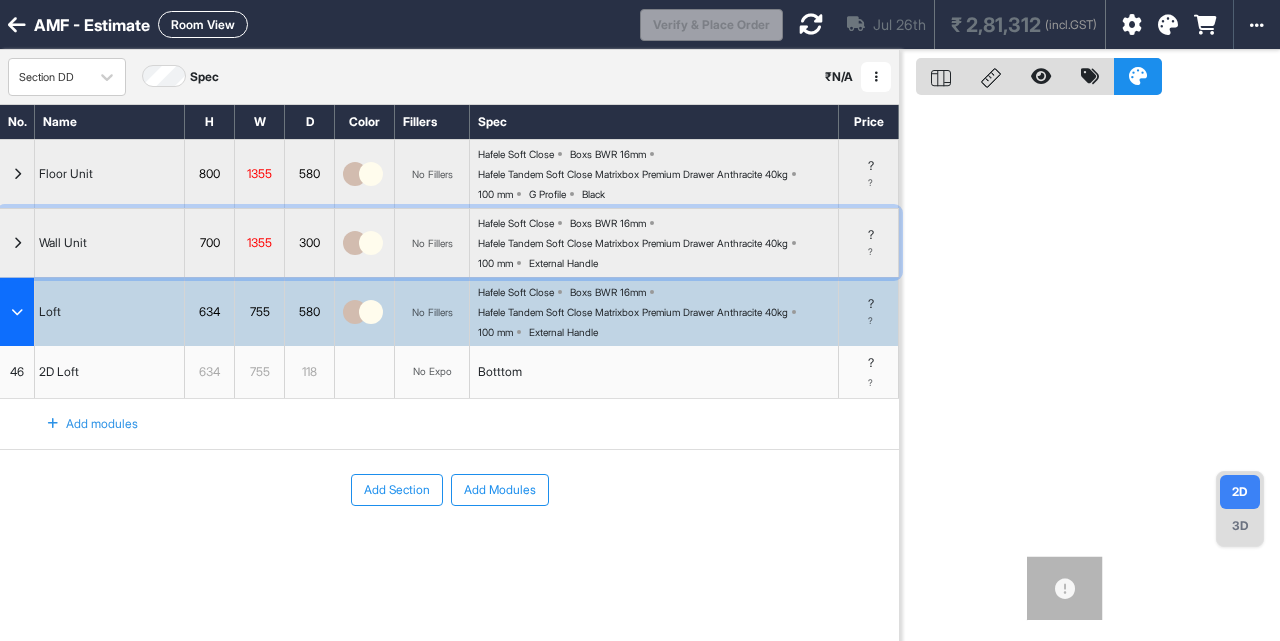 click at bounding box center (17, 243) 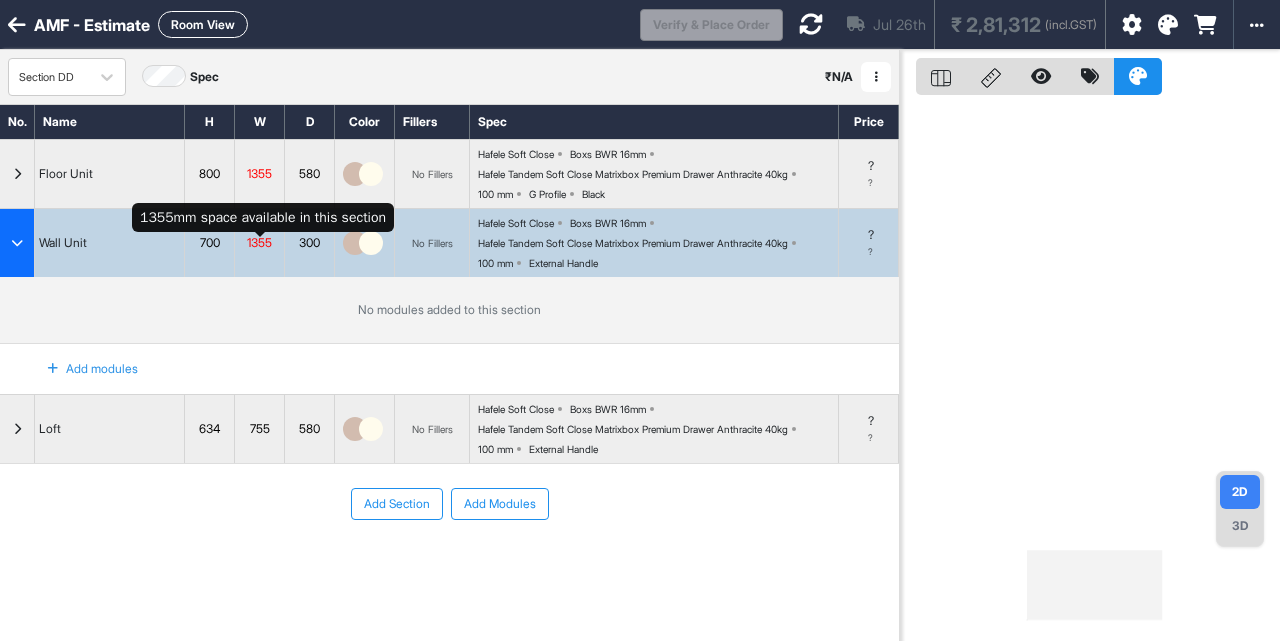 click on "1355" at bounding box center [259, 243] 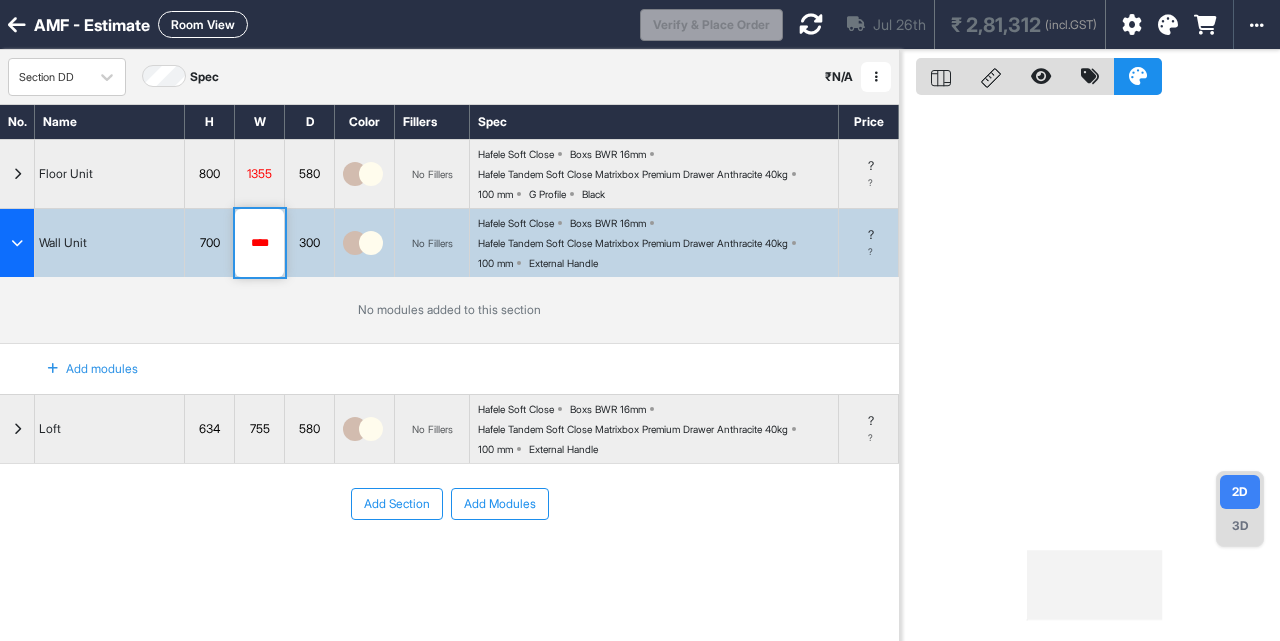 click on "****" at bounding box center (259, 243) 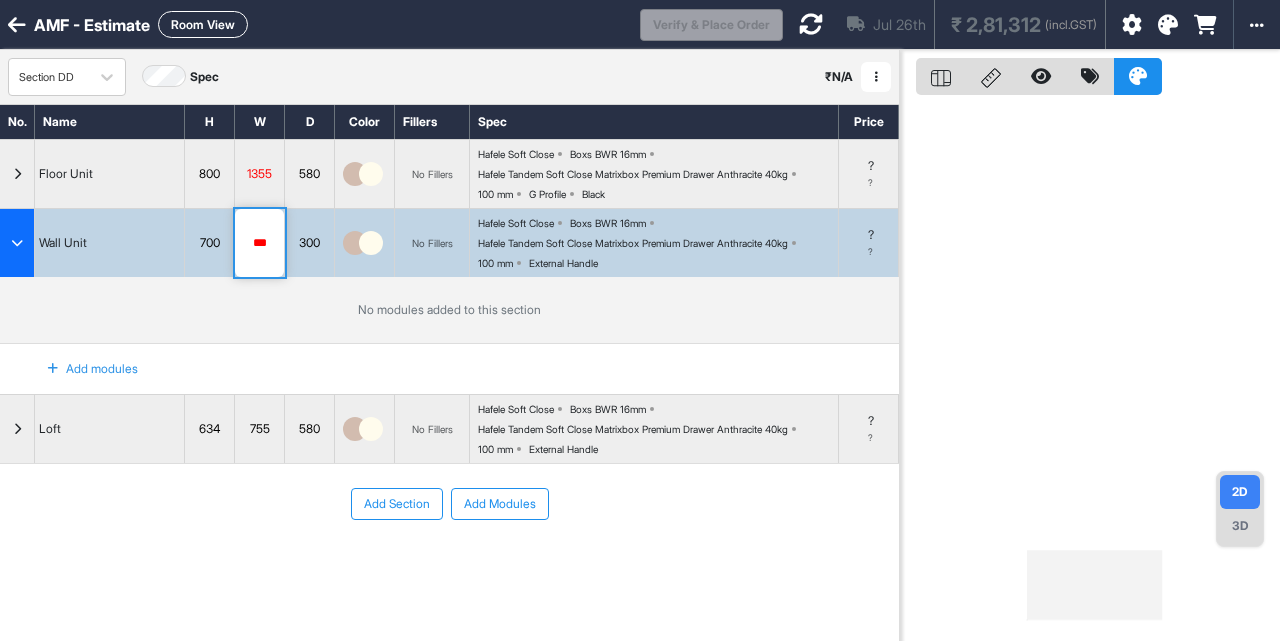 type on "****" 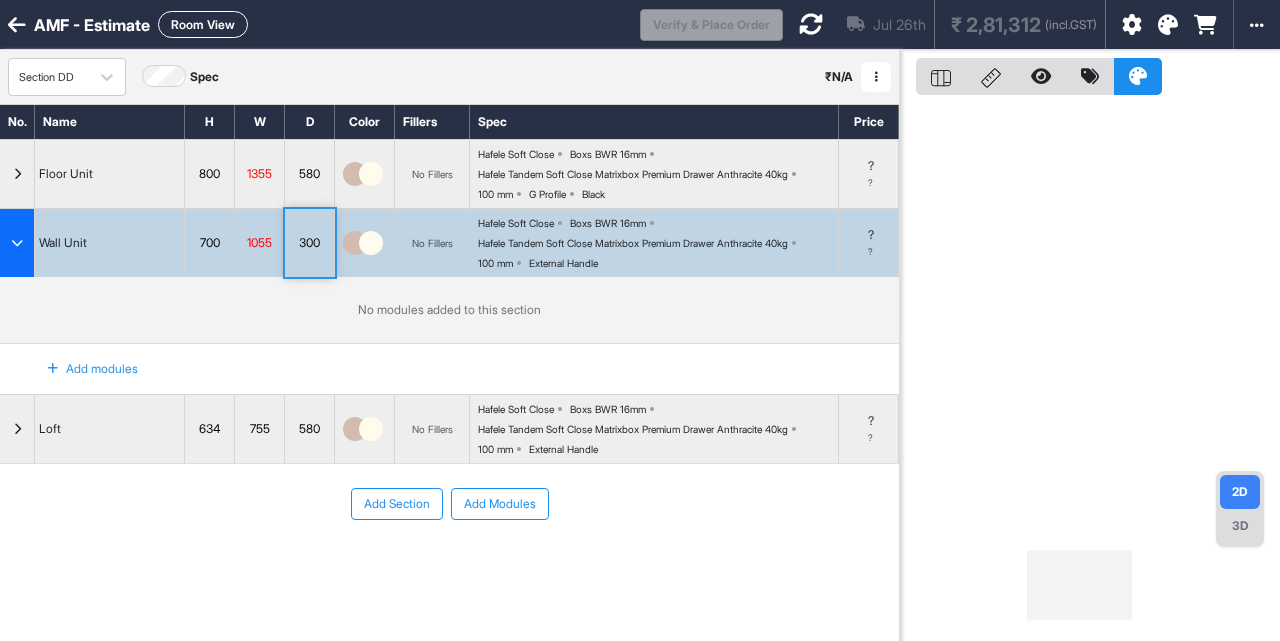 click on "Add modules" at bounding box center [81, 369] 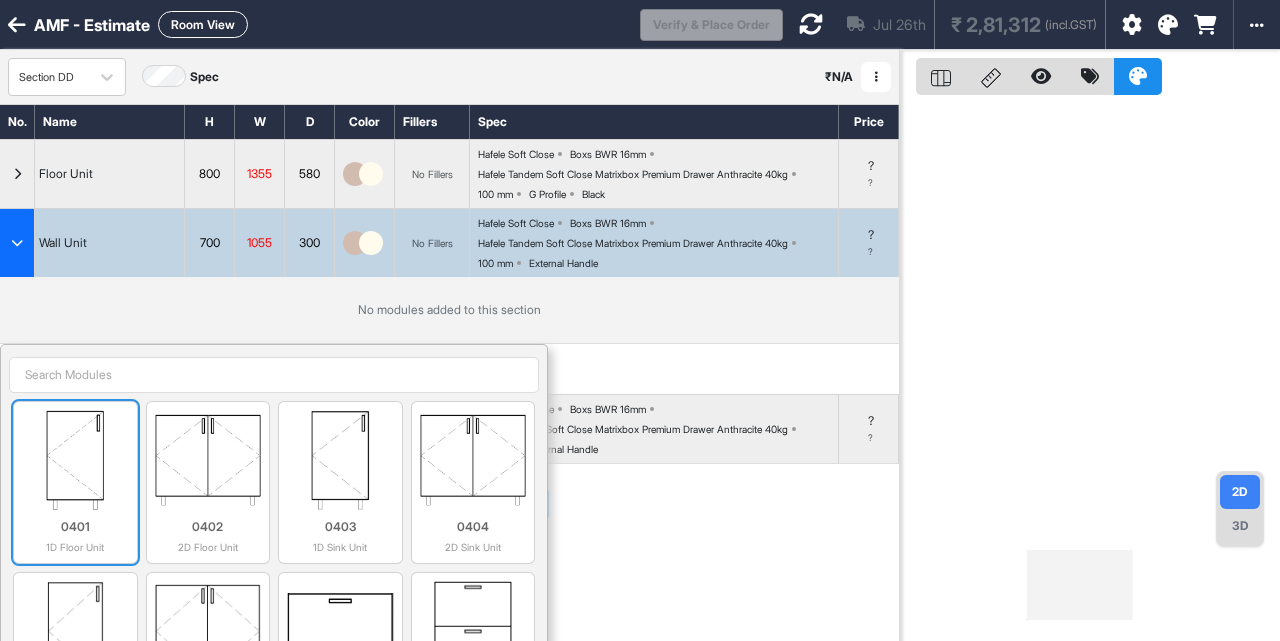 click at bounding box center (75, 460) 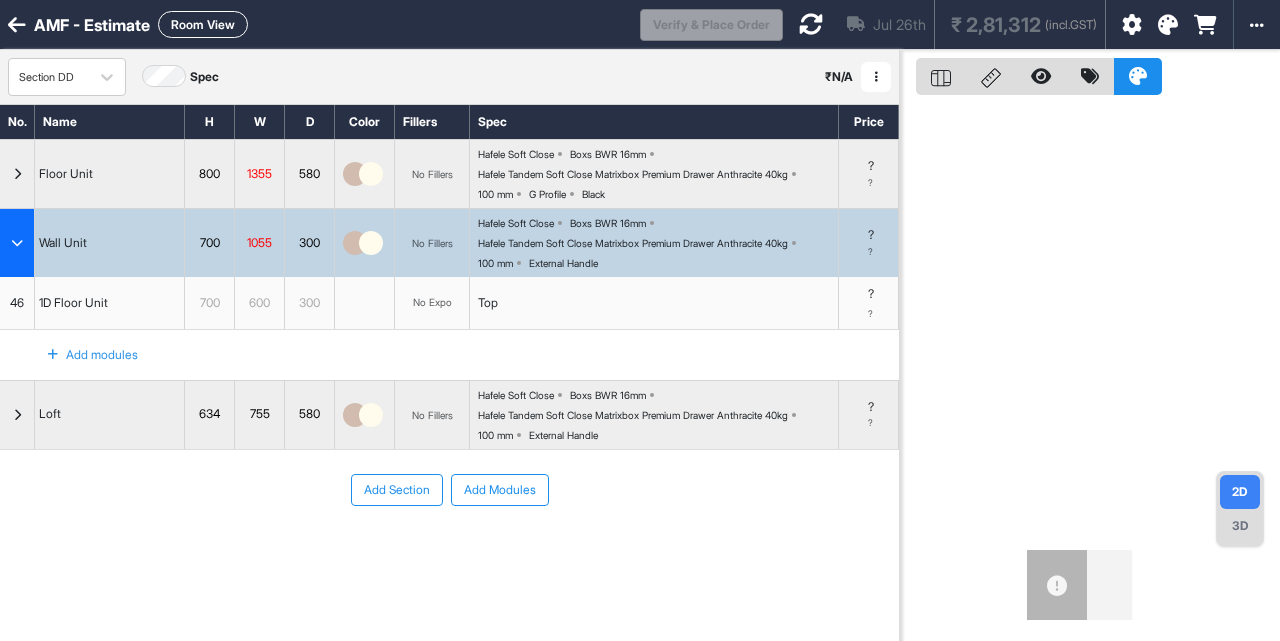 click on "Add modules" at bounding box center (81, 355) 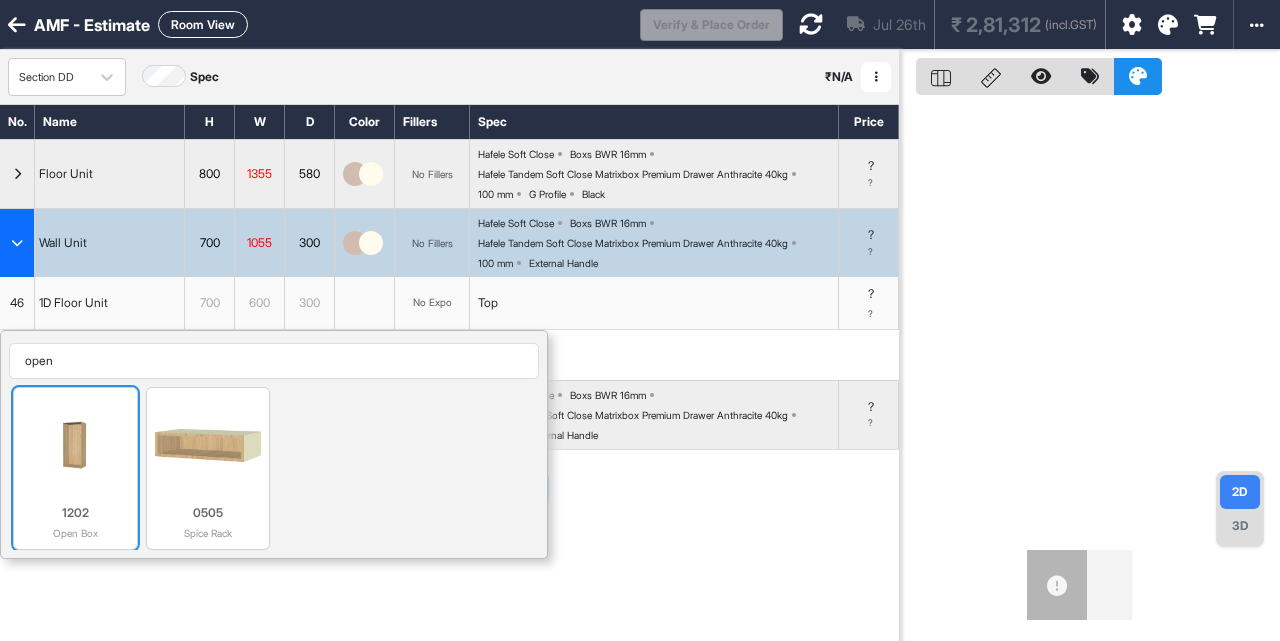type on "open" 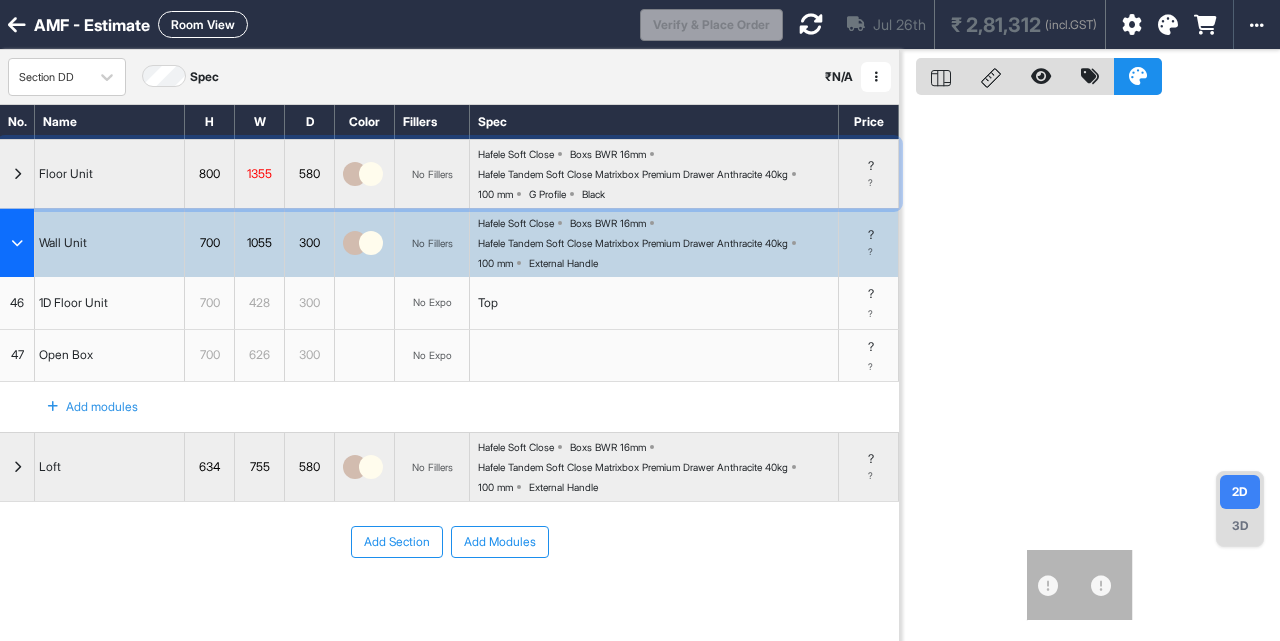 click at bounding box center [17, 174] 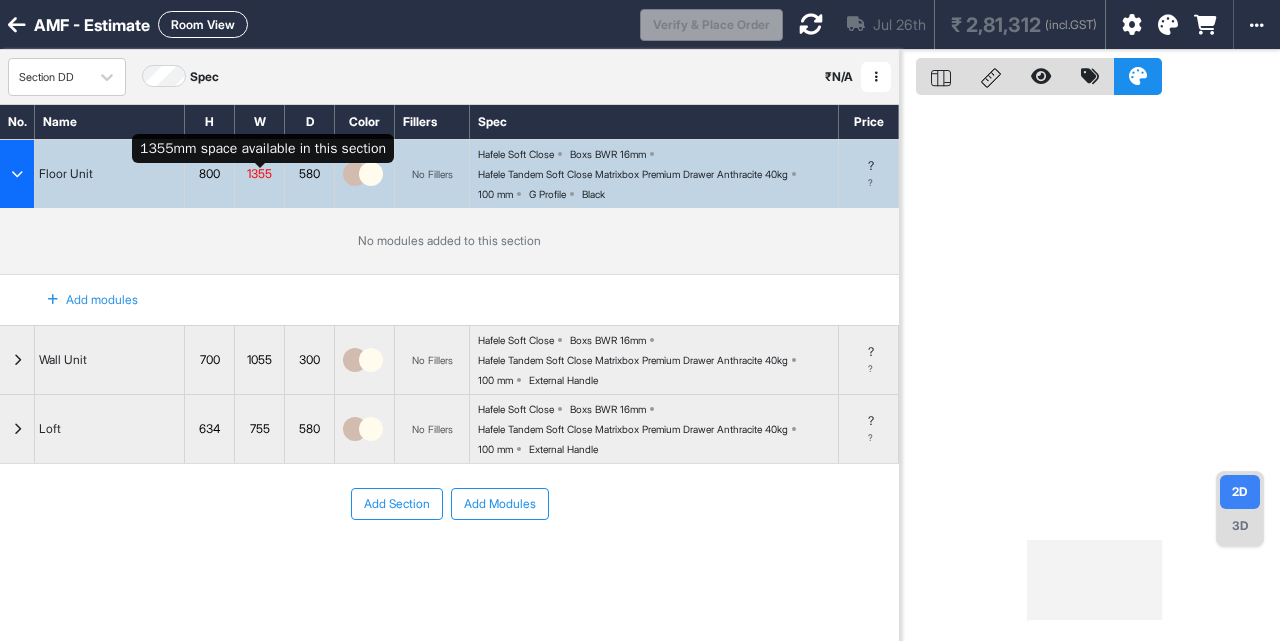 click on "1355" at bounding box center (259, 174) 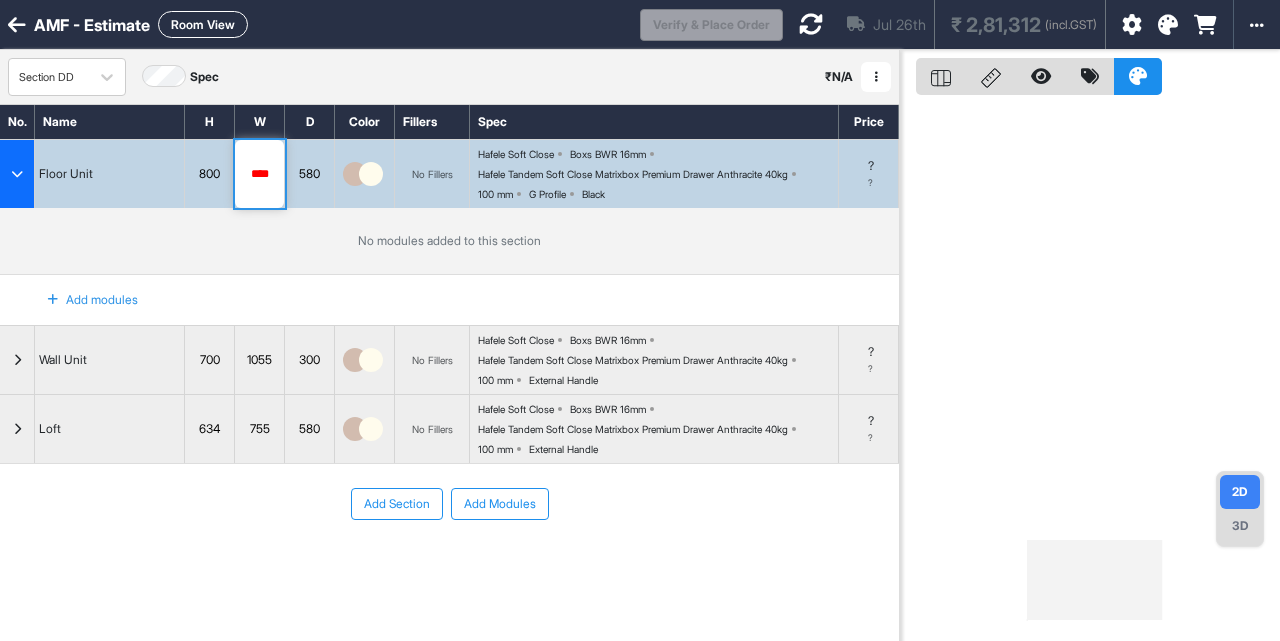 click on "****" at bounding box center (259, 174) 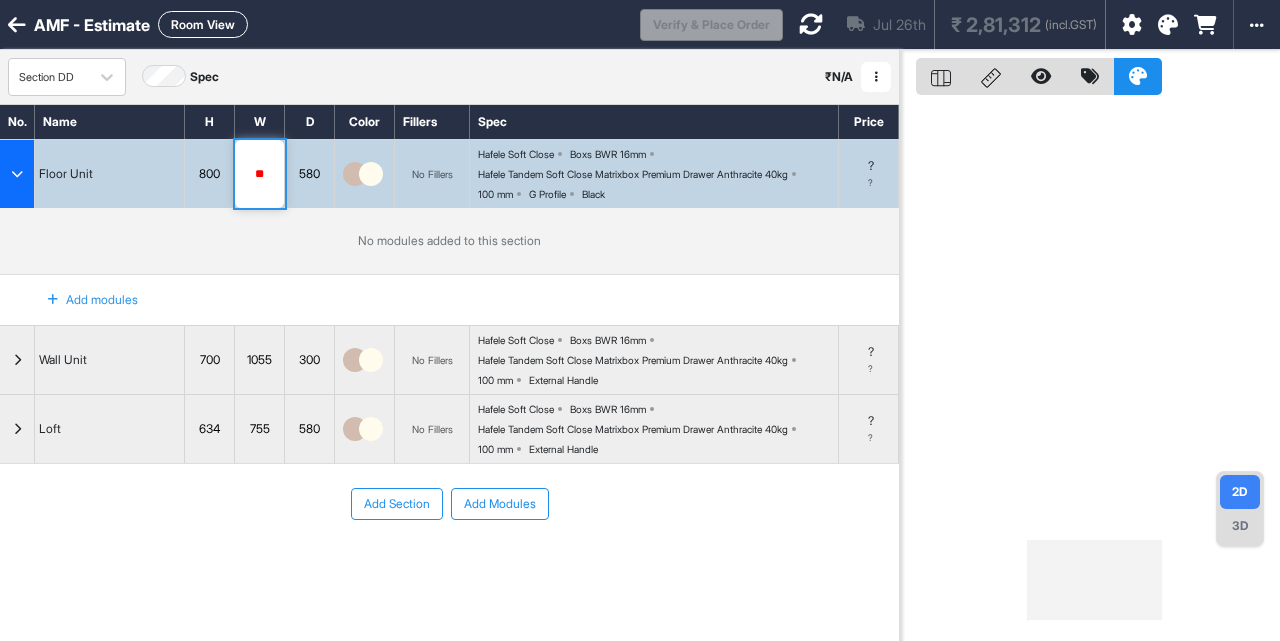 type on "***" 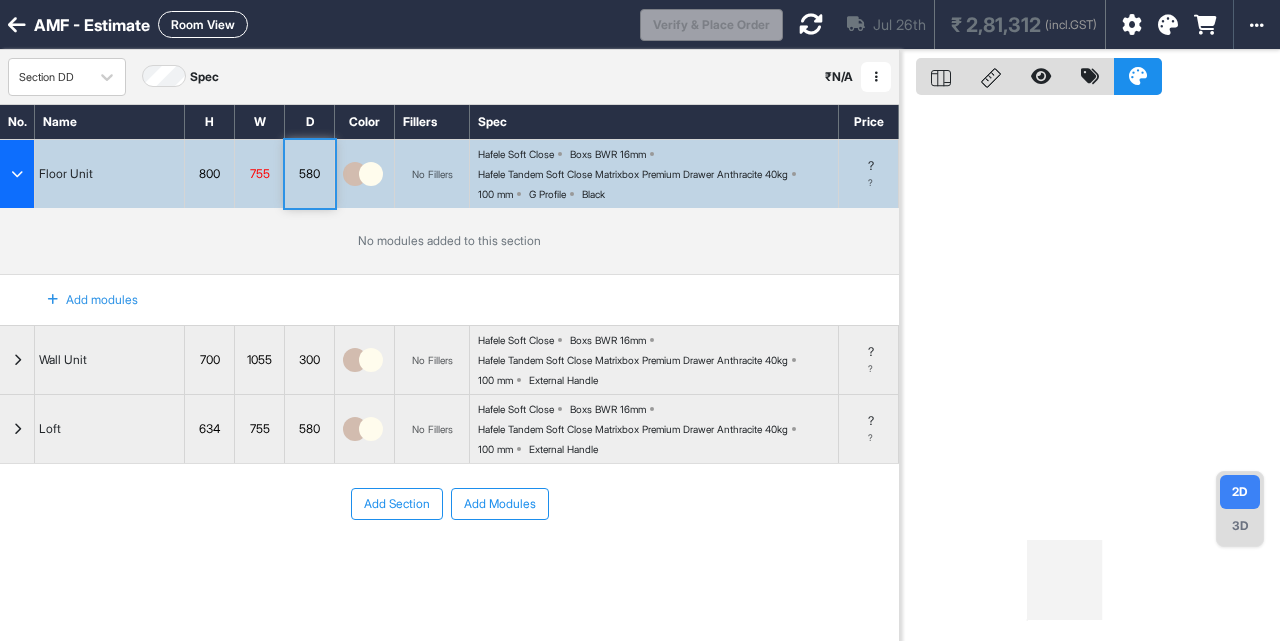 click on "Add modules" at bounding box center [81, 300] 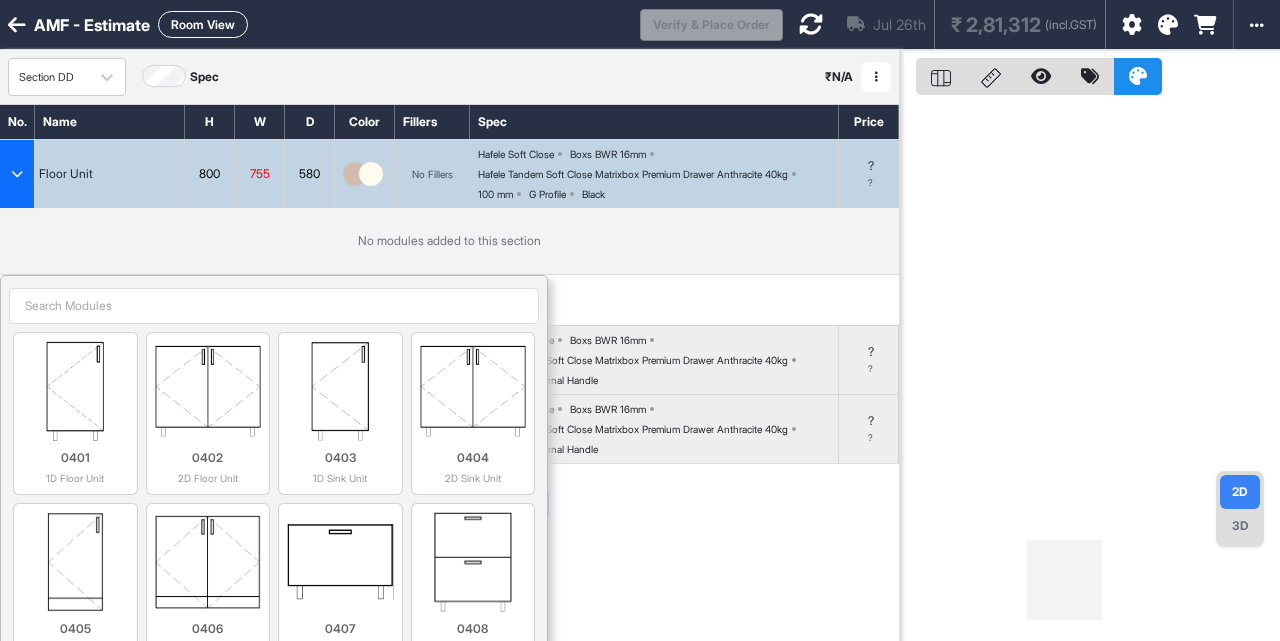 click on "0401 1D Floor Unit 0402 2D Floor Unit 0403 1D Sink Unit 0404 2D Sink Unit 0405 1D Cylinder Unit 0406 2D Cylinder Unit 0407 1 Tandem Box Unit 0408 2 Tandem Box Unit 0409 3 Tandem Box Unit 0410 Bottle Pullout Unit 0411 1 Wire Basket Unit 0412 2 Wire Basket Unit 0413 3 Wire Basket Unit 0414 1 Wicker Basket Unit 0415 2 Wicker Basket Unit 0416 3 Wicker Basket Unit 0417 4 Wicker Basket Unit 0421 2D Kitchen Frame & Shutter 1031 Pocket Door Unit 0424 L Box - 2D Unit 0424 0425 Dishwasher Unit 0425 1311 Color Panel 1016 Skirting 1301 Left End Panel (18mm) 1001 1 Door Unit 1407 36mm Vertical Ledge - Left Exposed 1401 27mm Vertical Ledge - Left Exposed 1302 Right End Panel (18mm) 1002 2 Door Unit 1017 U Skirting 1408 36mm Vertical Ledge - Right Exposed 1402 27mm Vertical Ledge - Right Exposed 1303 Top Panel (18mm) 1018 L Skirting Left 1003 3 Door Unit 1203 Frame Carcass 1403 27mm Ledge - Top Exposed 1409 36mm Ledge - Top Exposed 0803 1D Loft - Left Exposed 1304 Bottom Panel (18mm) 1019 L Skirting Right 1410 1004 0804" at bounding box center [274, 699] 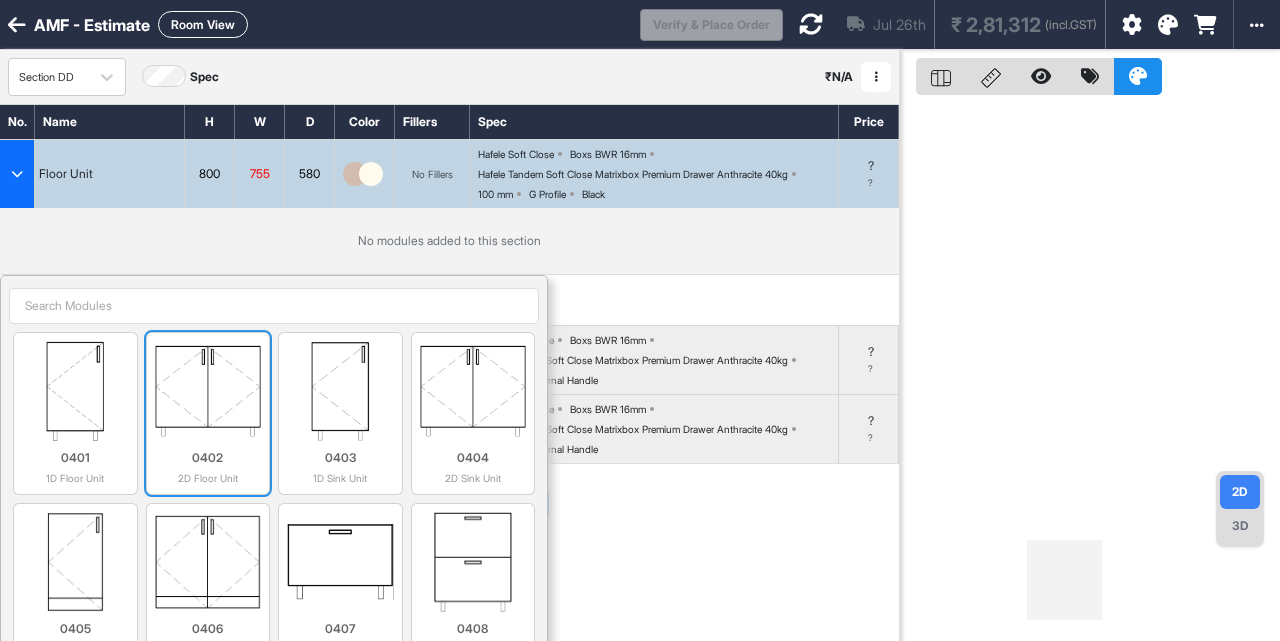 click at bounding box center [208, 391] 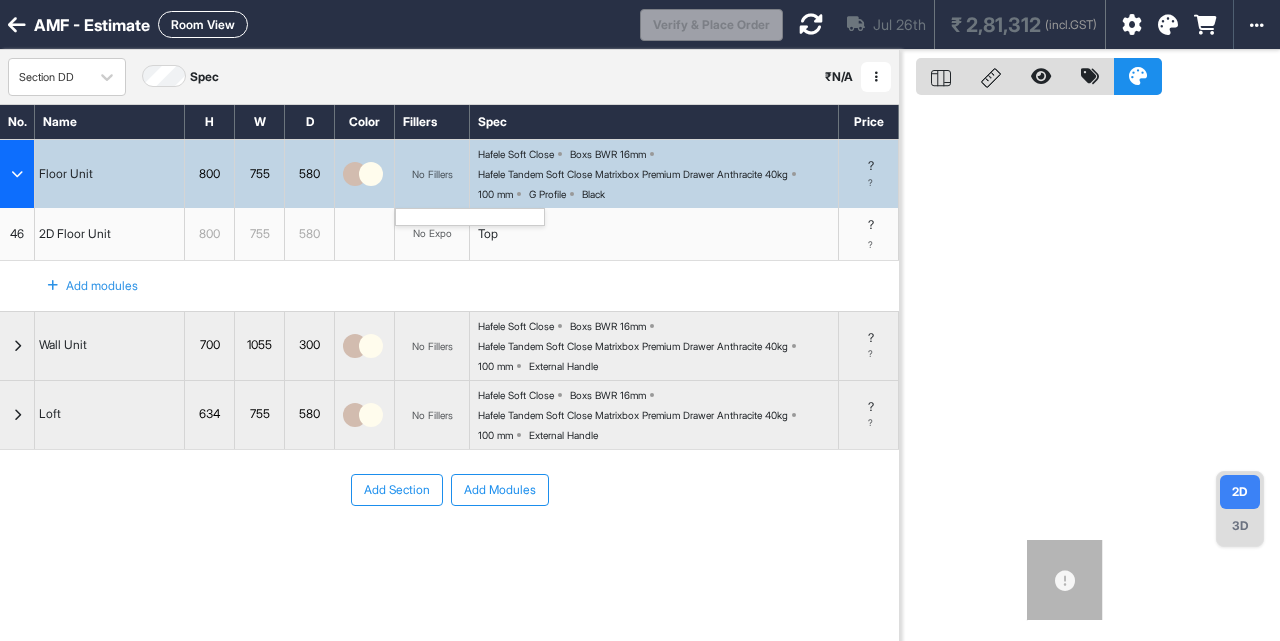 click on "No Fillers" at bounding box center [432, 174] 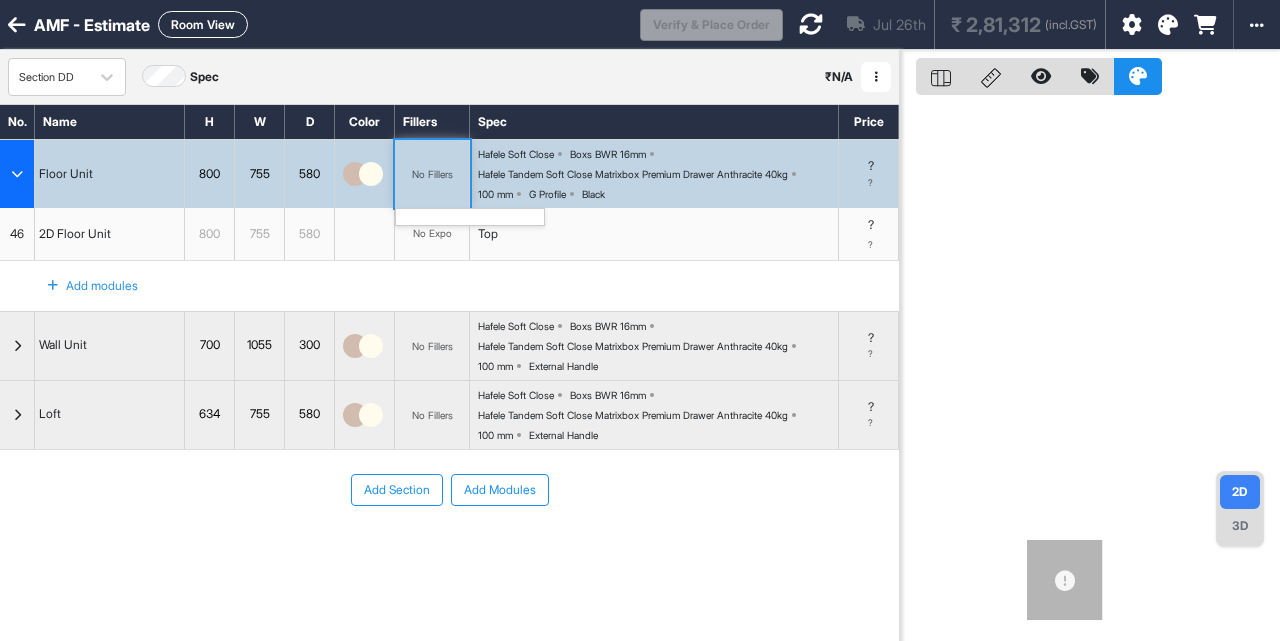 click on "No Fillers" at bounding box center [432, 174] 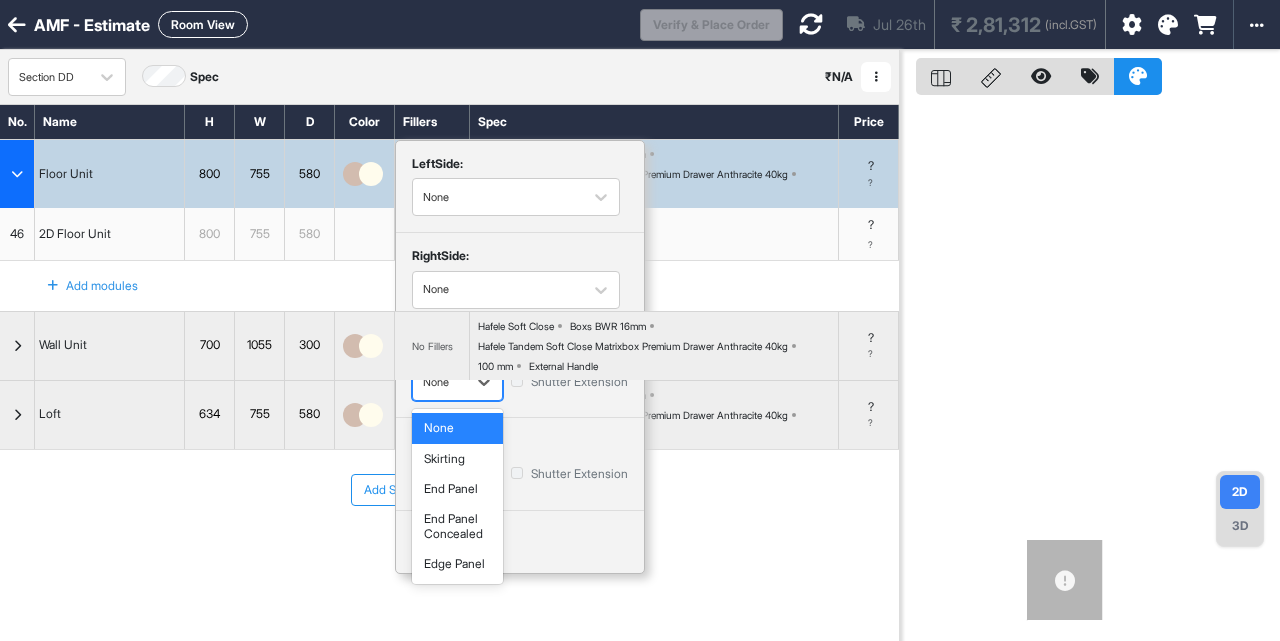 click on "None" at bounding box center (457, 382) 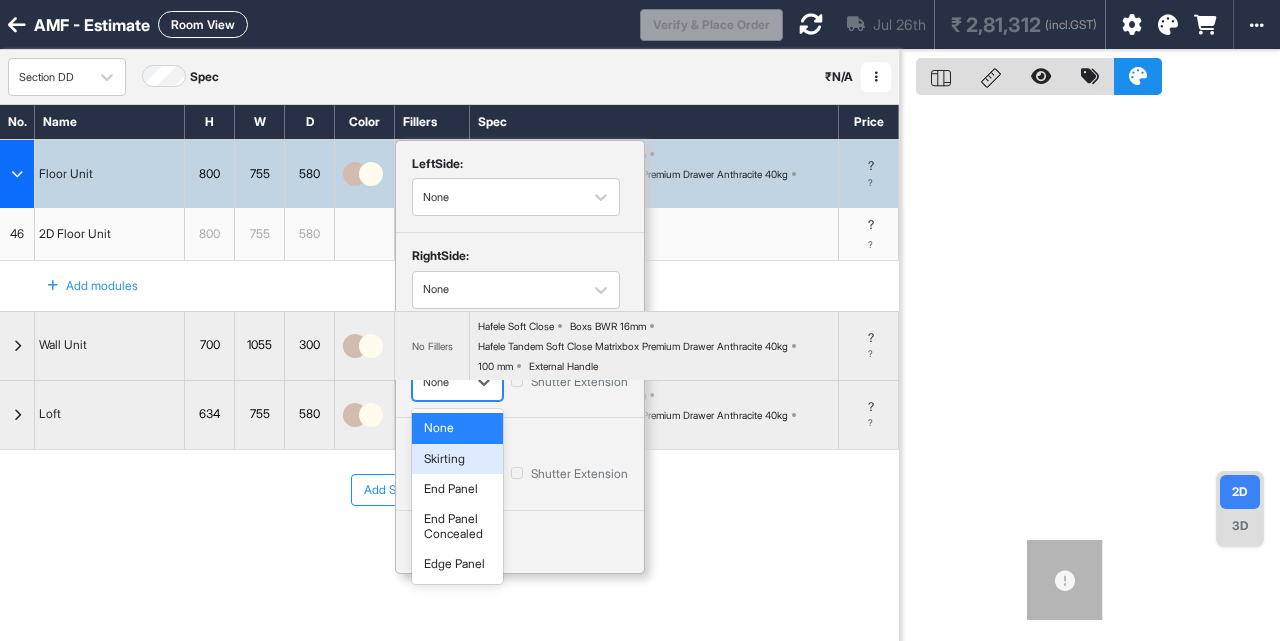 click on "Skirting" at bounding box center [457, 459] 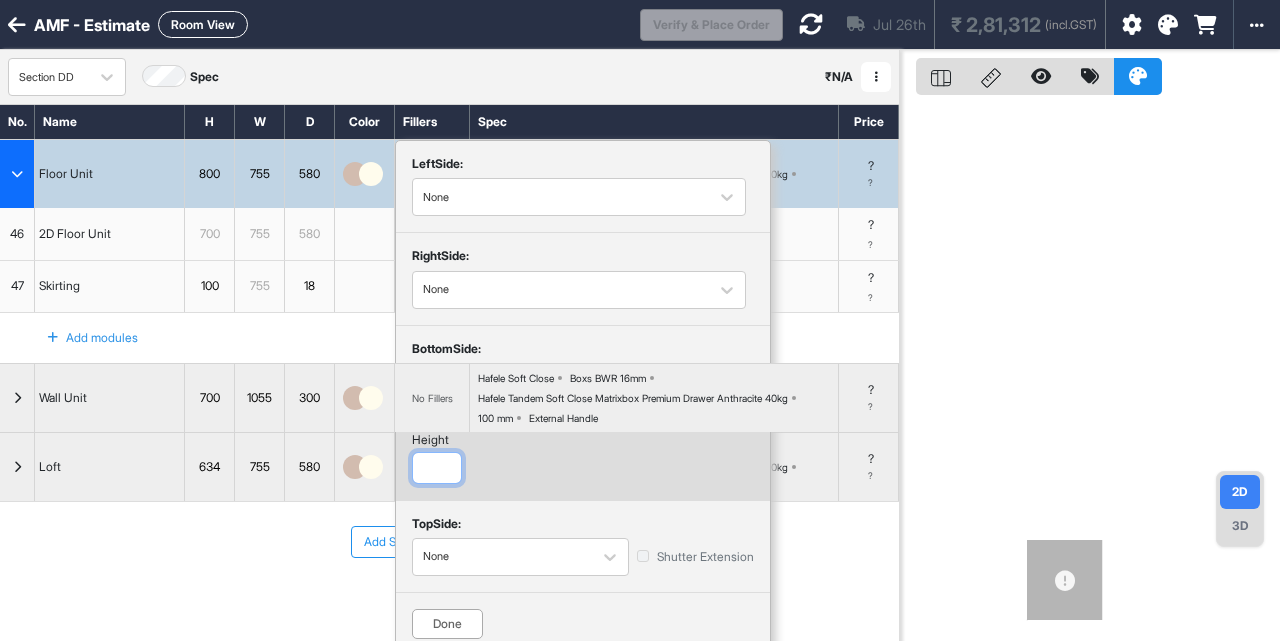 click at bounding box center (437, 468) 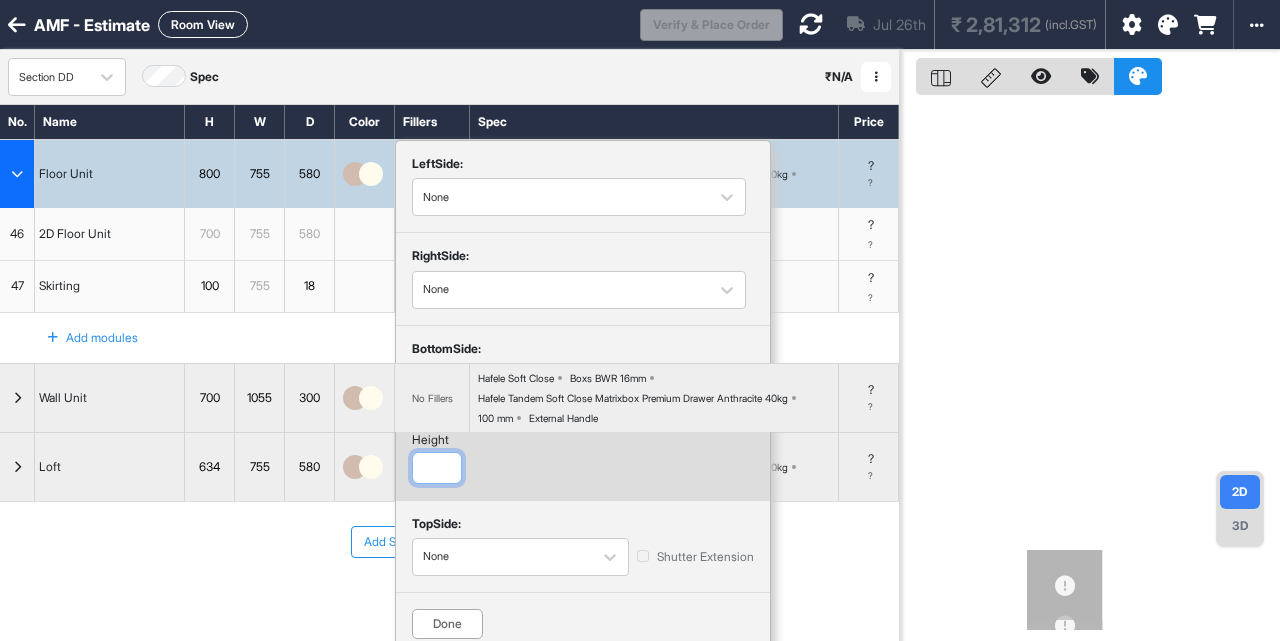 type on "**" 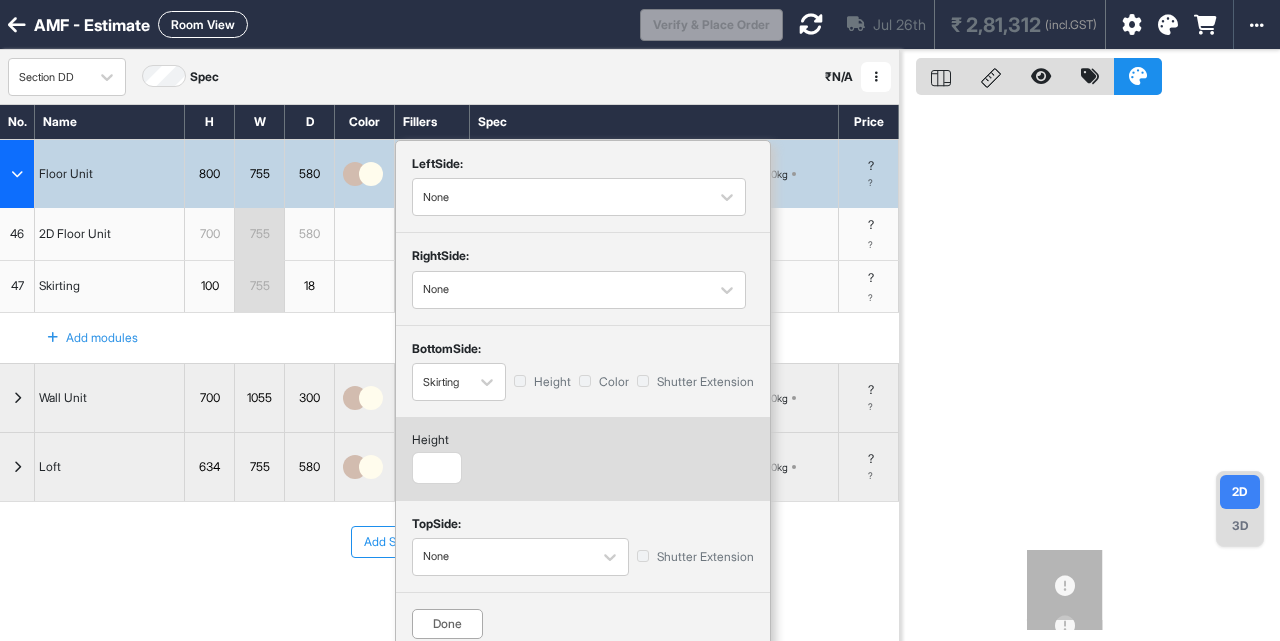 click on "Done" at bounding box center (447, 624) 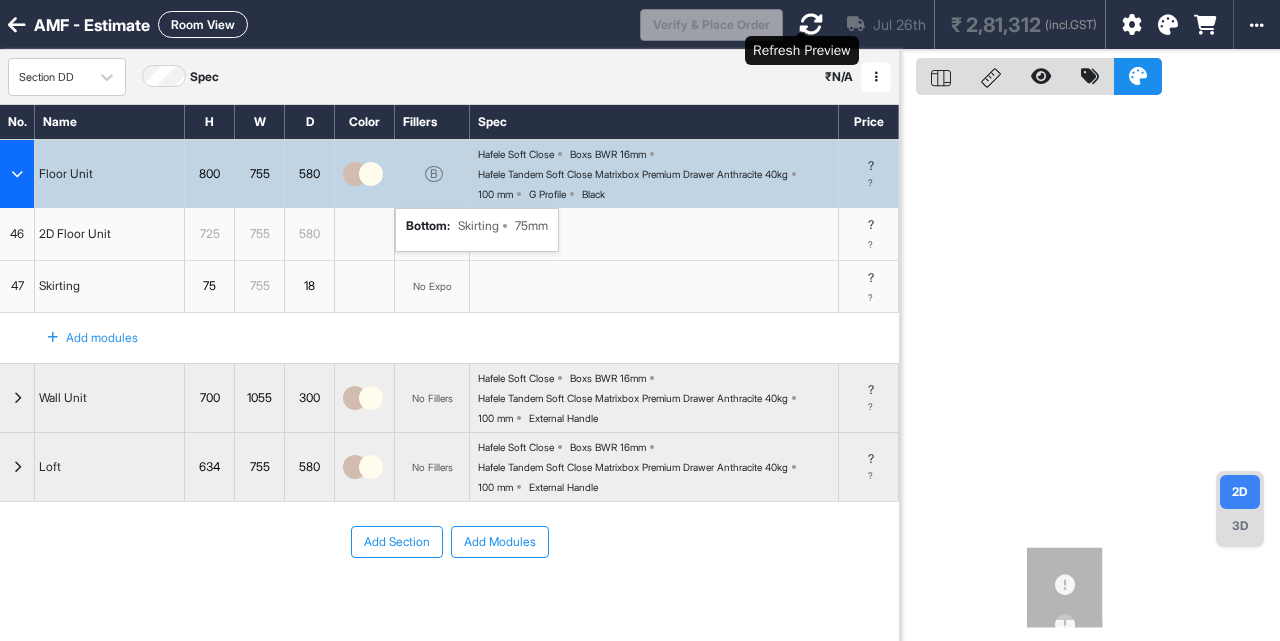 click at bounding box center [811, 24] 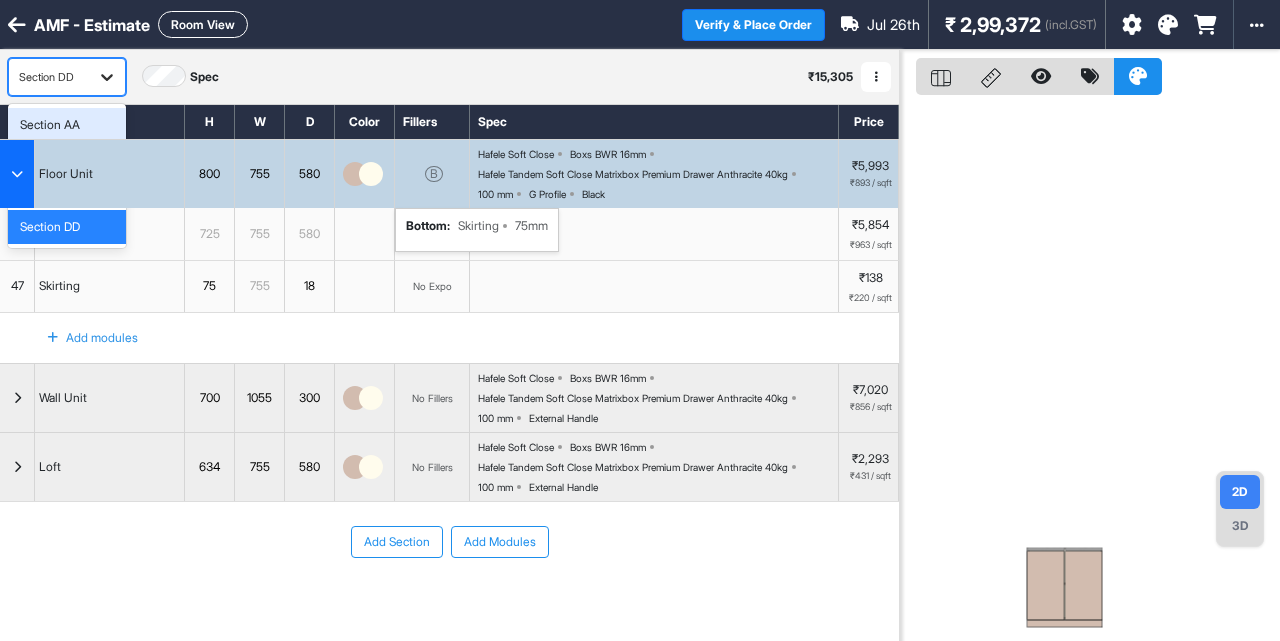 click 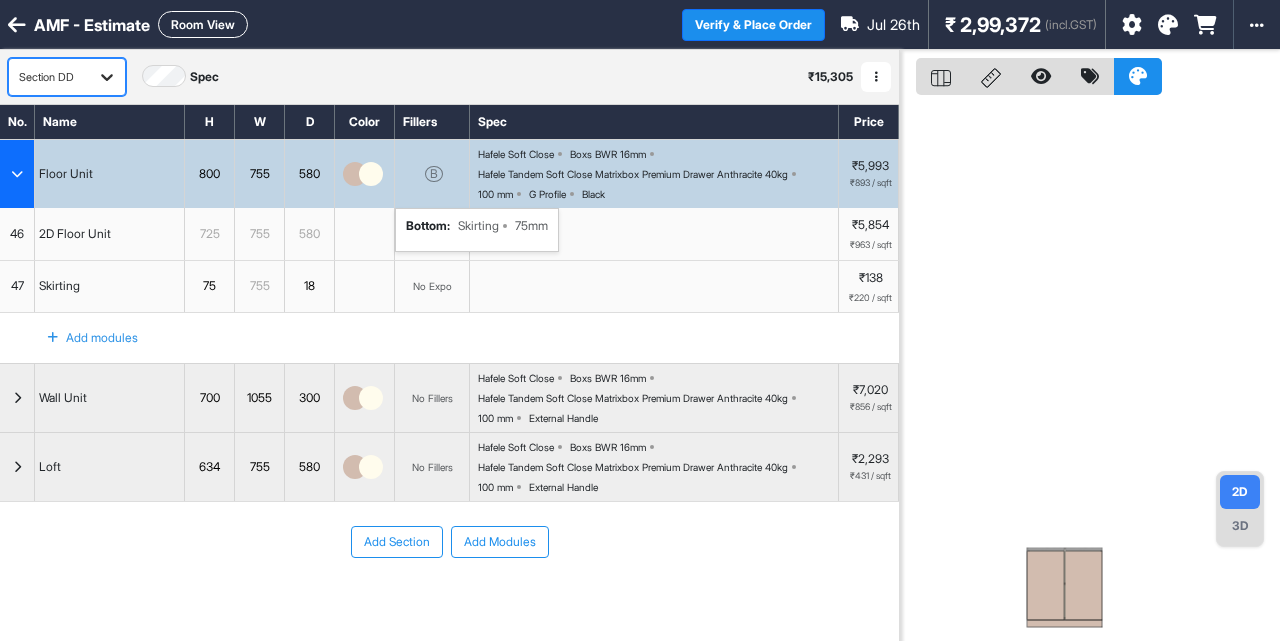 click 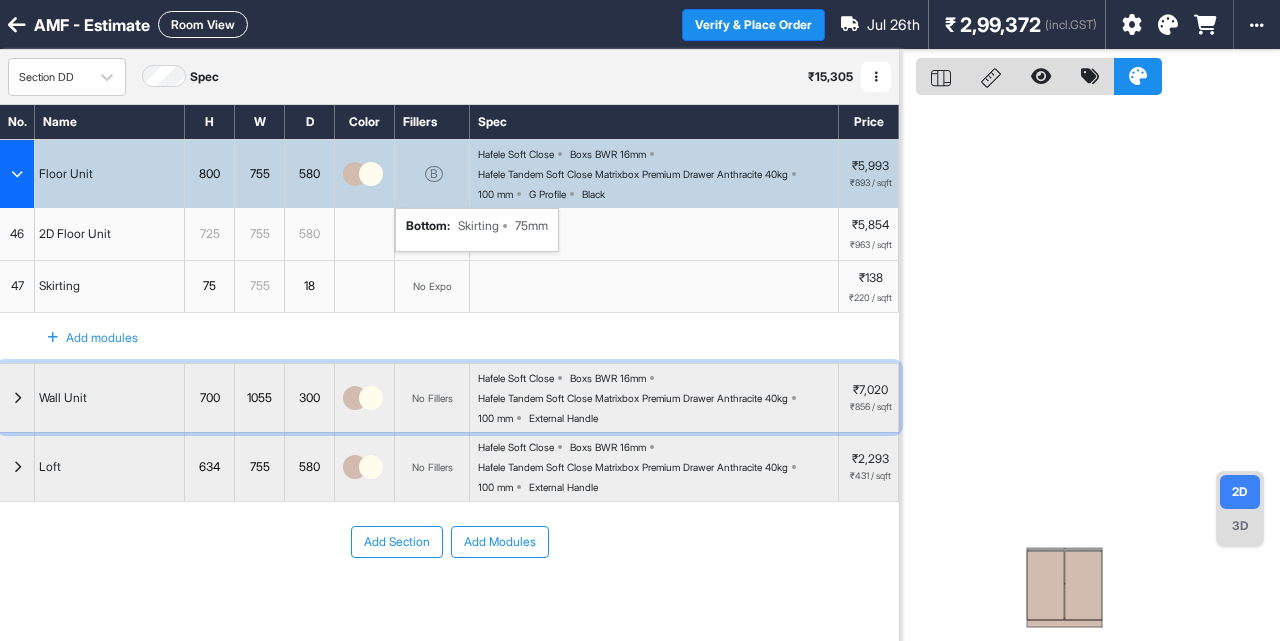 click at bounding box center (17, 398) 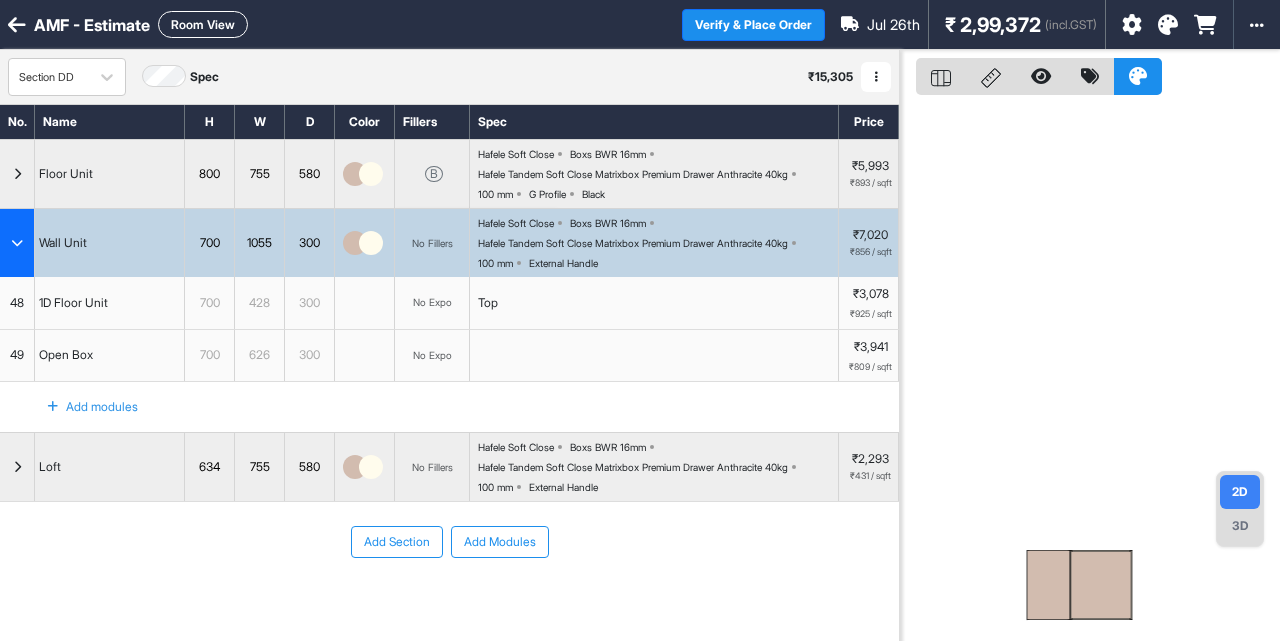 click on "Add modules" at bounding box center [92, 407] 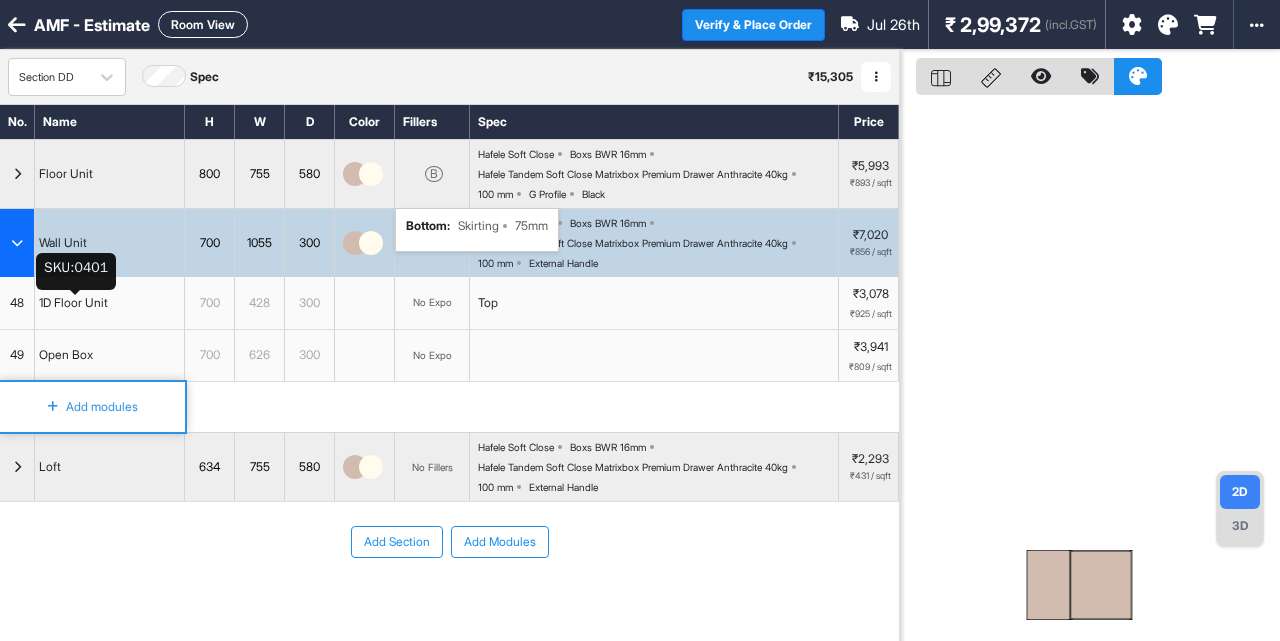 click on "1D Floor Unit" at bounding box center [73, 303] 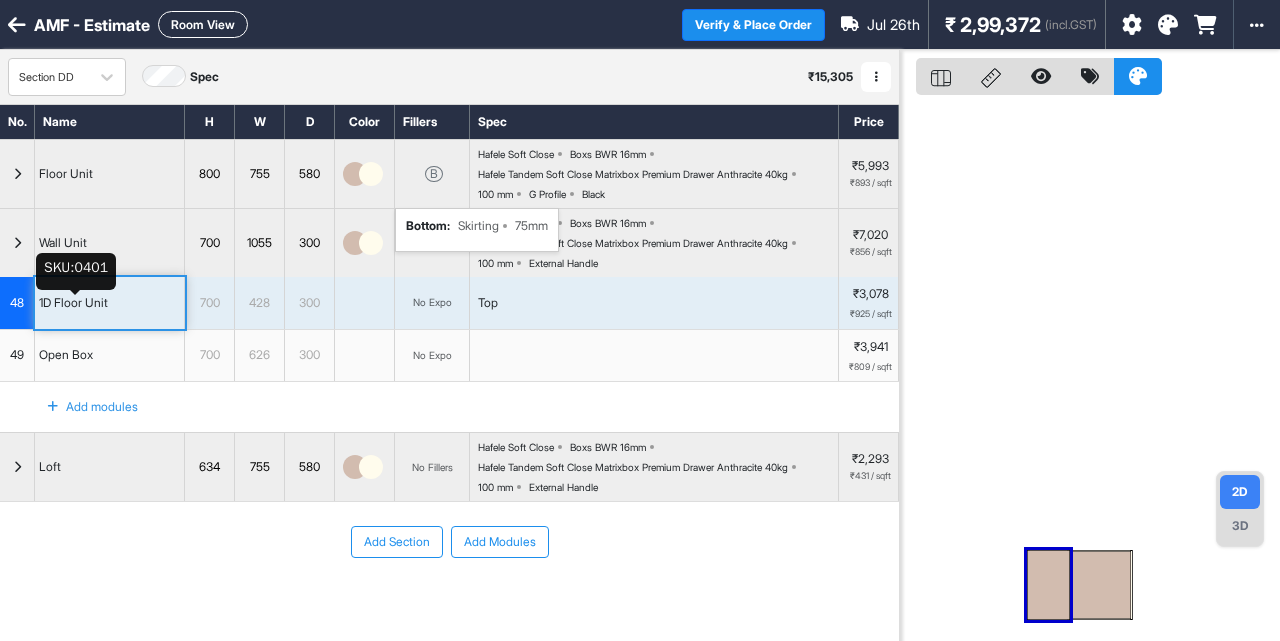 click on "1D Floor Unit" at bounding box center [73, 303] 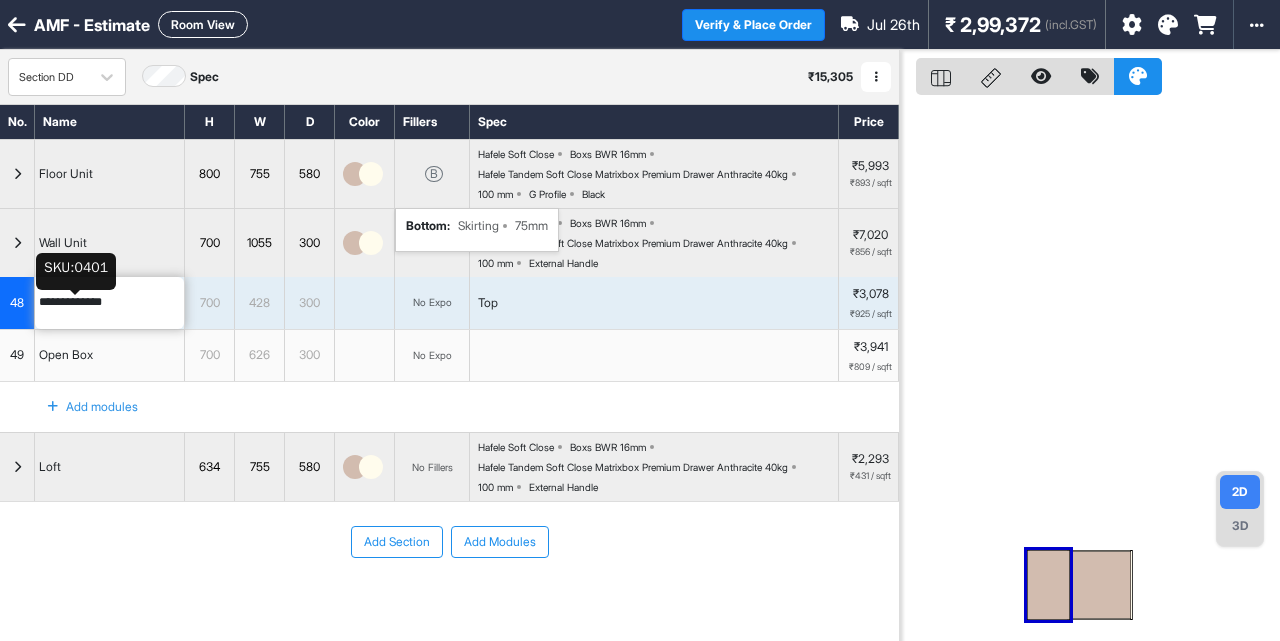 click on "**********" at bounding box center [109, 303] 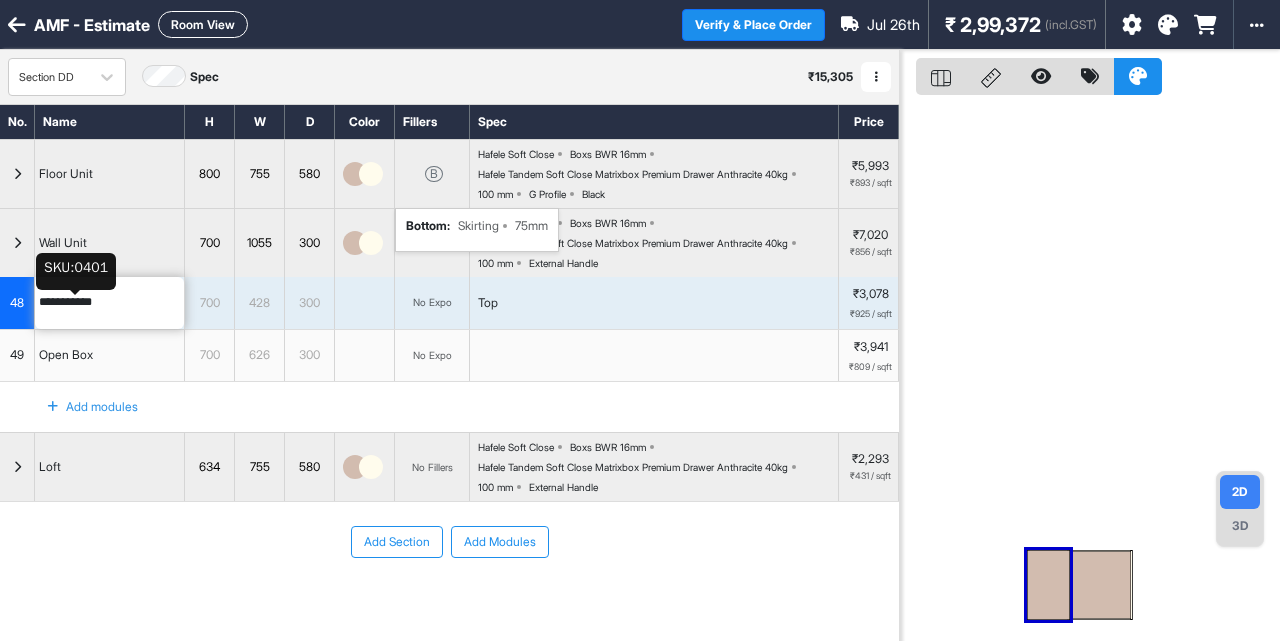 type on "**********" 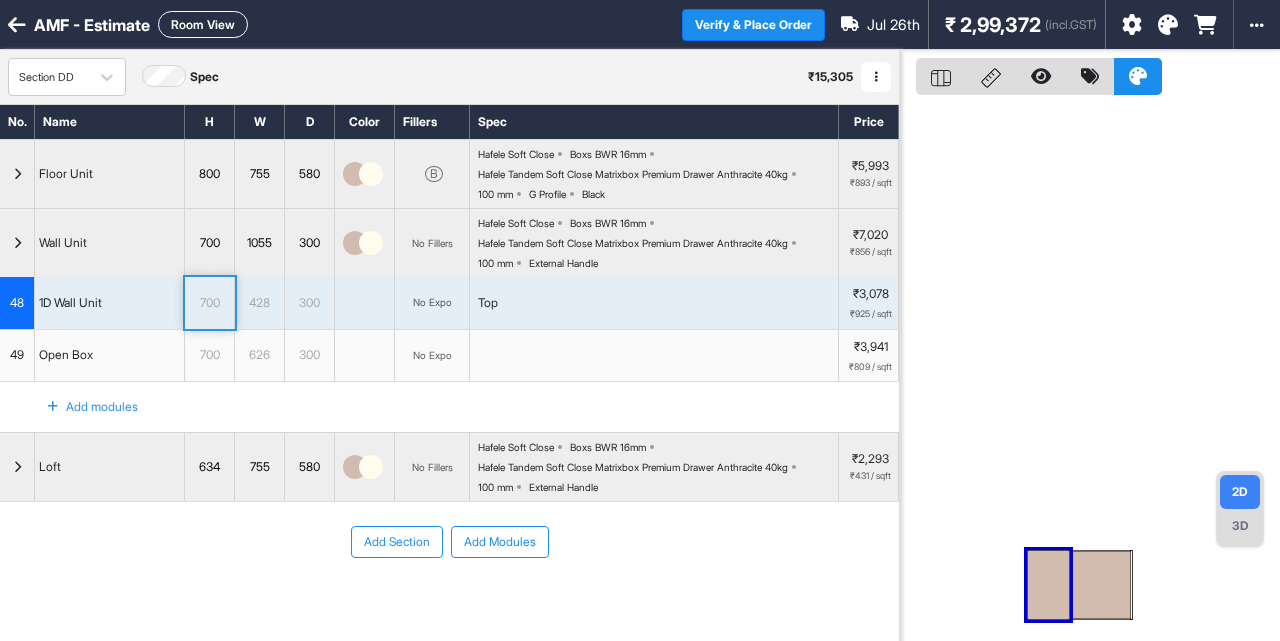 click on "Open Box" at bounding box center [110, 356] 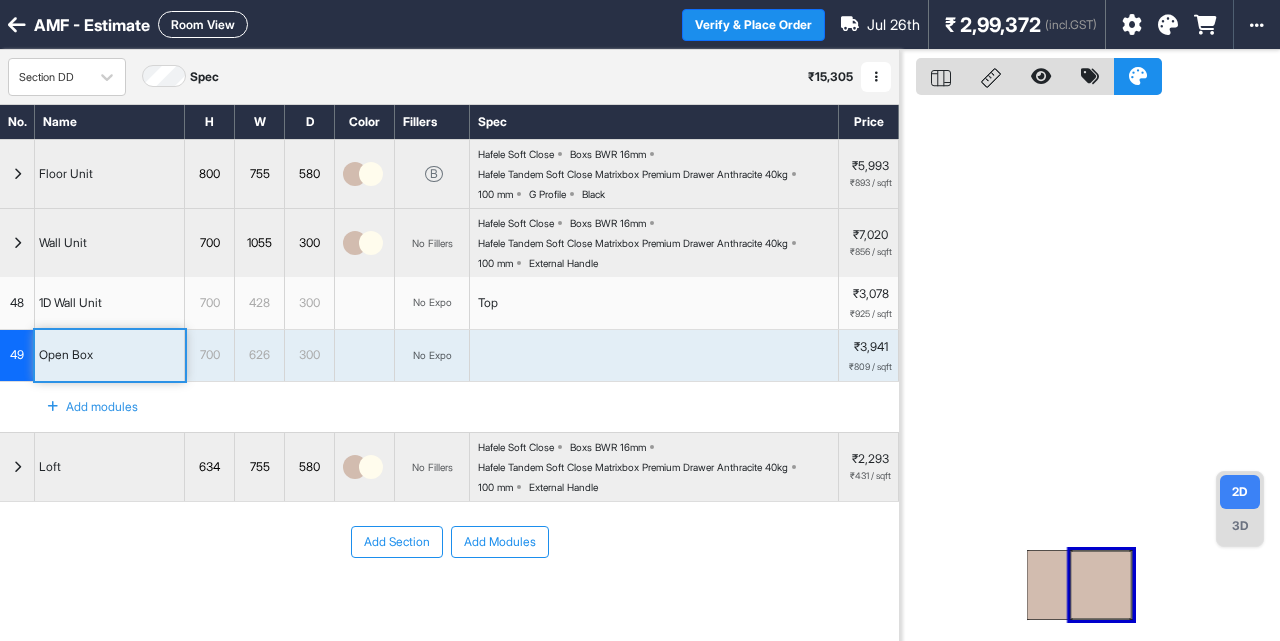 click at bounding box center (1101, 585) 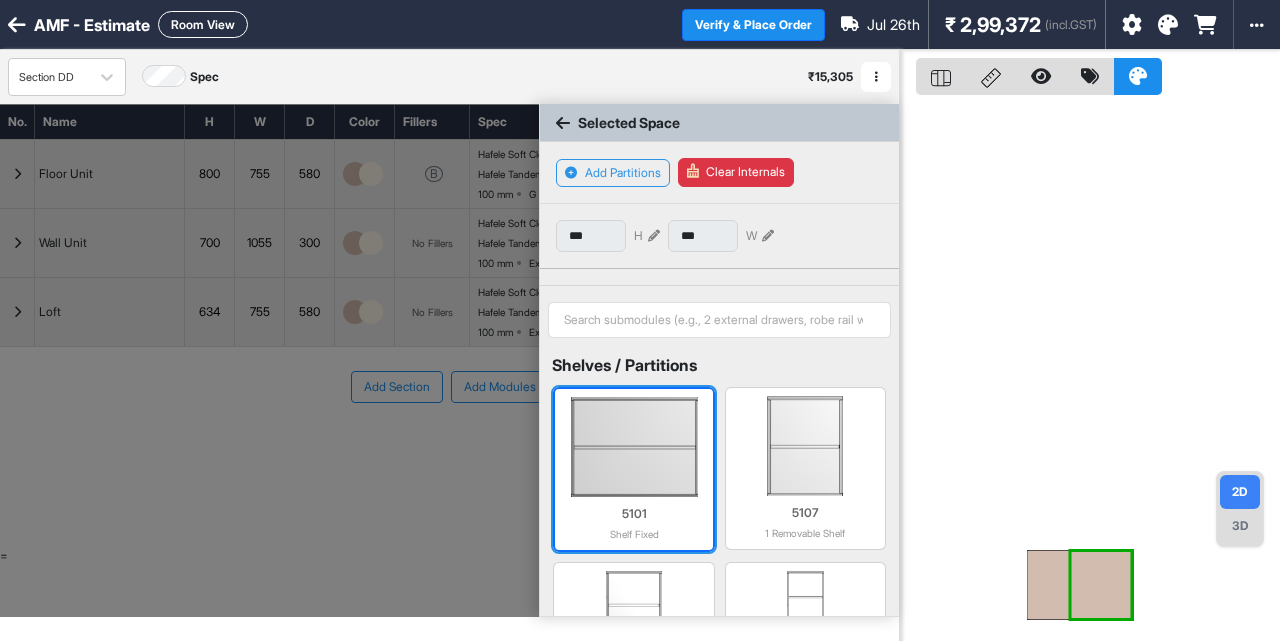 click at bounding box center [633, 447] 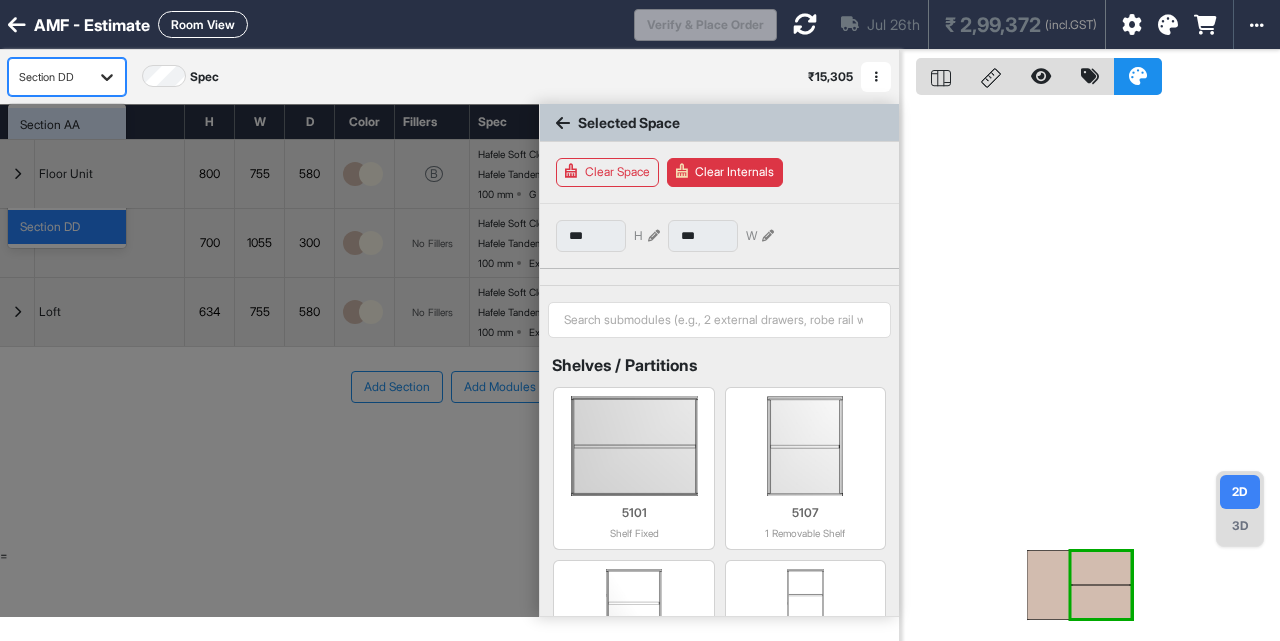 click 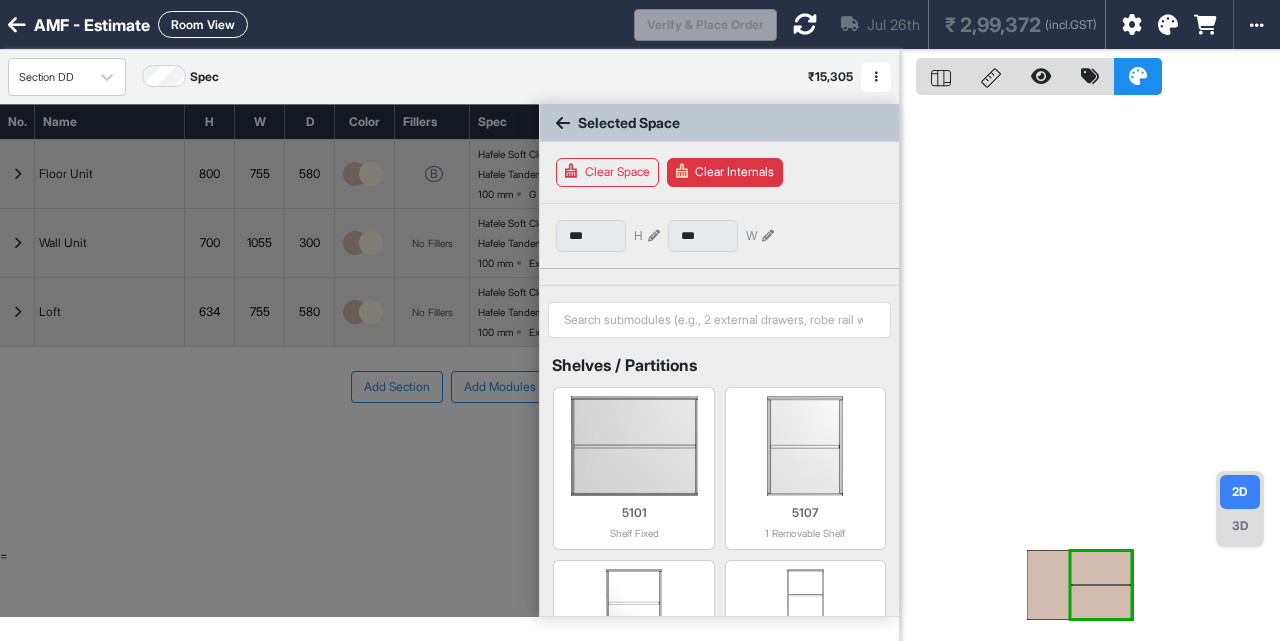 click at bounding box center [563, 123] 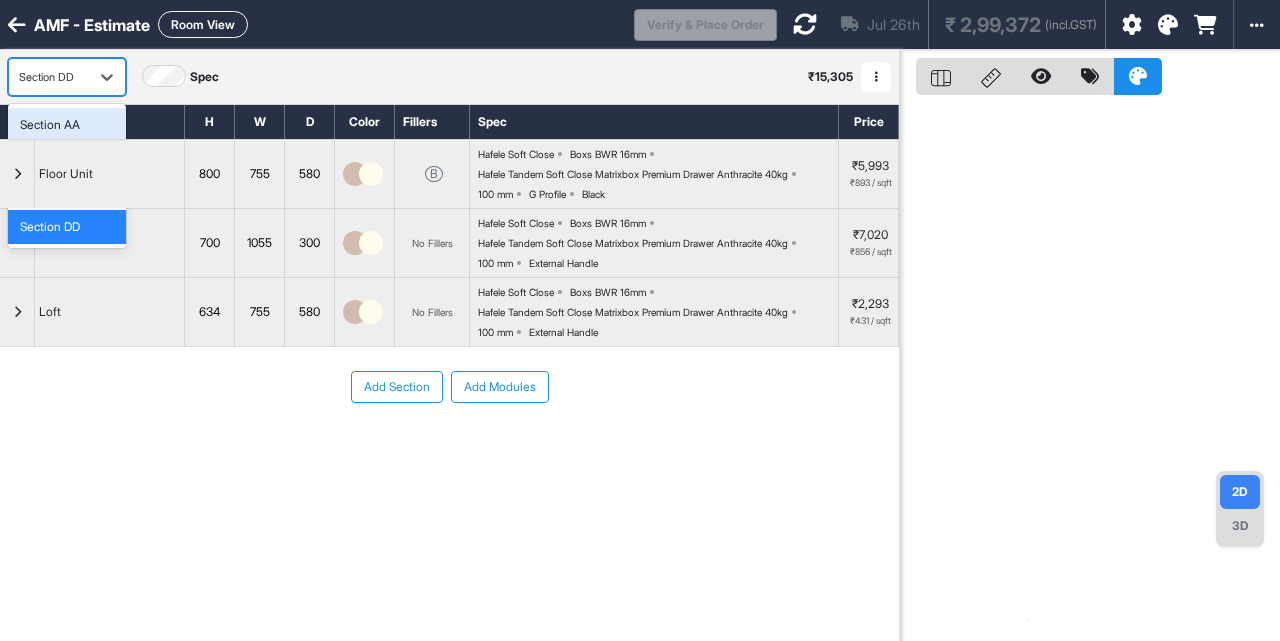 drag, startPoint x: 70, startPoint y: 74, endPoint x: 56, endPoint y: 140, distance: 67.46851 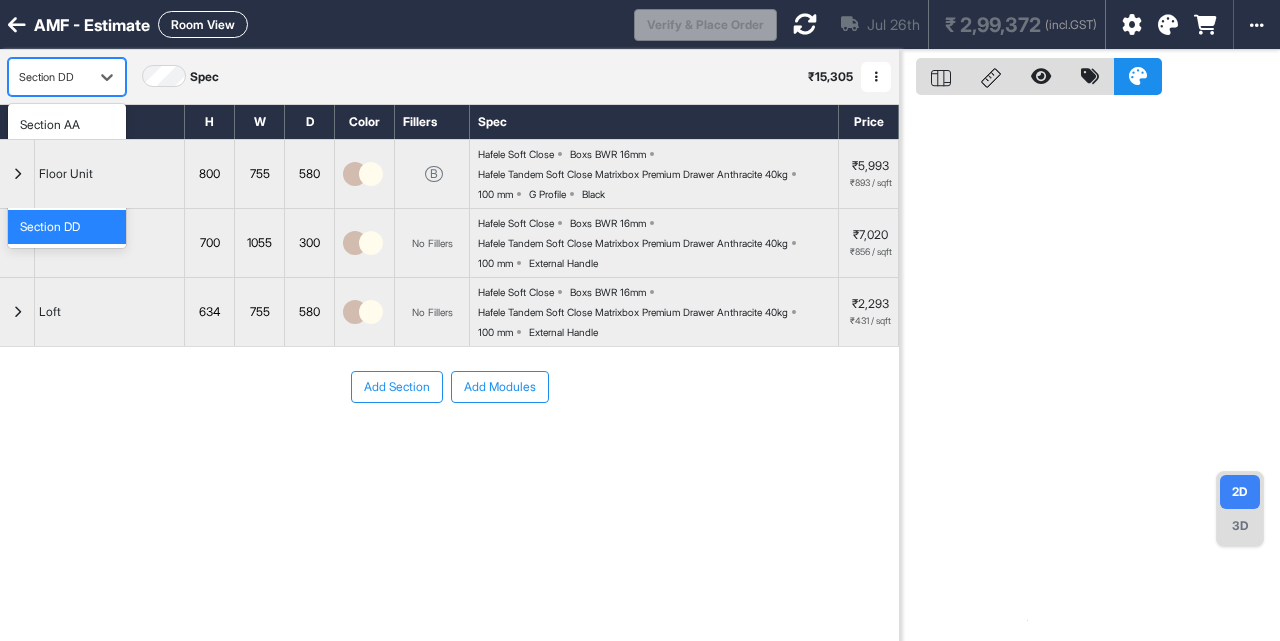 click on "Section BB" at bounding box center (50, 159) 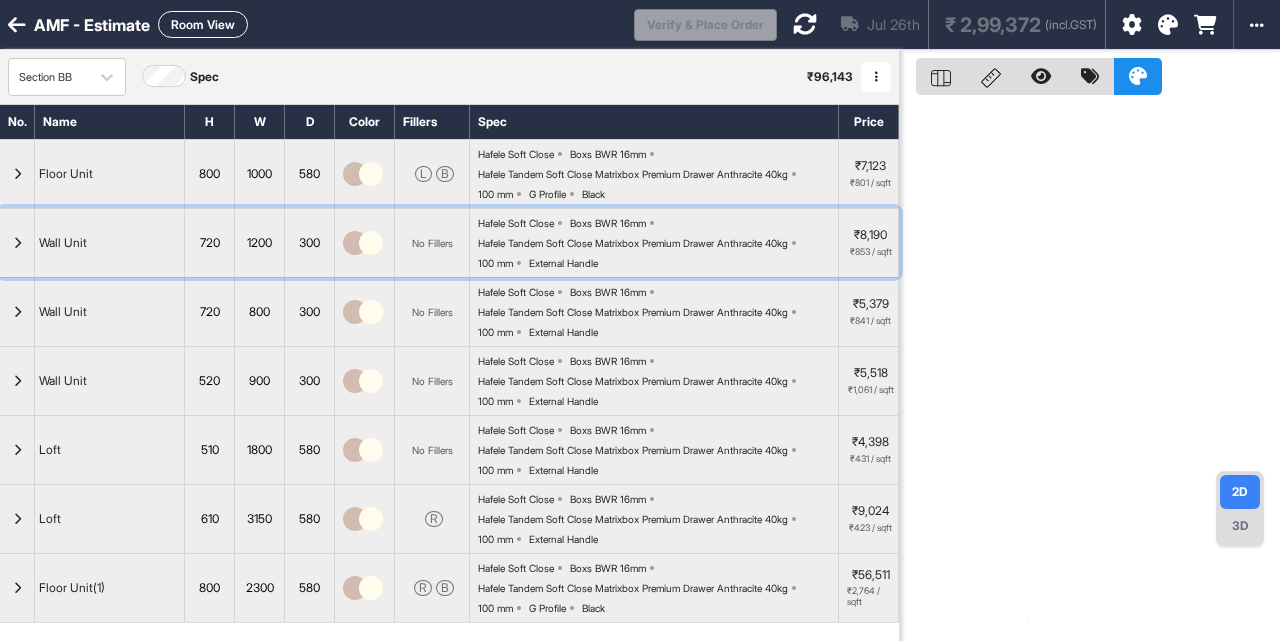 click at bounding box center [17, 243] 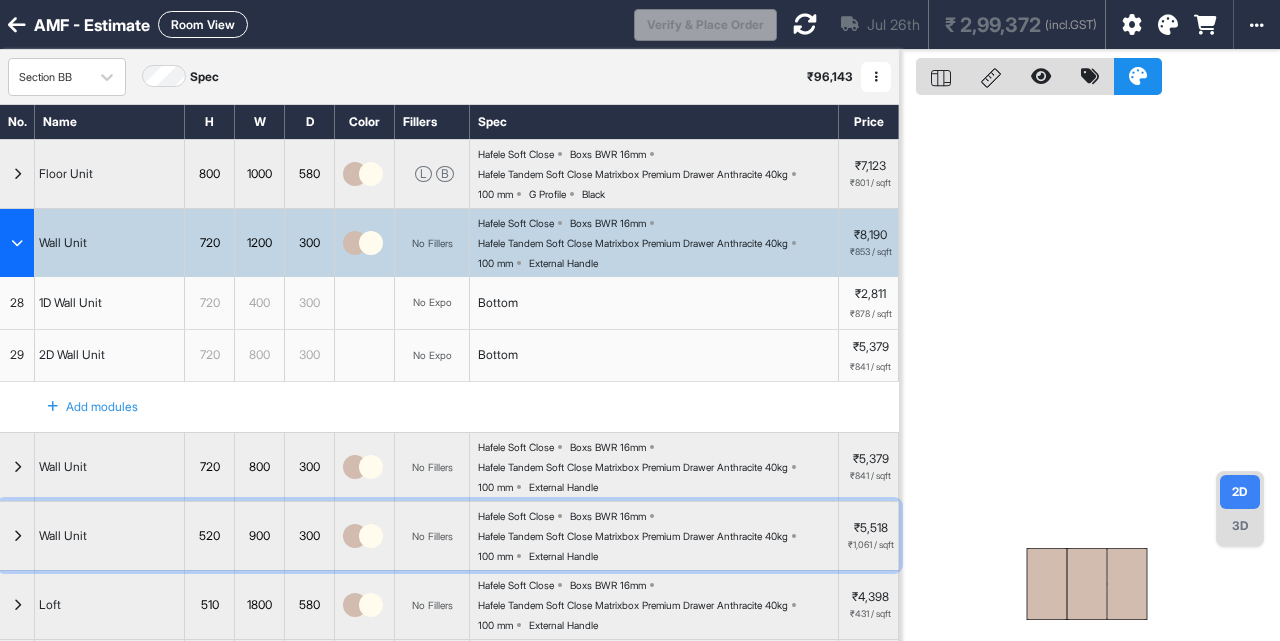 click at bounding box center (17, 536) 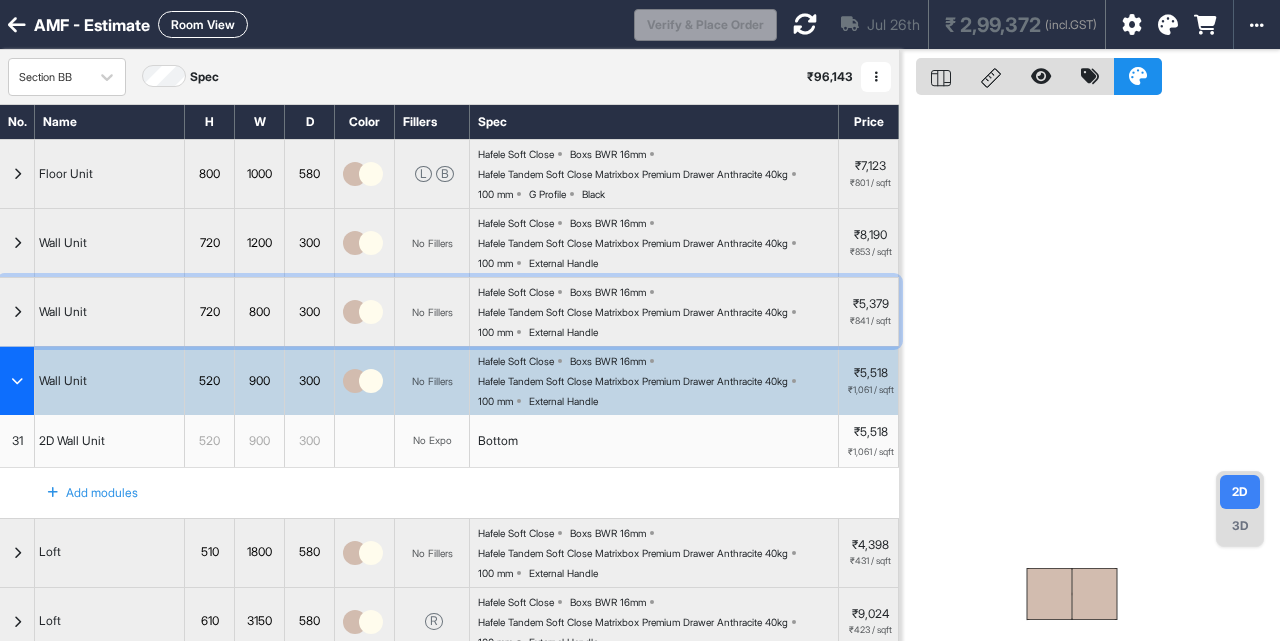 click at bounding box center (17, 312) 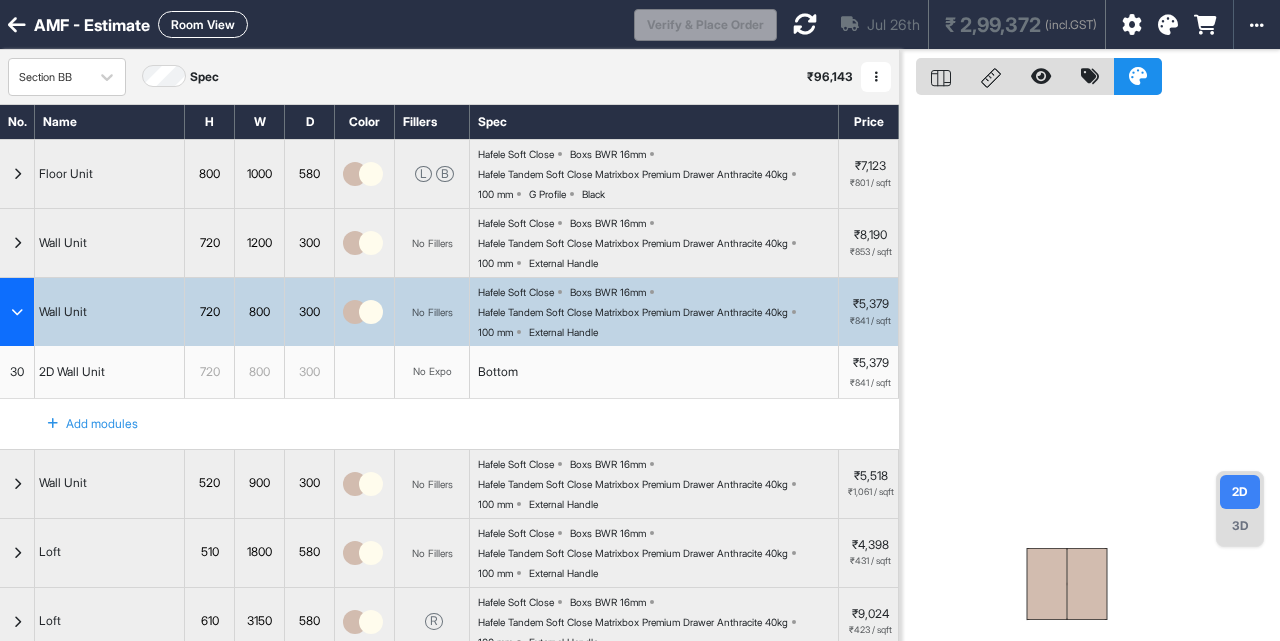 click on "30" at bounding box center [17, 372] 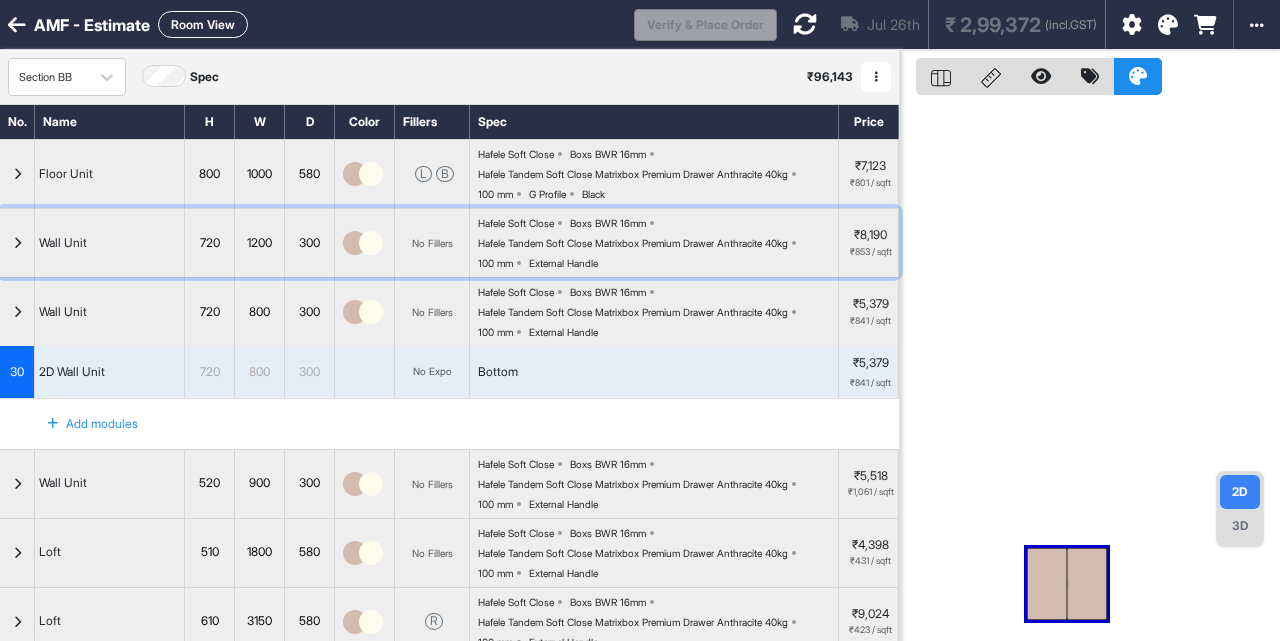 click at bounding box center [17, 243] 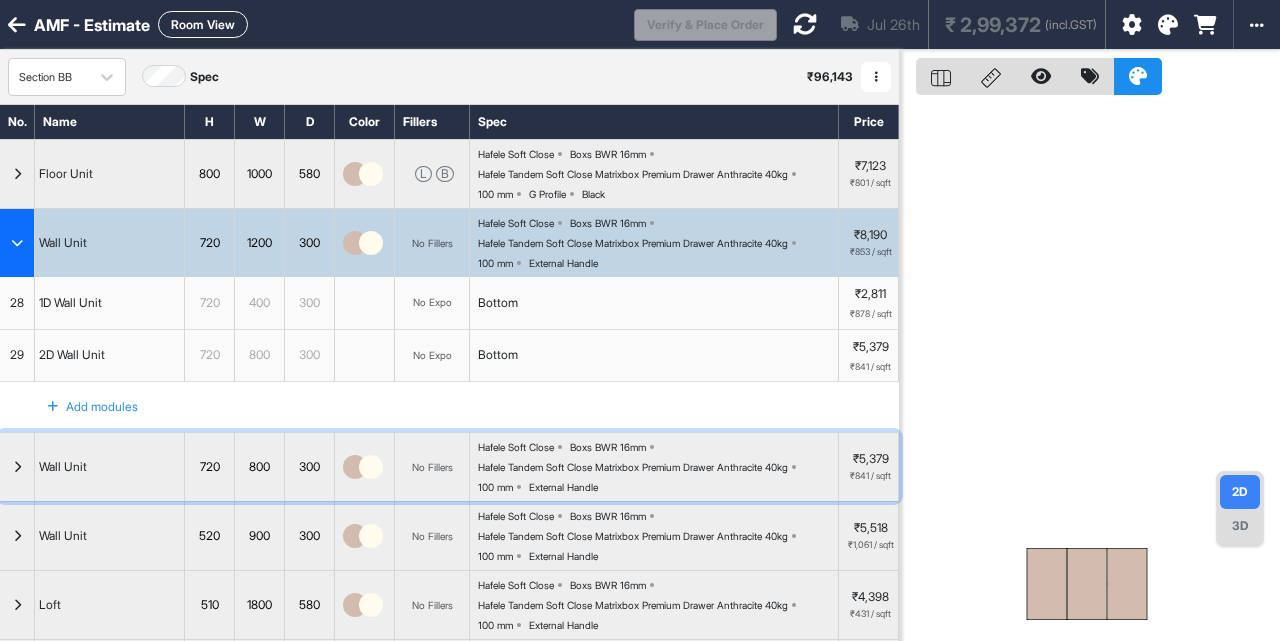 click at bounding box center [17, 467] 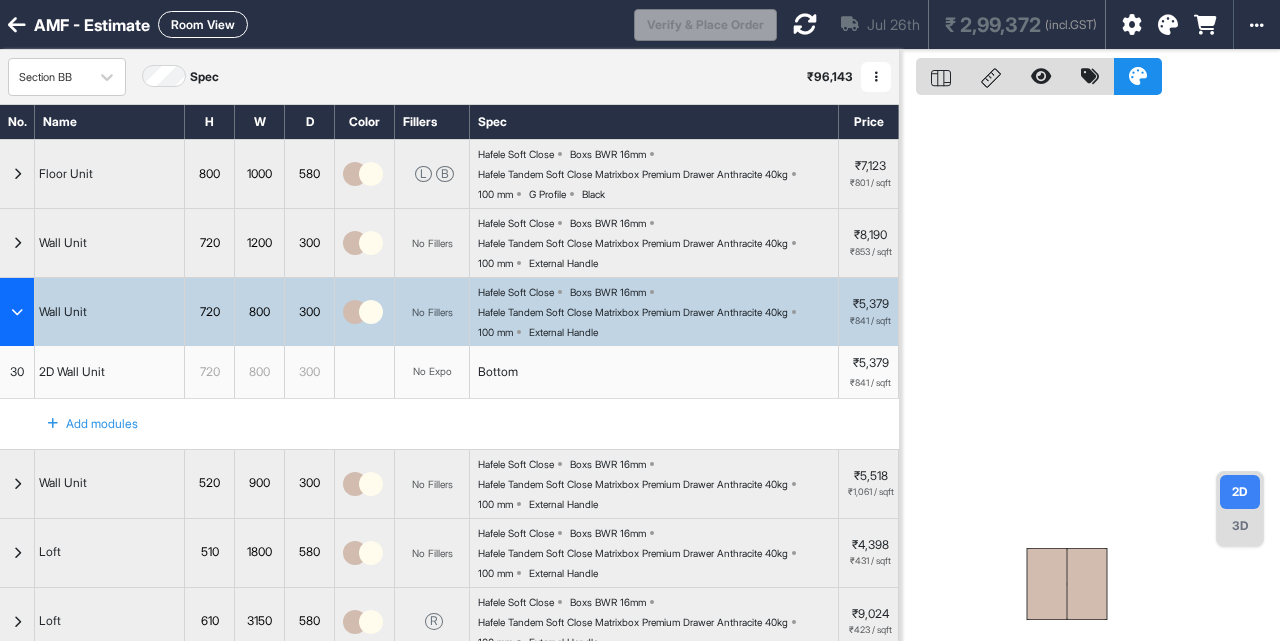 scroll, scrollTop: 74, scrollLeft: 0, axis: vertical 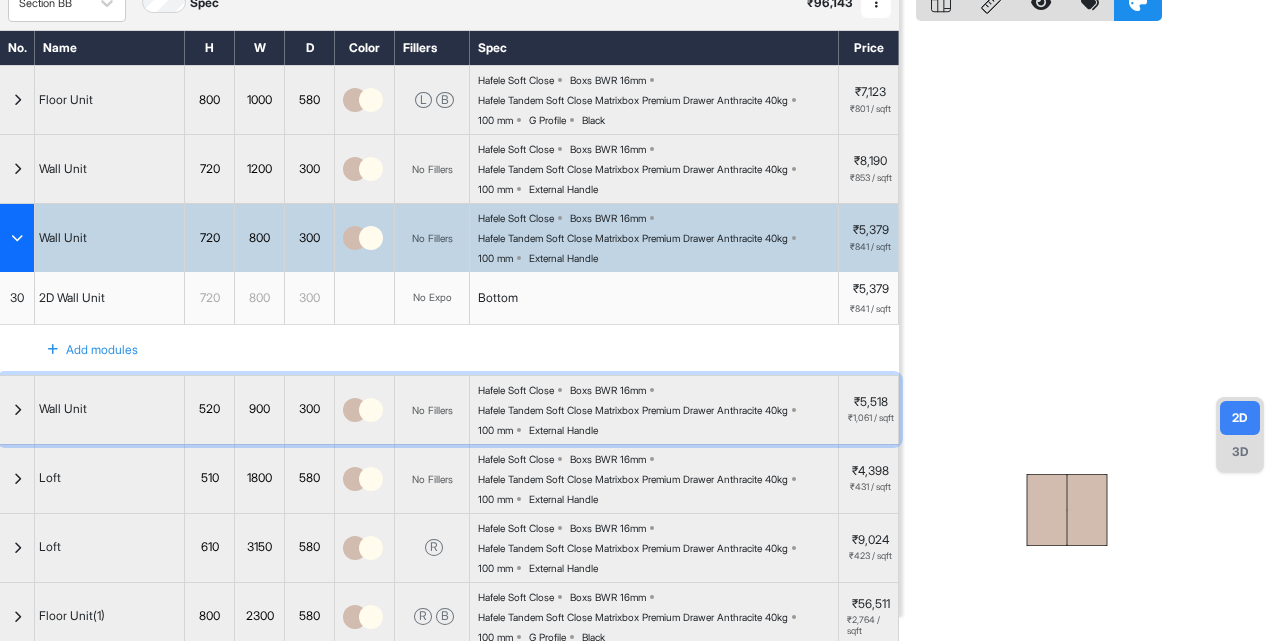click at bounding box center (17, 410) 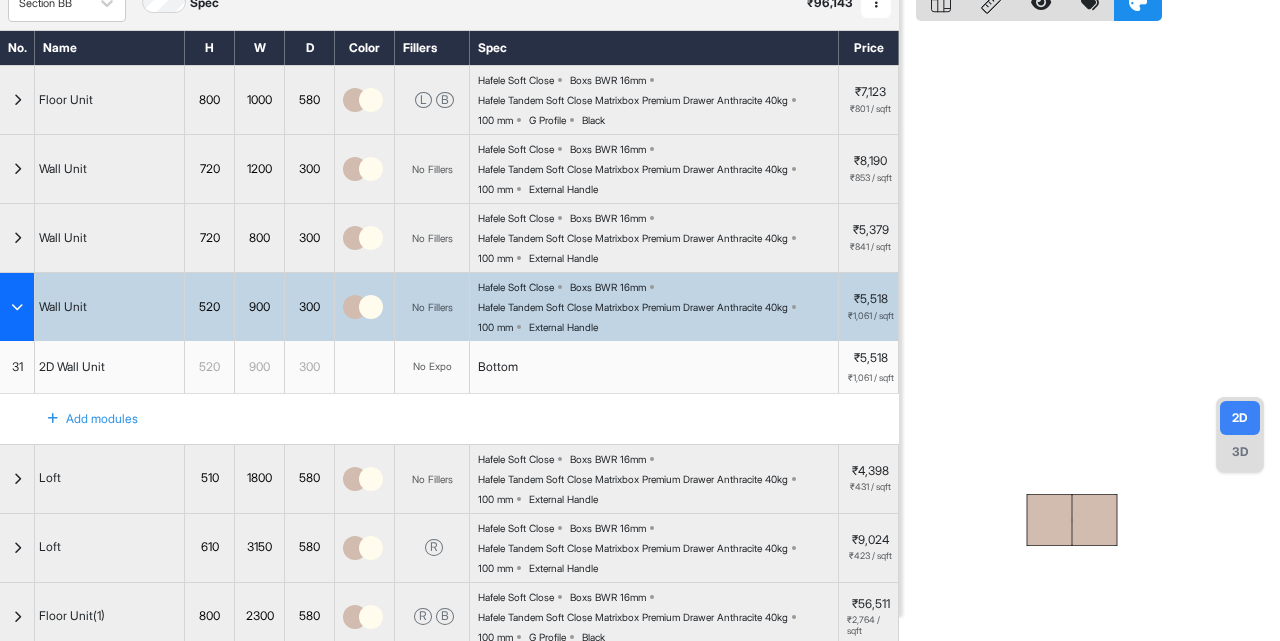 scroll, scrollTop: 0, scrollLeft: 0, axis: both 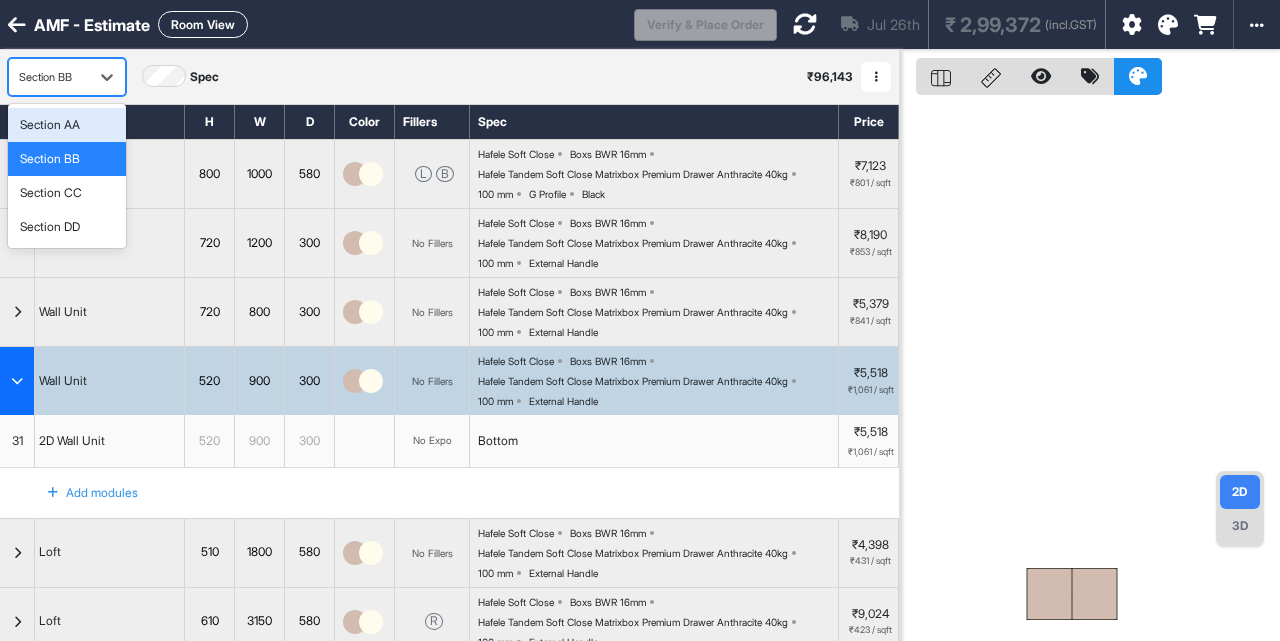 drag, startPoint x: 49, startPoint y: 76, endPoint x: 59, endPoint y: 137, distance: 61.81424 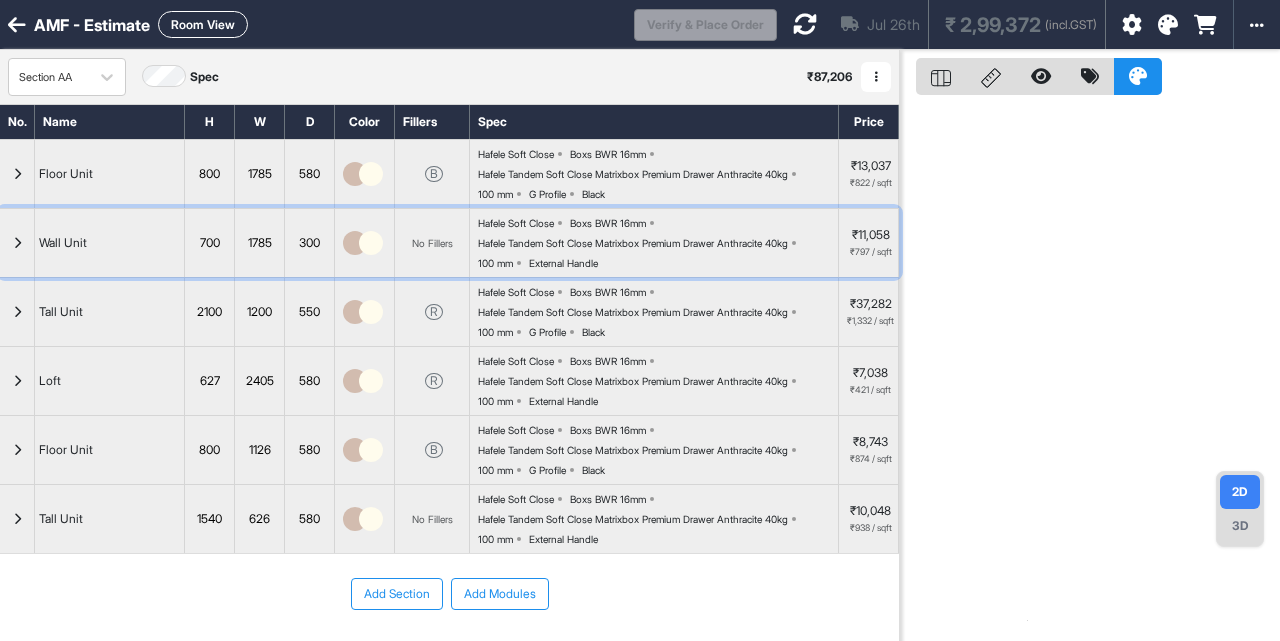click at bounding box center (17, 243) 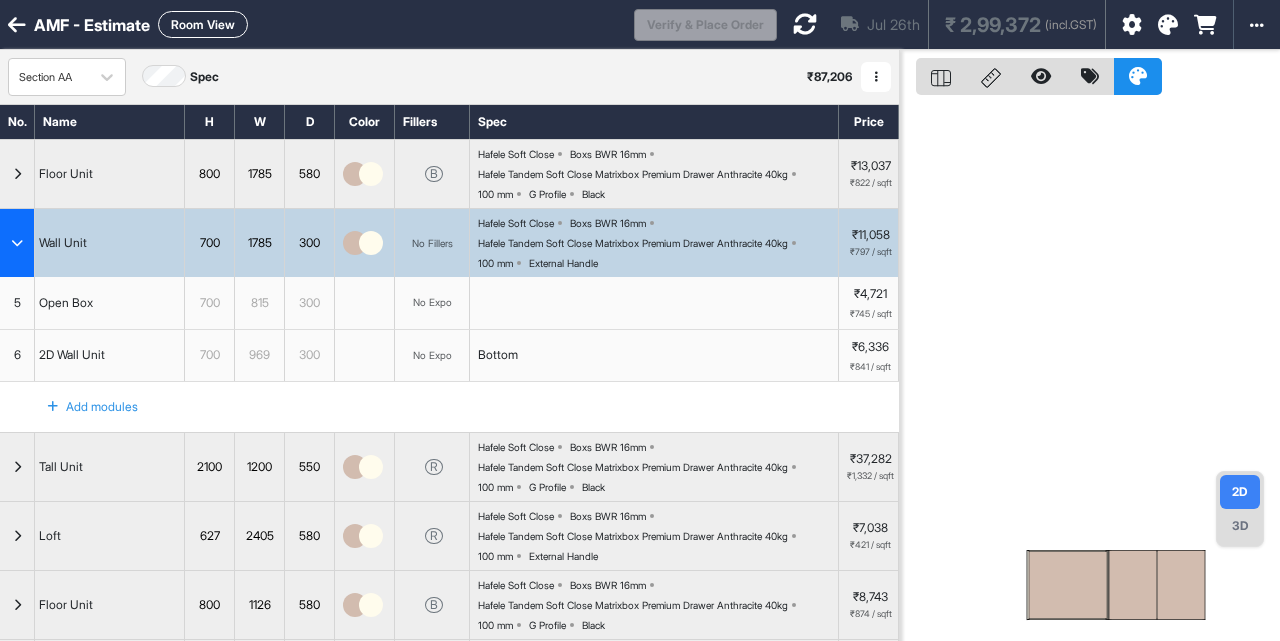 click on "5" at bounding box center (17, 303) 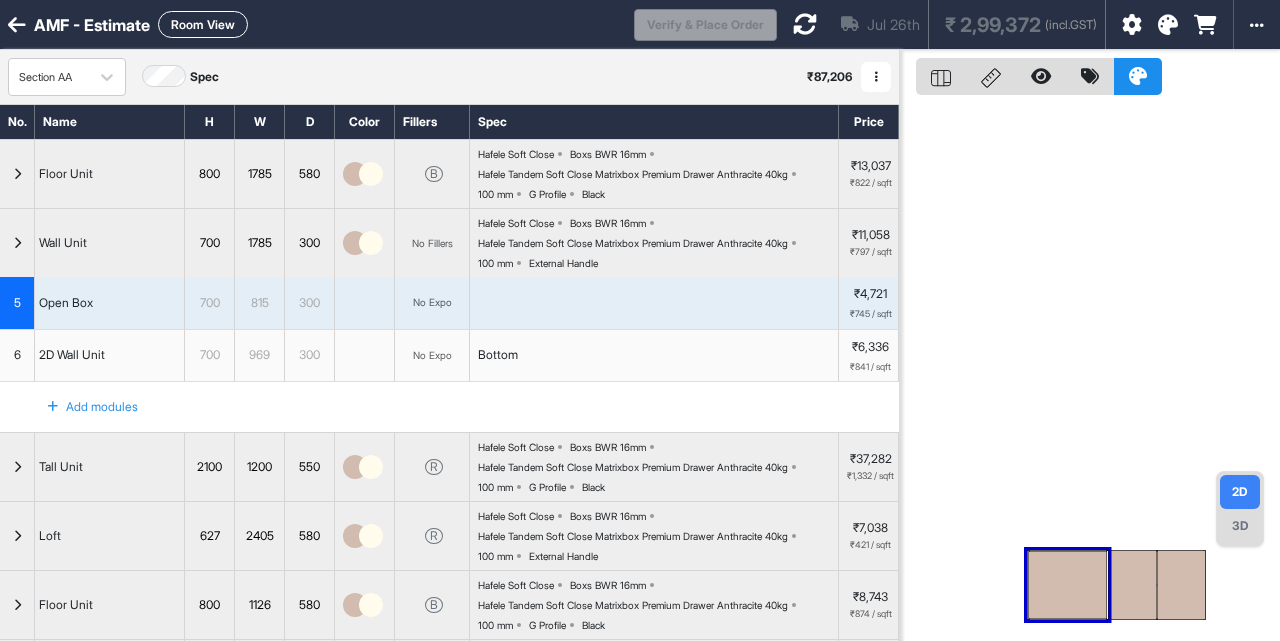 click at bounding box center (1068, 551) 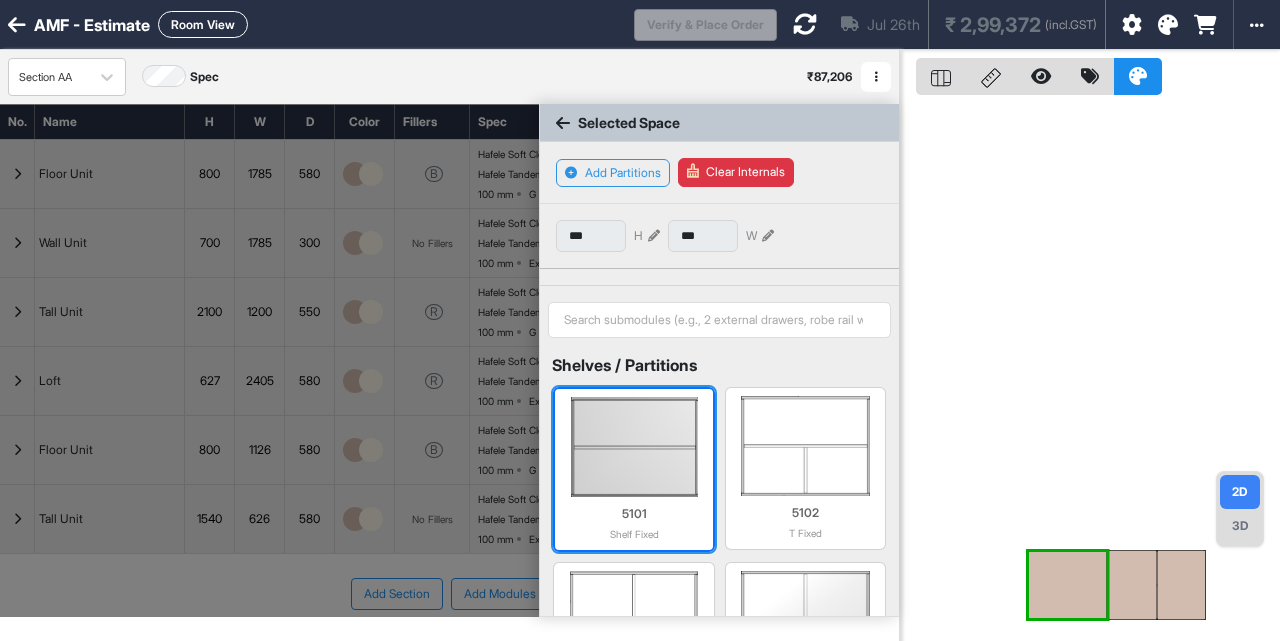 click at bounding box center (633, 447) 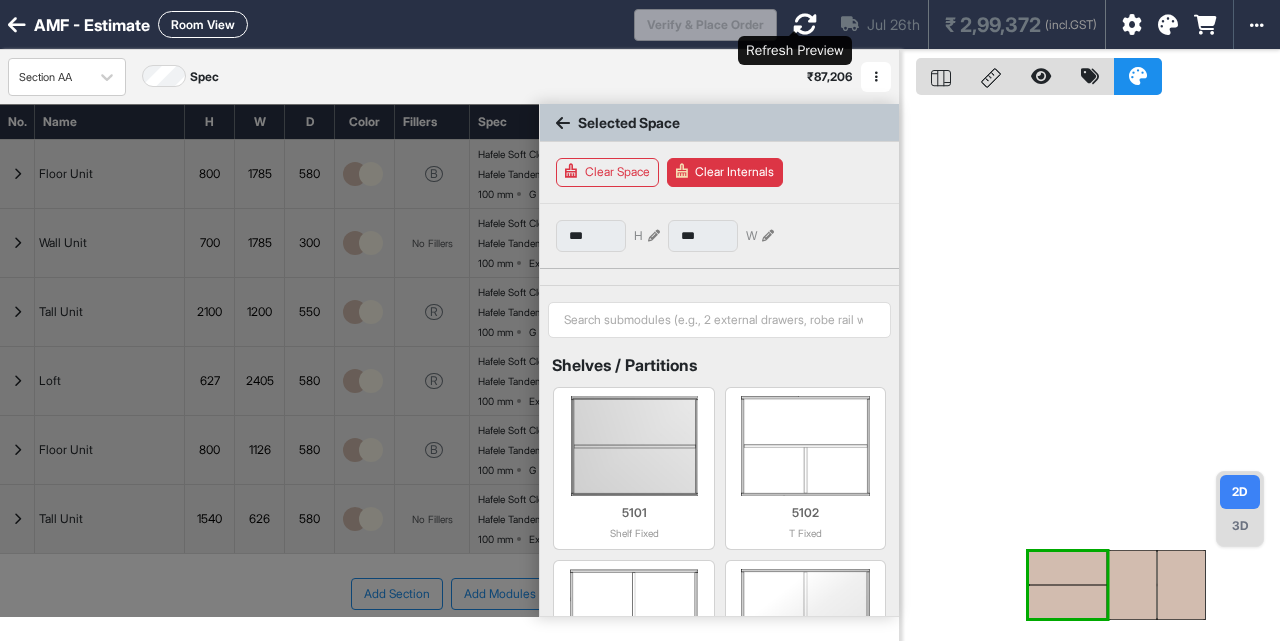 click at bounding box center [805, 24] 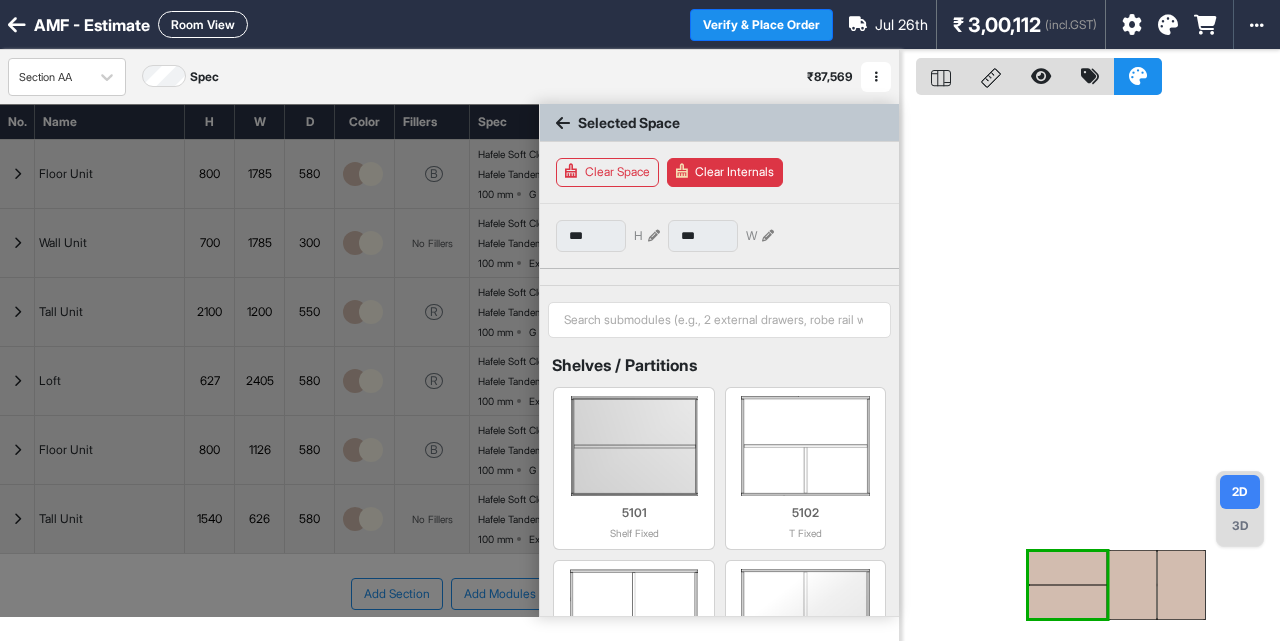 click on "Section AA Spec ₹ 87,569 Add  Room Edit  Room  Name Delete  Room Duplicate Room" at bounding box center [449, 77] 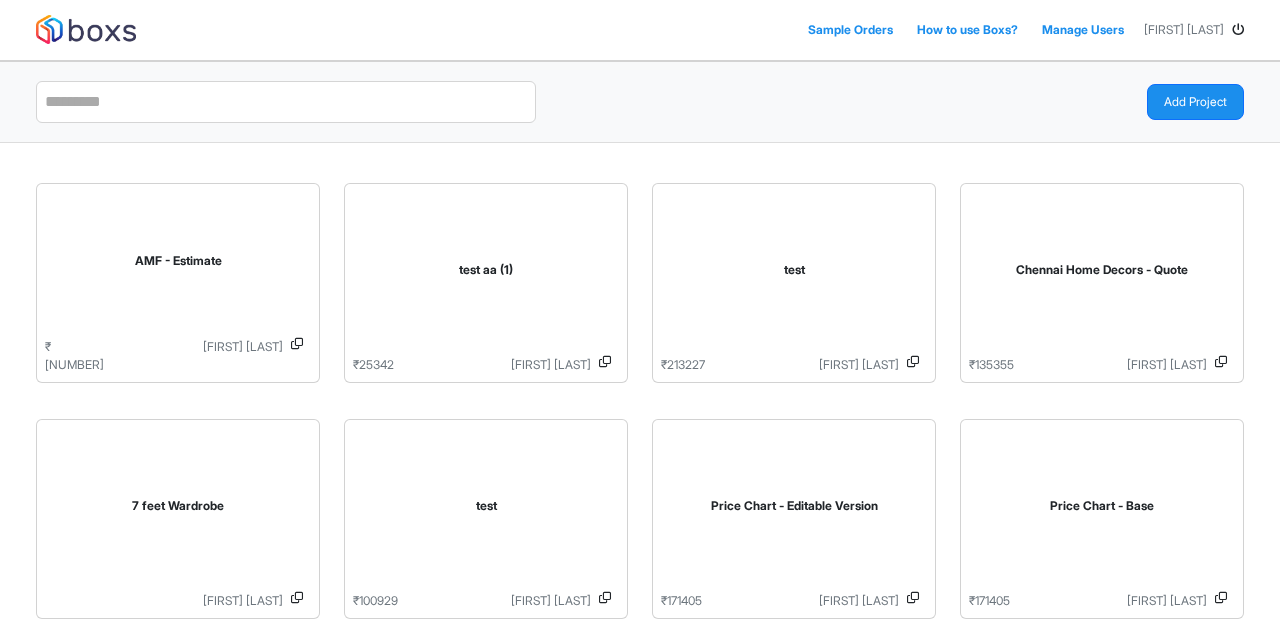 scroll, scrollTop: 0, scrollLeft: 0, axis: both 